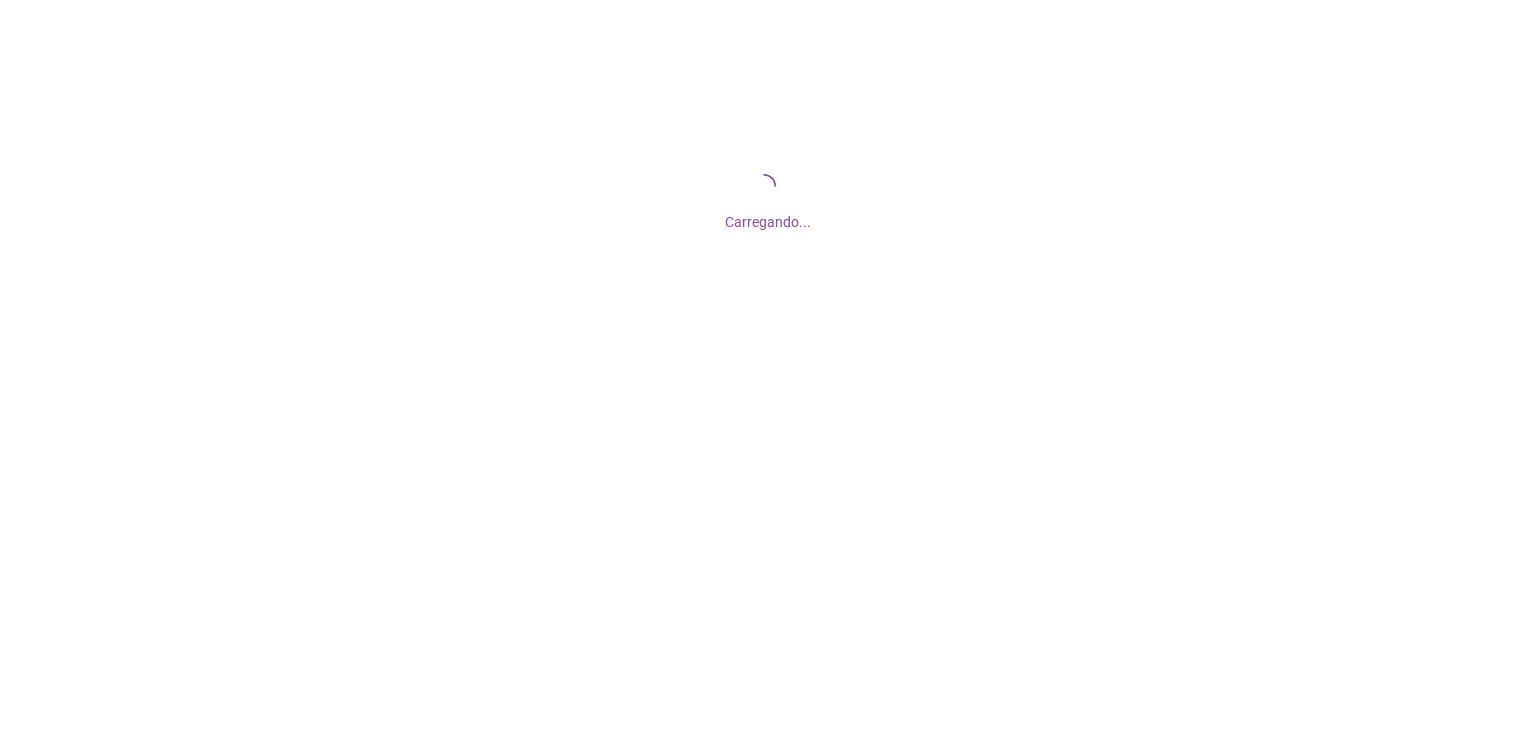 scroll, scrollTop: 0, scrollLeft: 0, axis: both 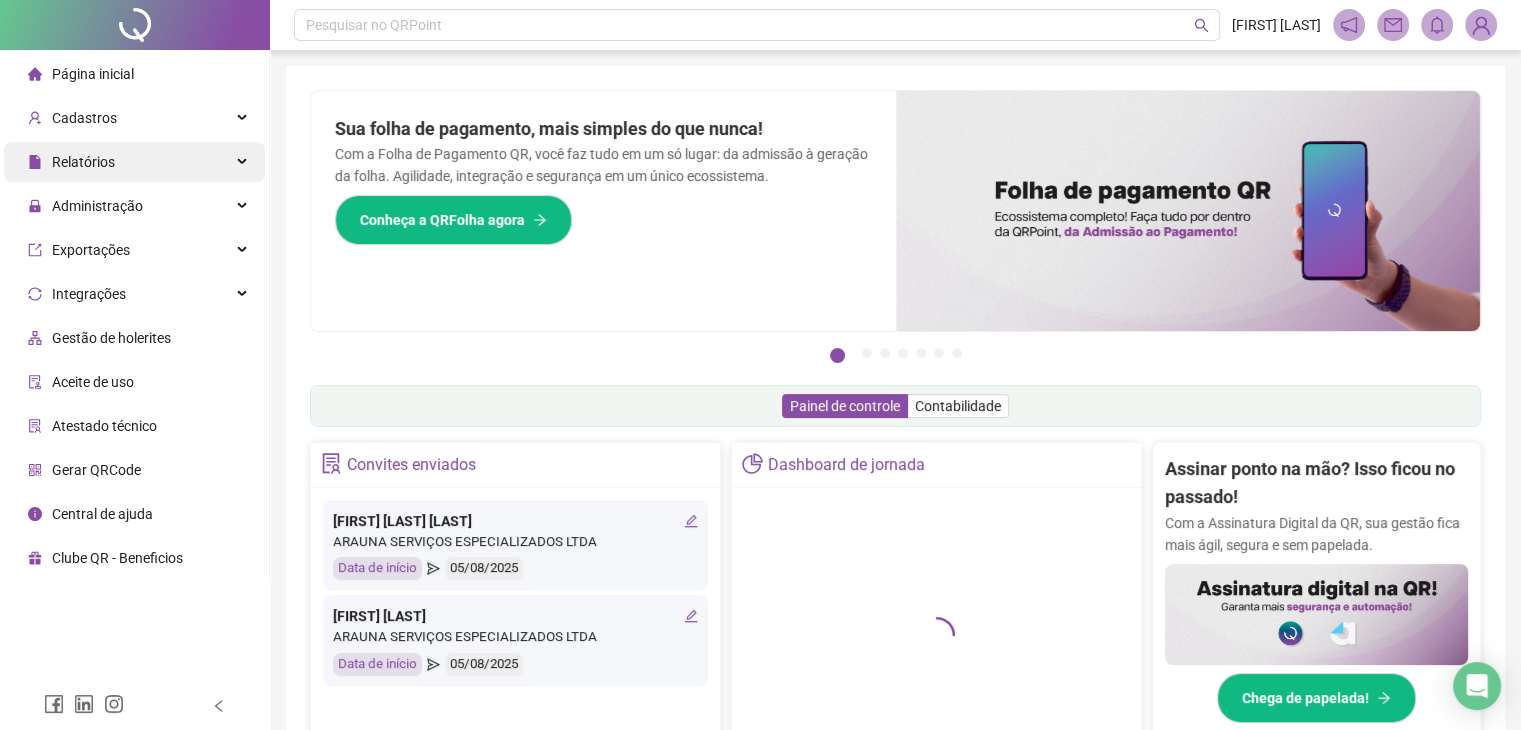click on "Relatórios" at bounding box center [134, 162] 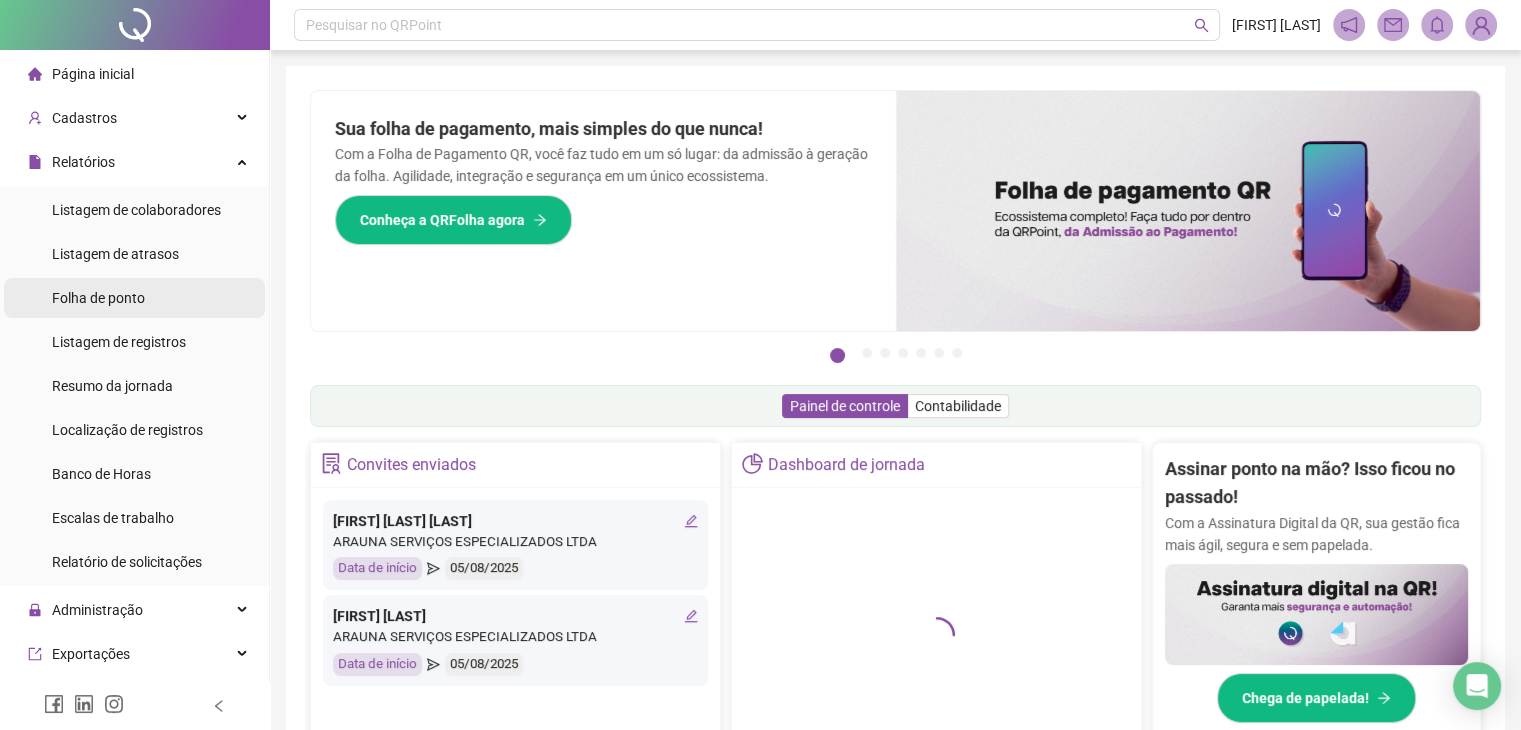 click on "Folha de ponto" at bounding box center [98, 298] 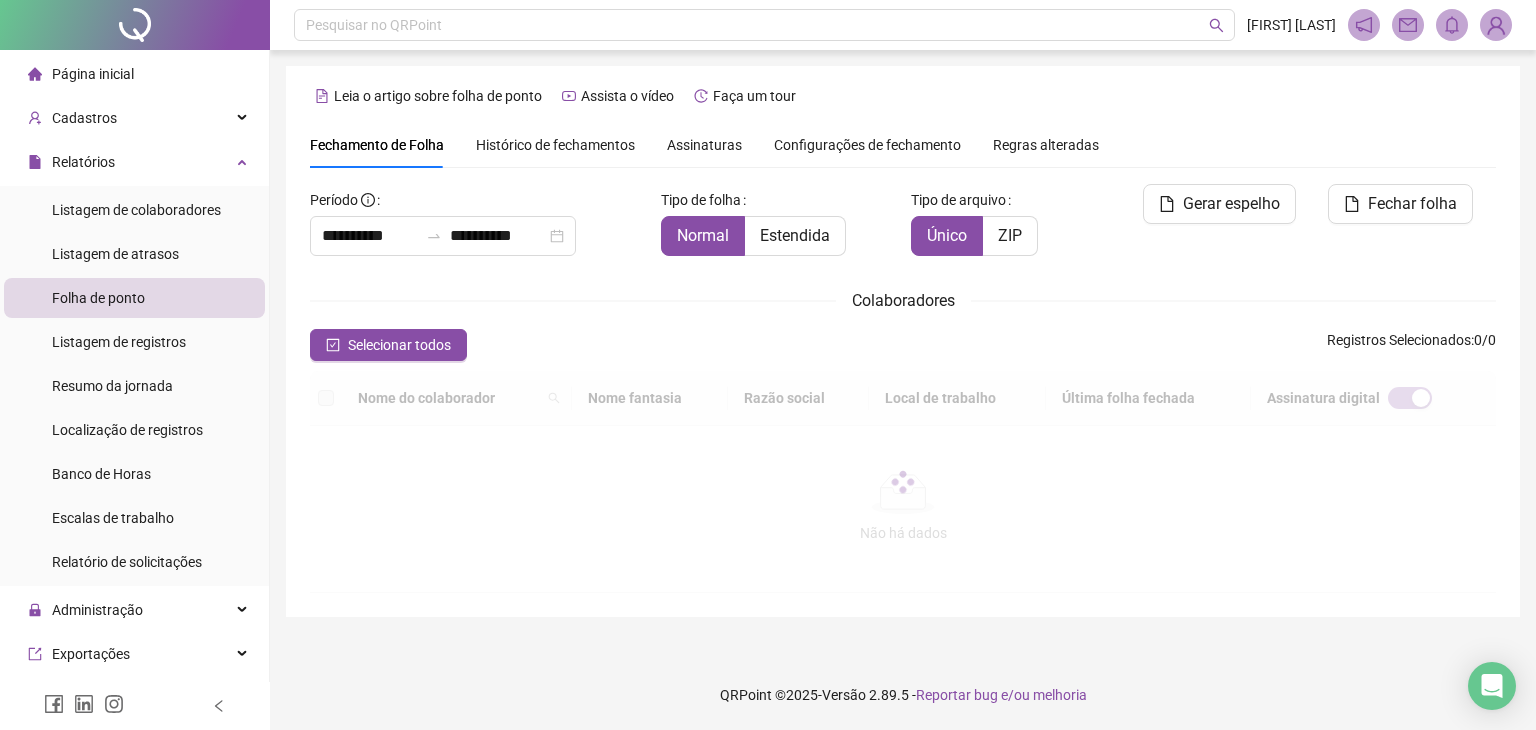 type on "**********" 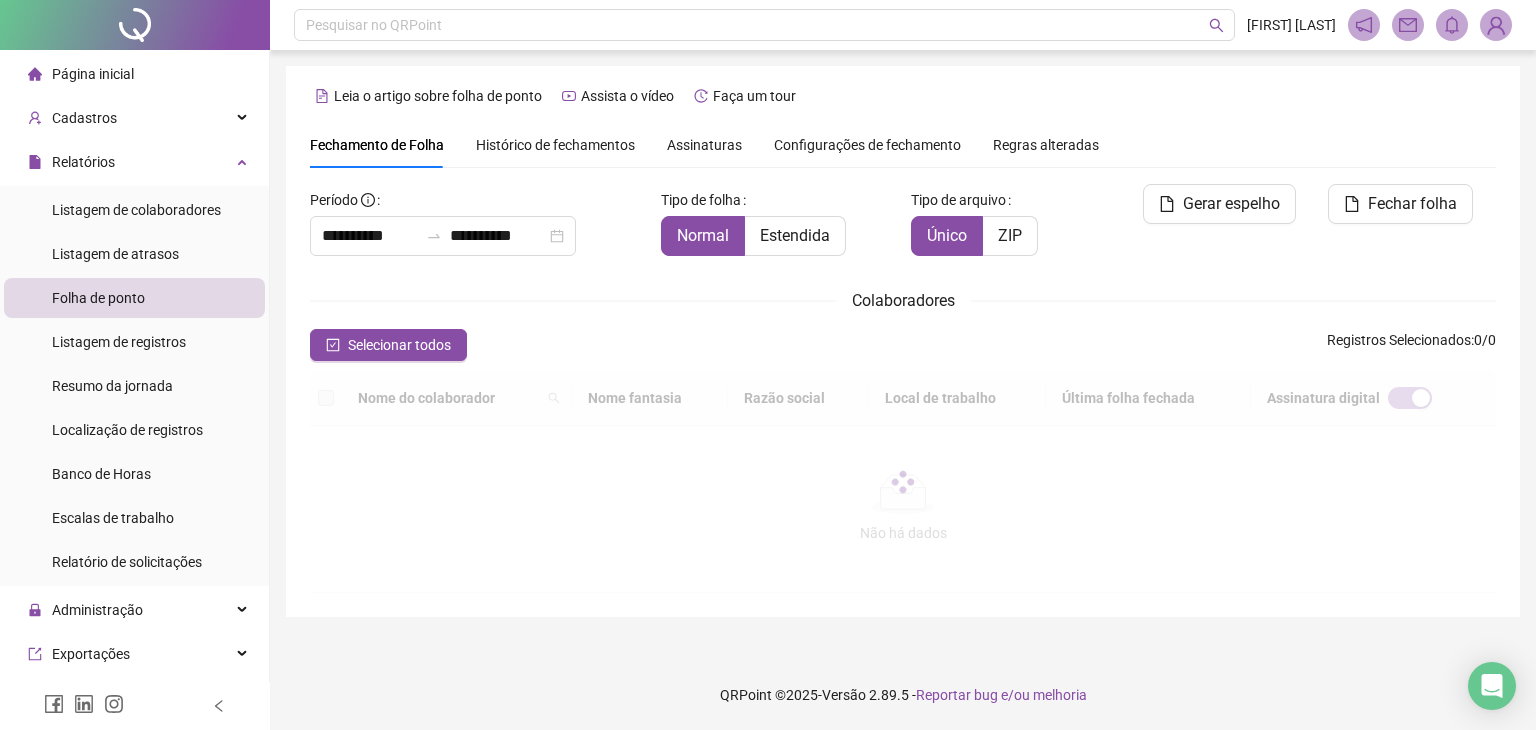 type on "**********" 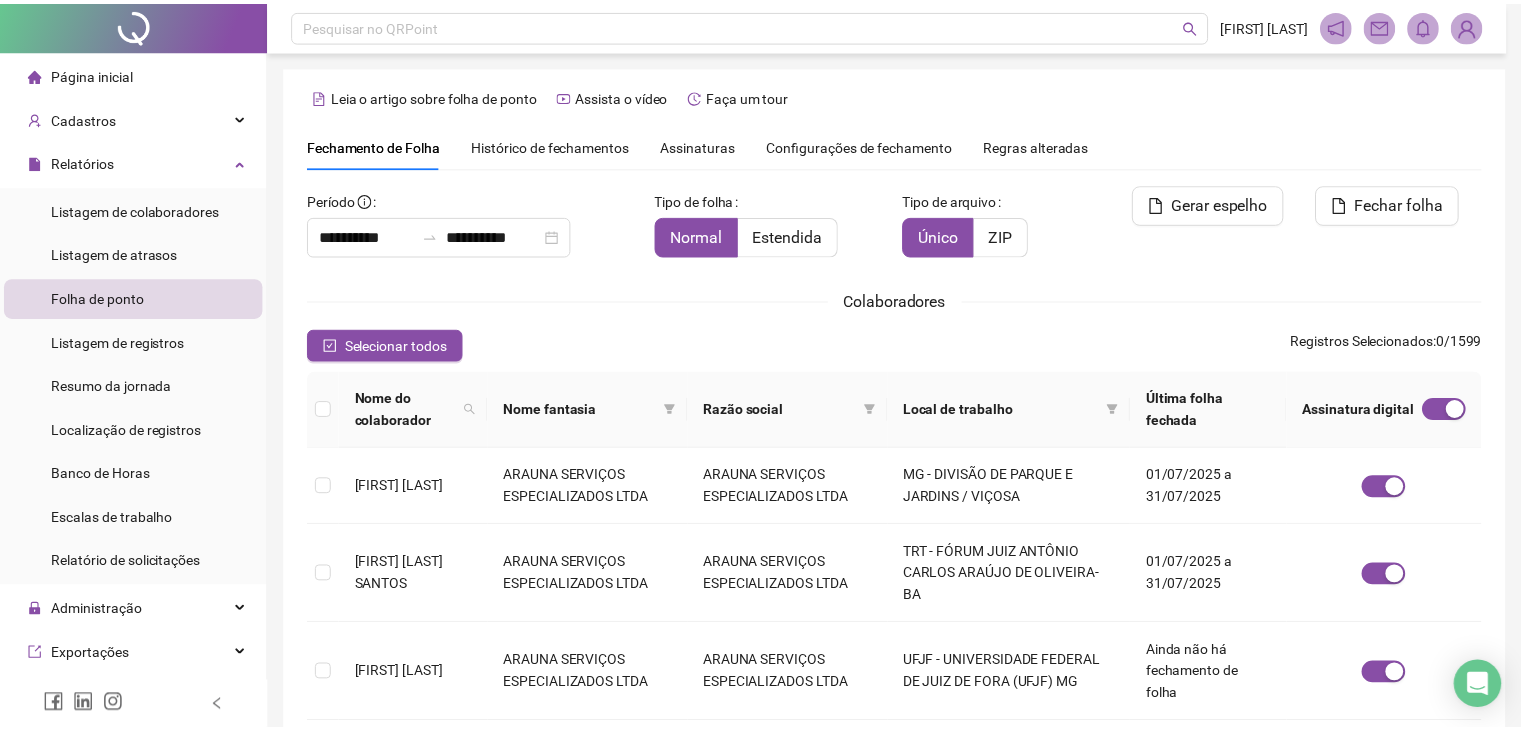 scroll, scrollTop: 44, scrollLeft: 0, axis: vertical 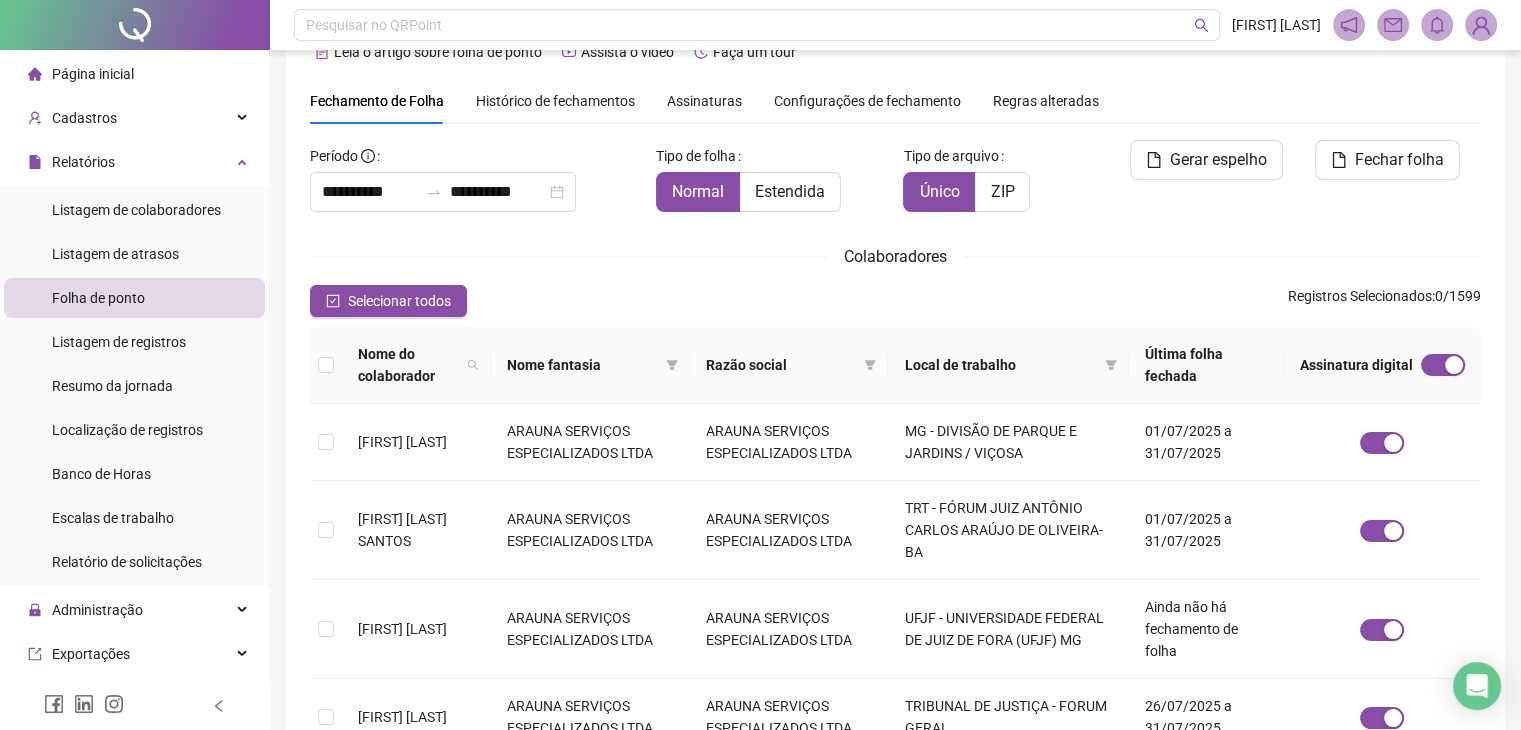 click on "Assinaturas" at bounding box center [704, 101] 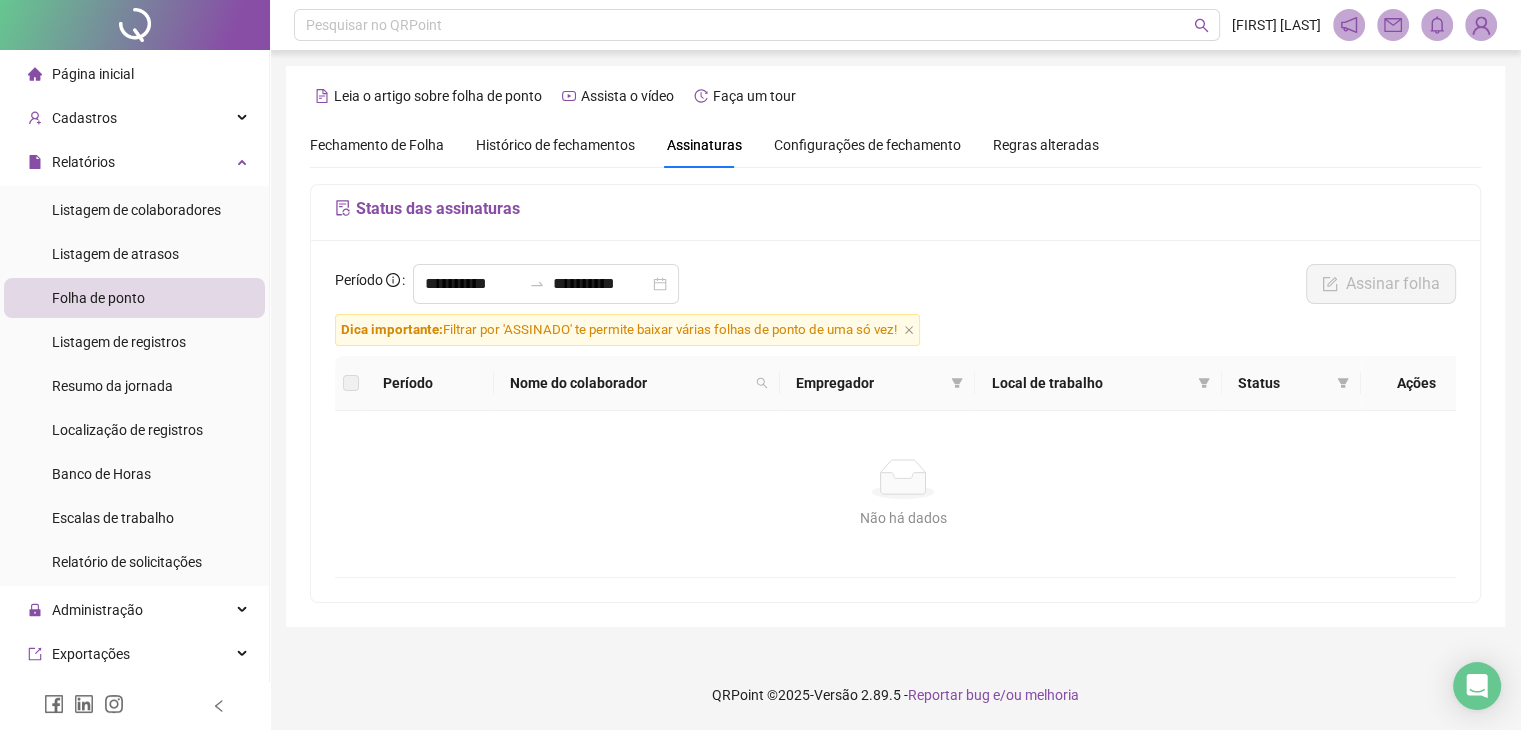 scroll, scrollTop: 0, scrollLeft: 0, axis: both 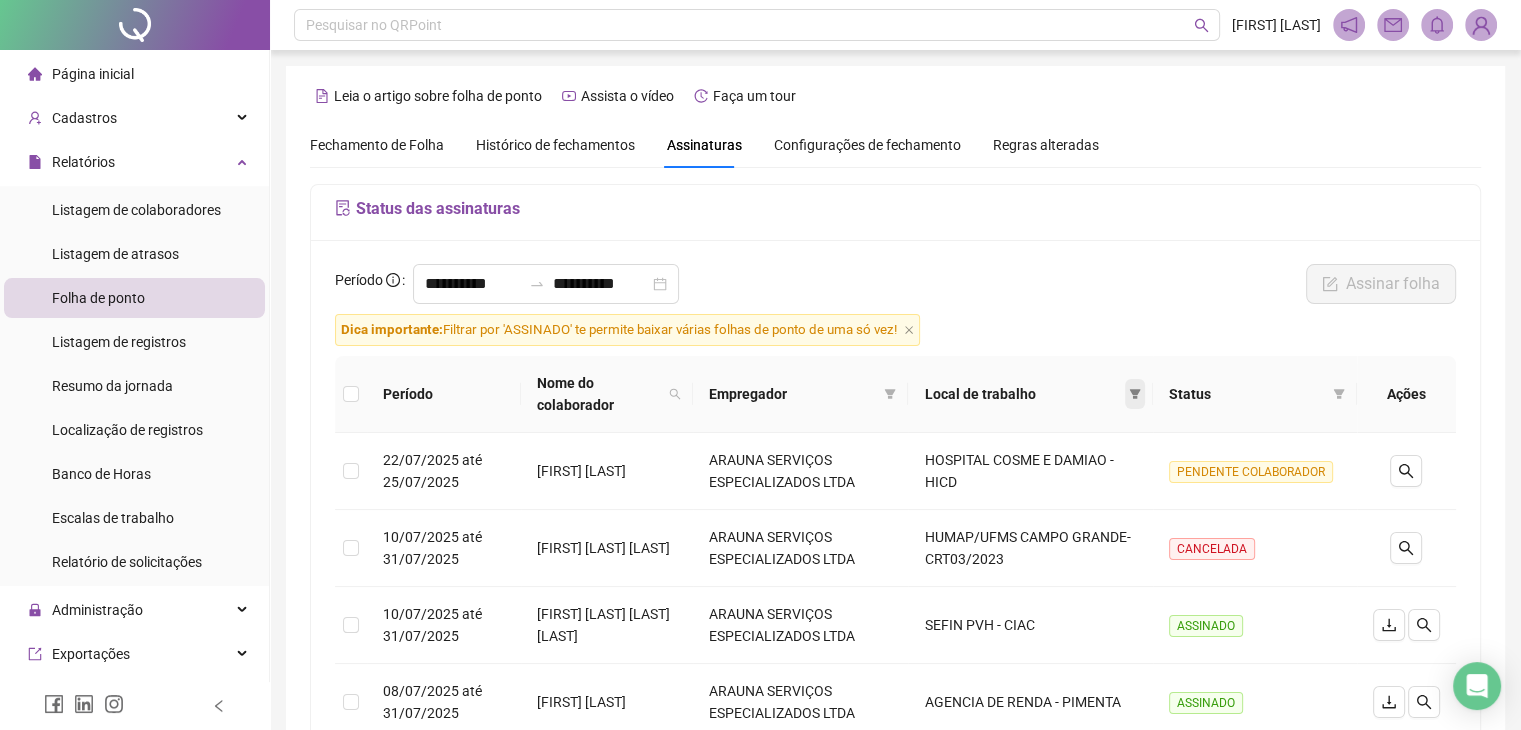 click 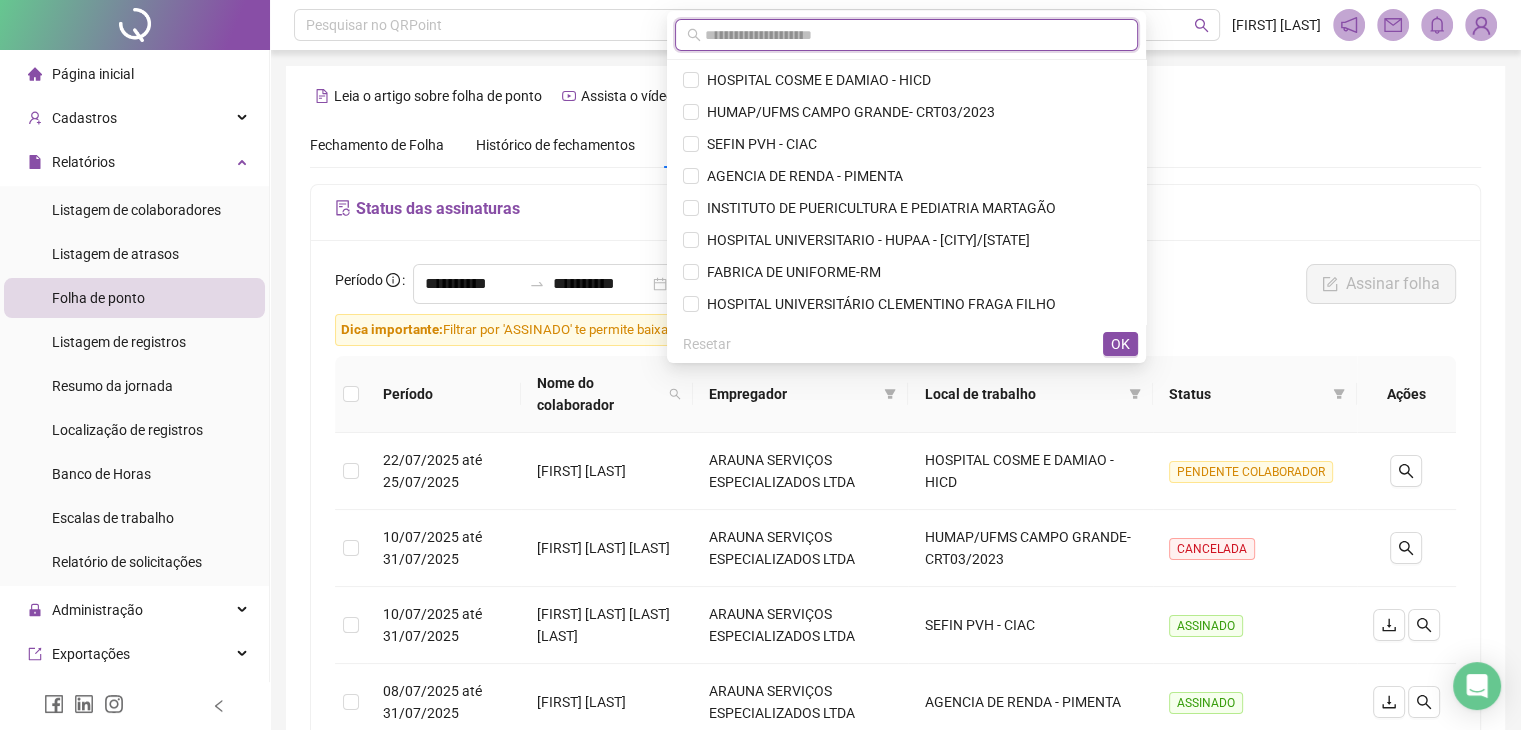 click at bounding box center (915, 35) 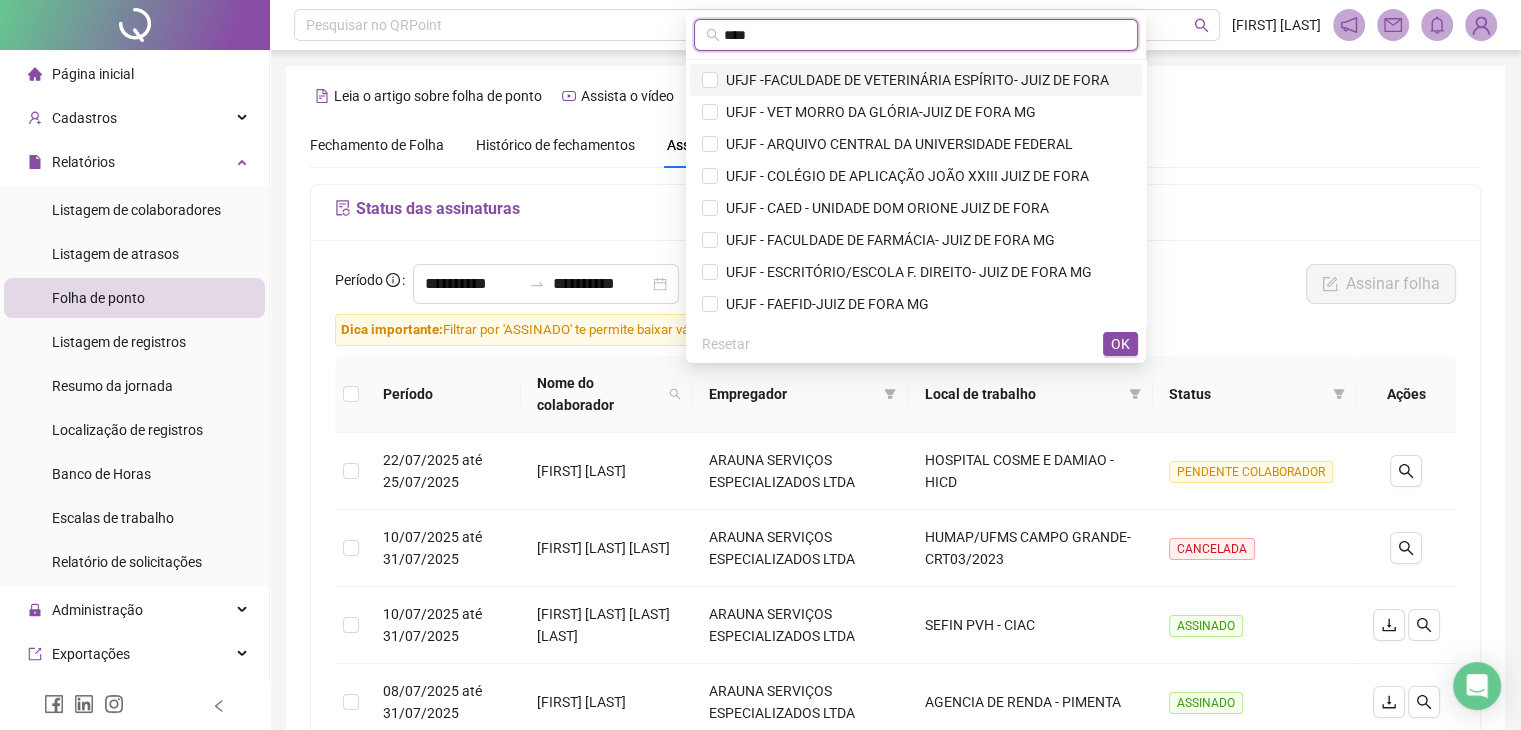 type on "****" 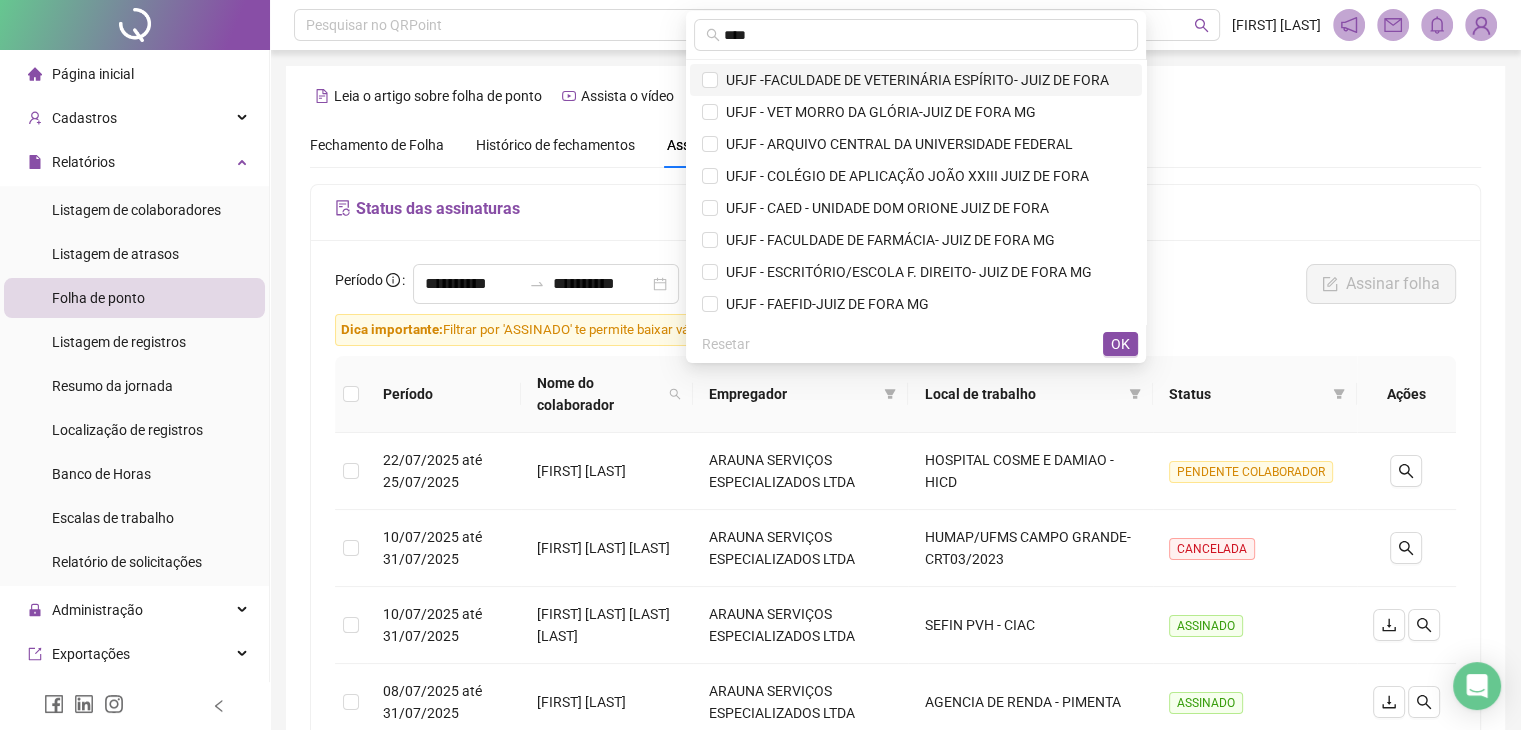 click on "UFJF -FACULDADE DE VETERINÁRIA ESPÍRITO- JUIZ DE FORA" at bounding box center (913, 80) 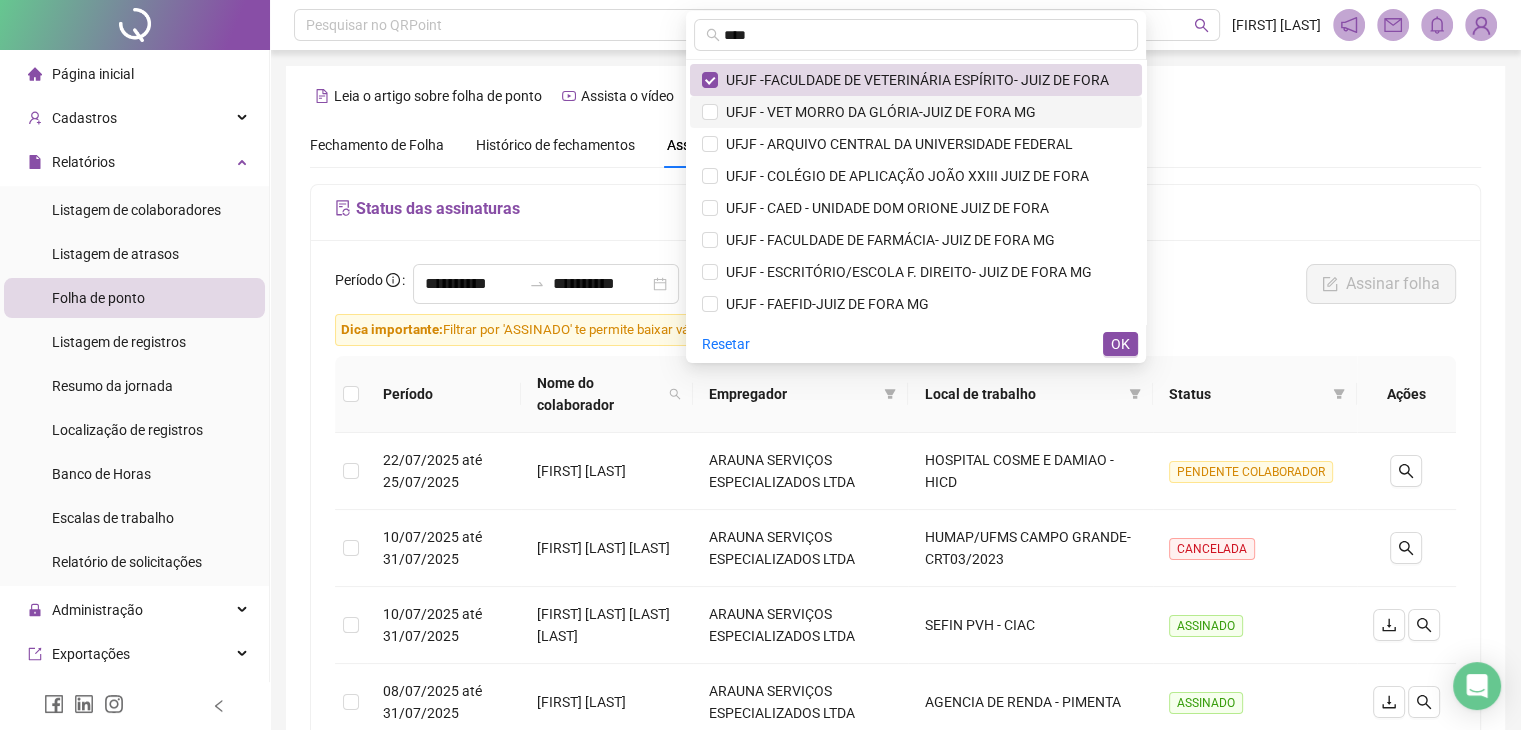 click on "UFJF - VET MORRO DA GLÓRIA-JUIZ DE FORA MG" at bounding box center (877, 112) 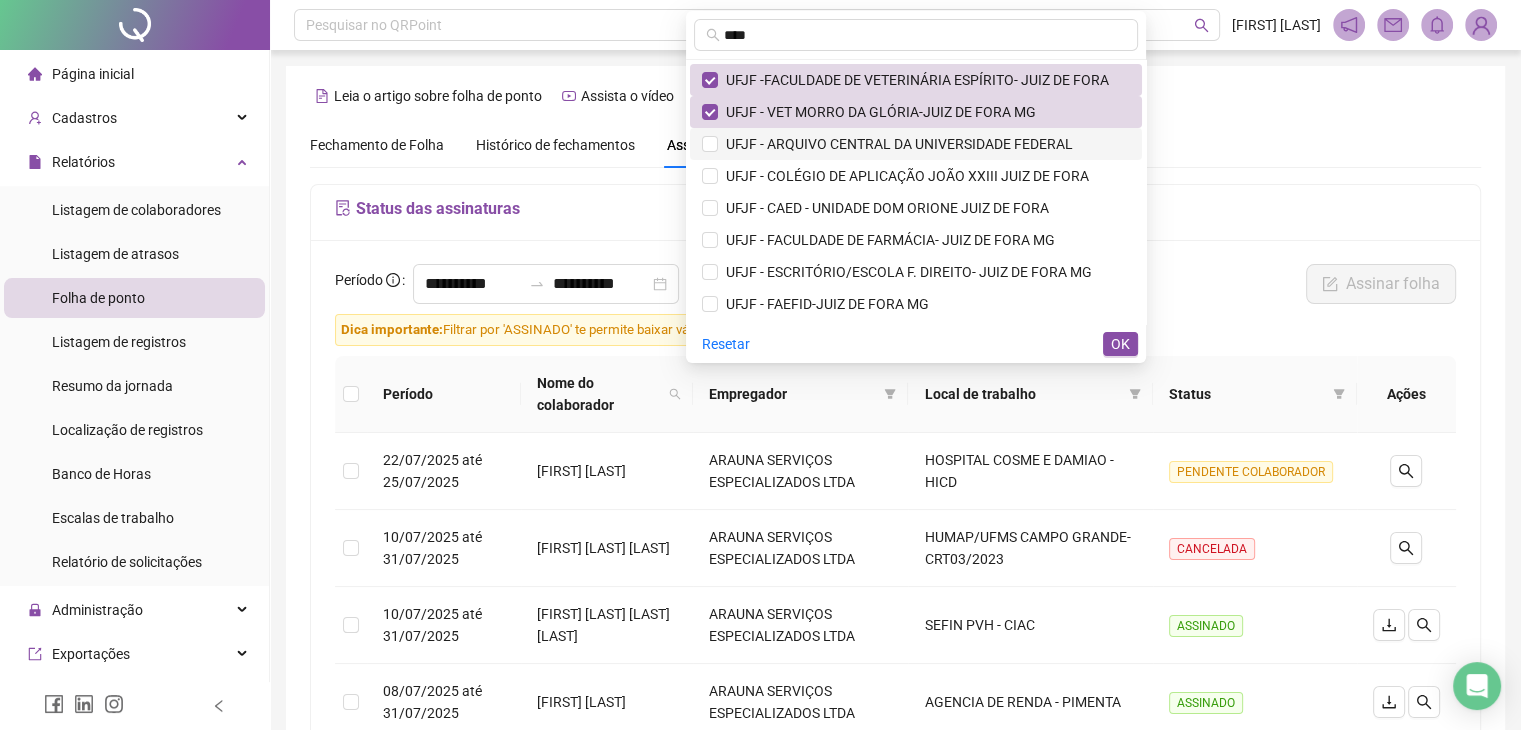click on "UFJF - ARQUIVO CENTRAL DA UNIVERSIDADE FEDERAL" at bounding box center [916, 144] 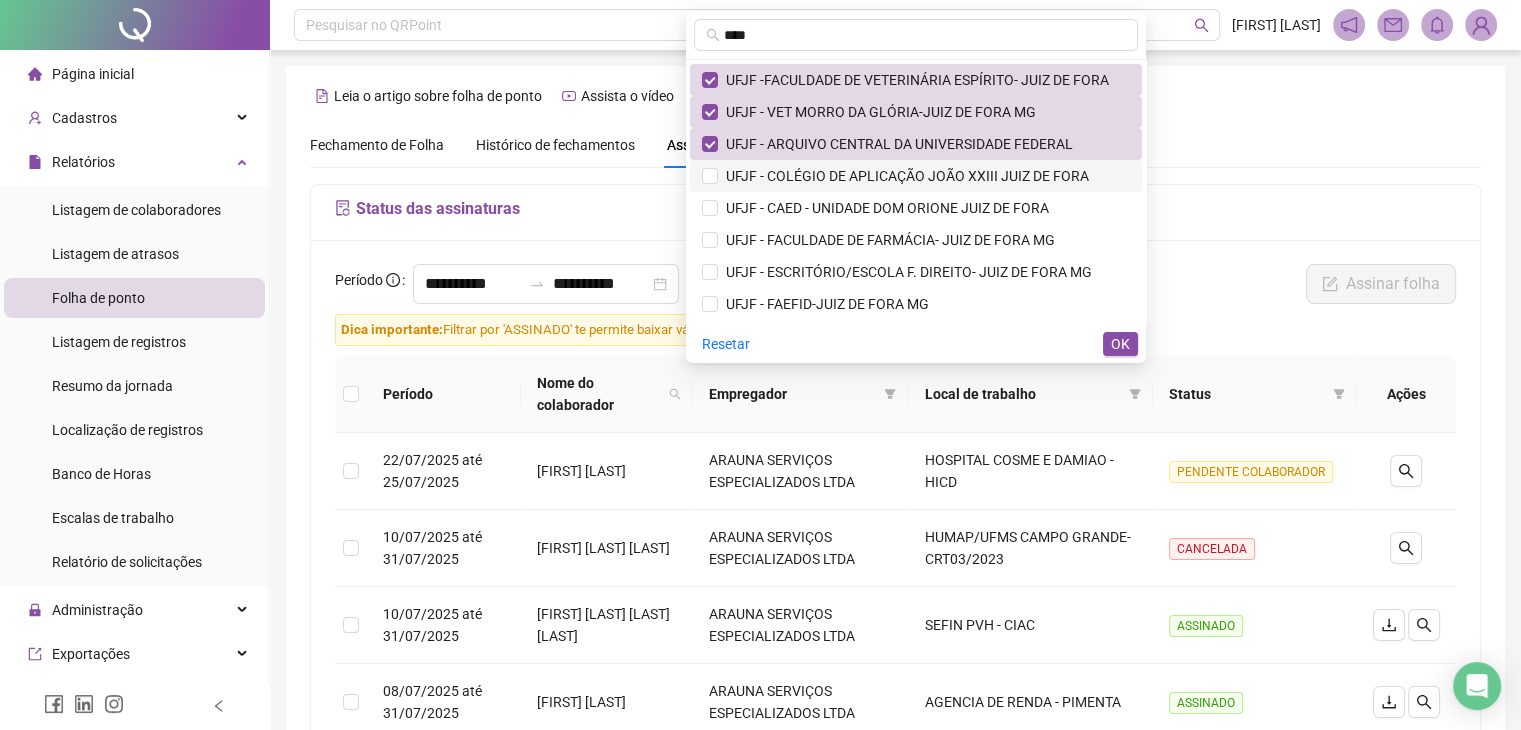 click on "UFJF - COLÉGIO DE APLICAÇÃO JOÃO XXIII  JUIZ DE FORA" at bounding box center [903, 176] 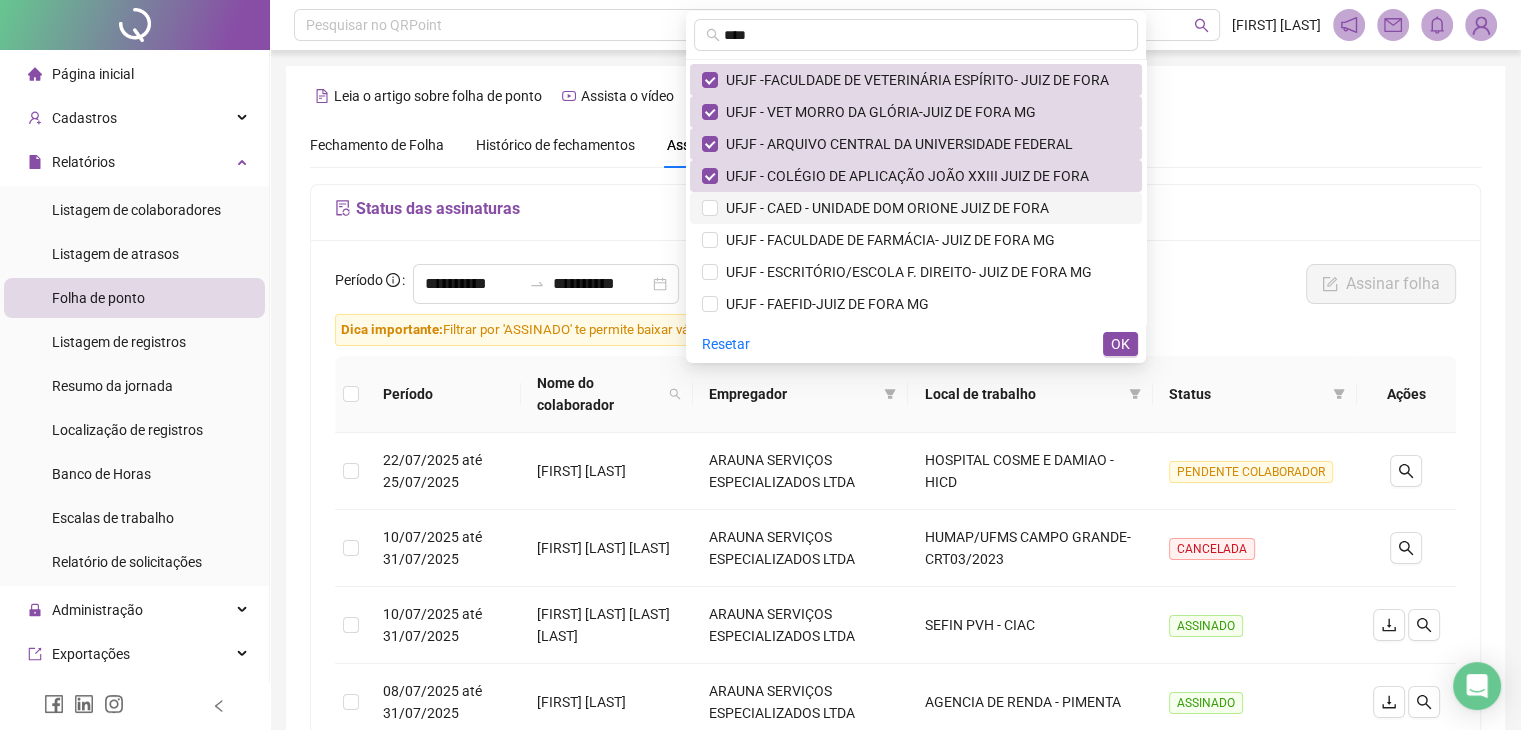 click on "UFJF - CAED - UNIDADE DOM ORIONE JUIZ DE FORA" at bounding box center [883, 208] 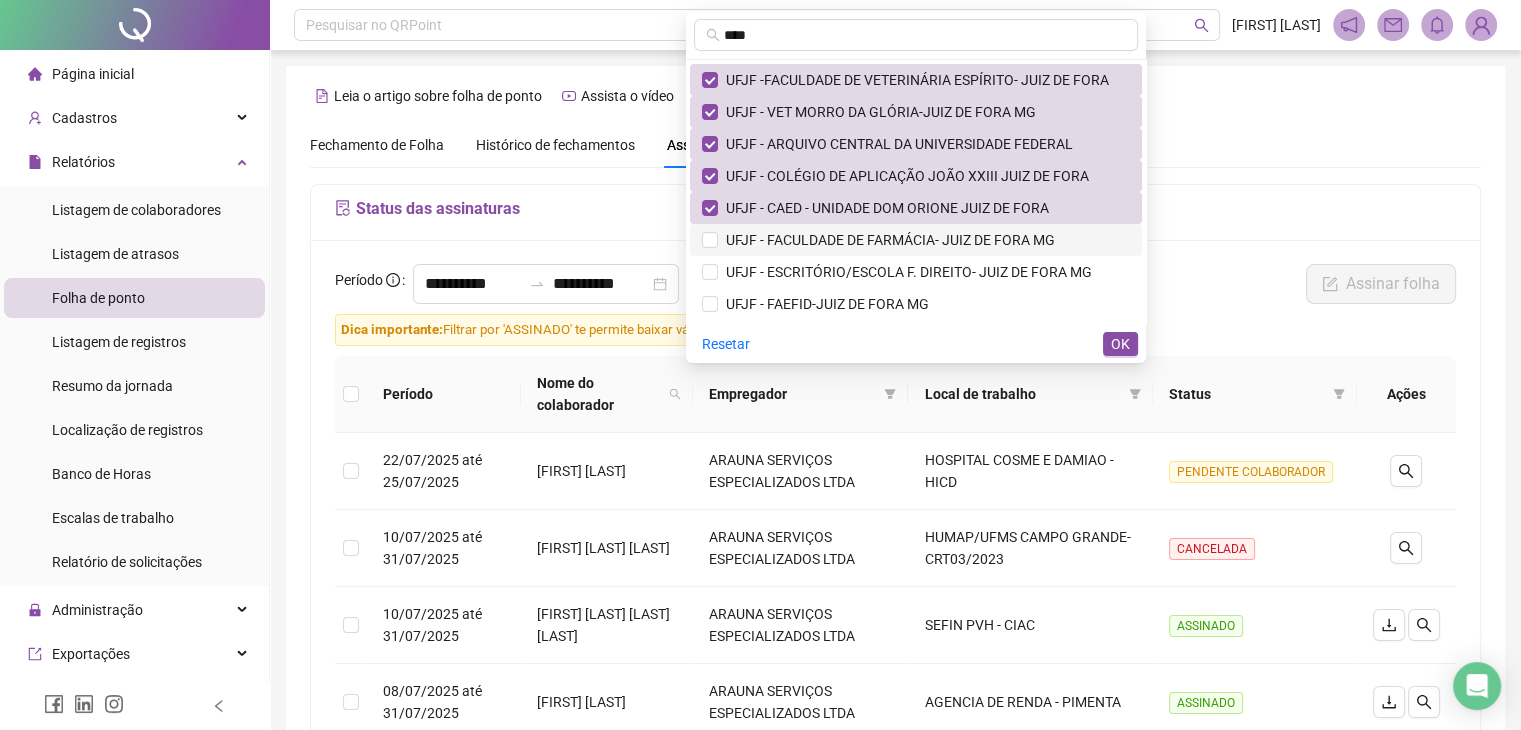 click on "UFJF - FACULDADE DE FARMÁCIA- JUIZ DE FORA  MG" at bounding box center [886, 240] 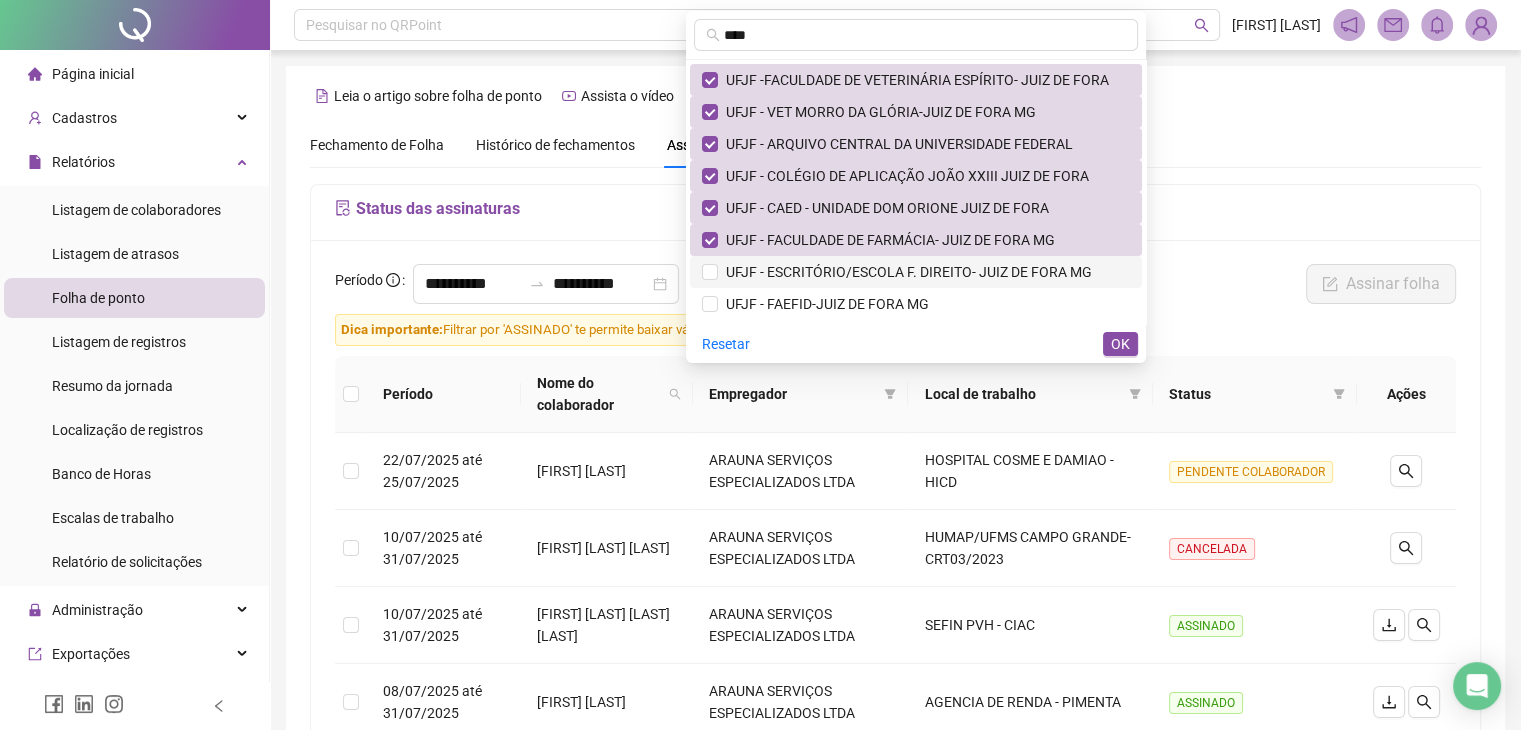 click on "UFJF - ESCRITÓRIO/ESCOLA F. DIREITO- JUIZ DE FORA MG" at bounding box center (905, 272) 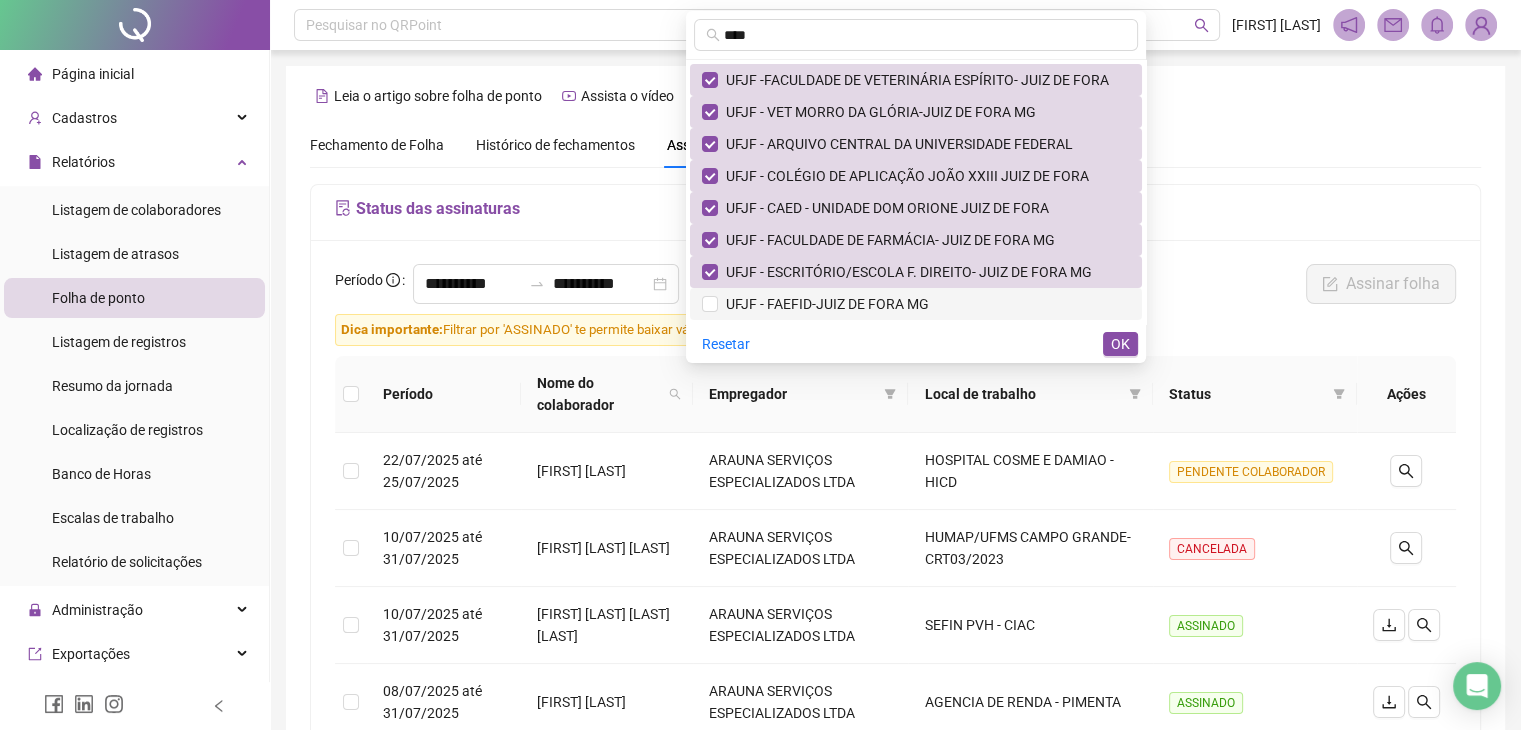 click on "UFJF - FAEFID-JUIZ DE FORA MG" at bounding box center (823, 304) 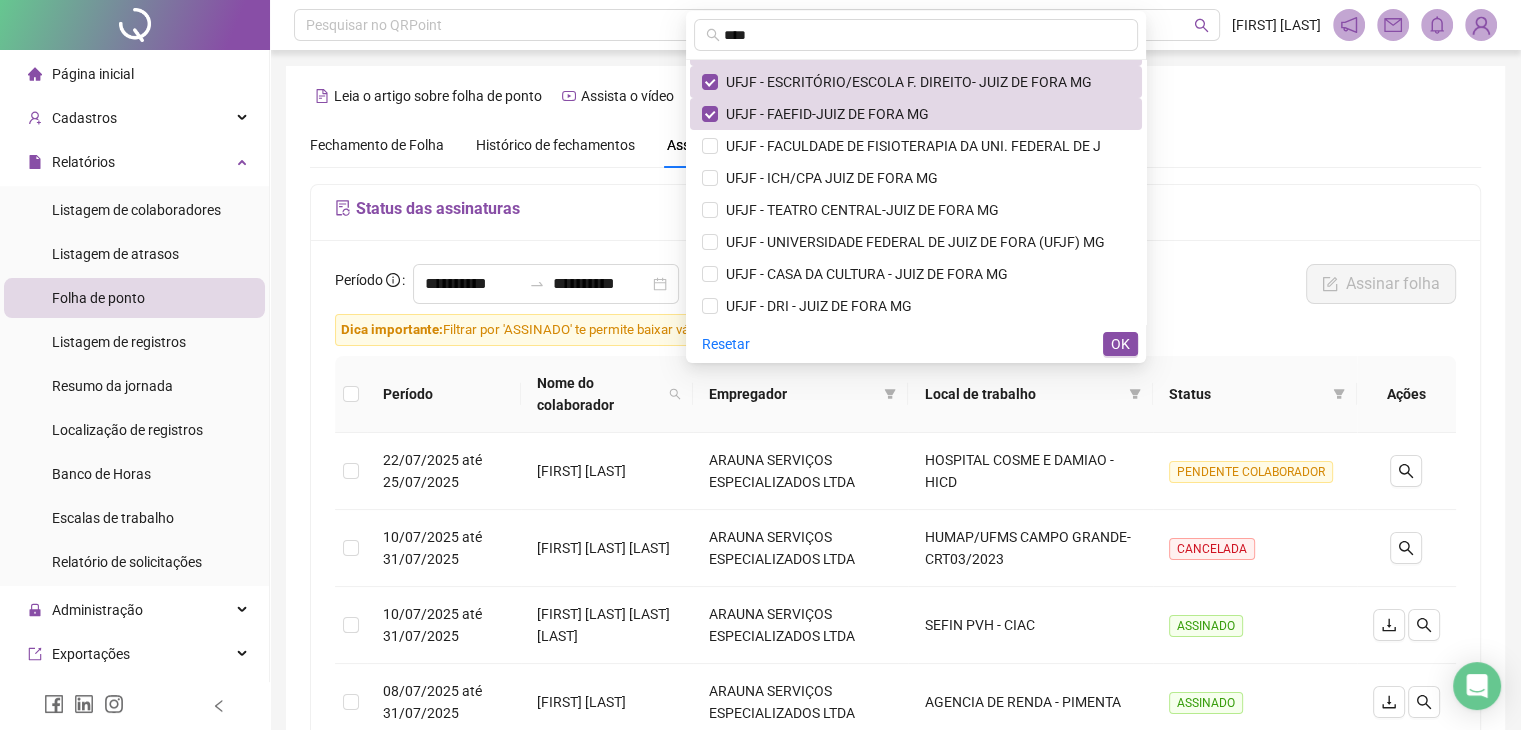 scroll, scrollTop: 200, scrollLeft: 0, axis: vertical 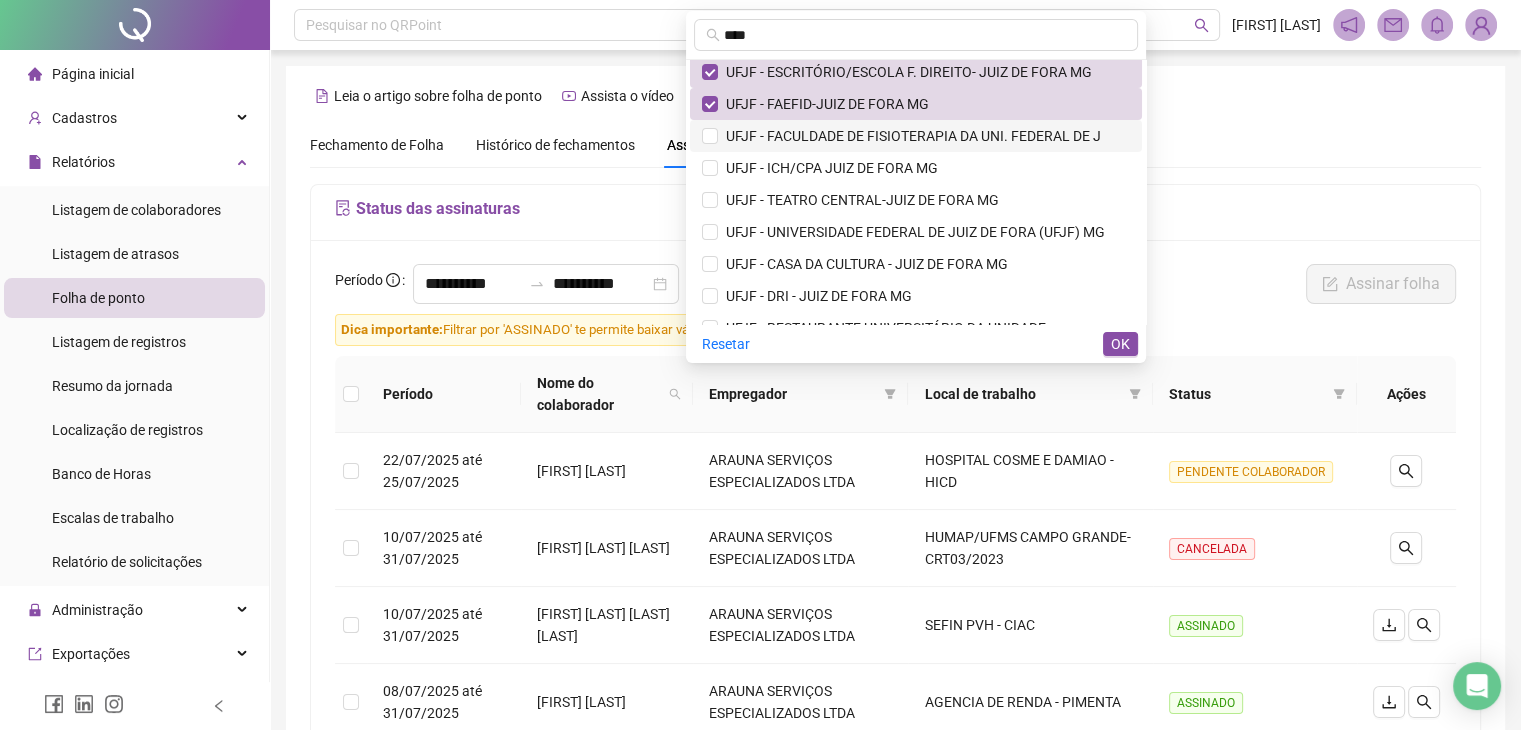 click on "UFJF - FACULDADE DE FISIOTERAPIA DA UNI. FEDERAL DE J" at bounding box center (909, 136) 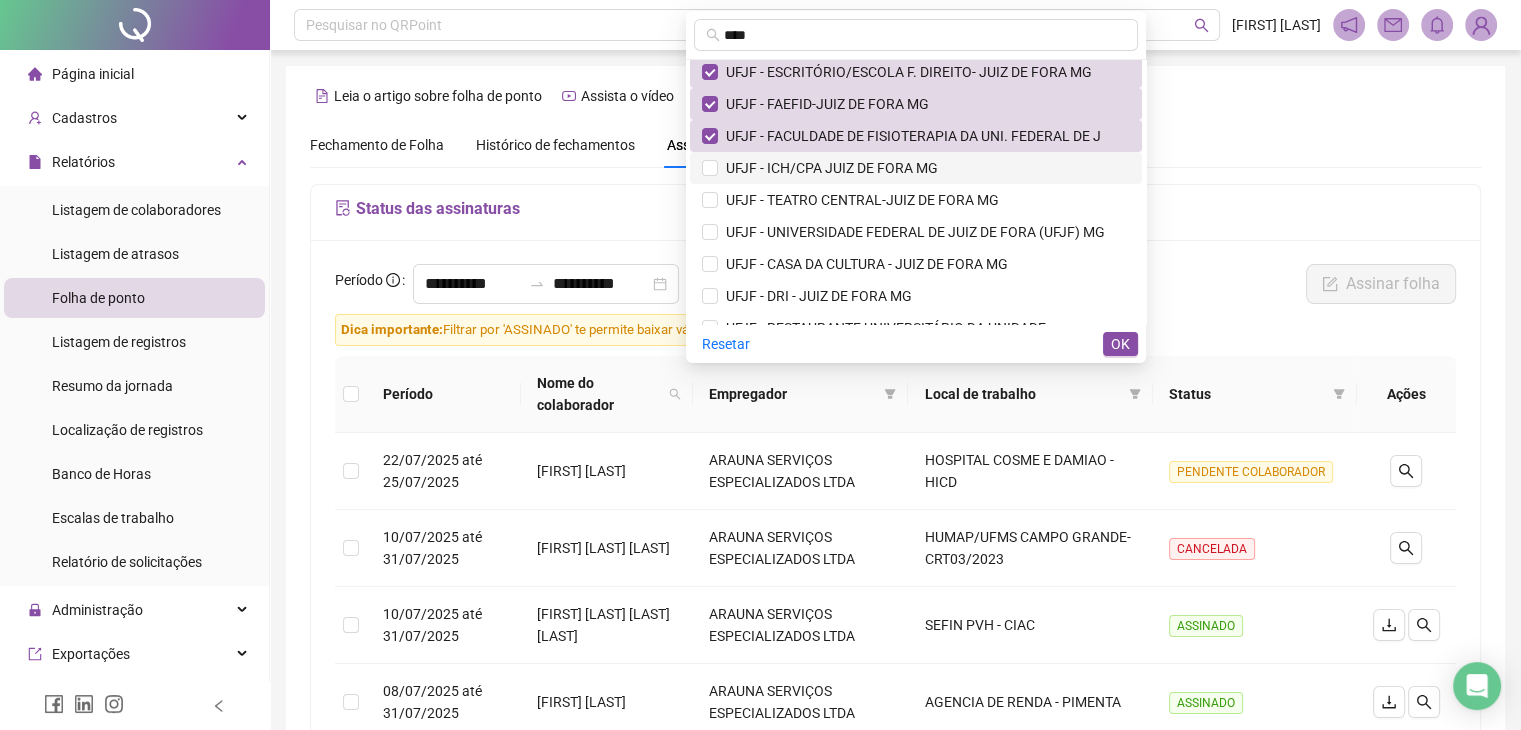 click on "UFJF - ICH/CPA JUIZ DE FORA MG" at bounding box center [828, 168] 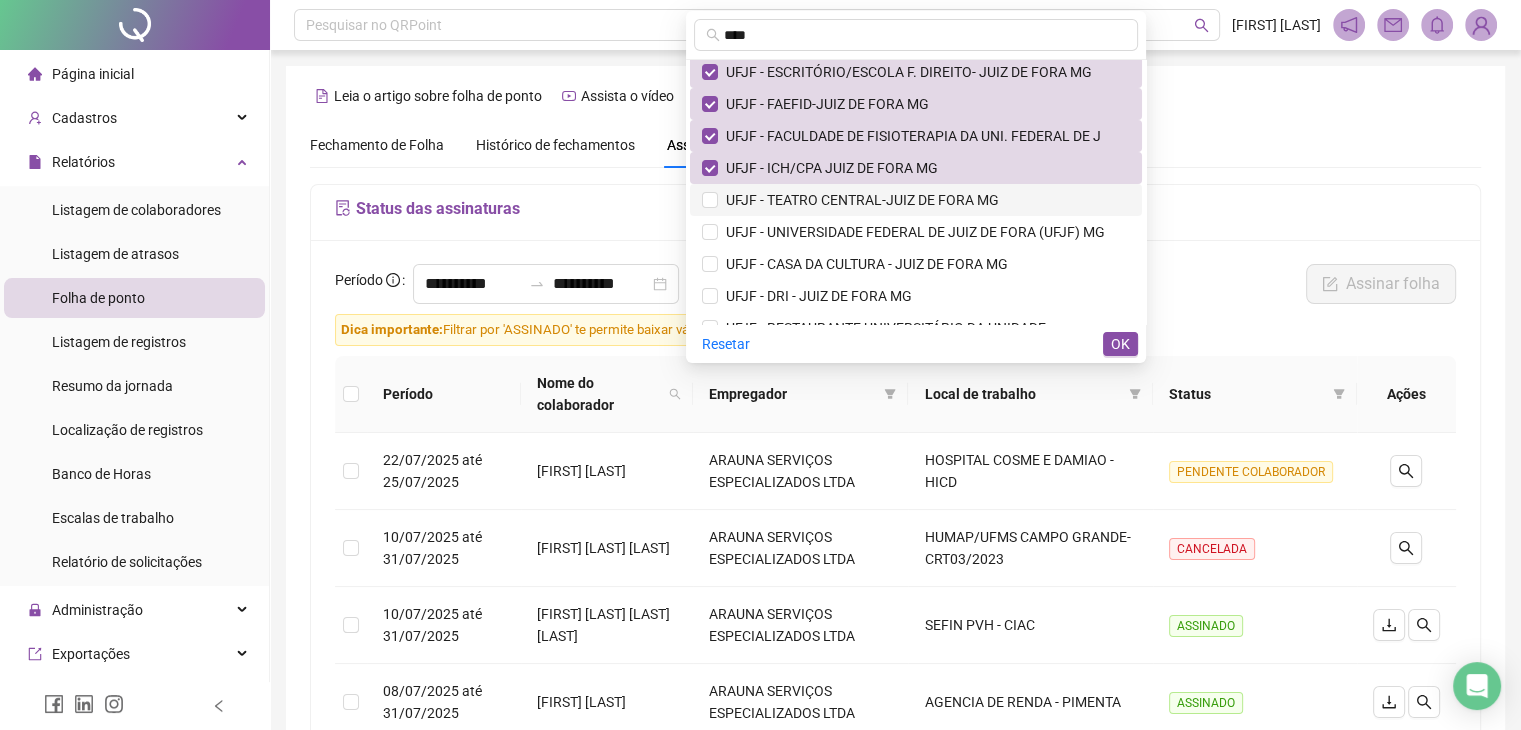 click on "UFJF - TEATRO CENTRAL-JUIZ DE FORA MG" at bounding box center (858, 200) 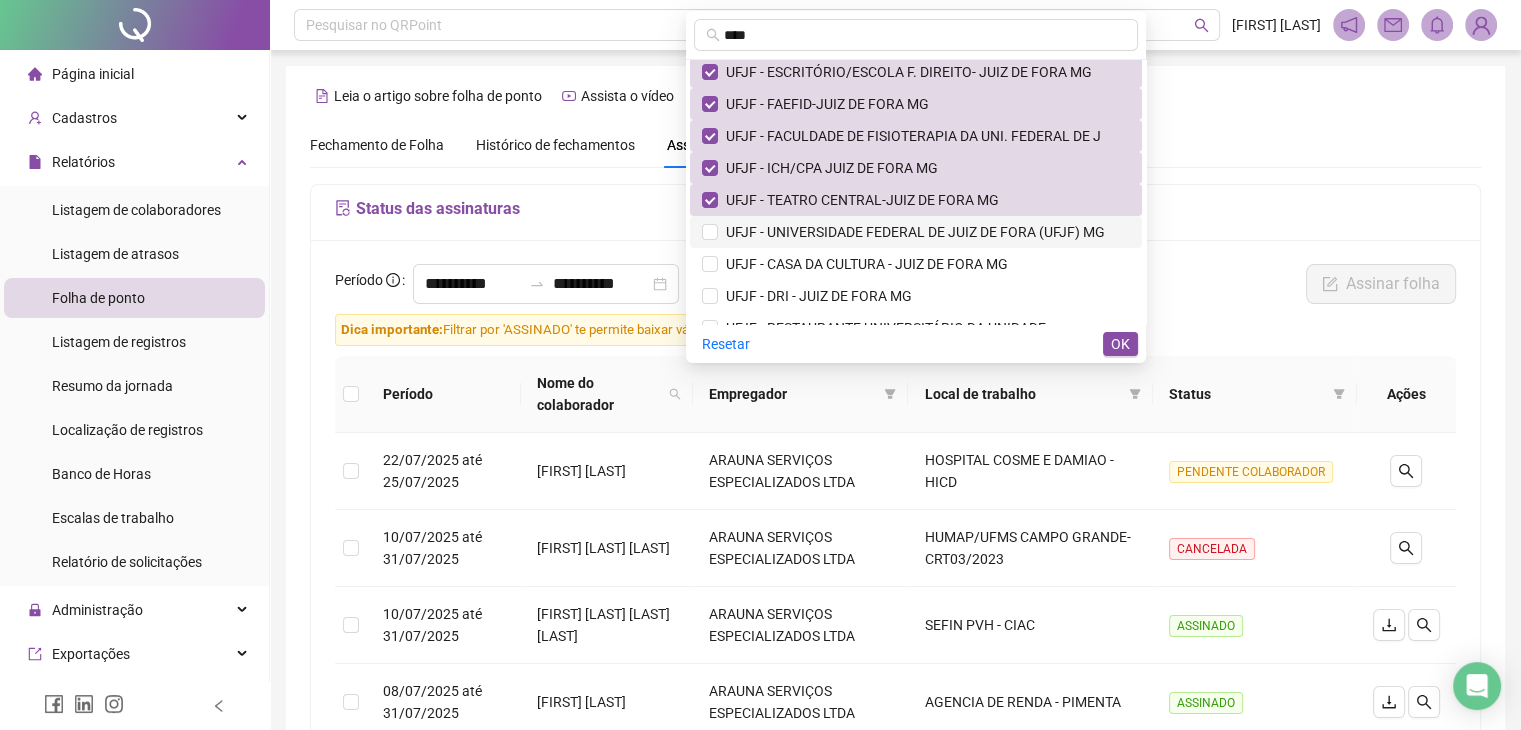 click on "UFJF - UNIVERSIDADE FEDERAL DE JUIZ DE FORA (UFJF) MG" at bounding box center [911, 232] 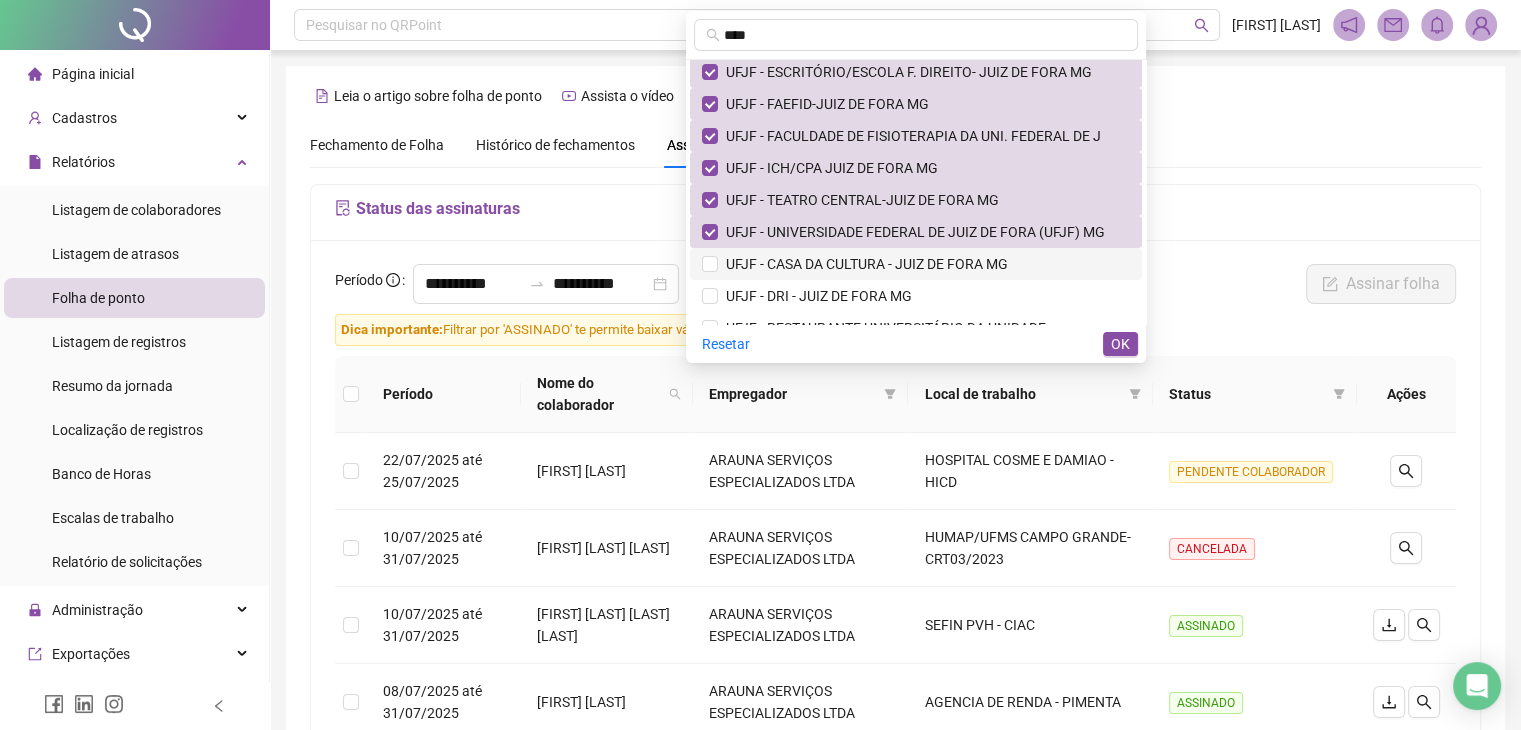 click on "UFJF - CASA DA CULTURA - JUIZ DE FORA MG" at bounding box center (863, 264) 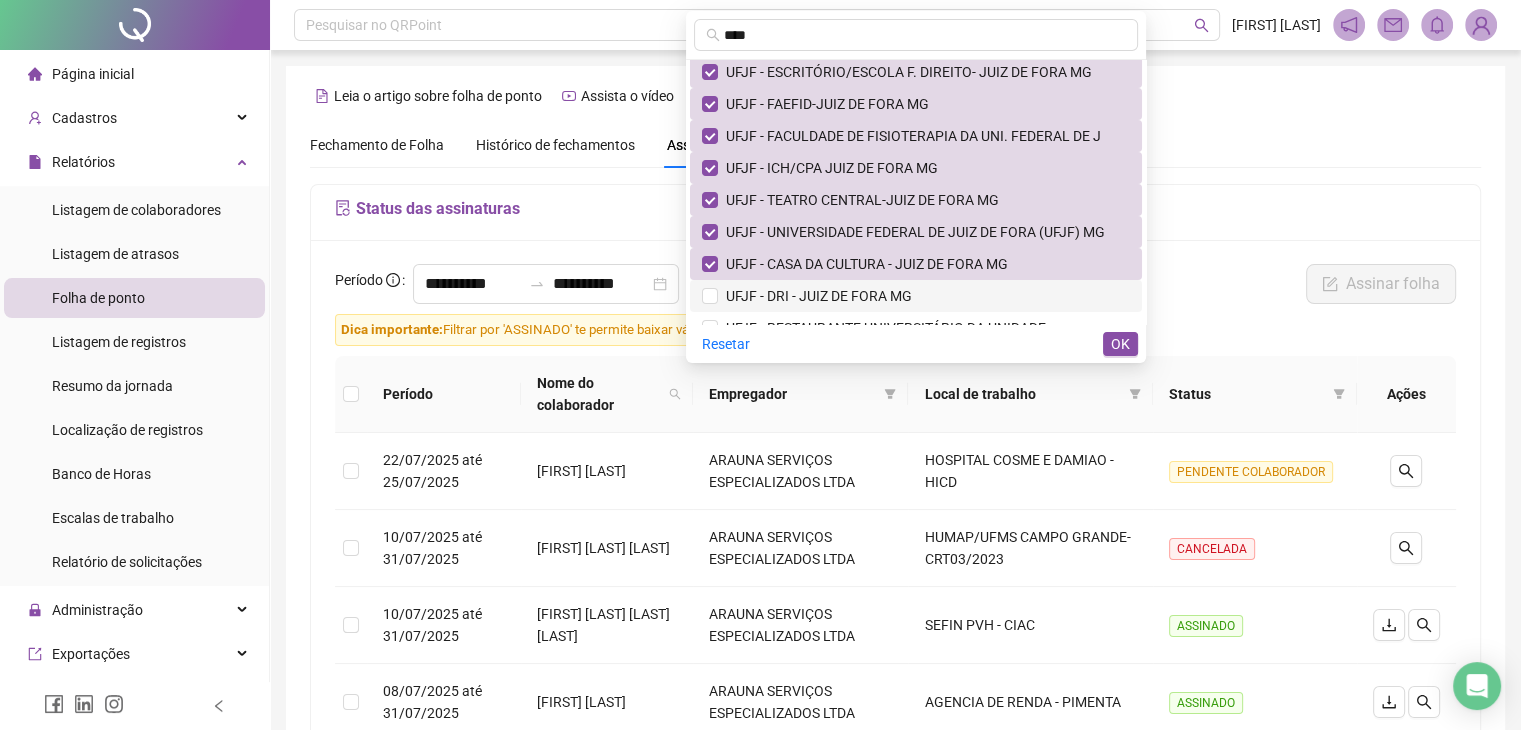 click on "UFJF - DRI - JUIZ DE FORA MG" at bounding box center (815, 296) 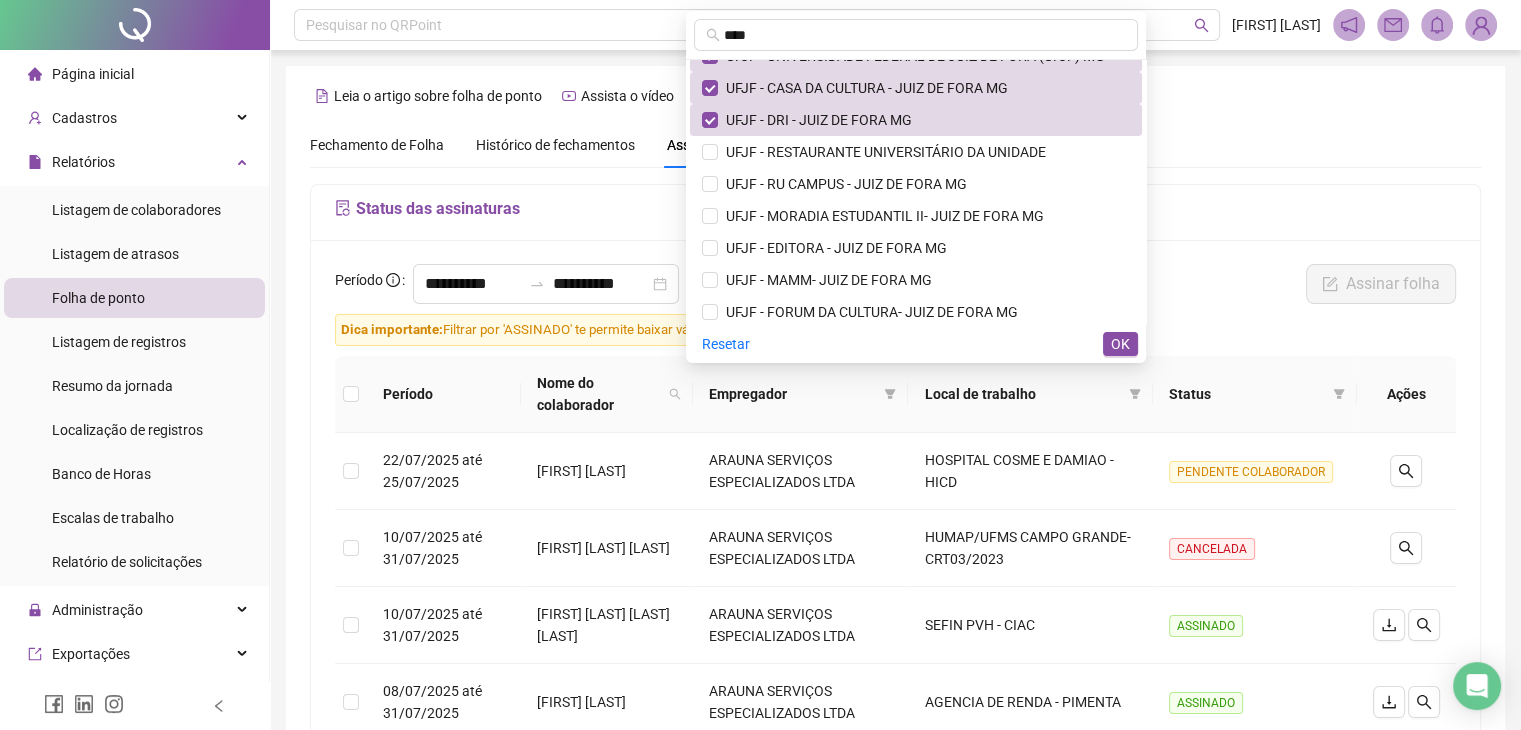 scroll, scrollTop: 400, scrollLeft: 0, axis: vertical 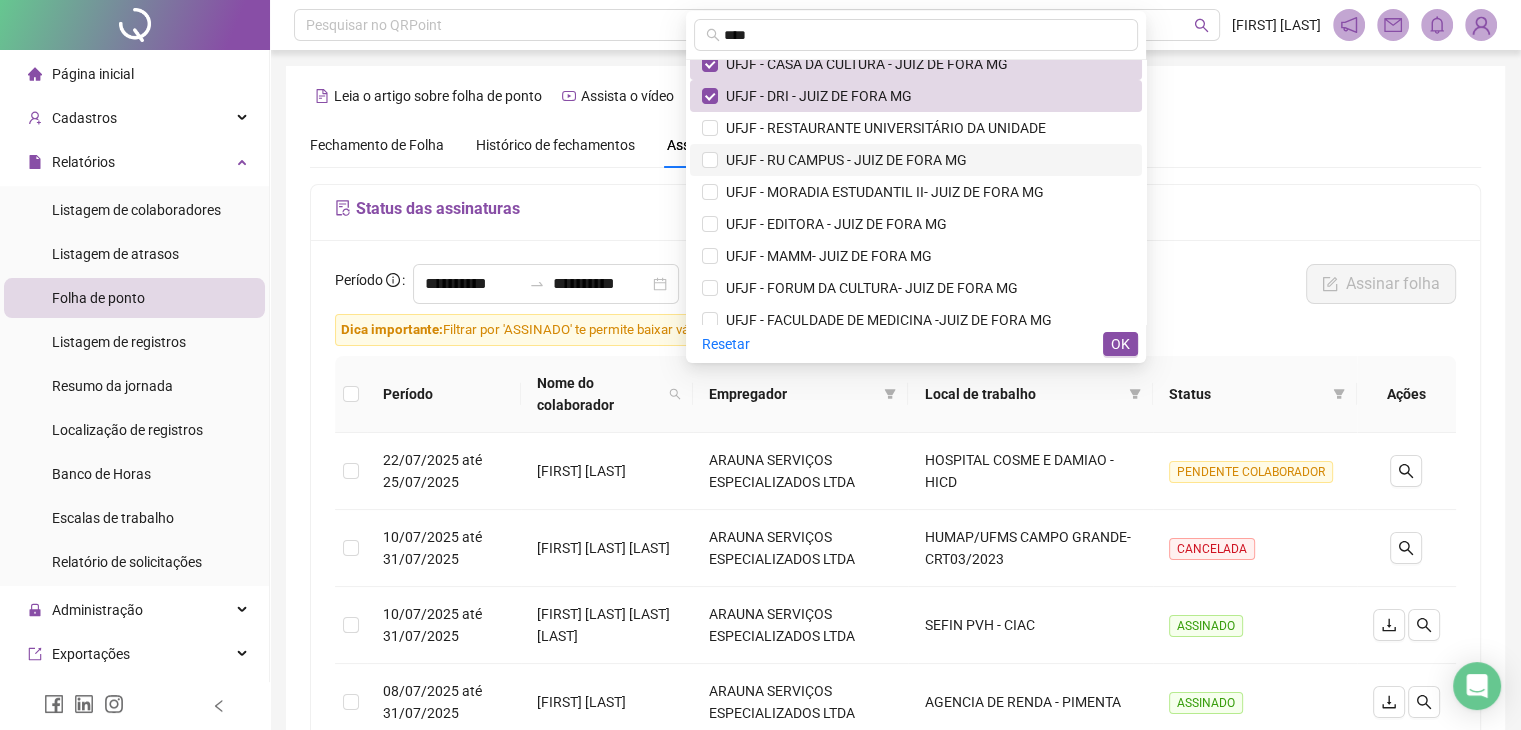 click on "UFJF - RU CAMPUS - JUIZ DE FORA MG" at bounding box center [916, 160] 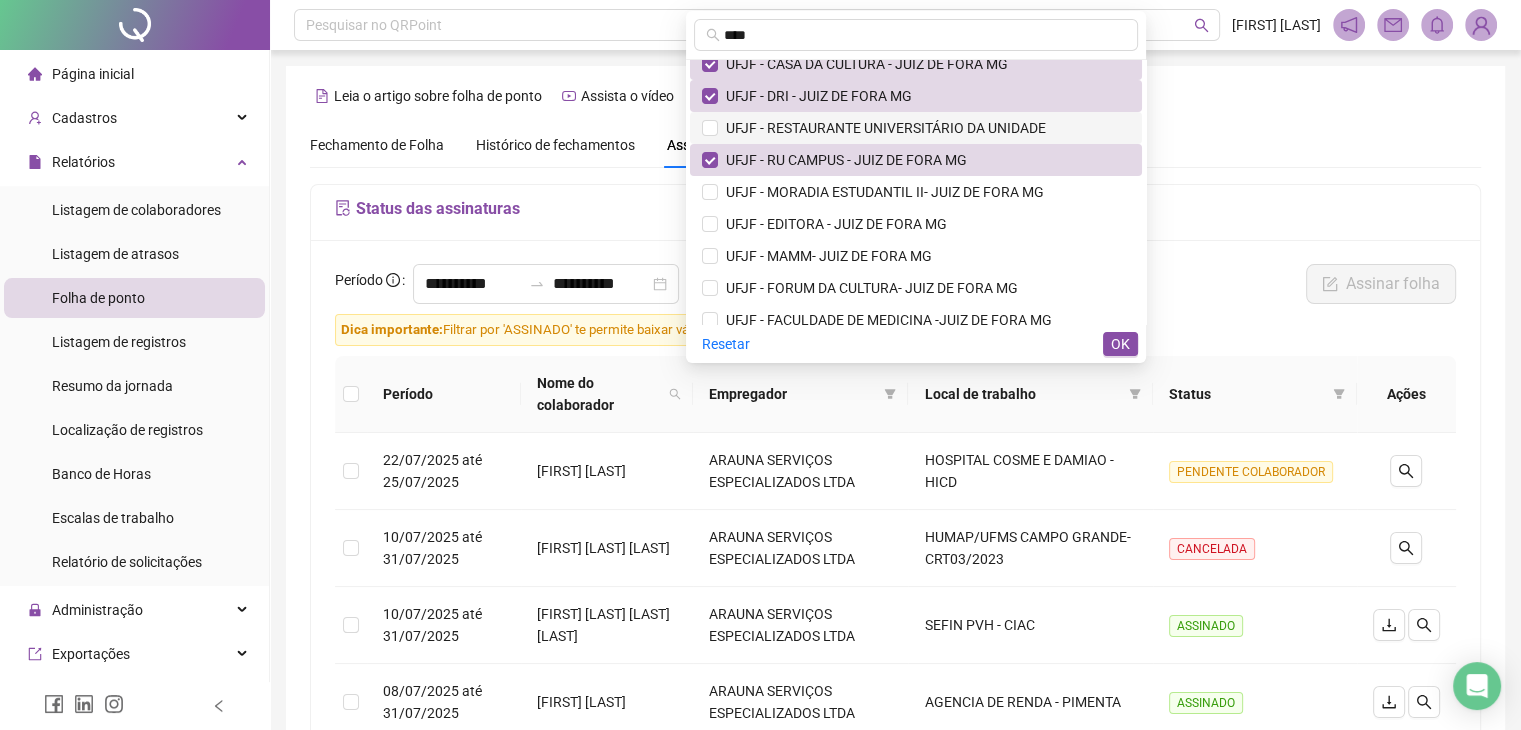 click on "UFJF - RESTAURANTE UNIVERSITÁRIO DA  UNIDADE" at bounding box center [882, 128] 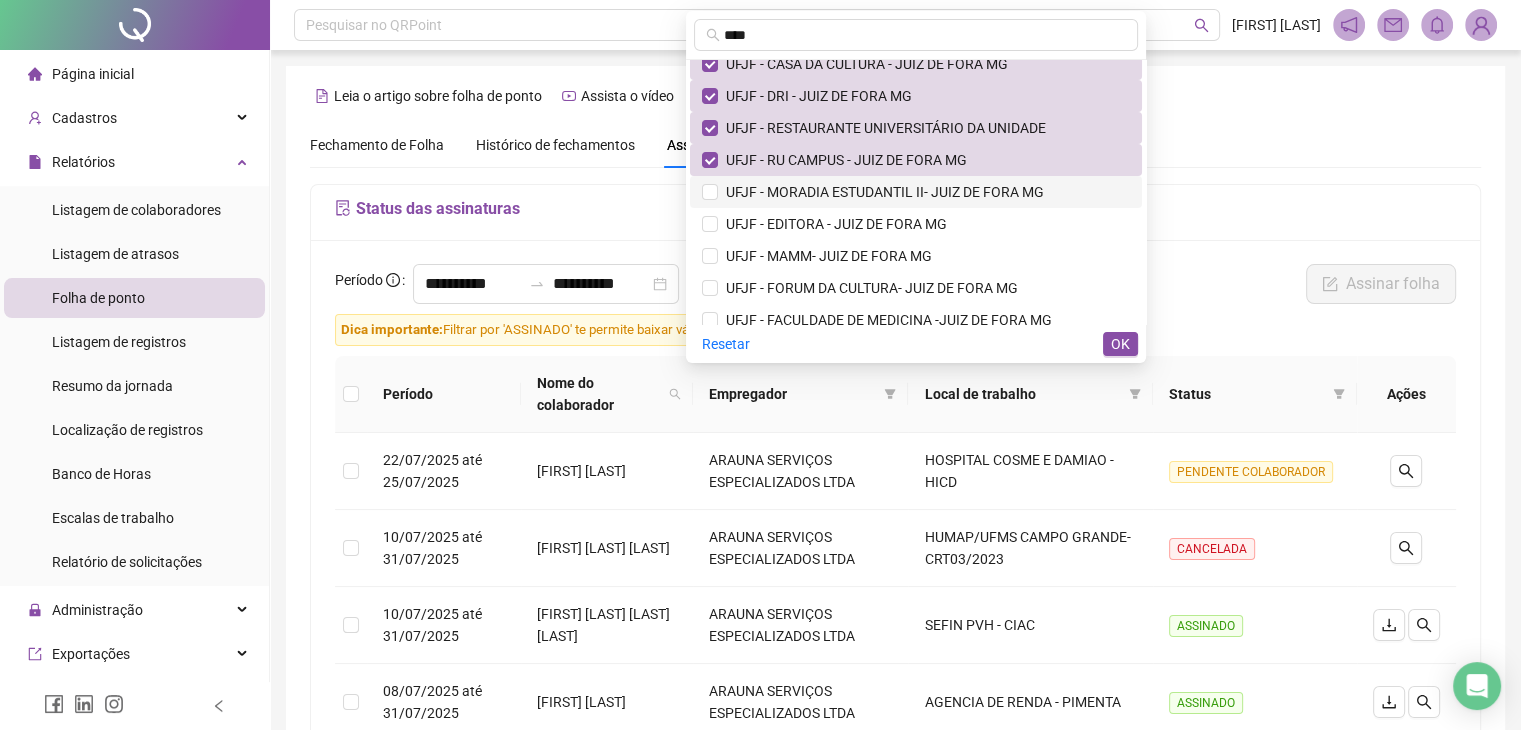 click on "UFJF - MORADIA ESTUDANTIL II- JUIZ DE FORA MG" at bounding box center [881, 192] 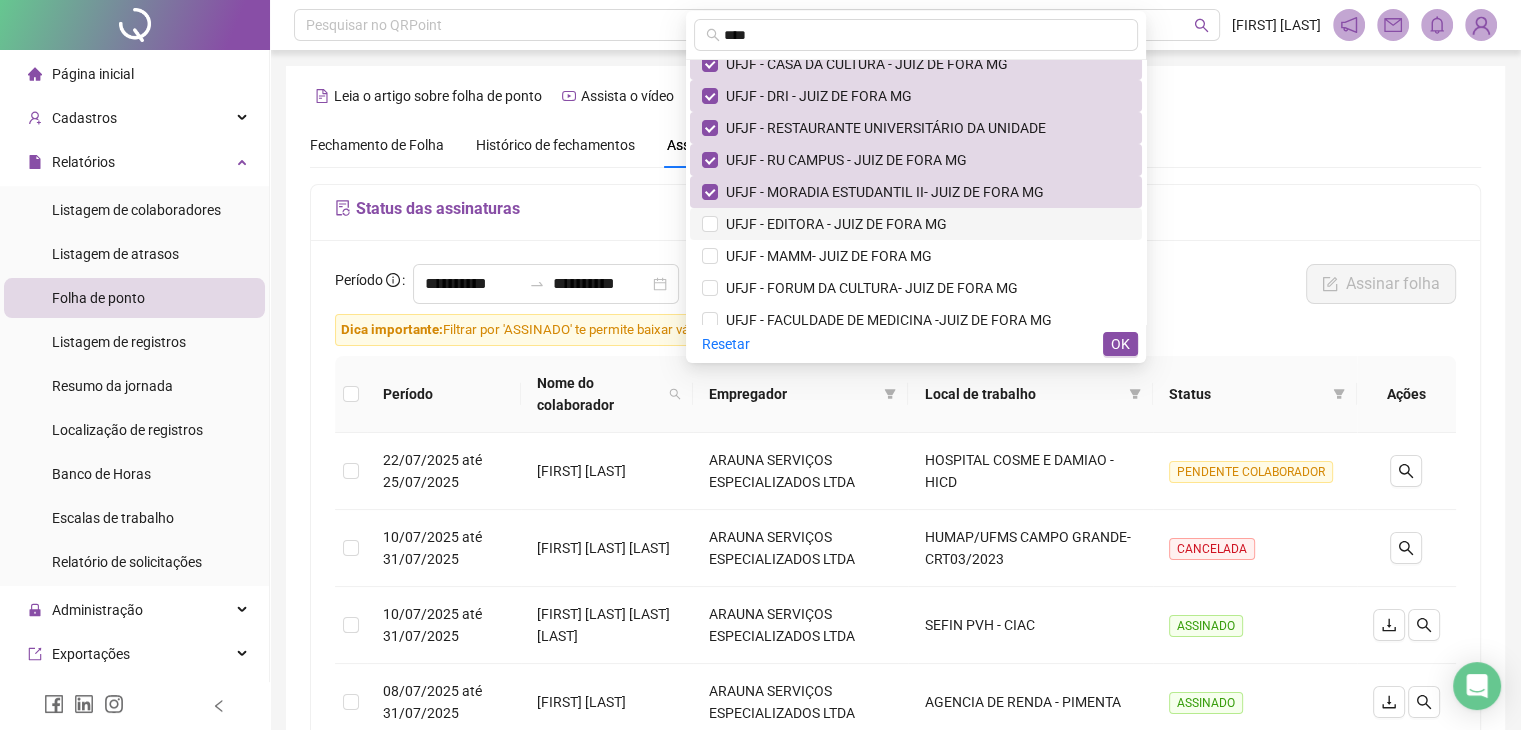click on "UFJF - EDITORA - JUIZ DE FORA MG" at bounding box center (832, 224) 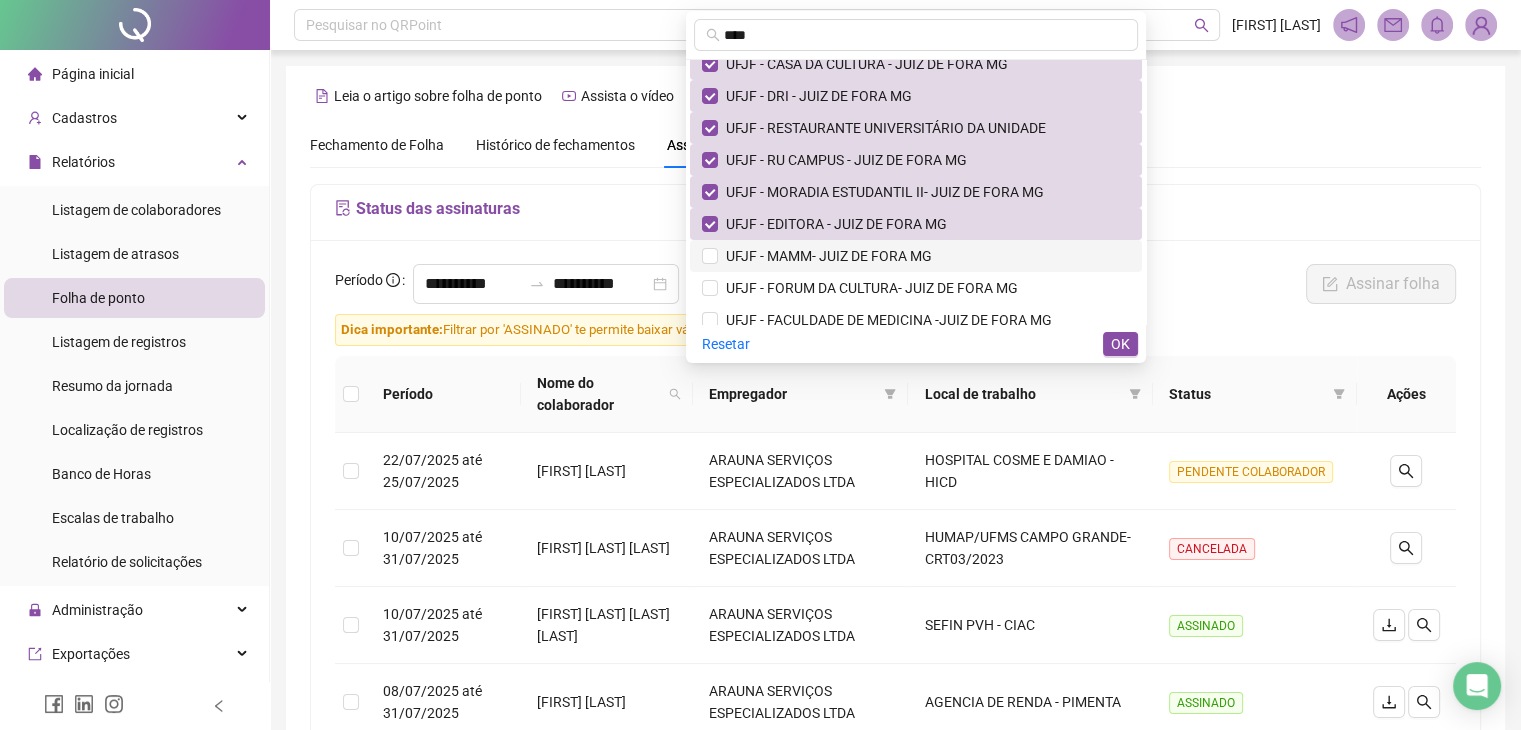 click on "UFJF - MAMM- JUIZ DE FORA MG" at bounding box center (825, 256) 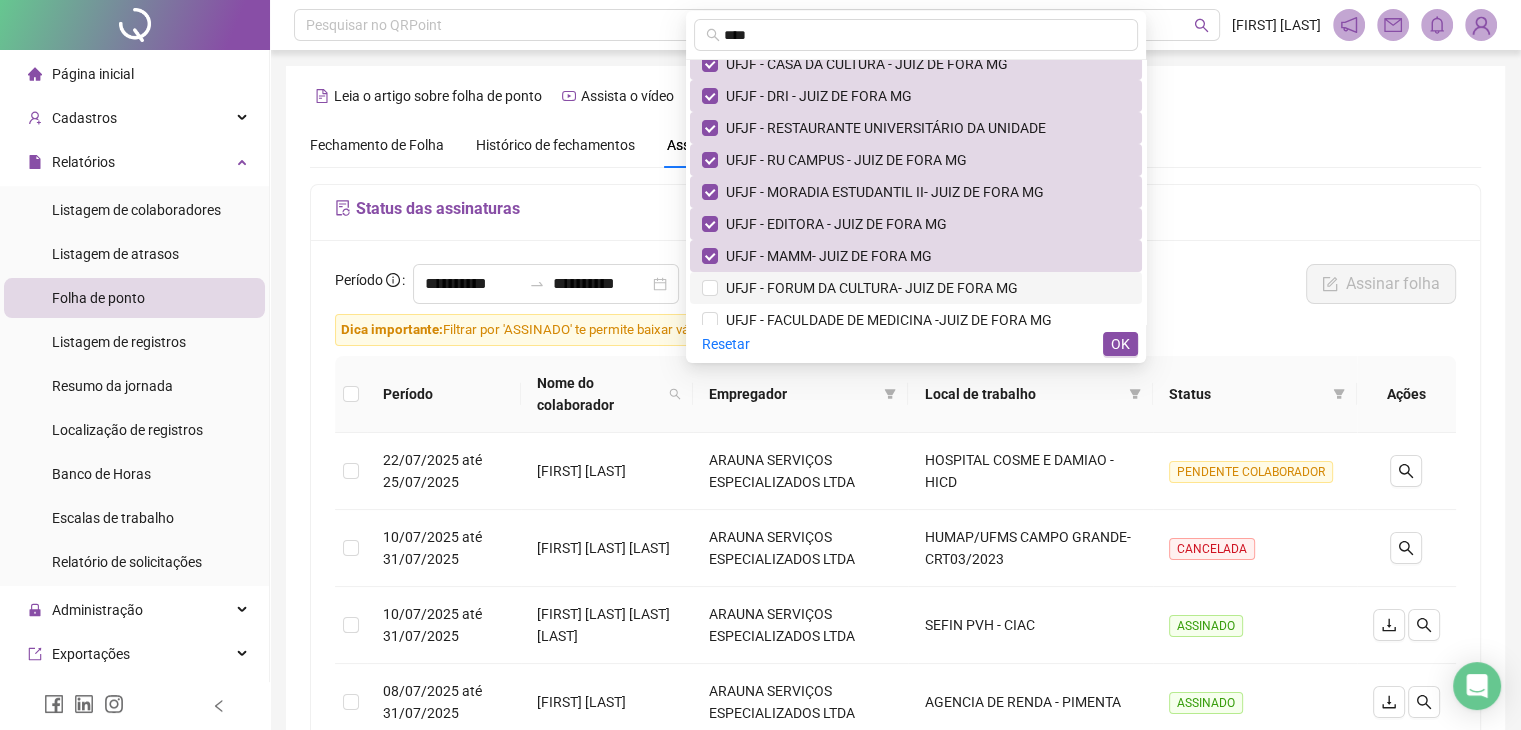 click on "UFJF - FORUM DA CULTURA- JUIZ DE FORA MG" at bounding box center [868, 288] 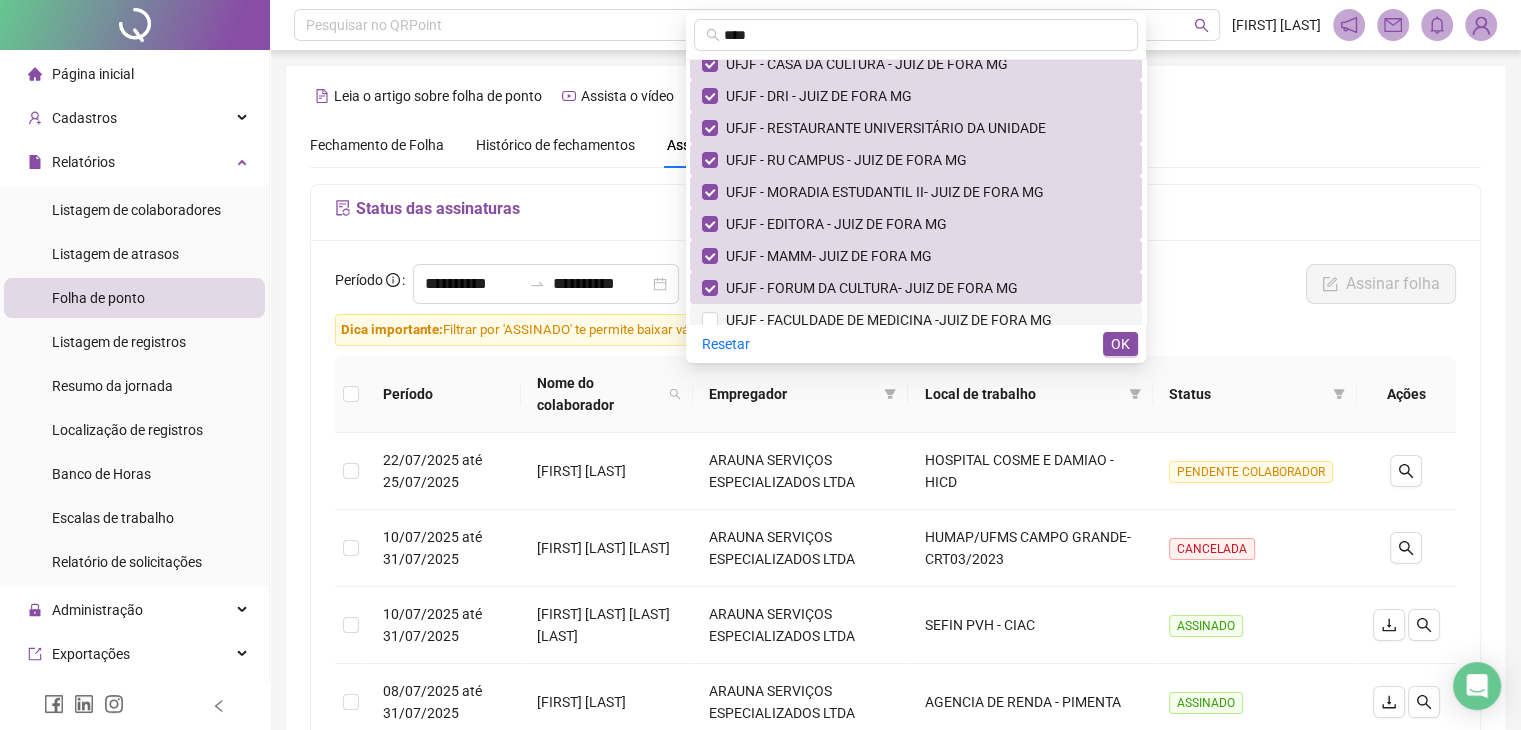 click on "UFJF - FACULDADE DE MEDICINA -JUIZ DE FORA  MG" at bounding box center (885, 320) 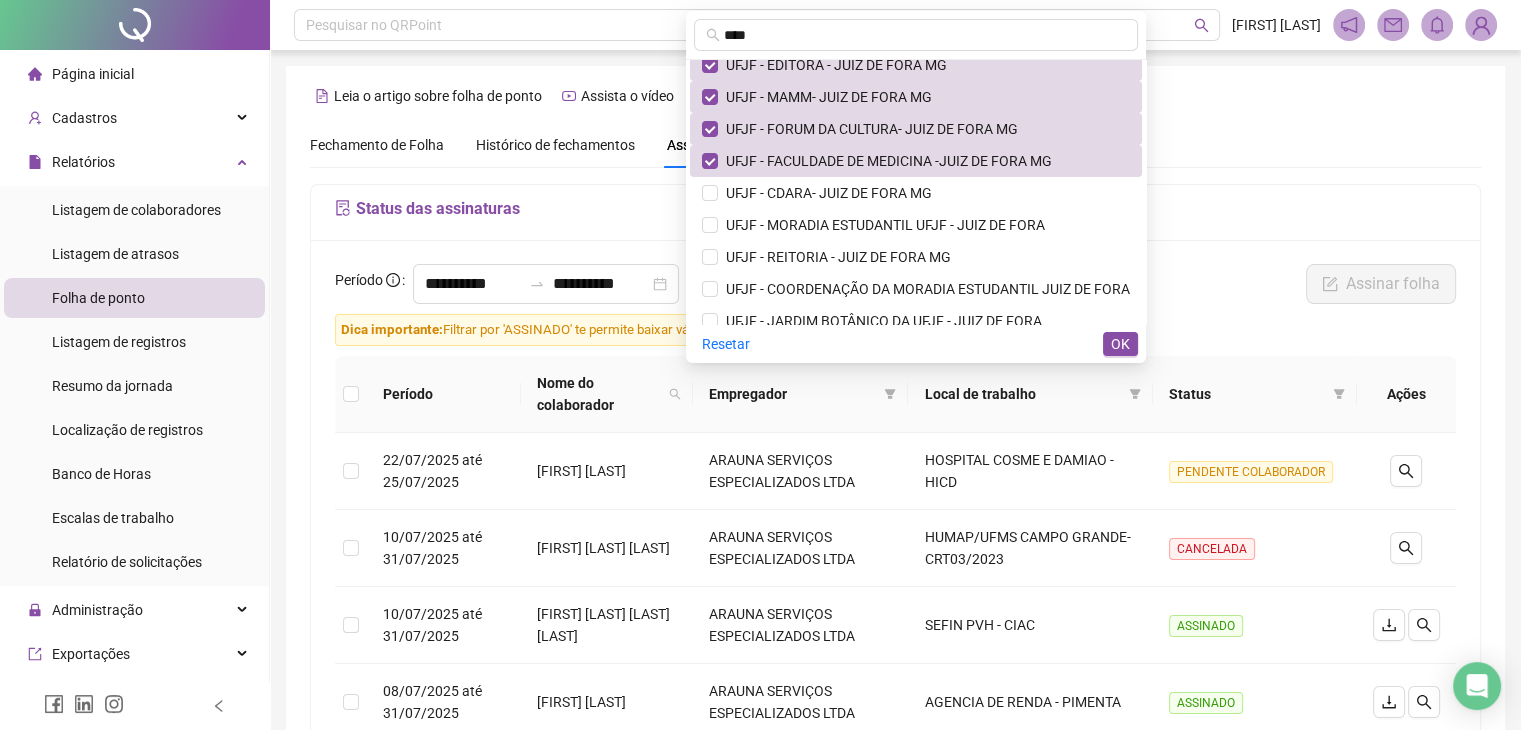 scroll, scrollTop: 560, scrollLeft: 0, axis: vertical 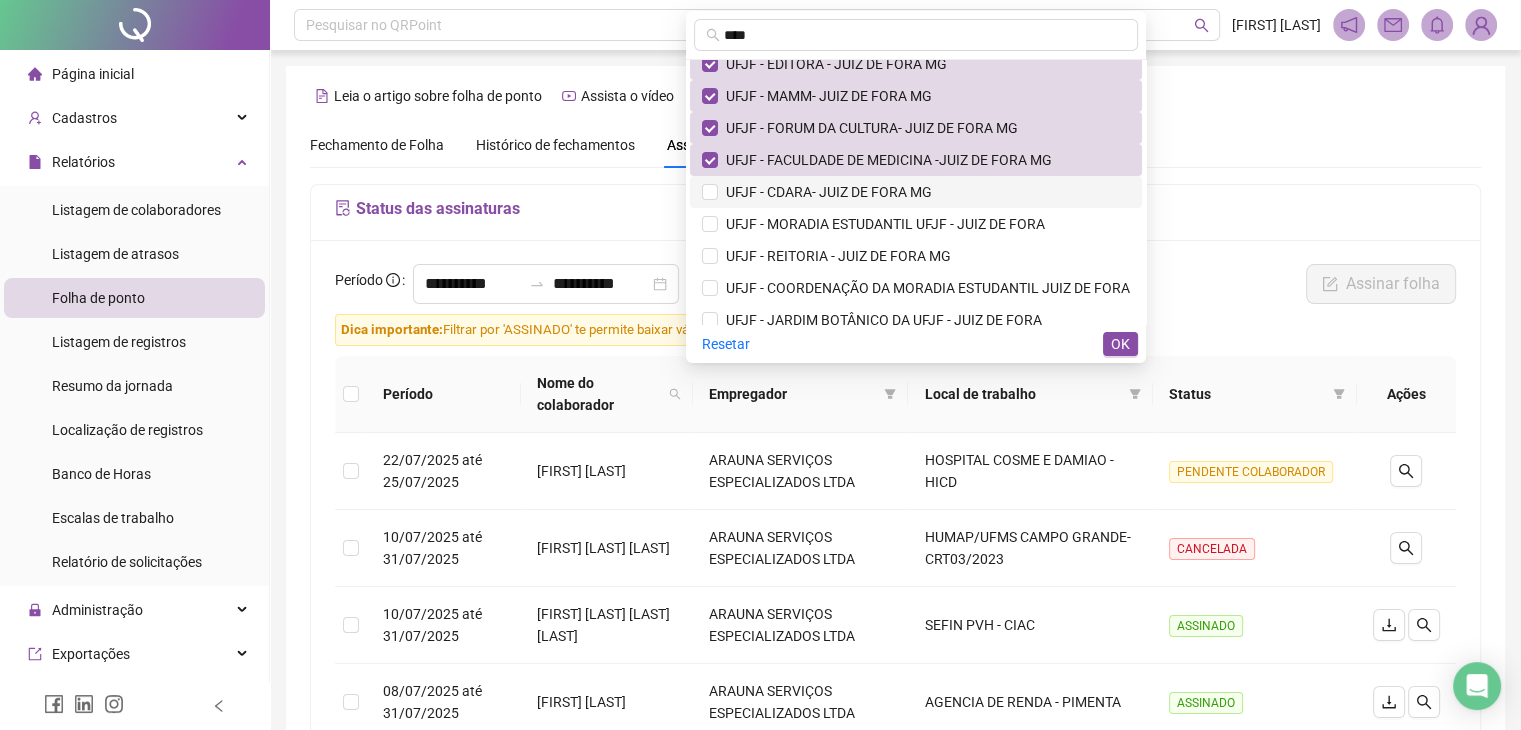 click on "UFJF - CDARA- JUIZ DE FORA MG" at bounding box center [825, 192] 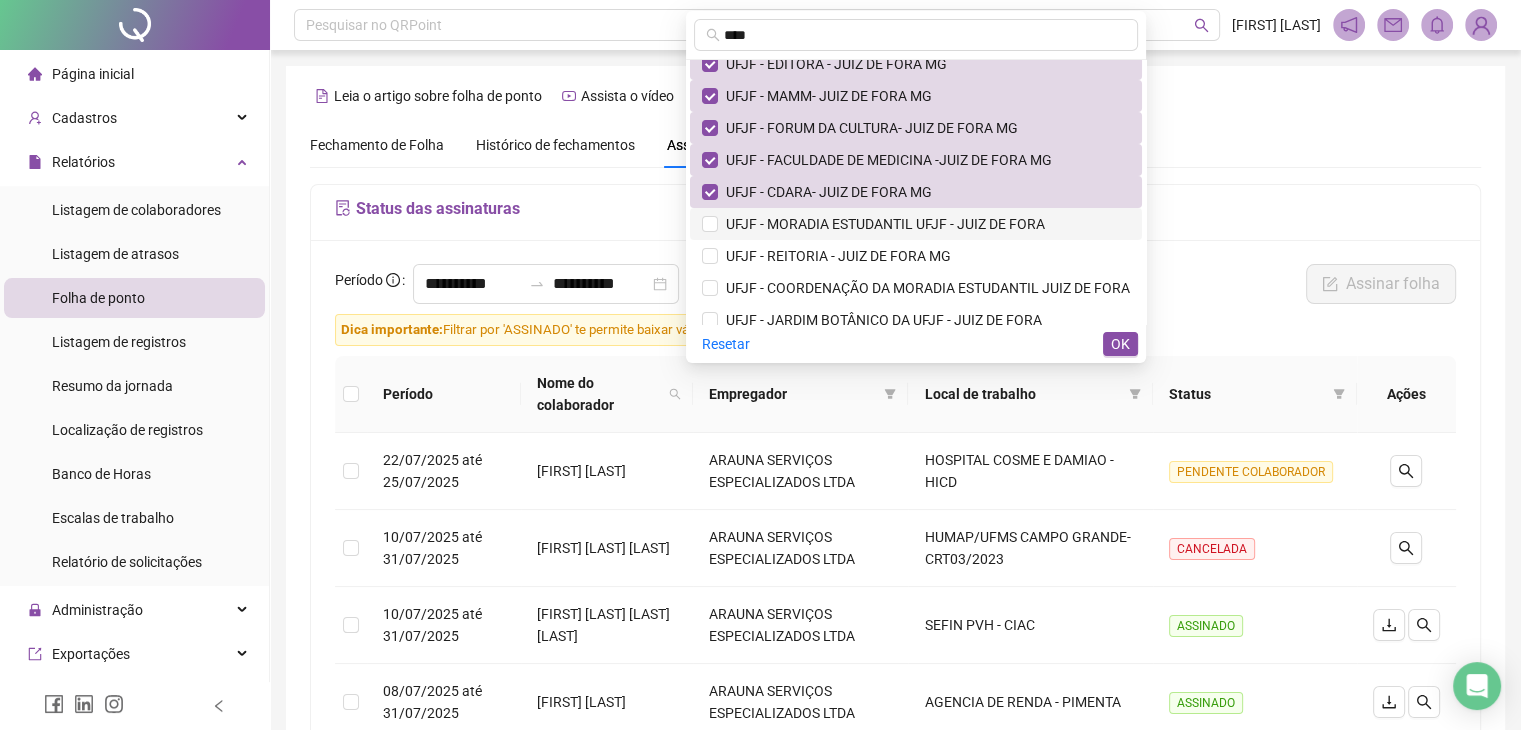 click on "UFJF - MORADIA ESTUDANTIL UFJF - JUIZ DE FORA" at bounding box center [881, 224] 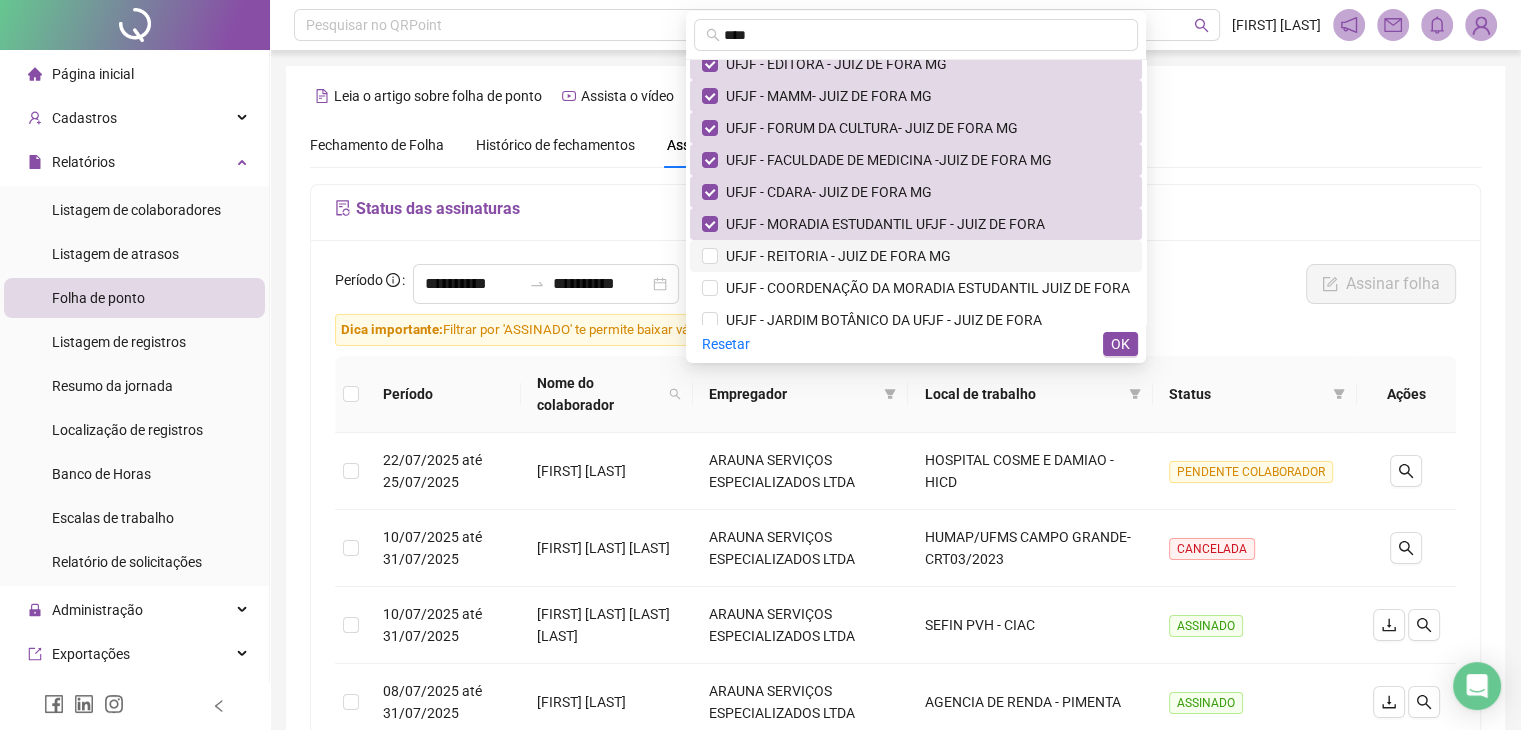 click on "UFJF - REITORIA - JUIZ DE FORA MG" at bounding box center [834, 256] 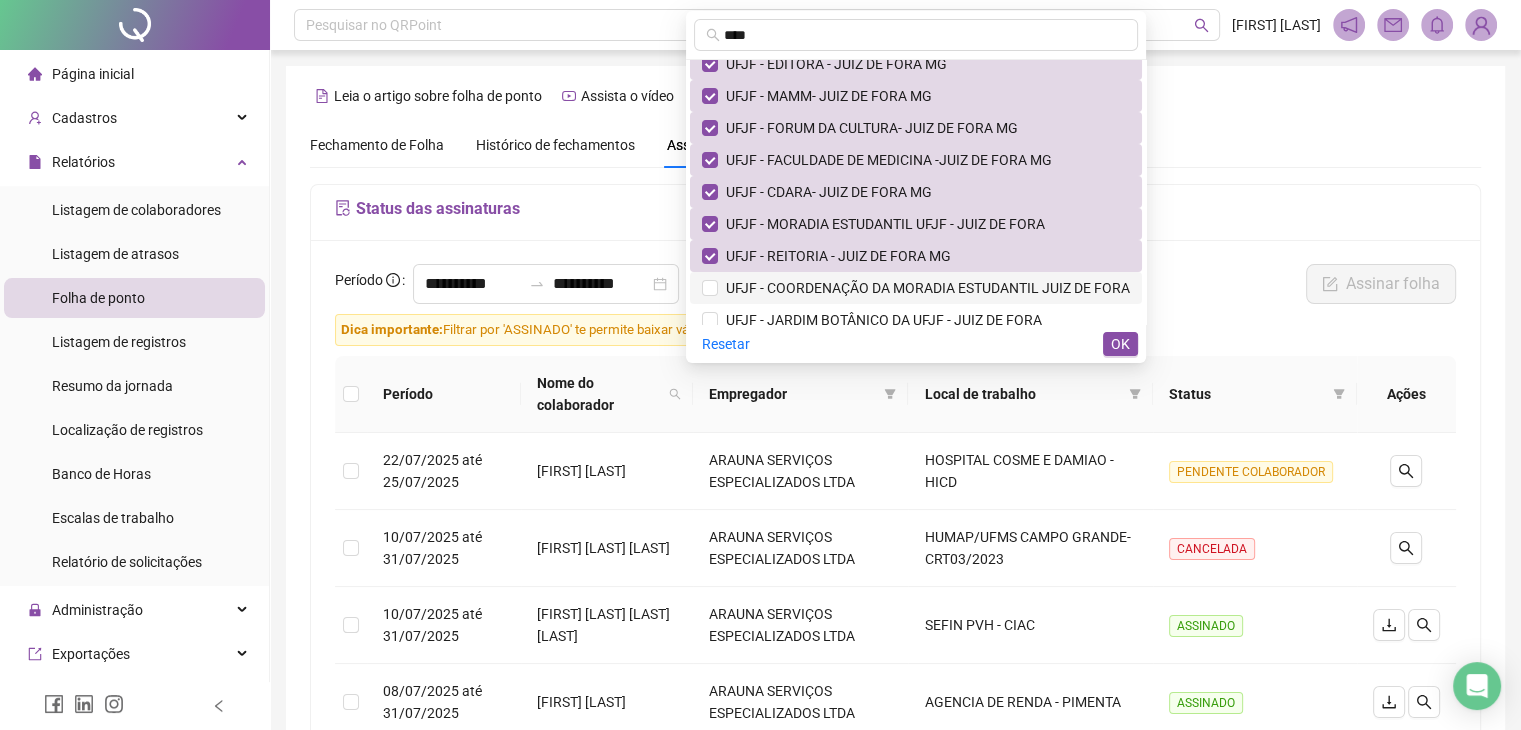 click on "UFJF - COORDENAÇÃO DA MORADIA ESTUDANTIL JUIZ DE FORA" at bounding box center [924, 288] 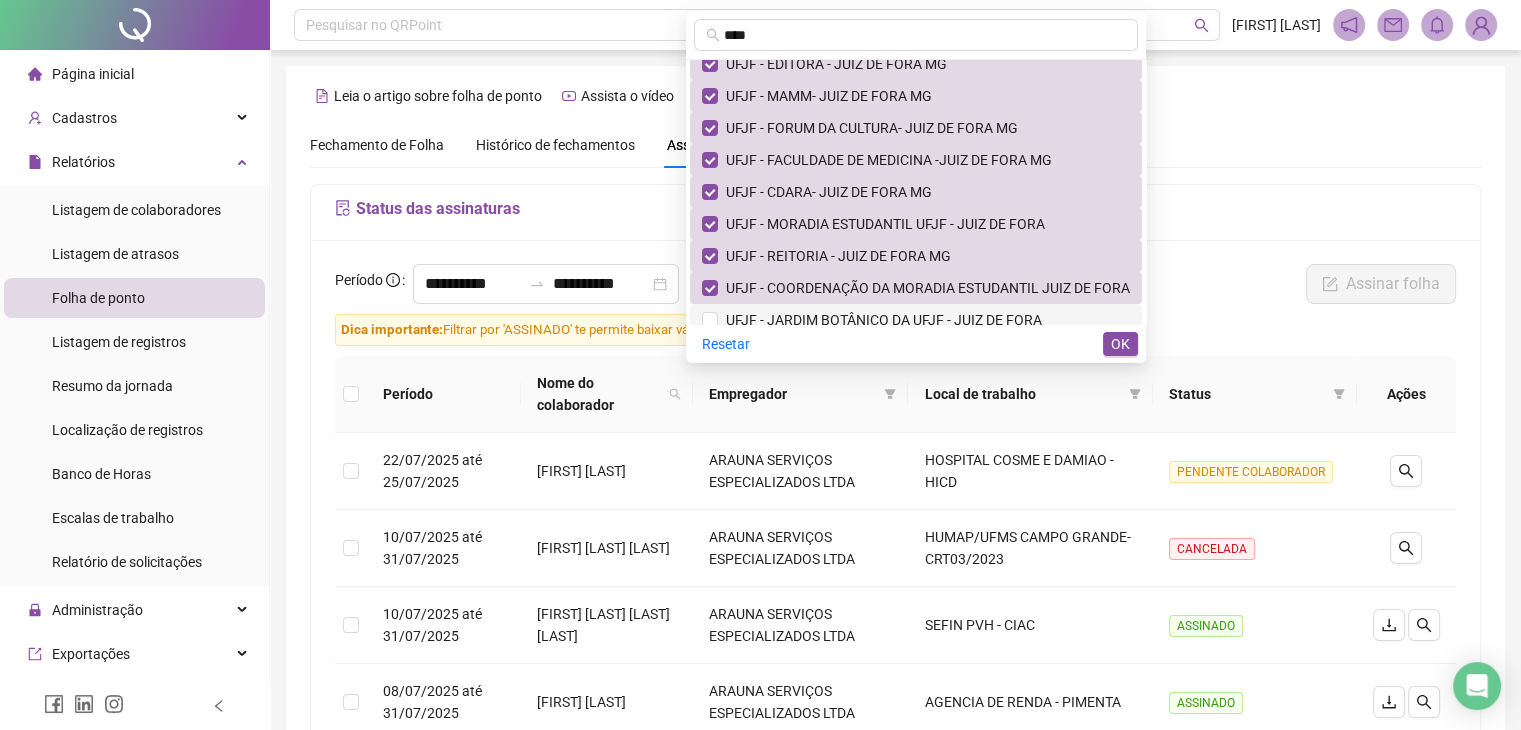 click on "UFJF - JARDIM BOTÂNICO DA UFJF - JUIZ DE FORA" at bounding box center (880, 320) 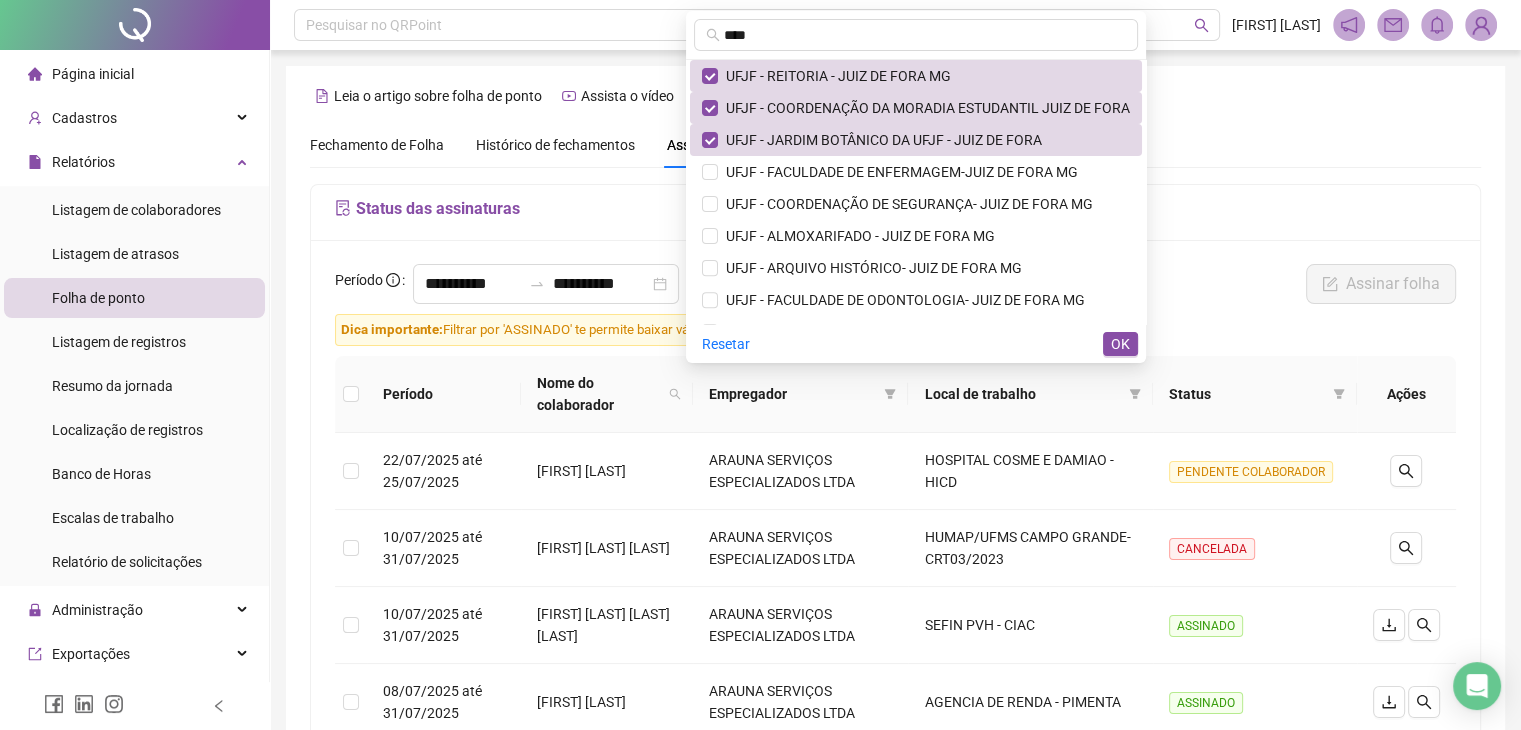 scroll, scrollTop: 760, scrollLeft: 0, axis: vertical 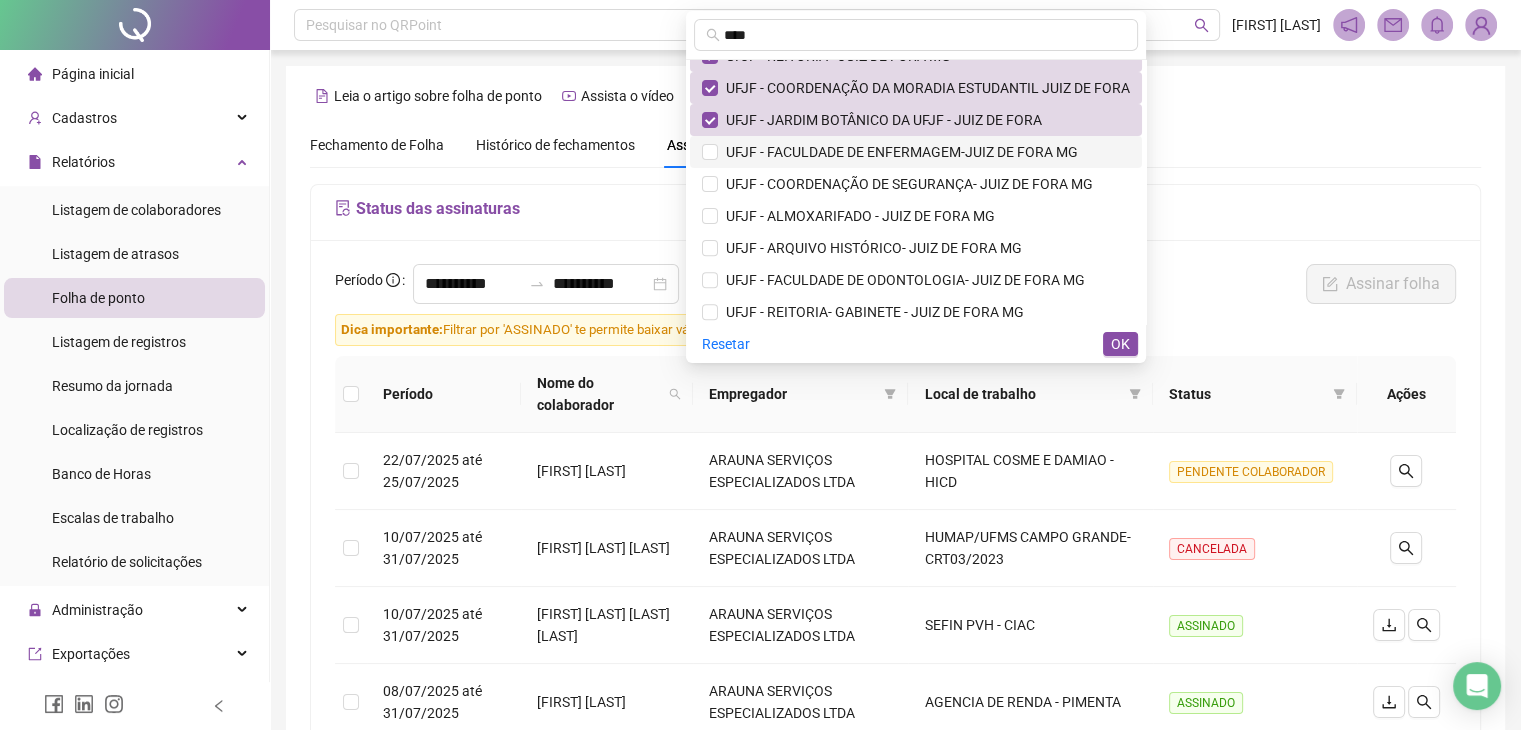 click on "UFJF - FACULDADE DE ENFERMAGEM-JUIZ DE FORA MG" at bounding box center [916, 152] 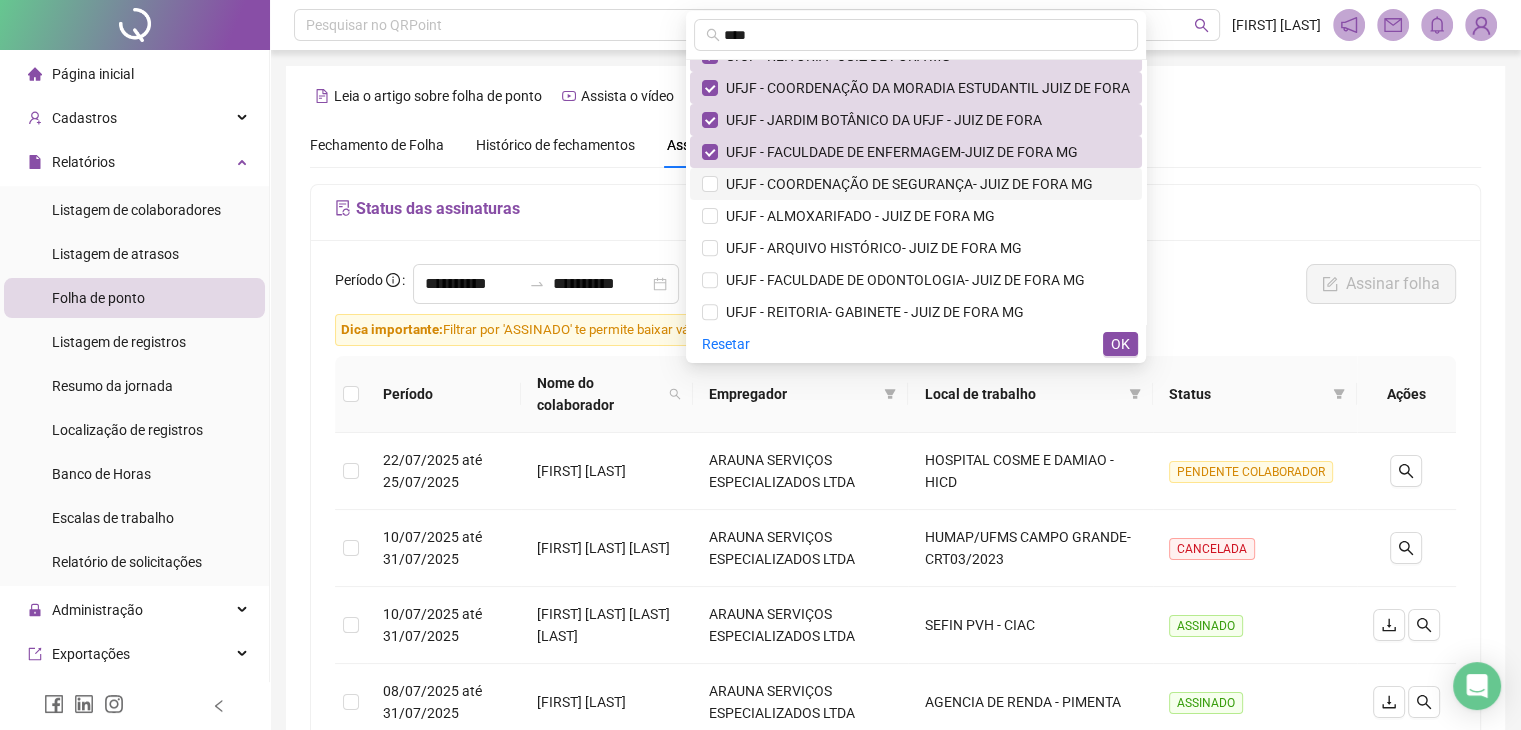 click on "UFJF - COORDENAÇÃO DE SEGURANÇA- JUIZ DE FORA MG" at bounding box center (905, 184) 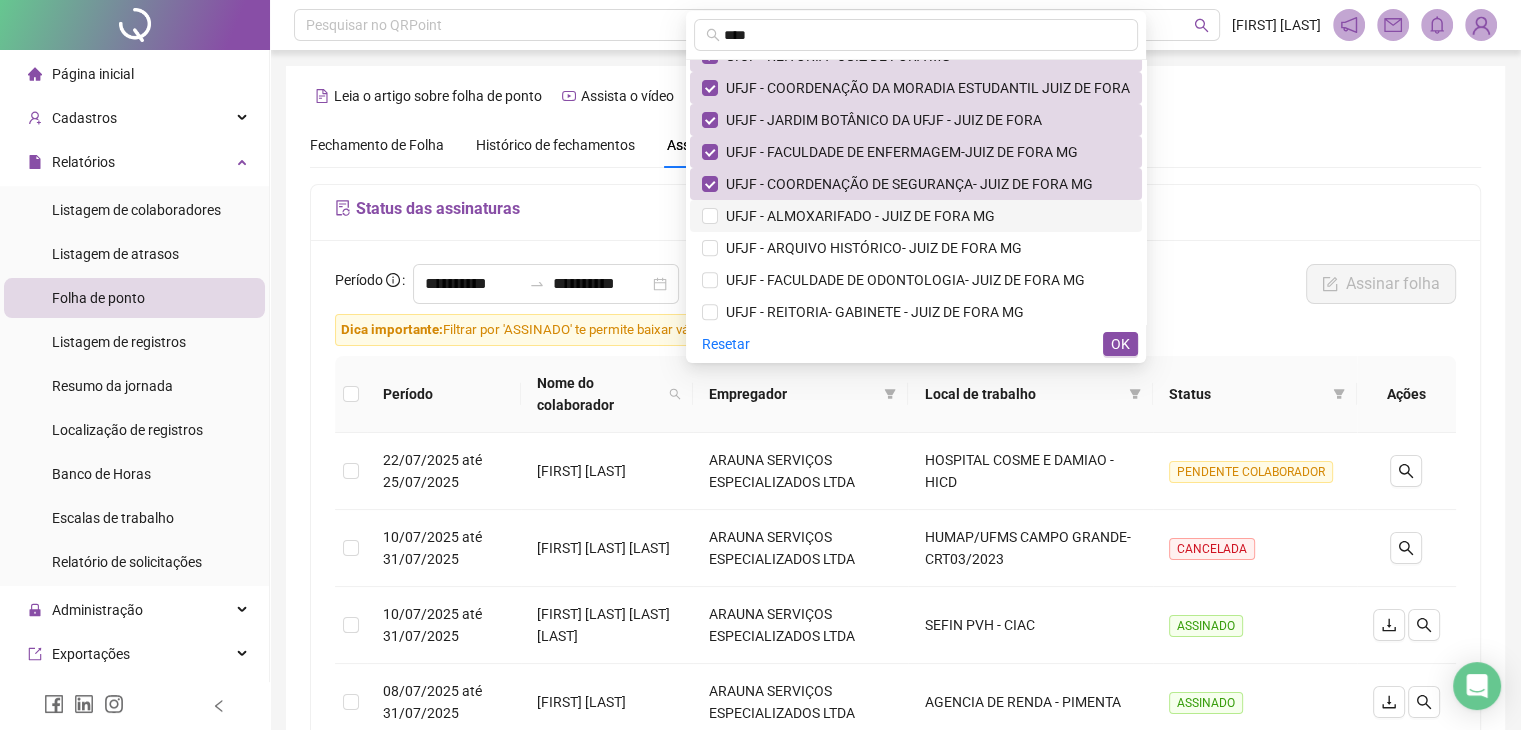click on "UFJF - ALMOXARIFADO - JUIZ DE FORA MG" at bounding box center (856, 216) 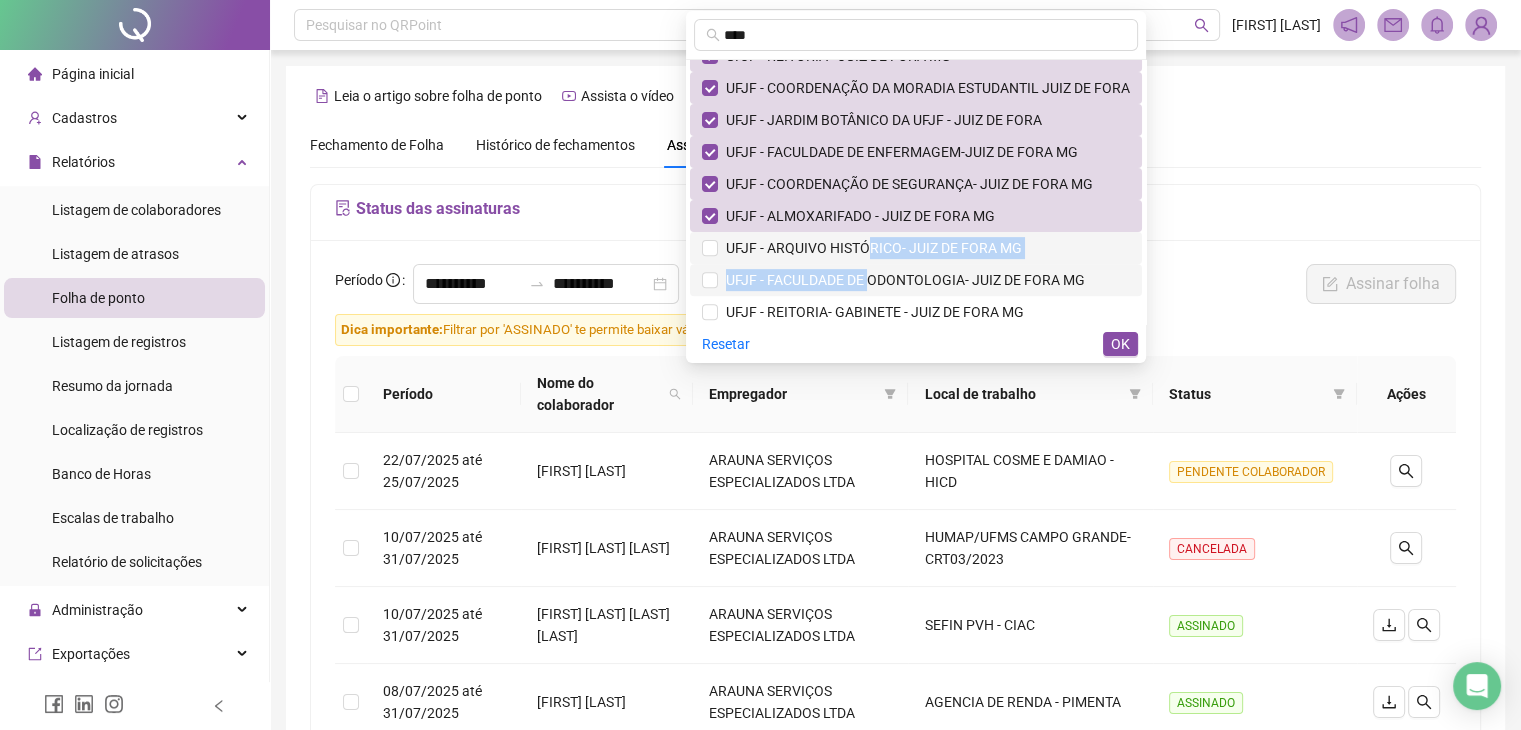 drag, startPoint x: 853, startPoint y: 248, endPoint x: 853, endPoint y: 285, distance: 37 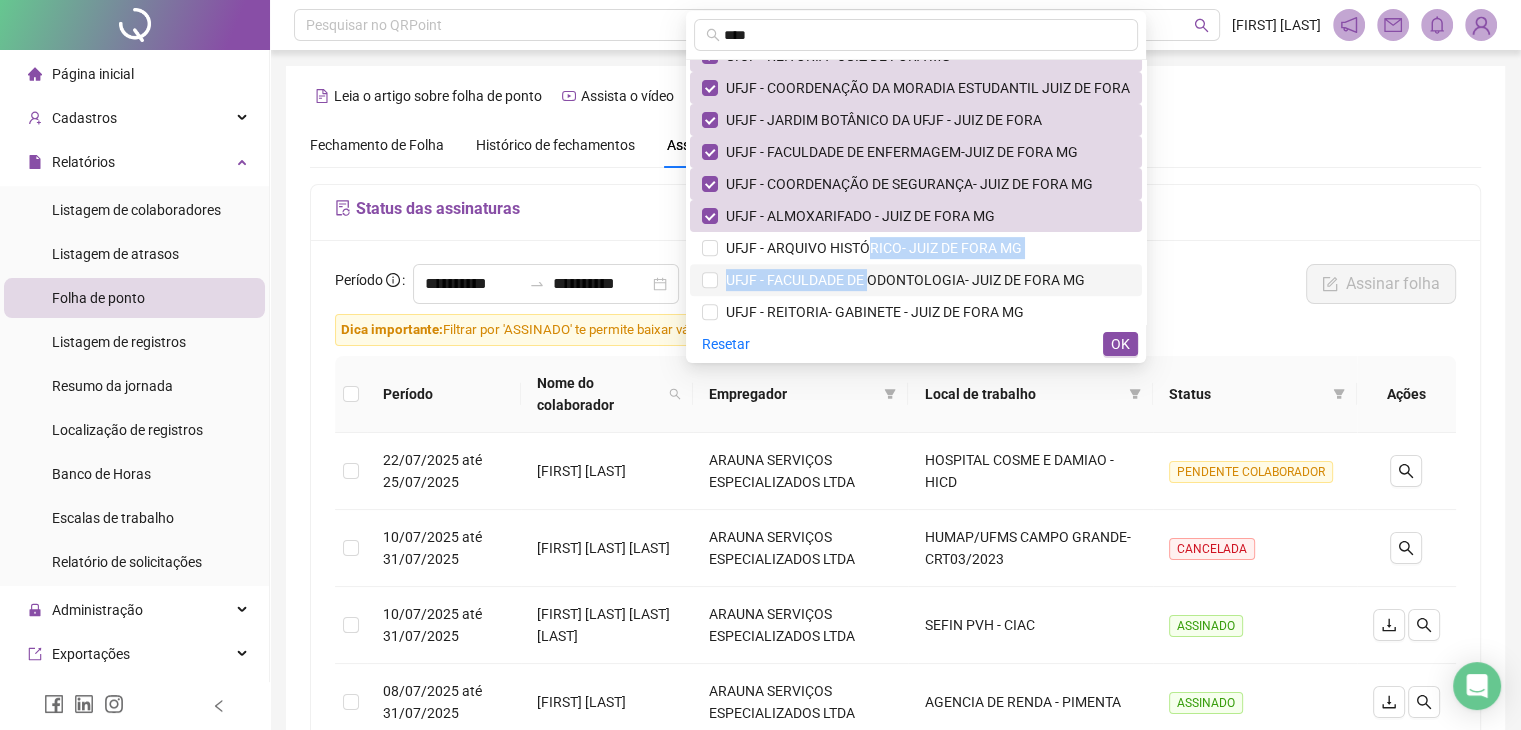click on "UFJF - FACULDADE DE ODONTOLOGIA- JUIZ DE FORA MG" at bounding box center [901, 280] 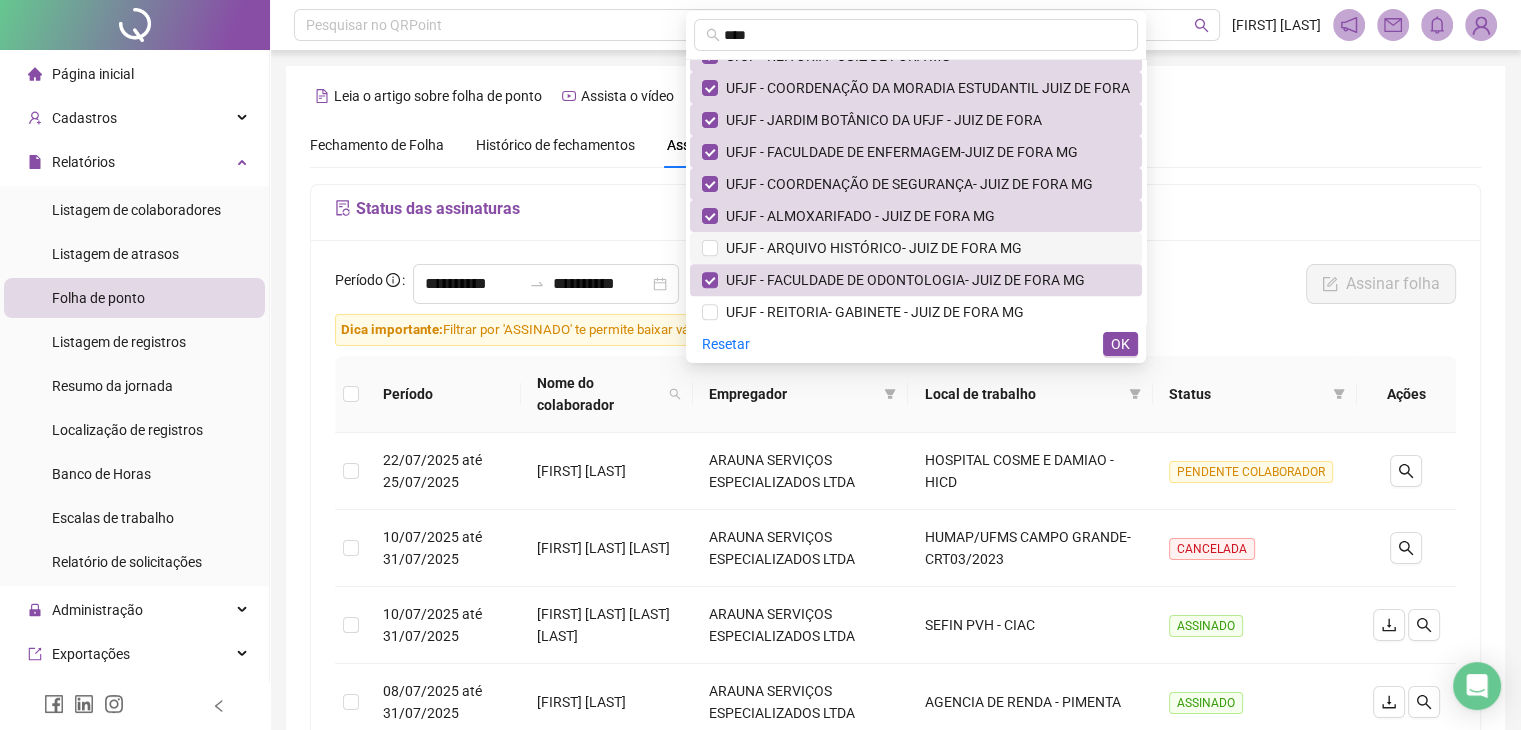 click on "UFJF - ARQUIVO HISTÓRICO- JUIZ DE FORA MG" at bounding box center [870, 248] 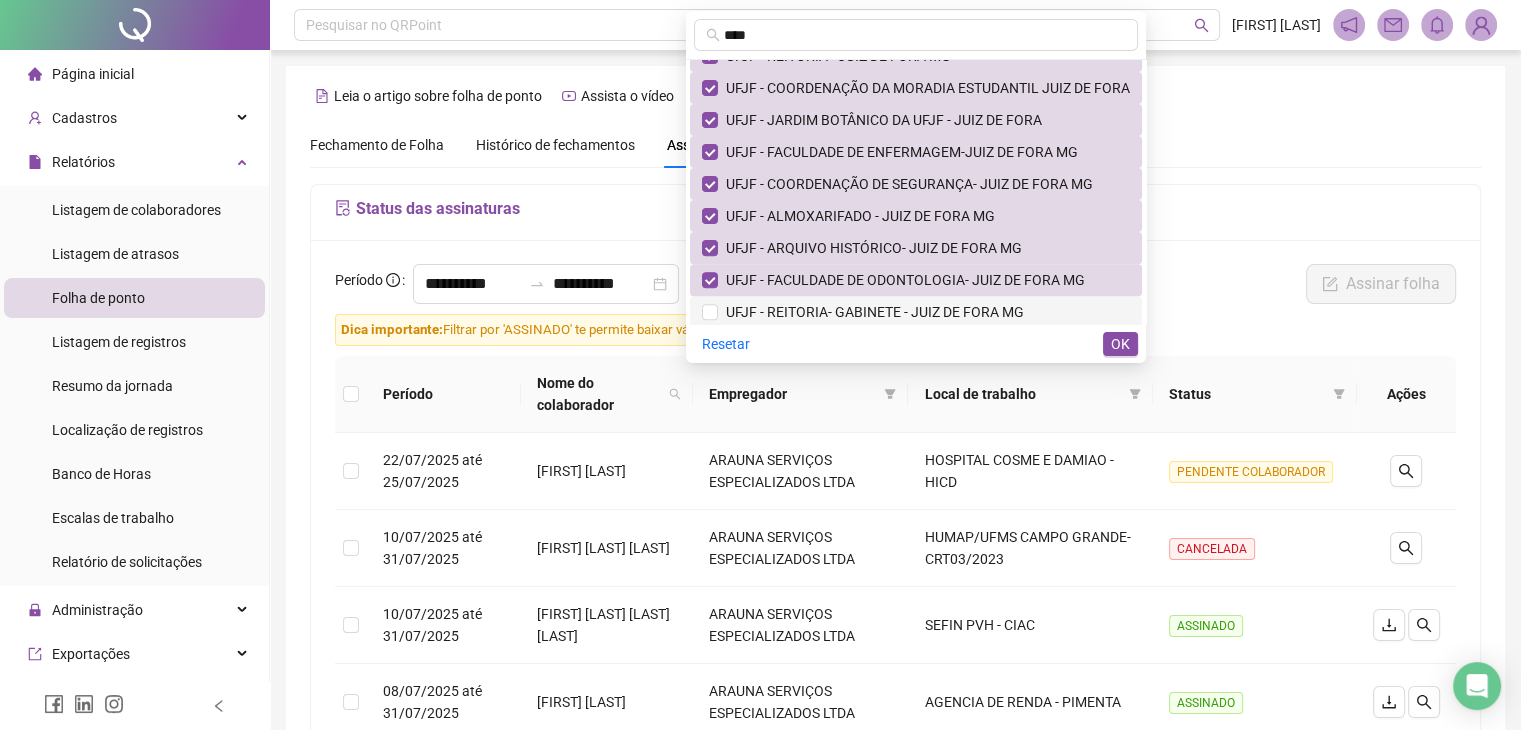 click on "UFJF - REITORIA- GABINETE - JUIZ DE FORA MG" at bounding box center [871, 312] 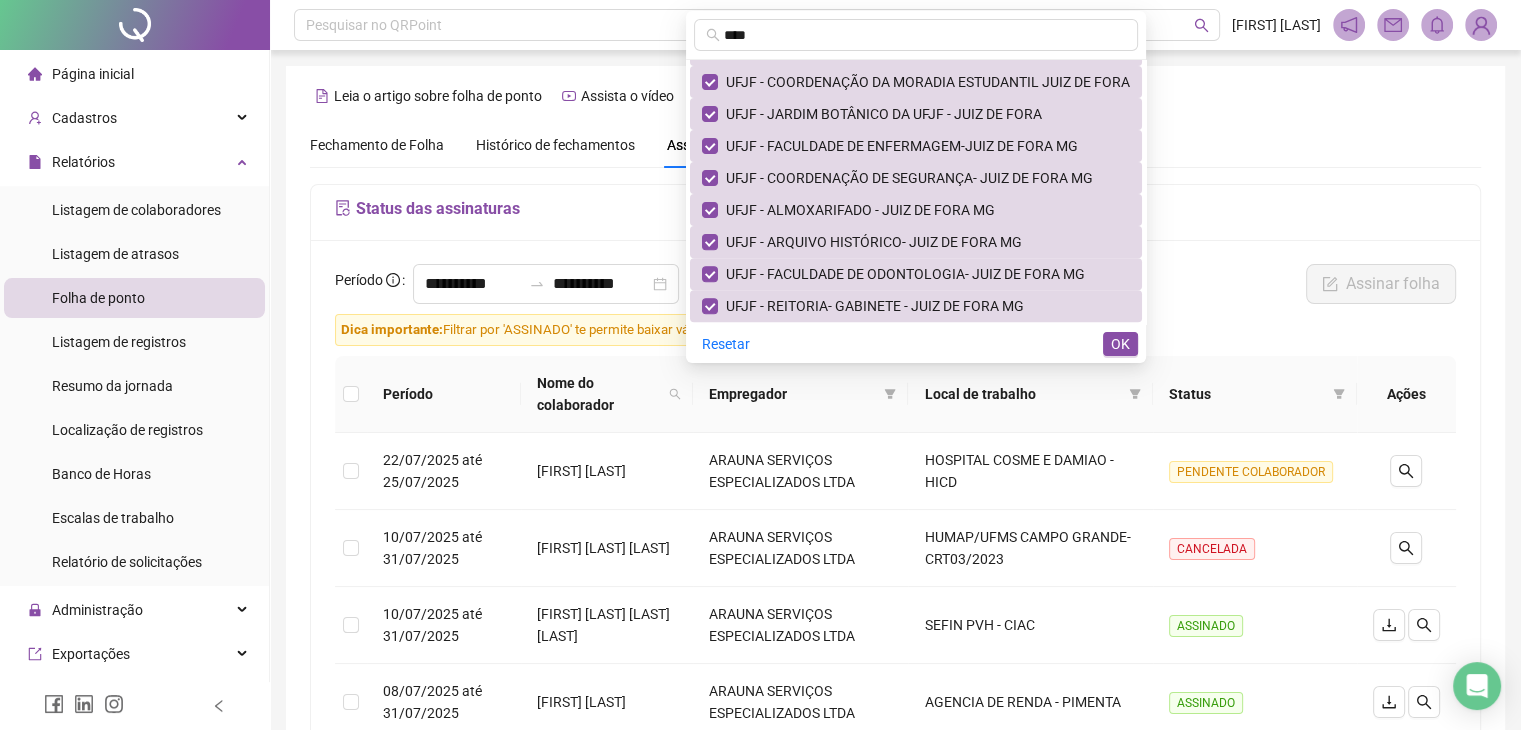 scroll, scrollTop: 768, scrollLeft: 0, axis: vertical 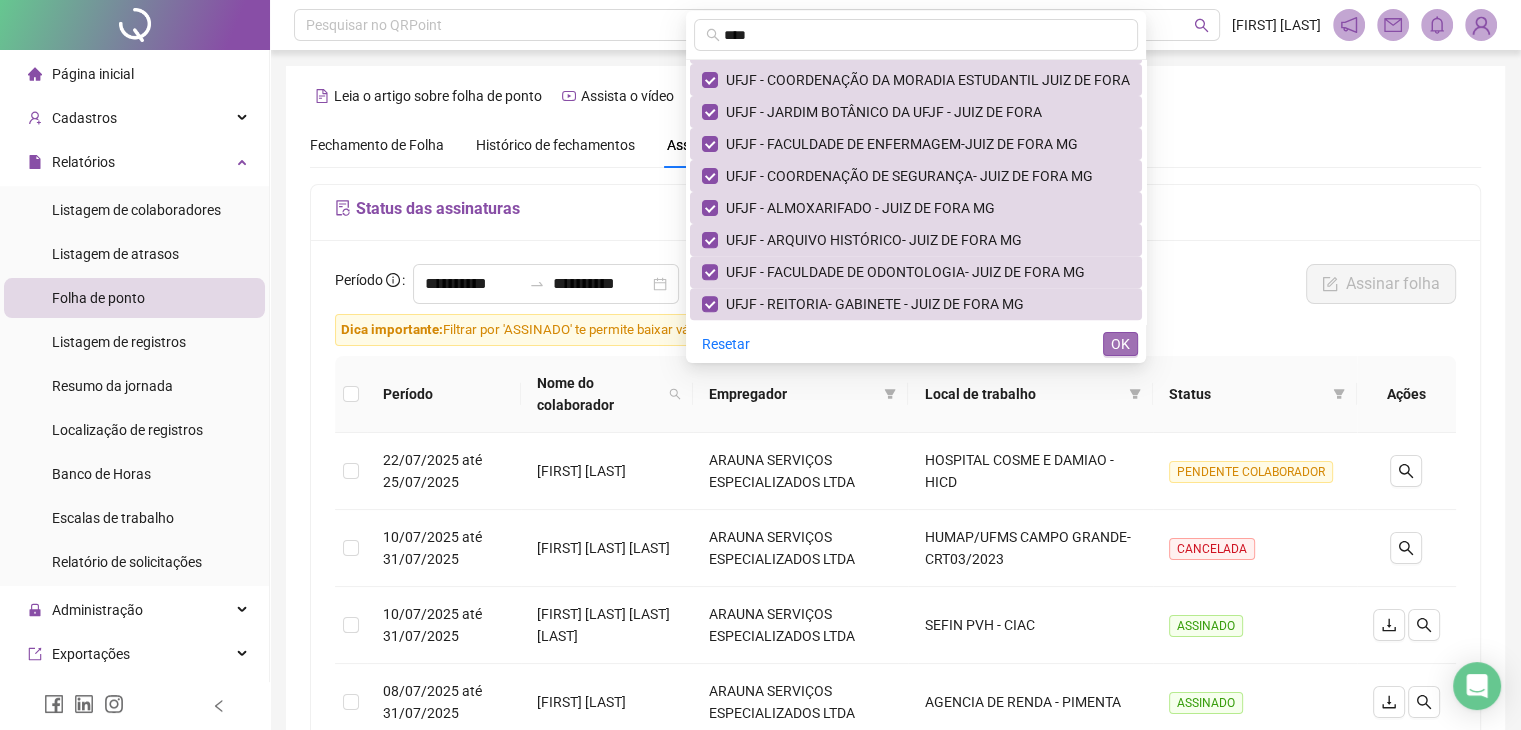 click on "OK" at bounding box center (1120, 344) 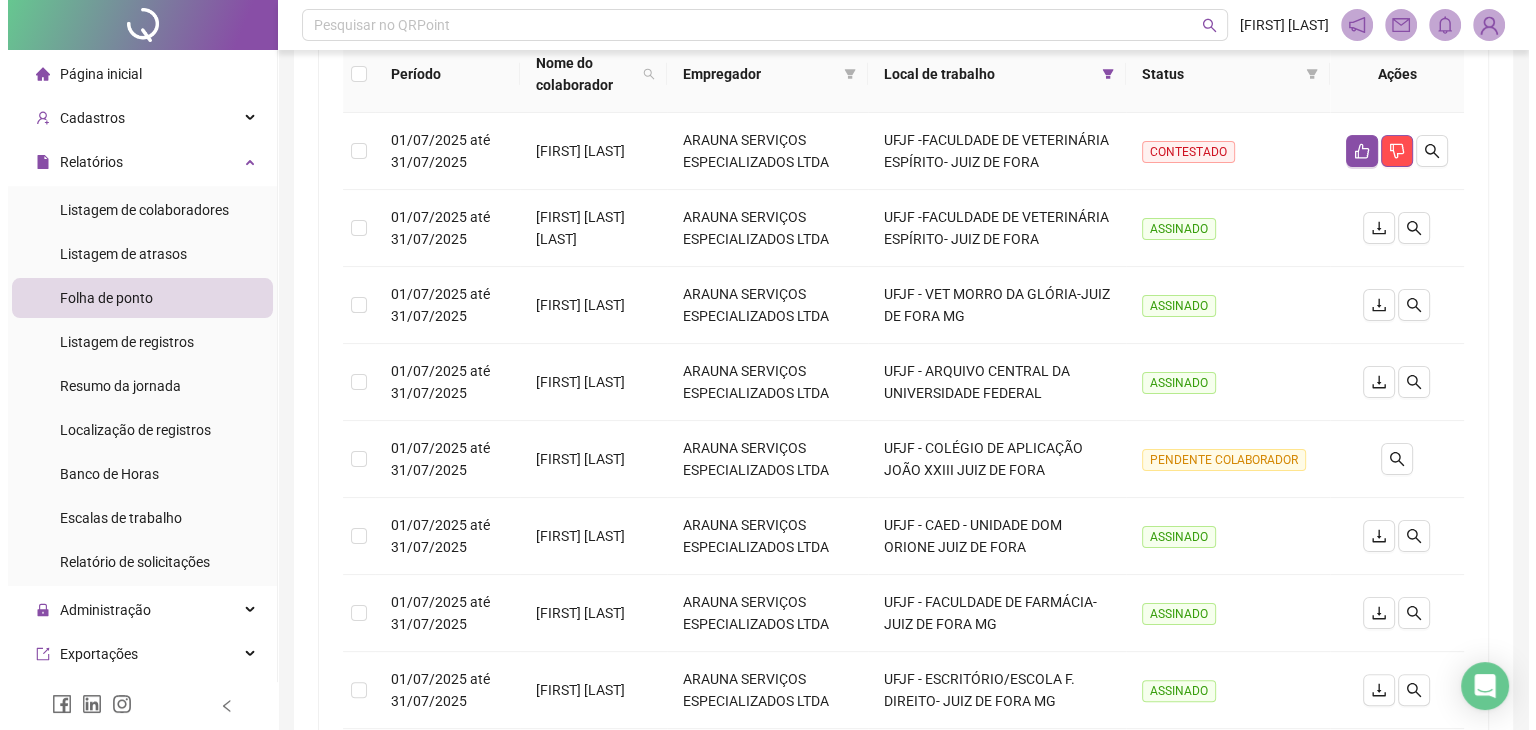 scroll, scrollTop: 0, scrollLeft: 0, axis: both 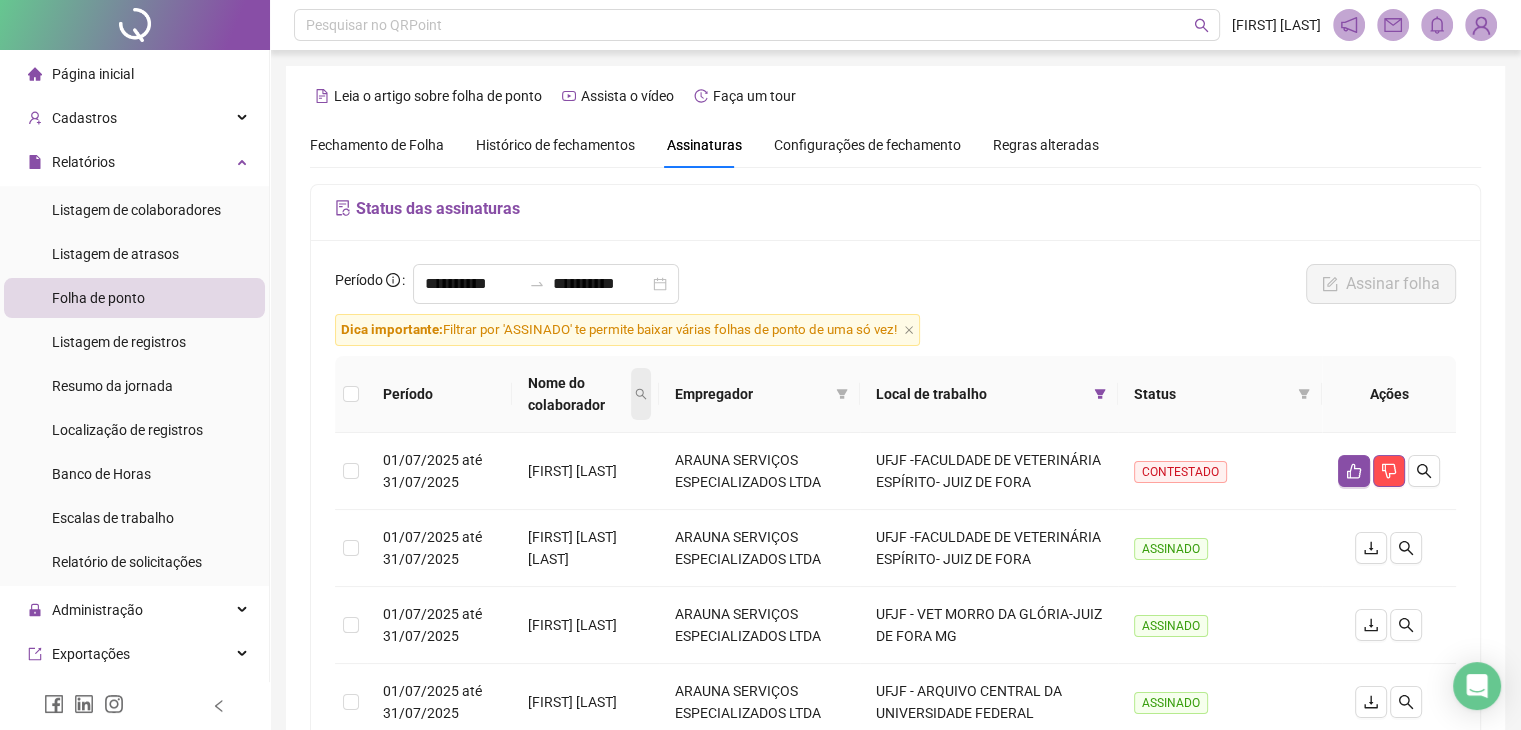 click at bounding box center (641, 394) 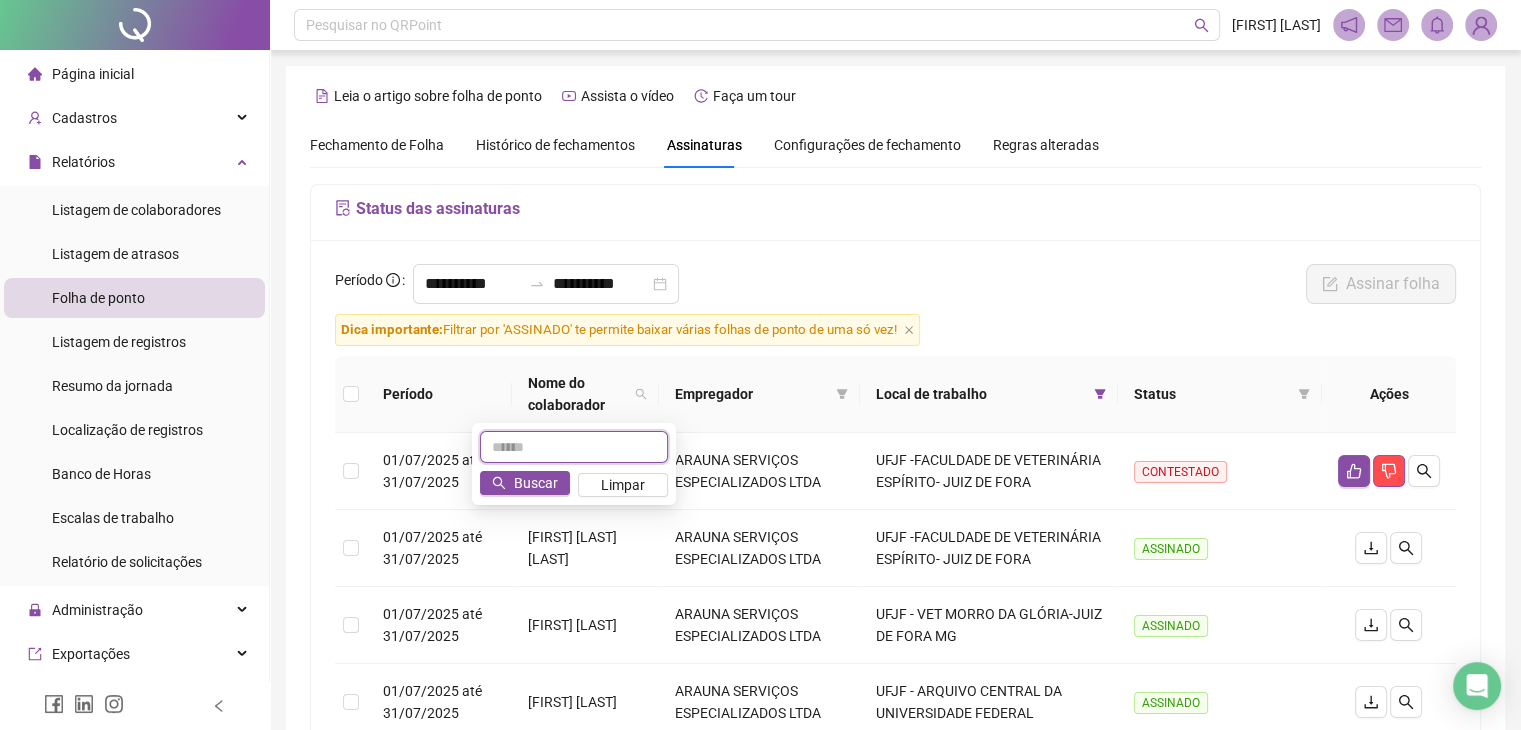 click at bounding box center [574, 447] 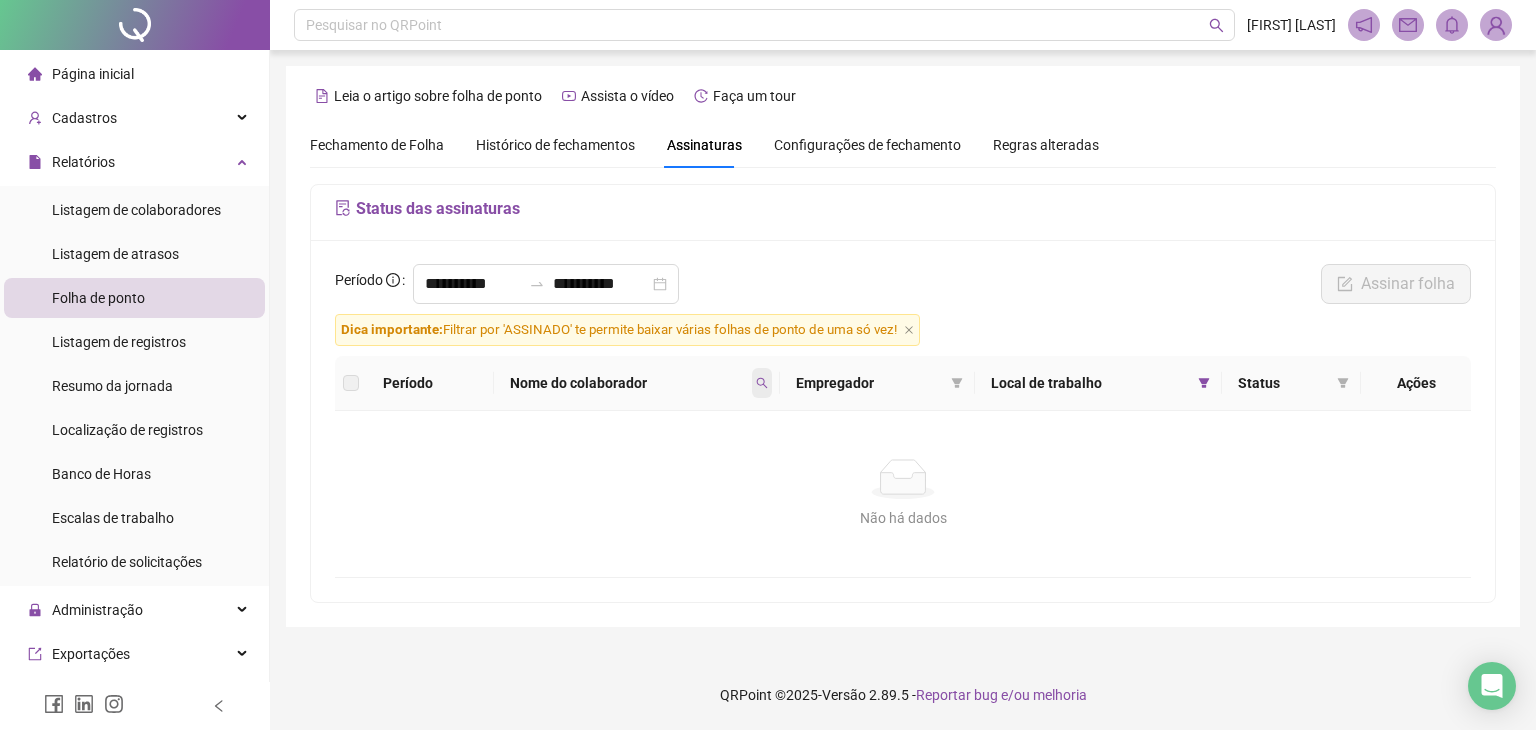 click 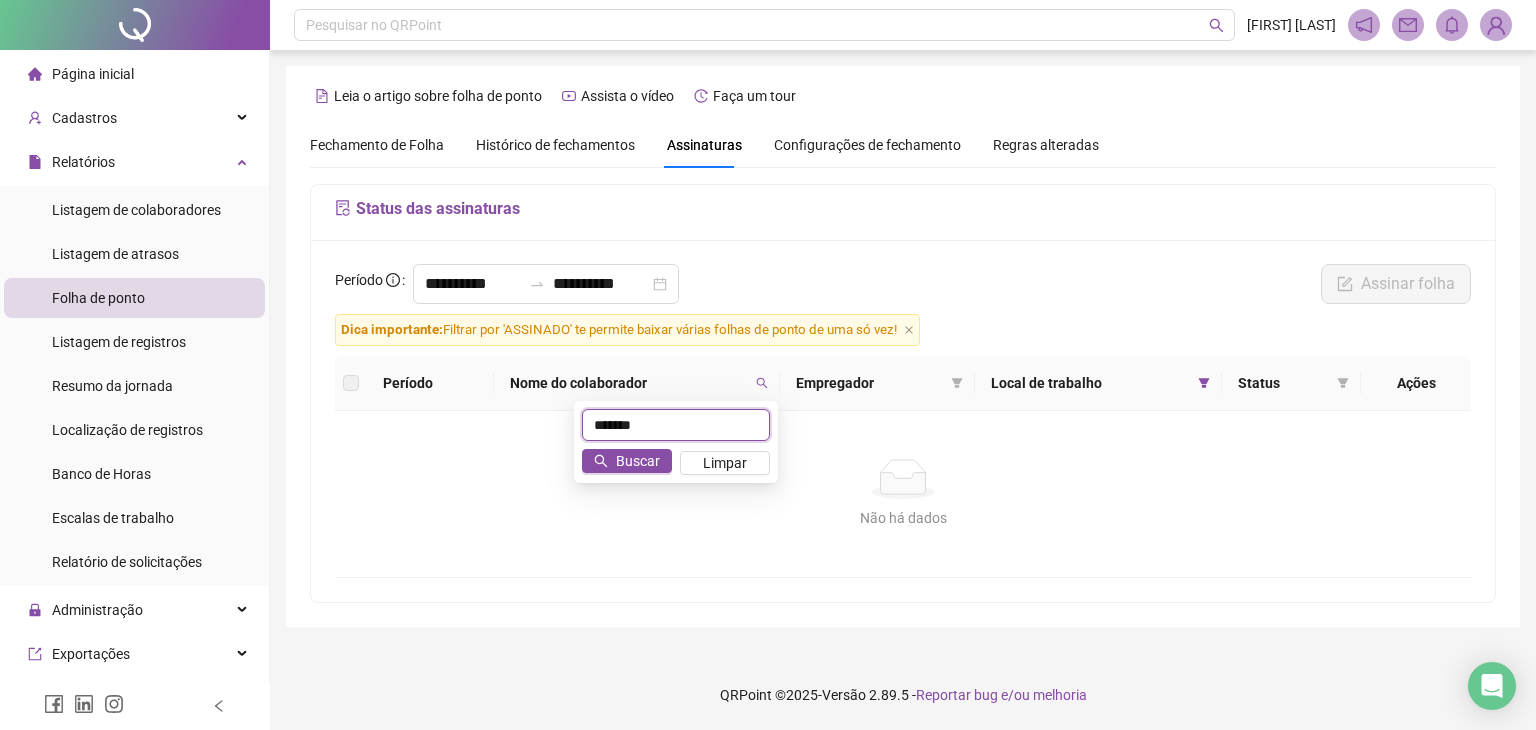 click on "*******" at bounding box center [676, 425] 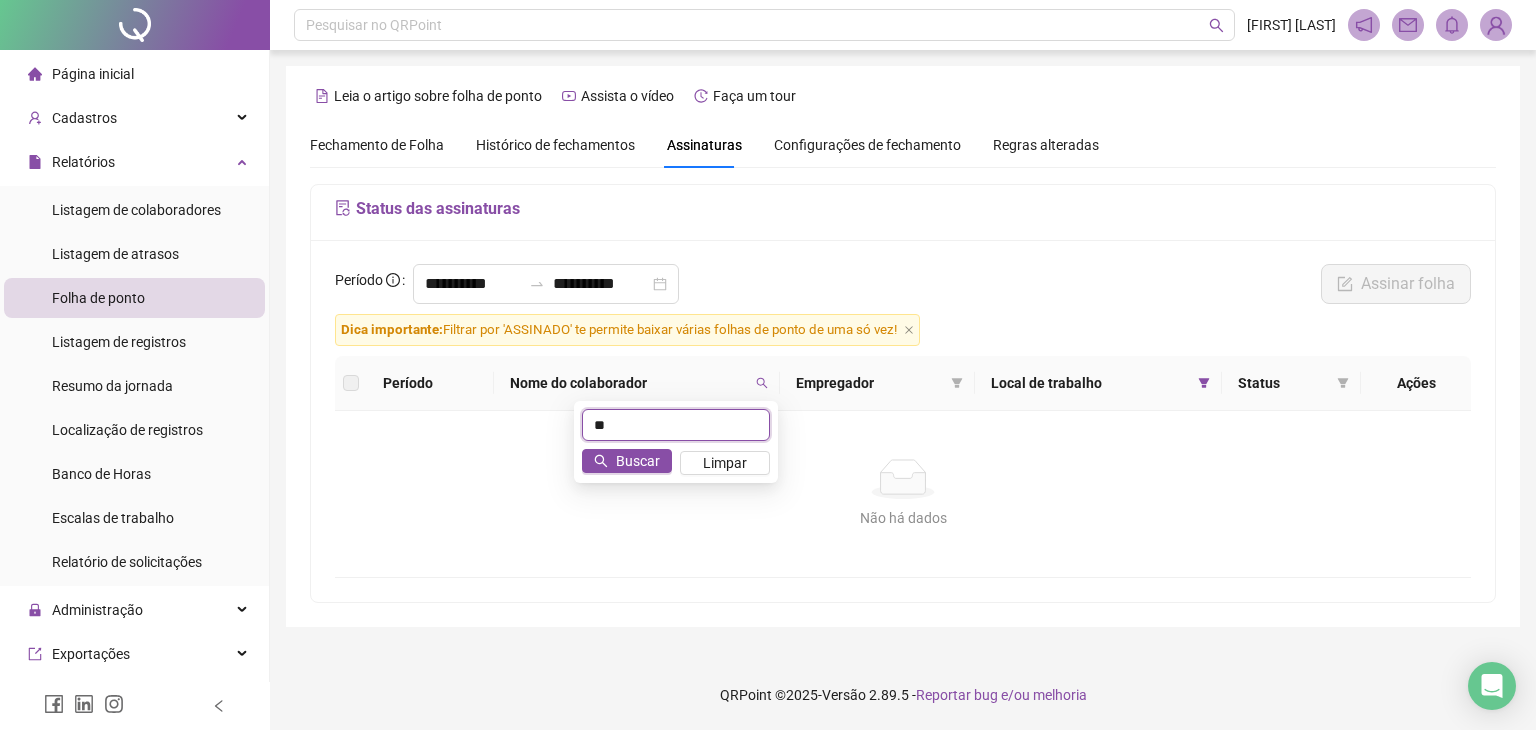 type on "*" 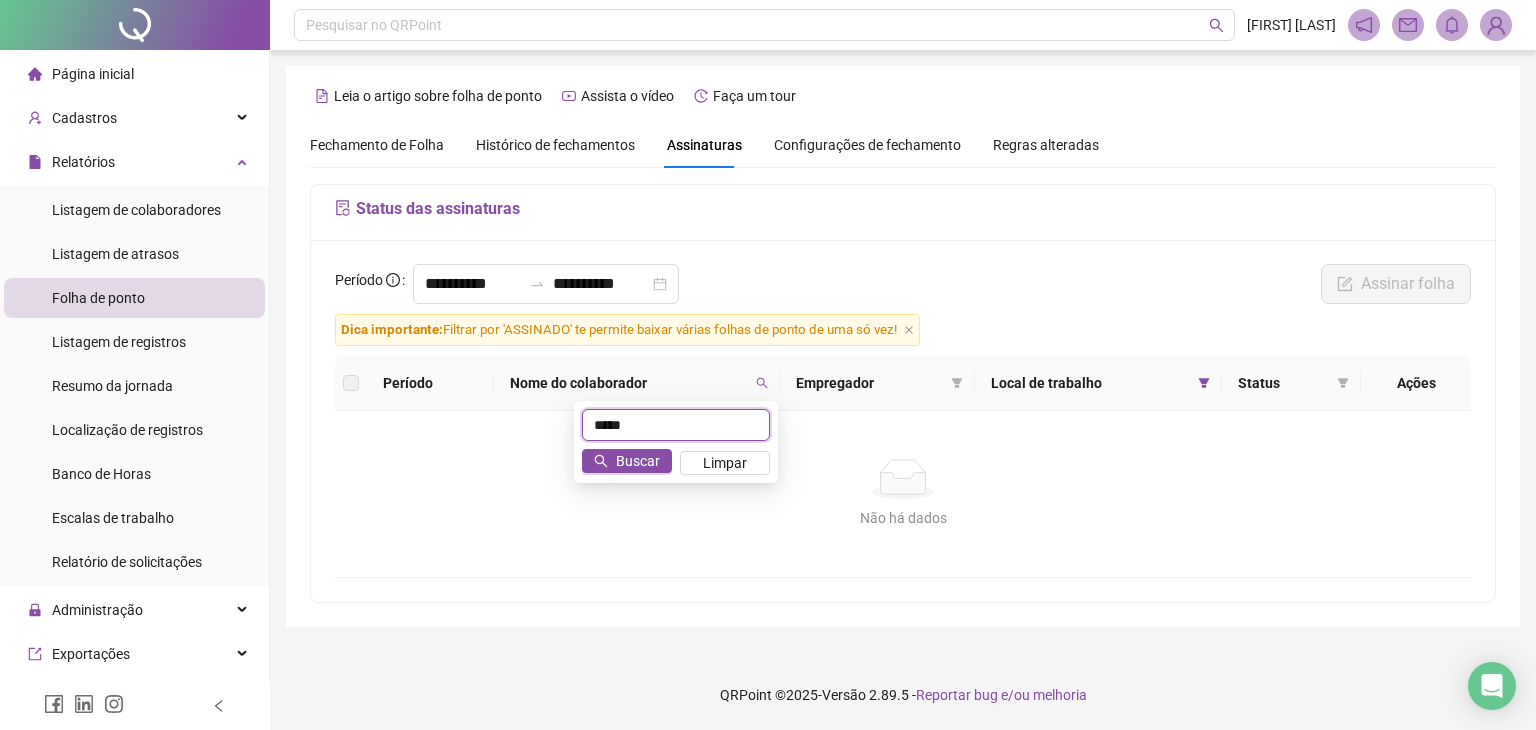 type on "*****" 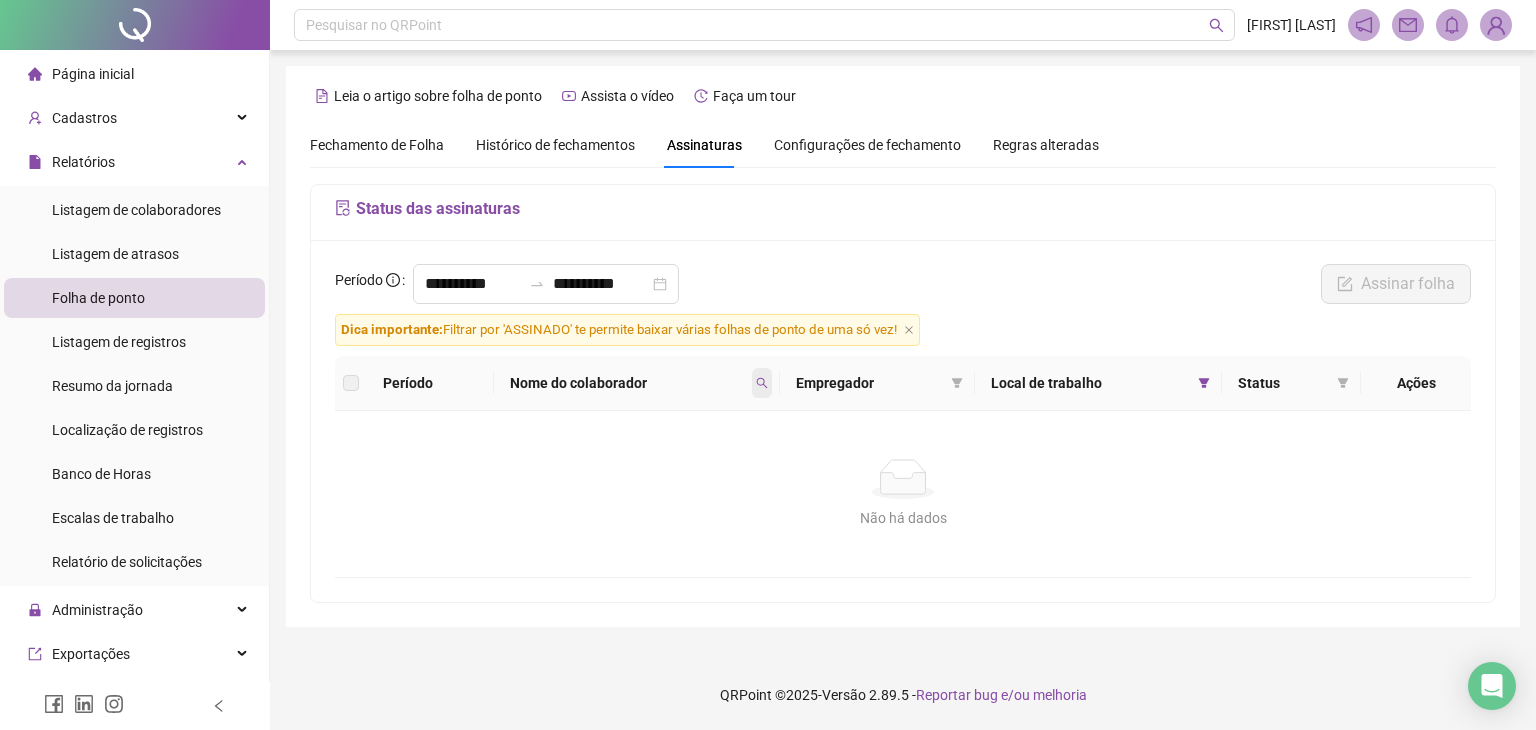 click 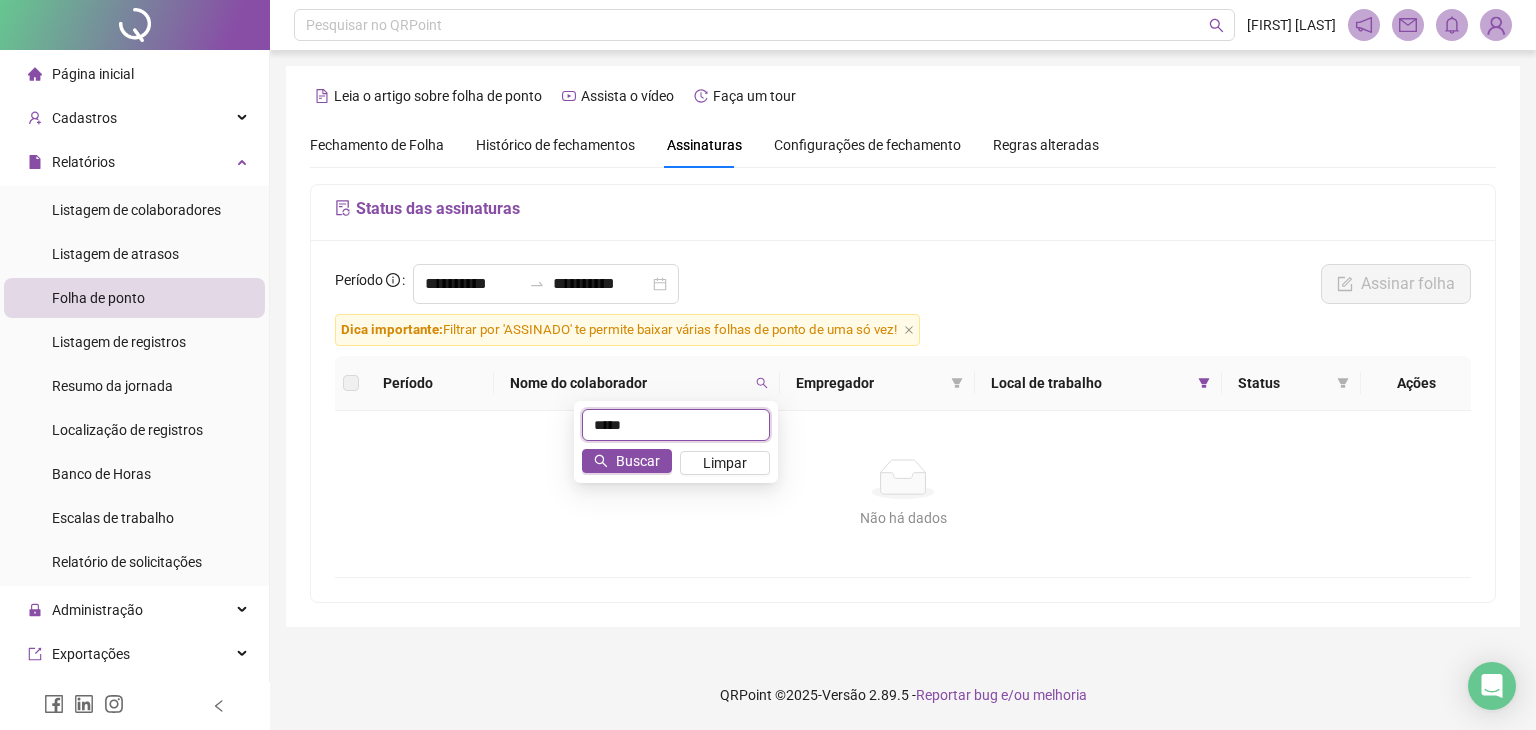 click on "*****" at bounding box center (676, 425) 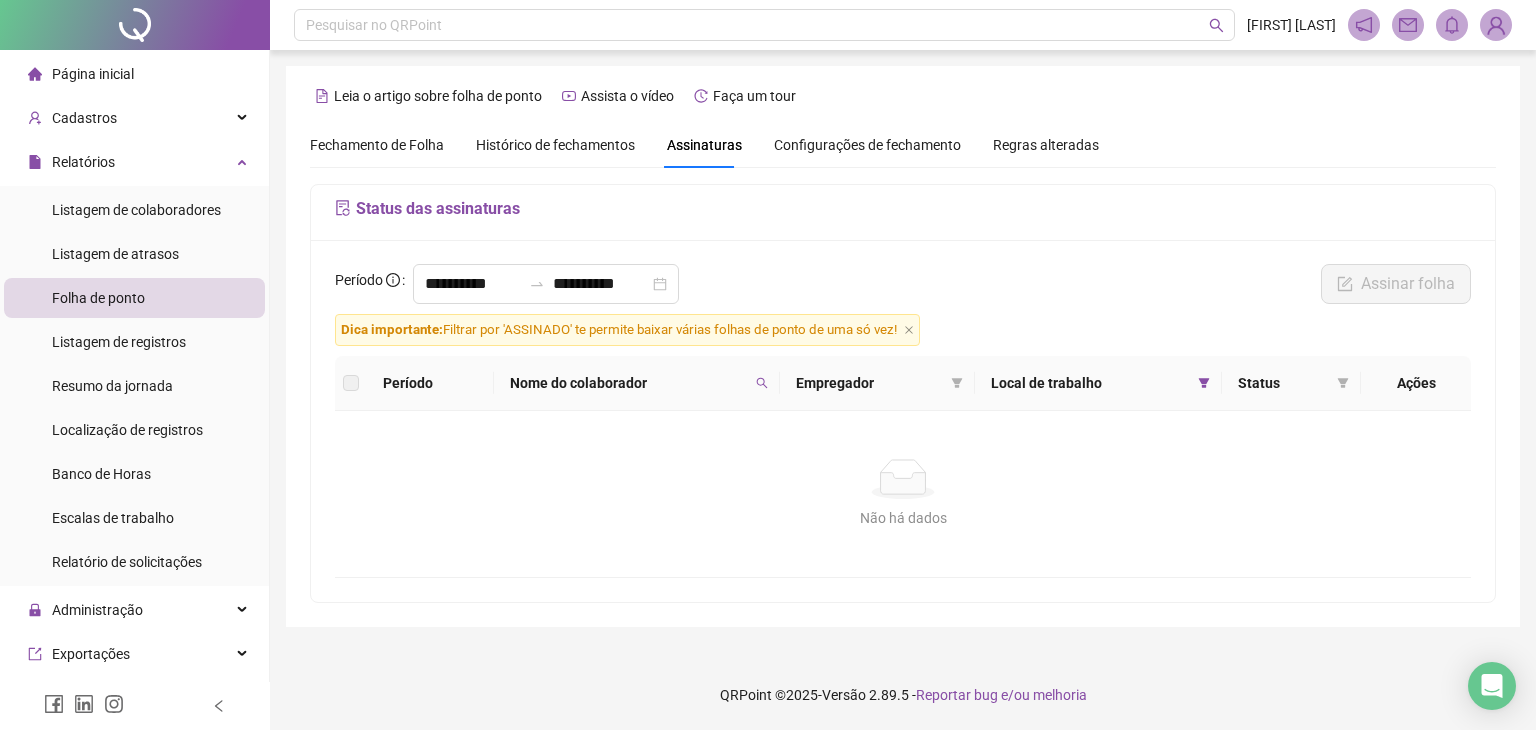 click on "Histórico de fechamentos" at bounding box center [555, 145] 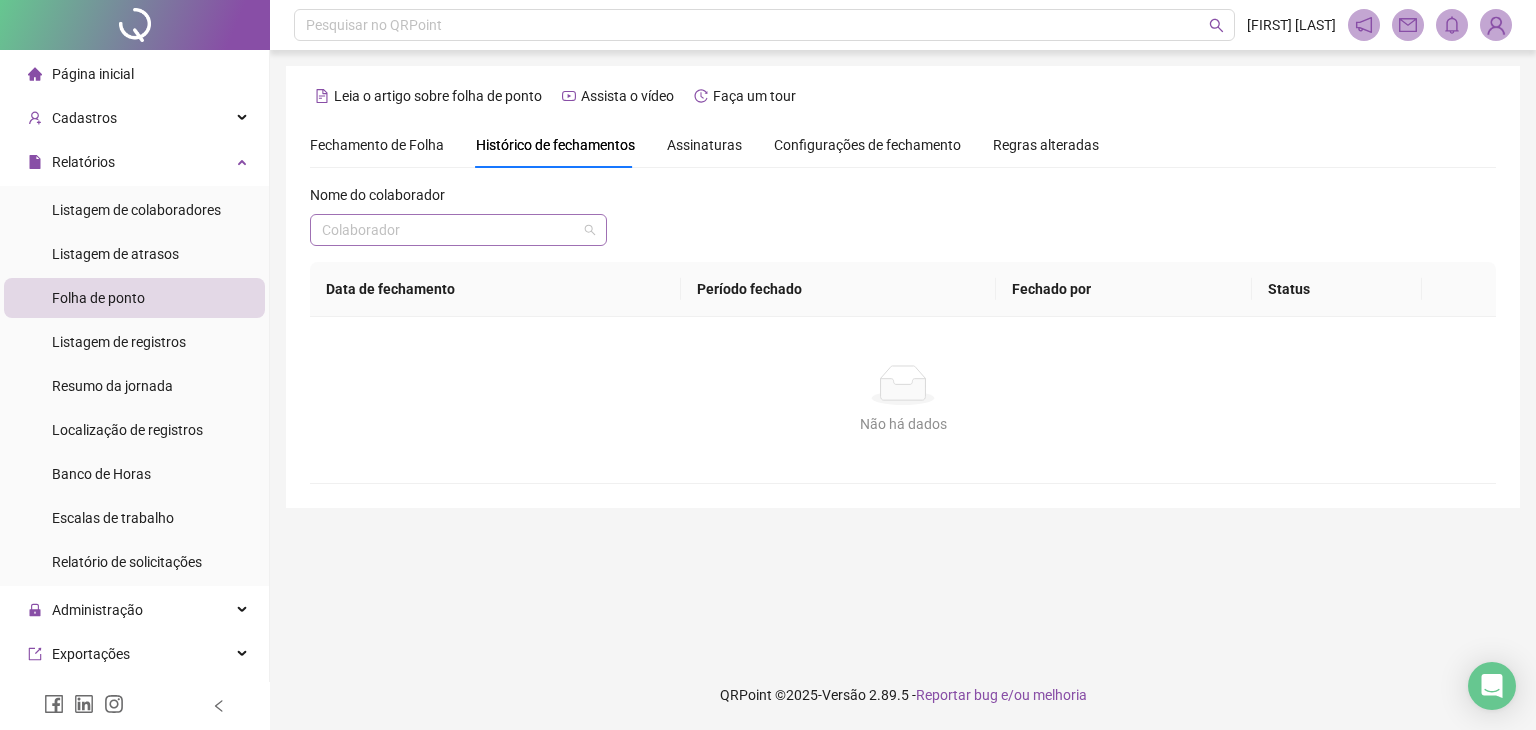 click at bounding box center [449, 230] 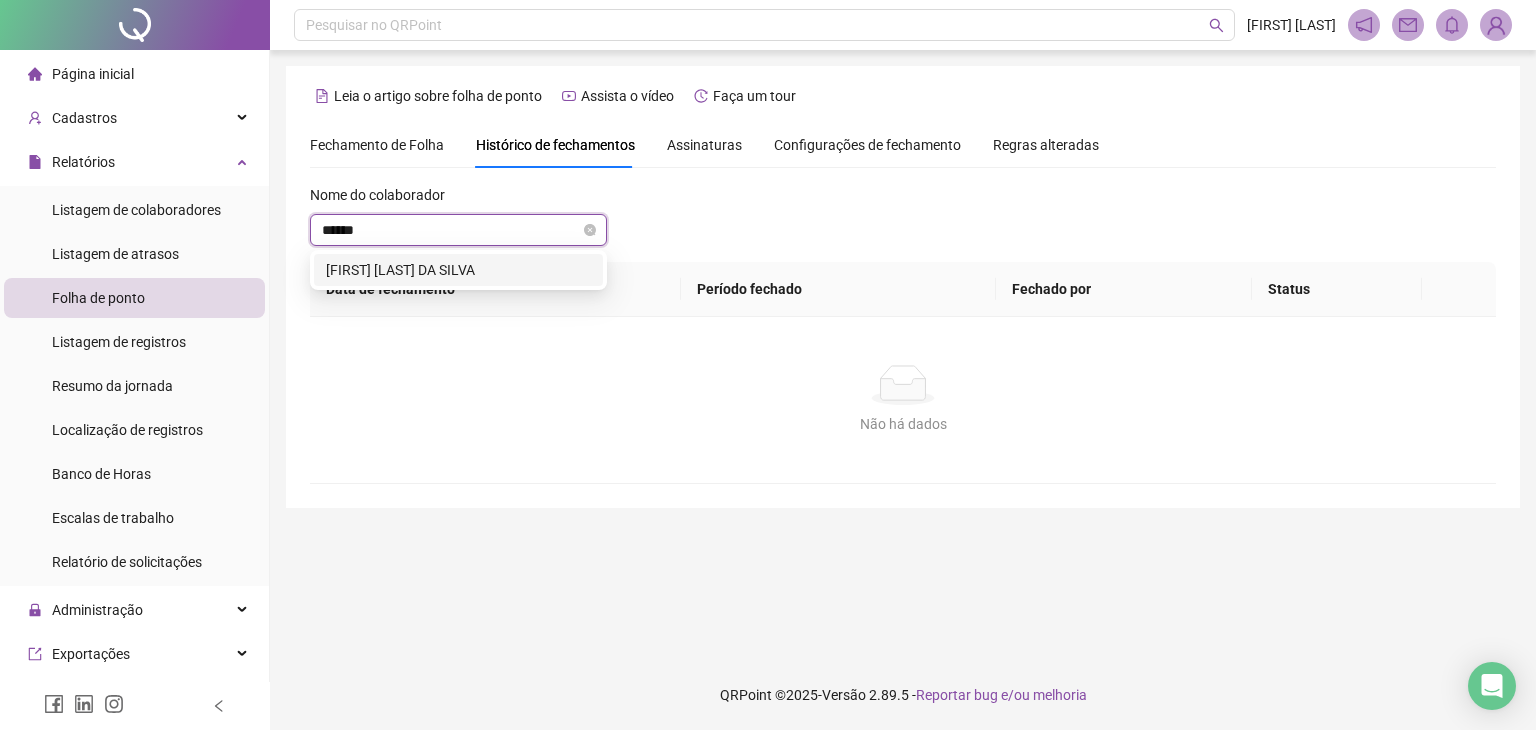type on "*******" 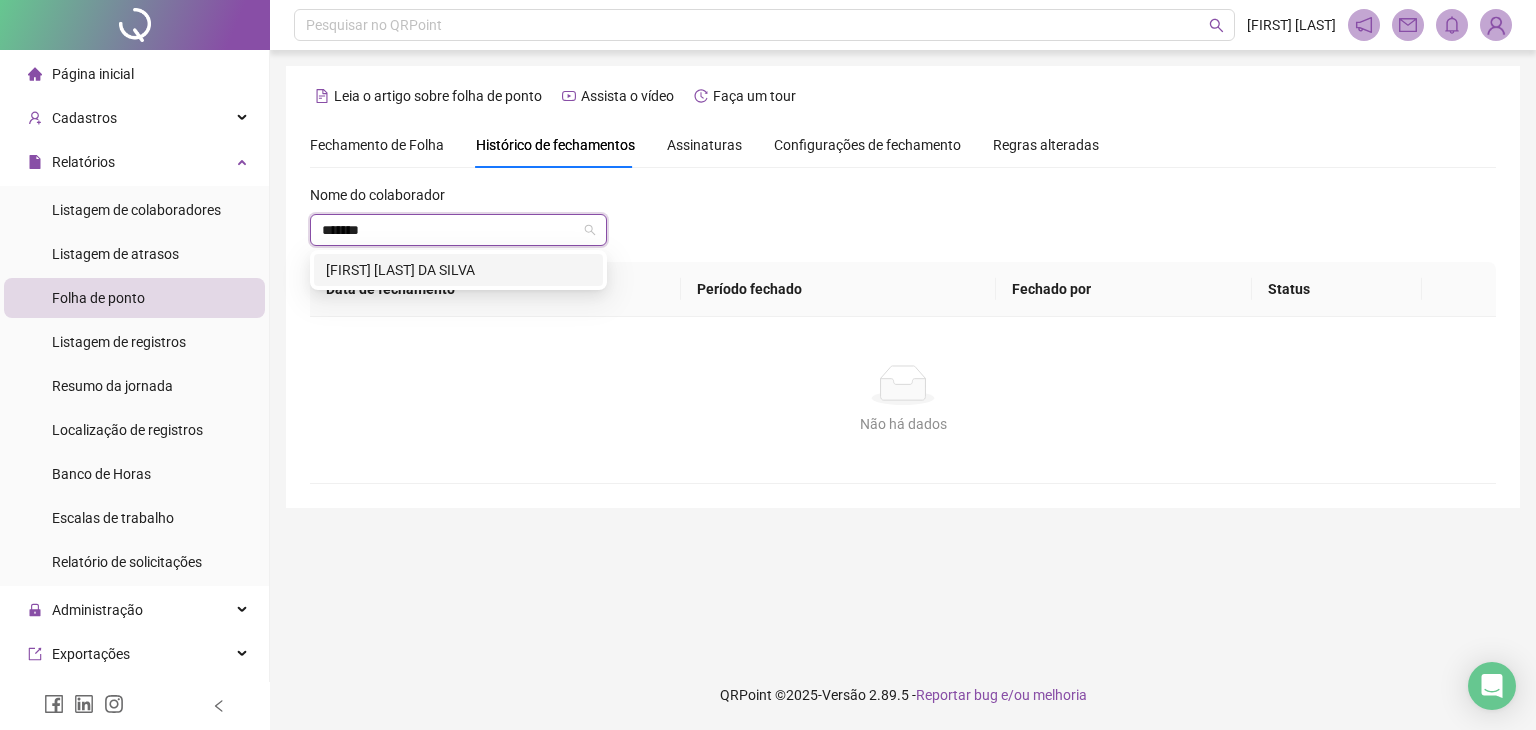 click on "[FIRST] [LAST] DA SILVA" at bounding box center [458, 270] 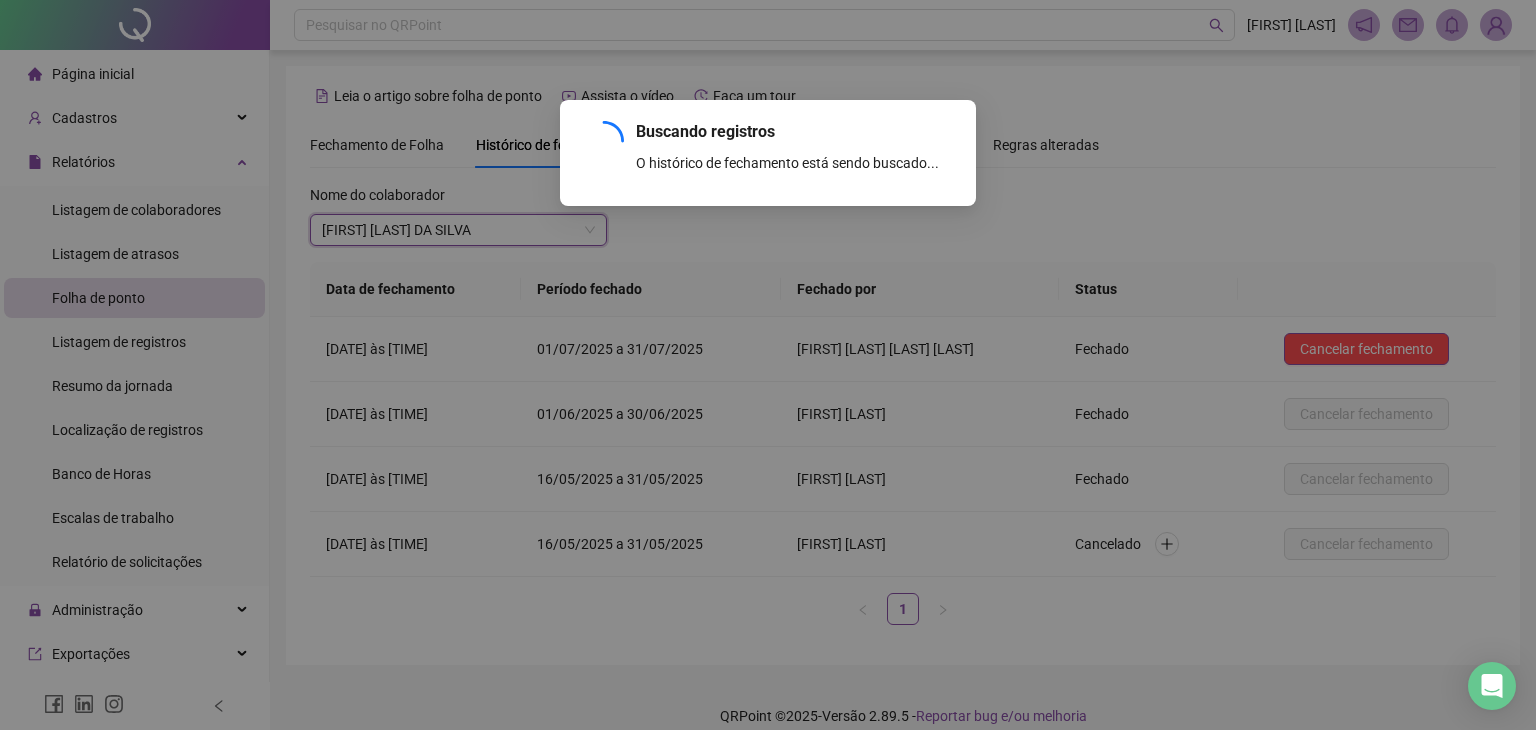 scroll, scrollTop: 20, scrollLeft: 0, axis: vertical 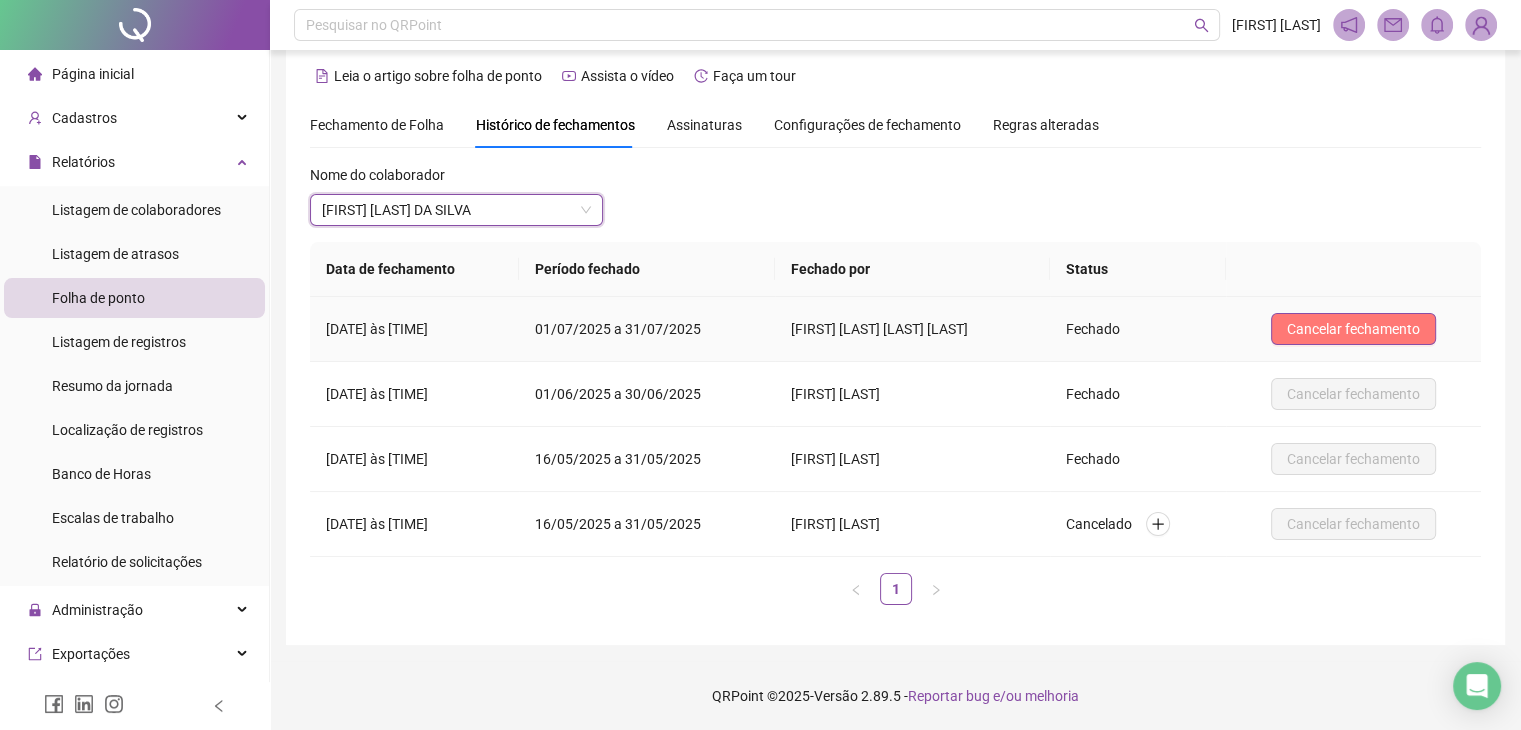 click on "Cancelar fechamento" at bounding box center [1353, 329] 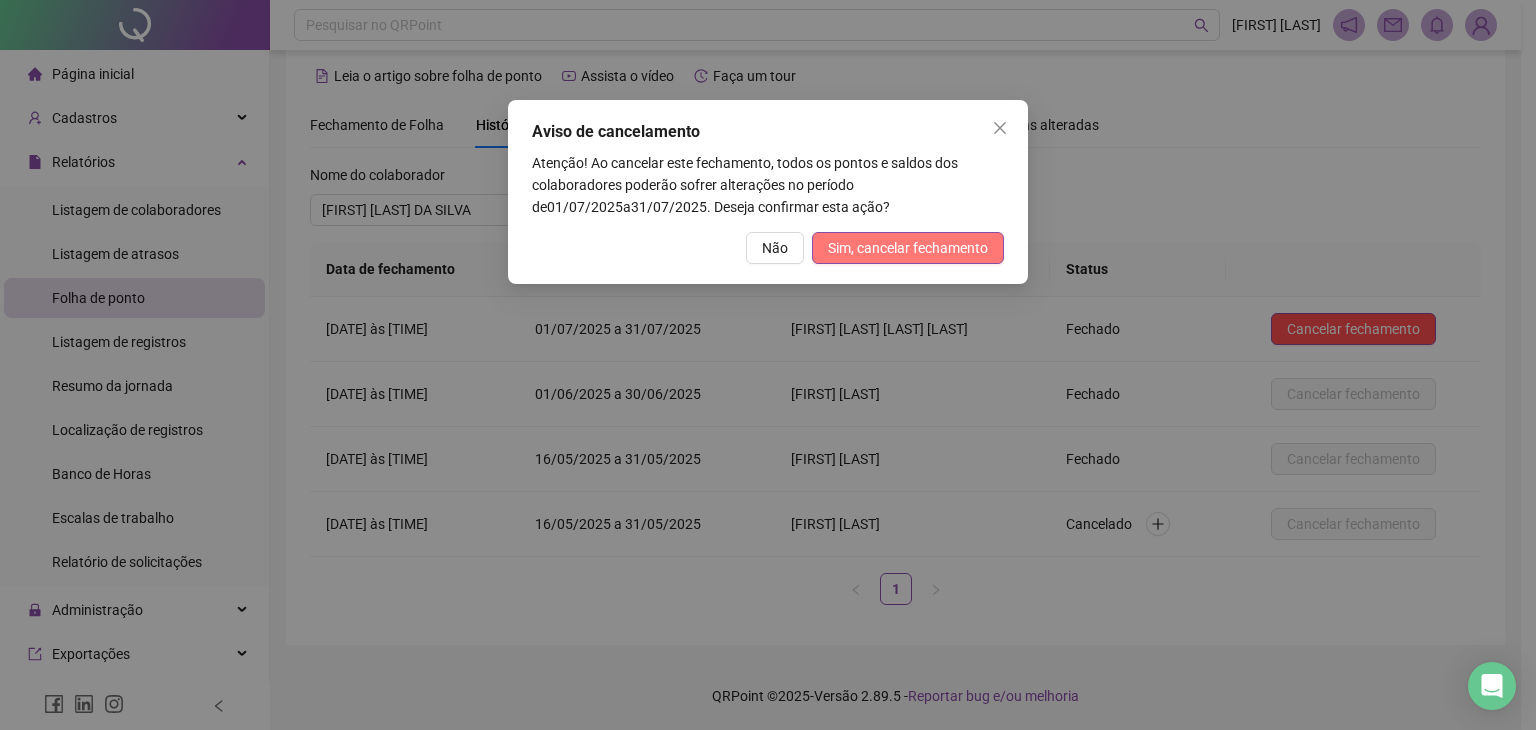 click on "Sim, cancelar fechamento" at bounding box center (908, 248) 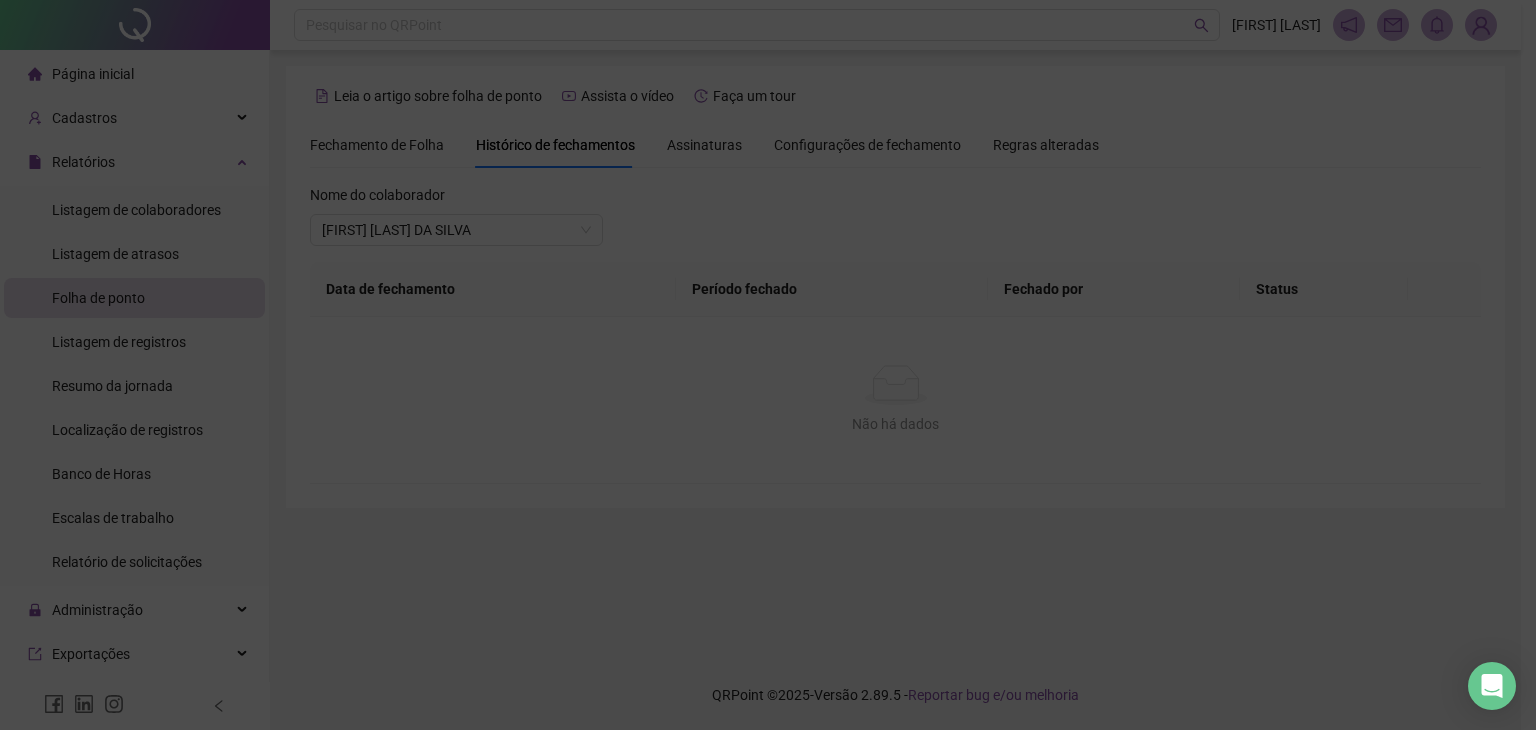 scroll, scrollTop: 0, scrollLeft: 0, axis: both 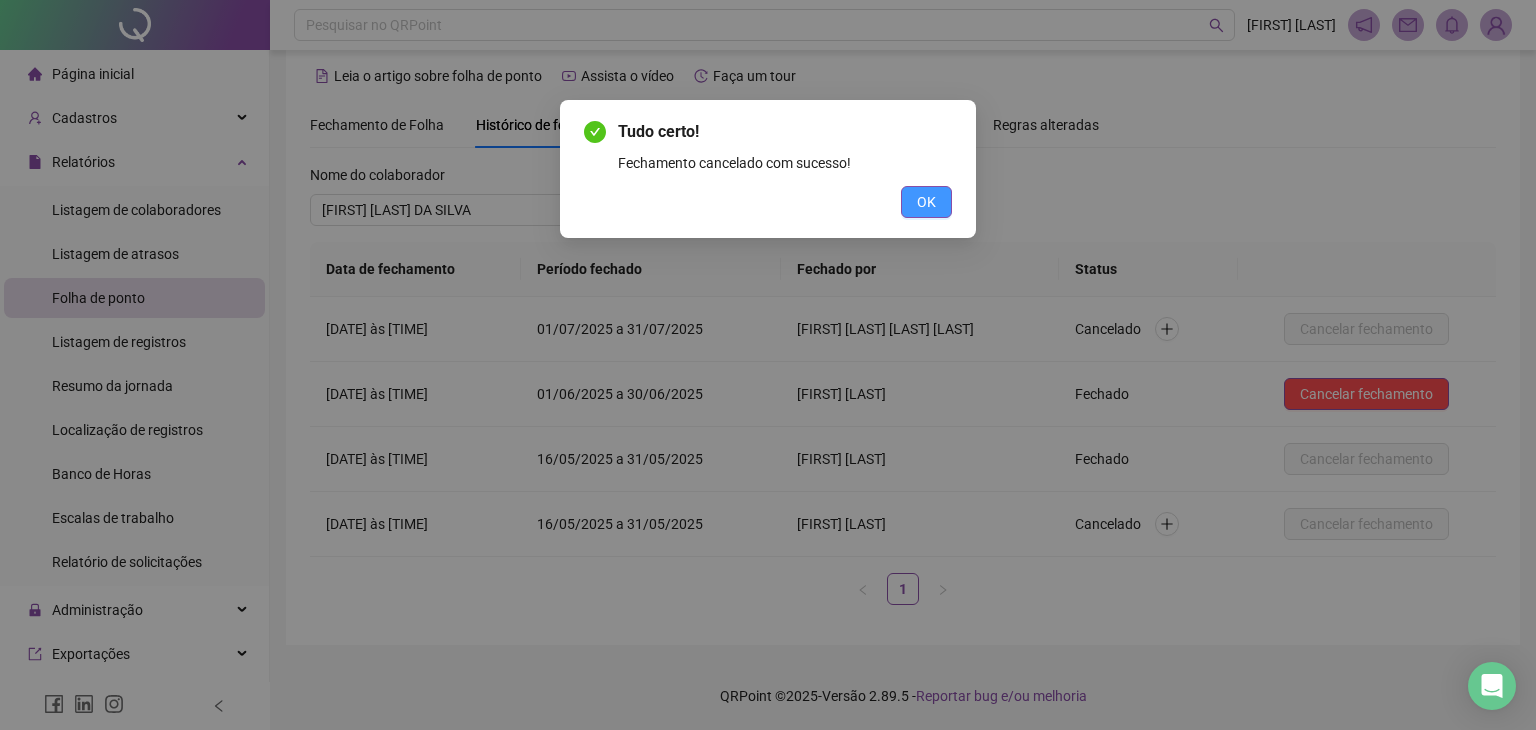 click on "OK" at bounding box center (926, 202) 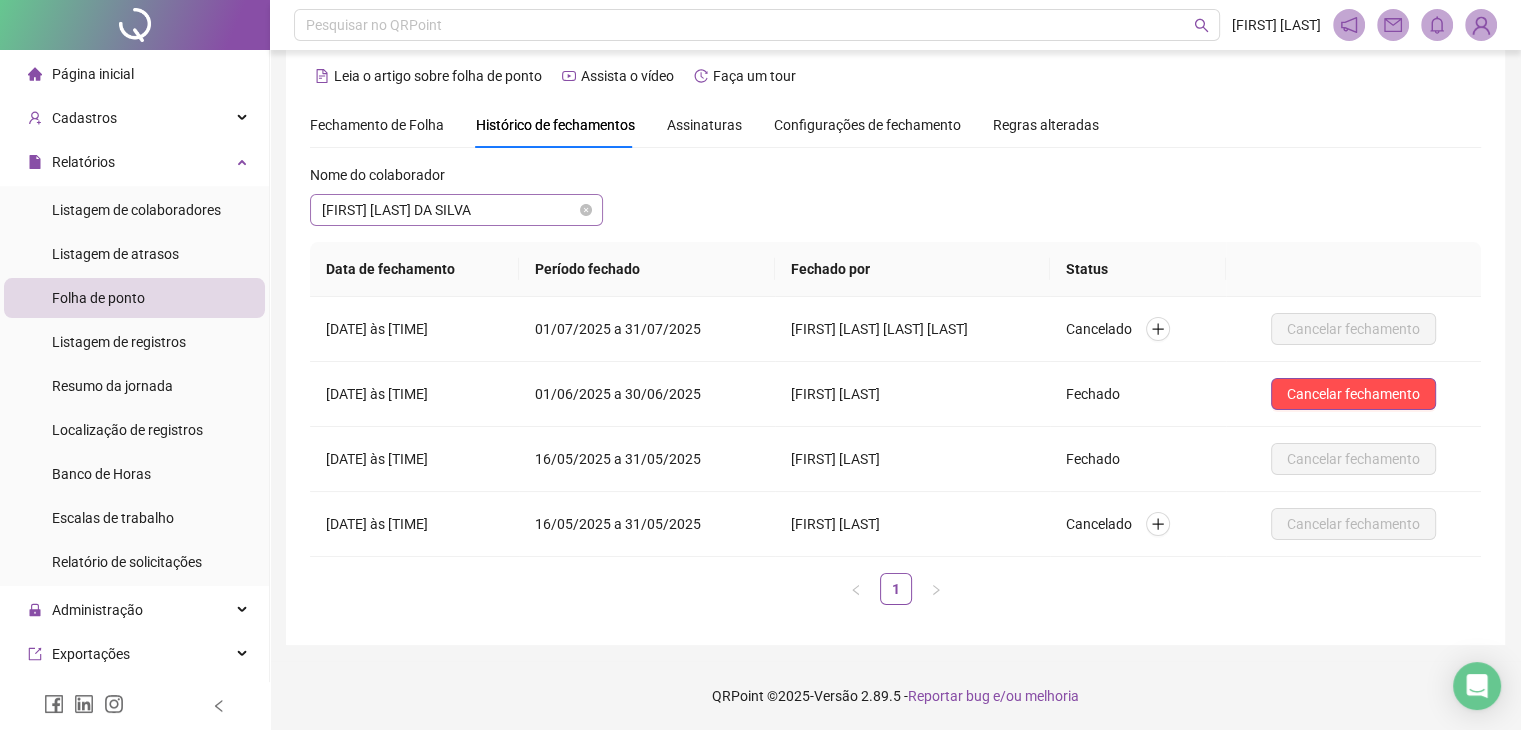 scroll, scrollTop: 11456, scrollLeft: 0, axis: vertical 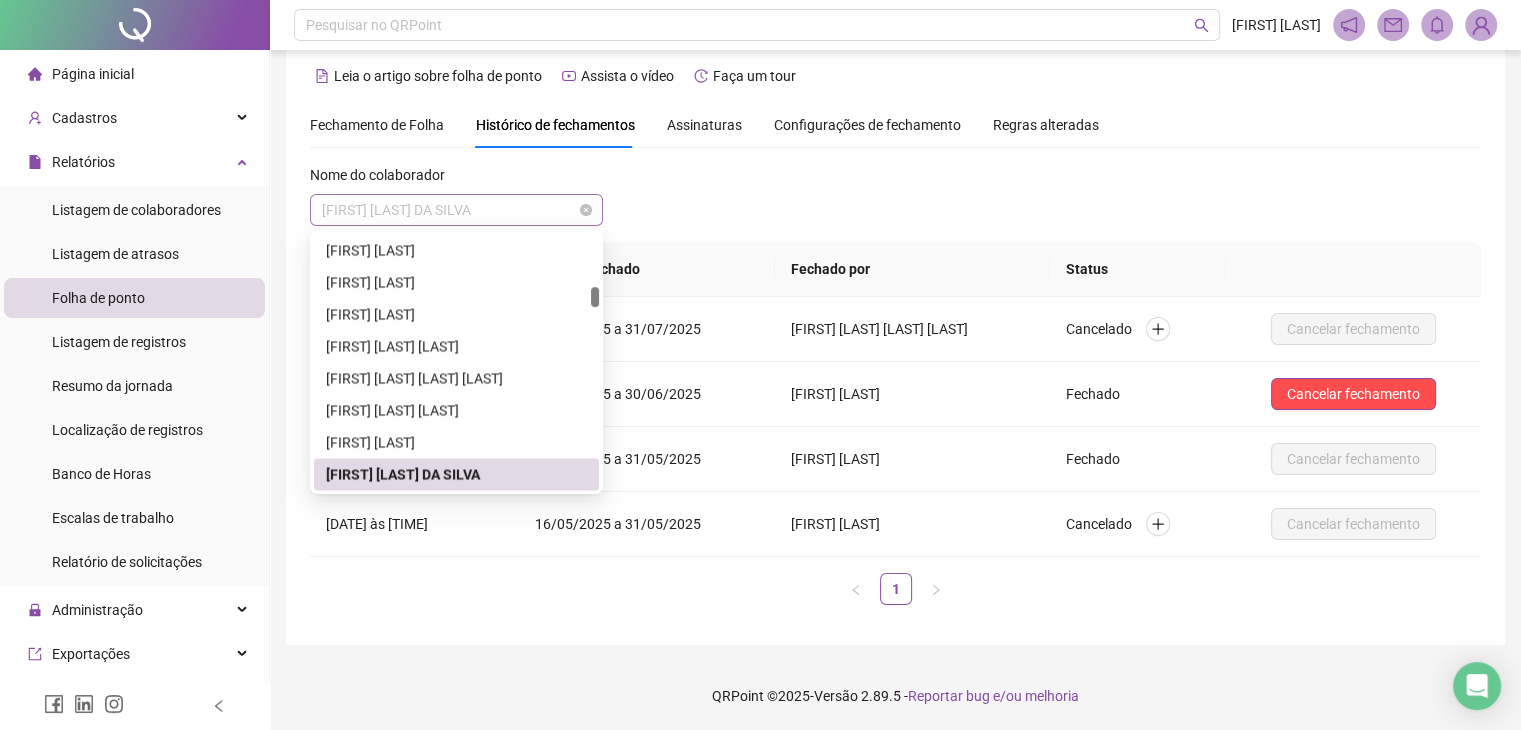 click on "[FIRST] [LAST] DA SILVA" at bounding box center [456, 210] 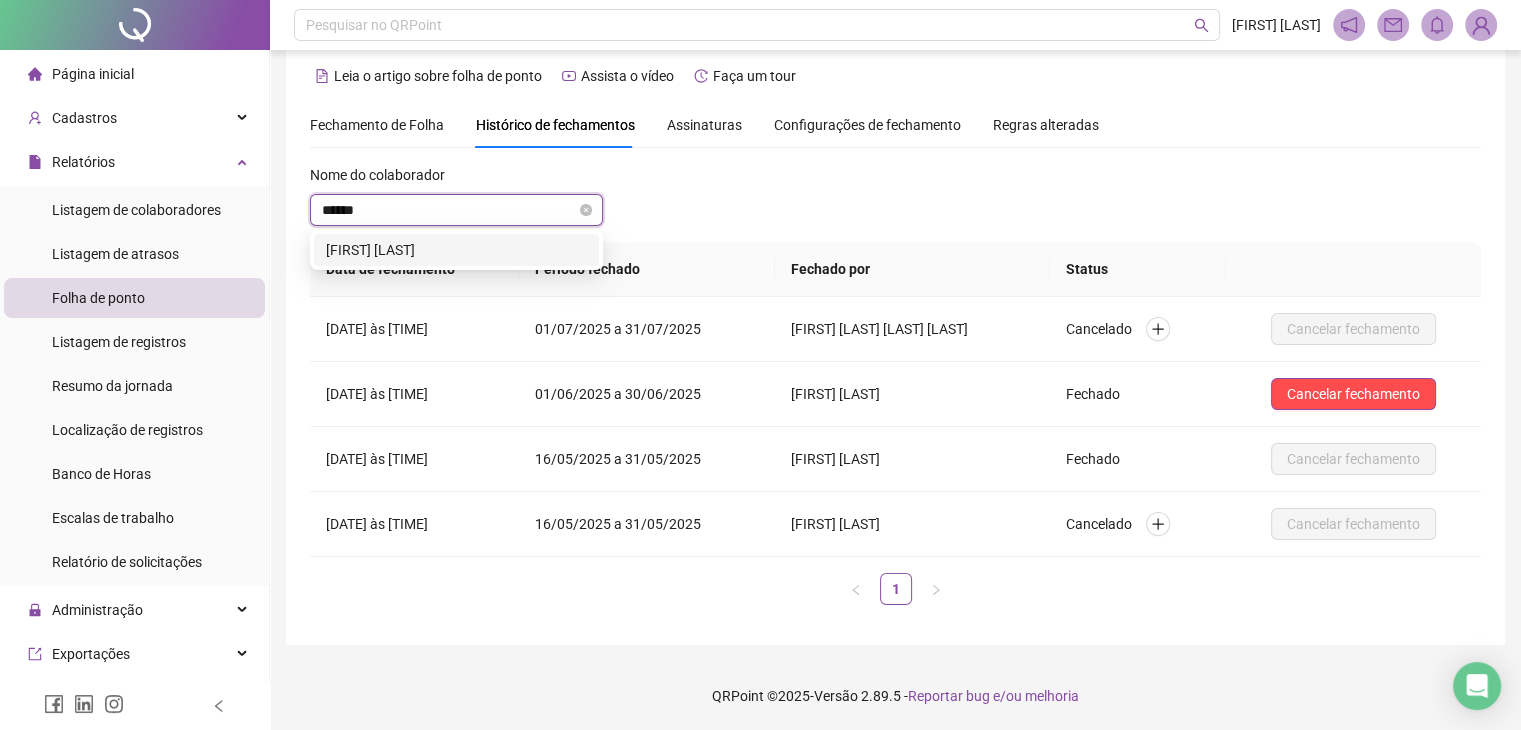 scroll, scrollTop: 0, scrollLeft: 0, axis: both 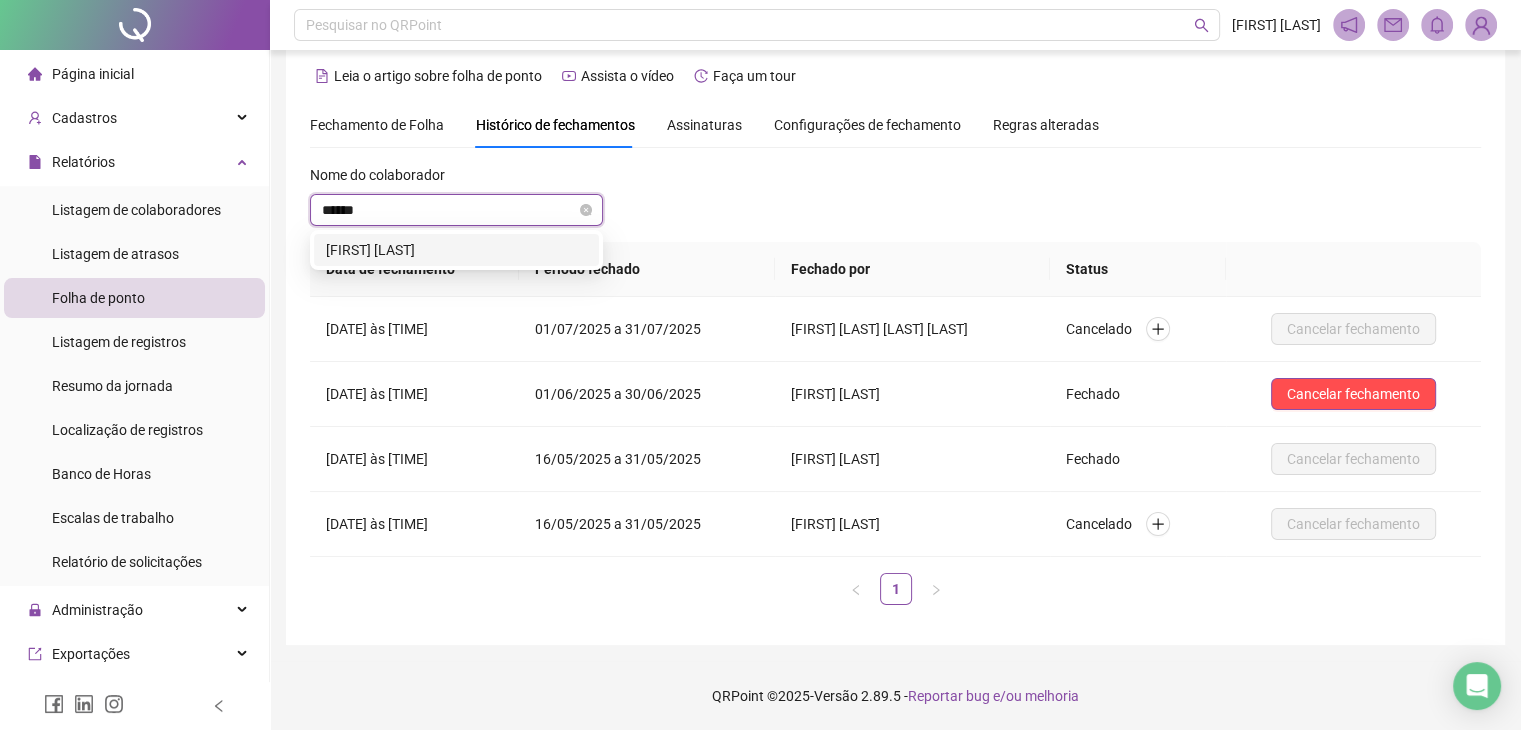 type on "*******" 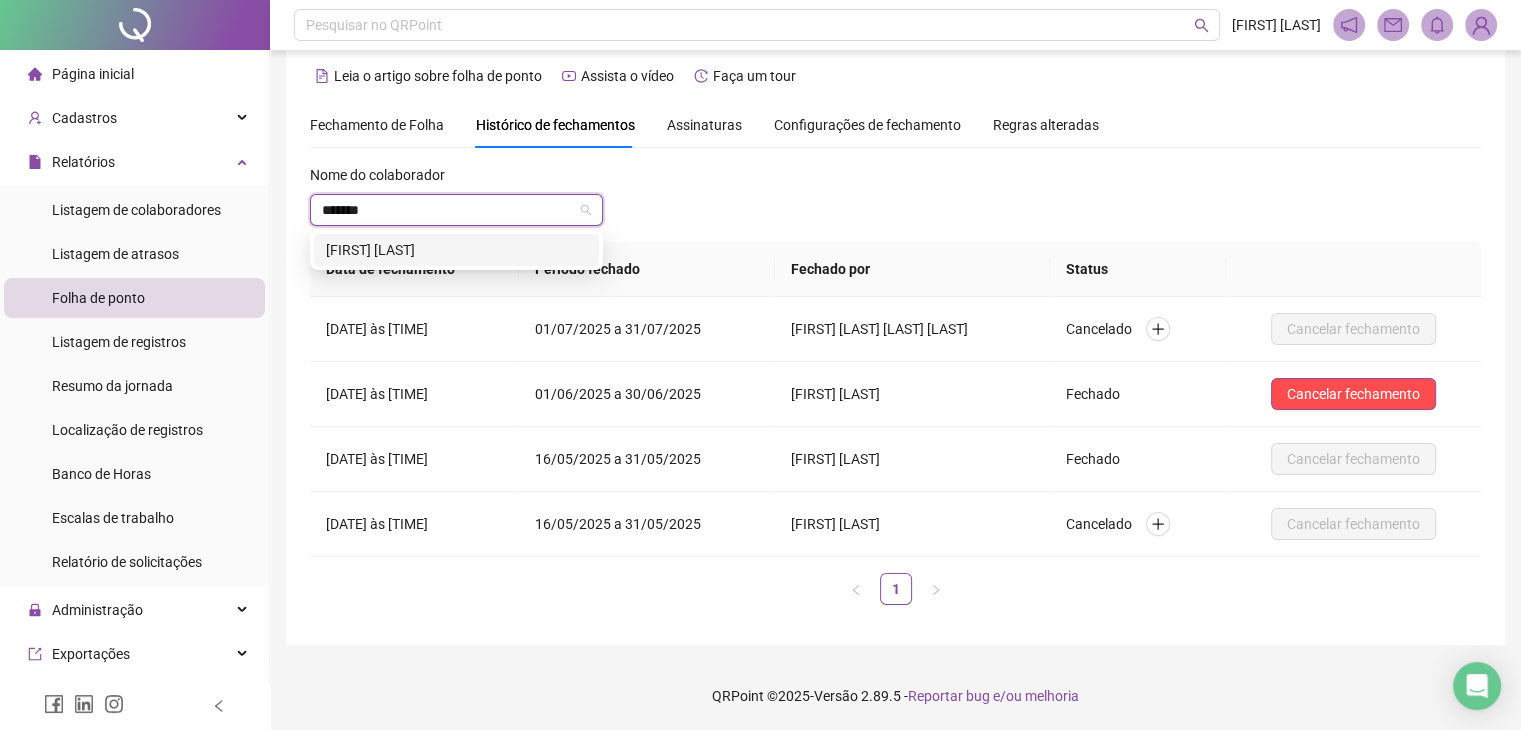 click on "[FIRST] [LAST]" at bounding box center (456, 250) 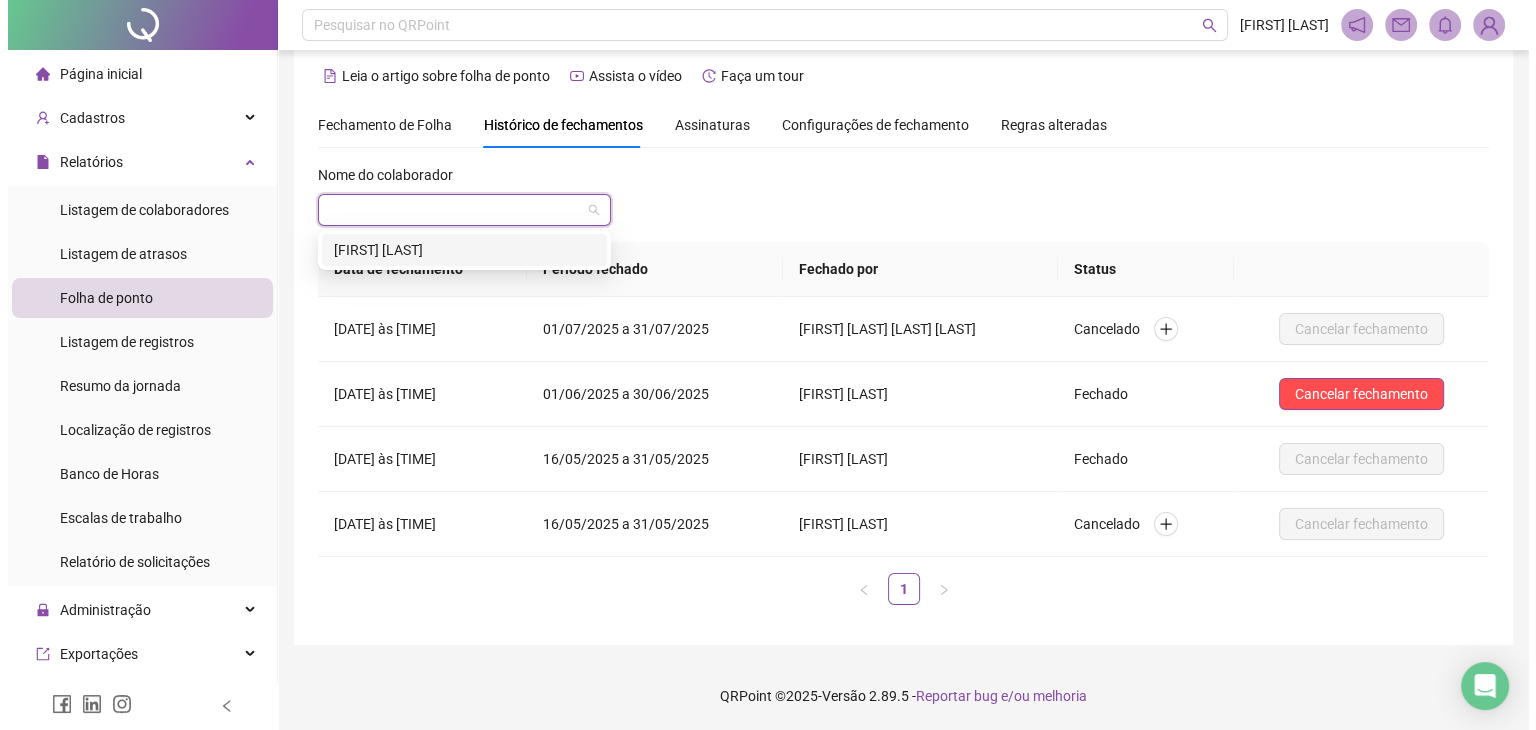 scroll, scrollTop: 0, scrollLeft: 0, axis: both 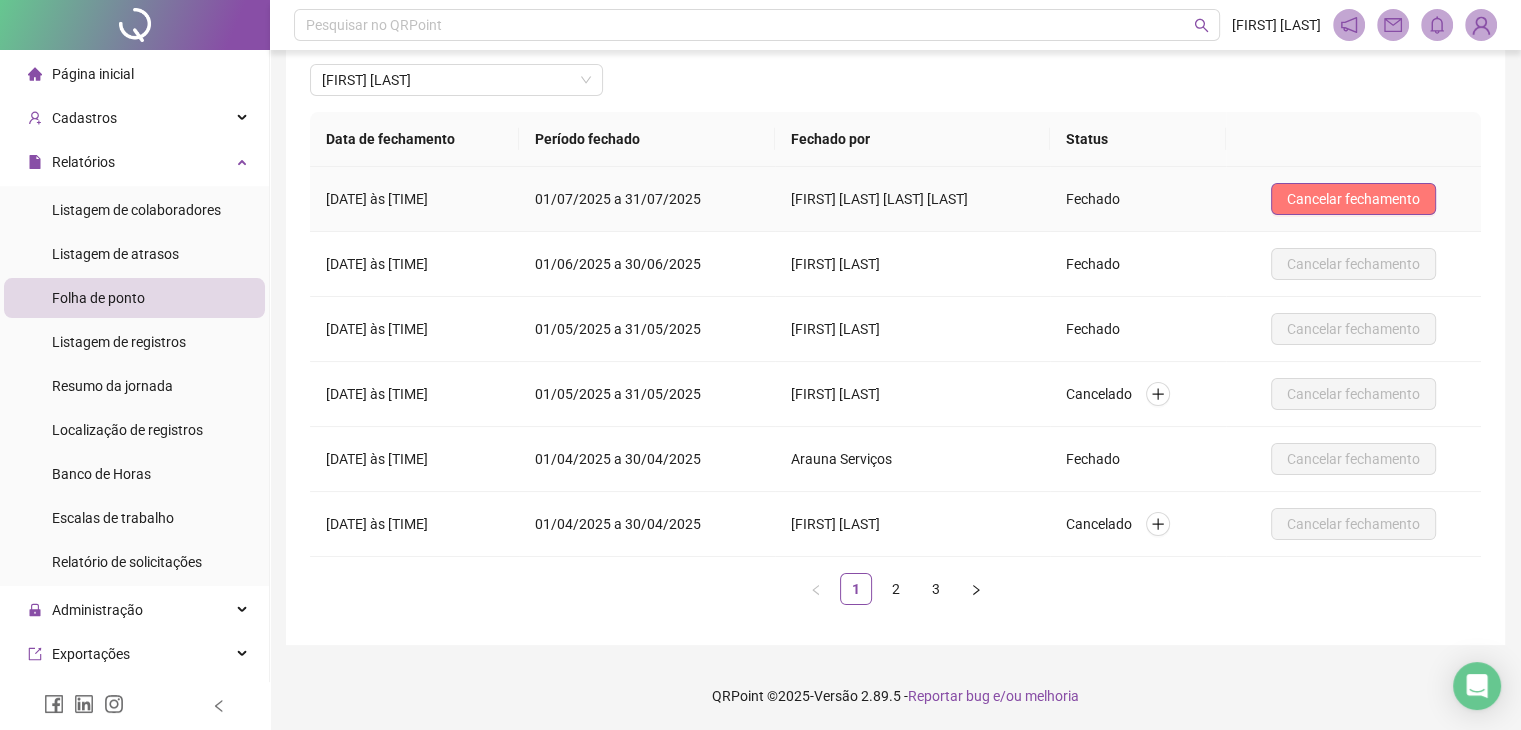 click on "Cancelar fechamento" at bounding box center [1353, 199] 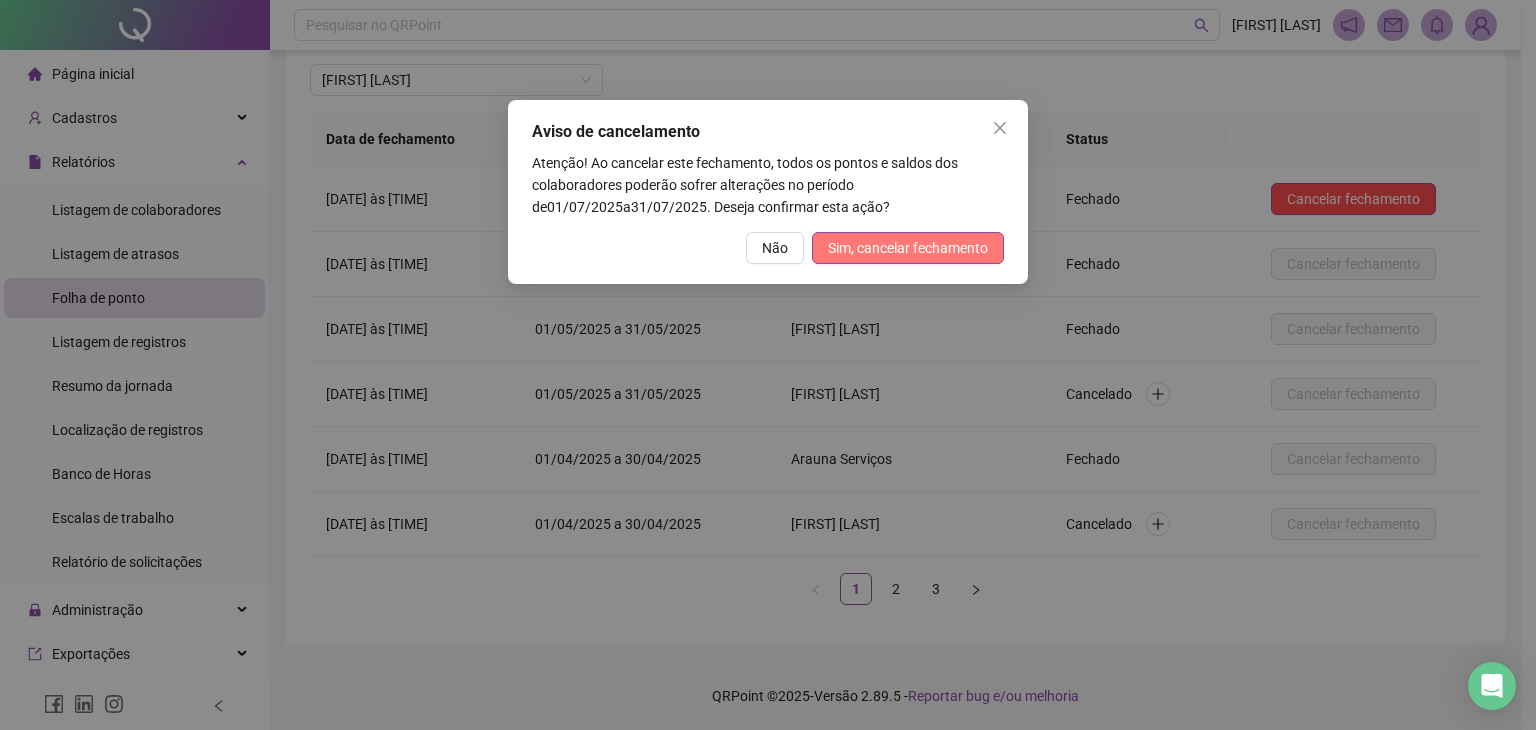 click on "Sim, cancelar fechamento" at bounding box center (908, 248) 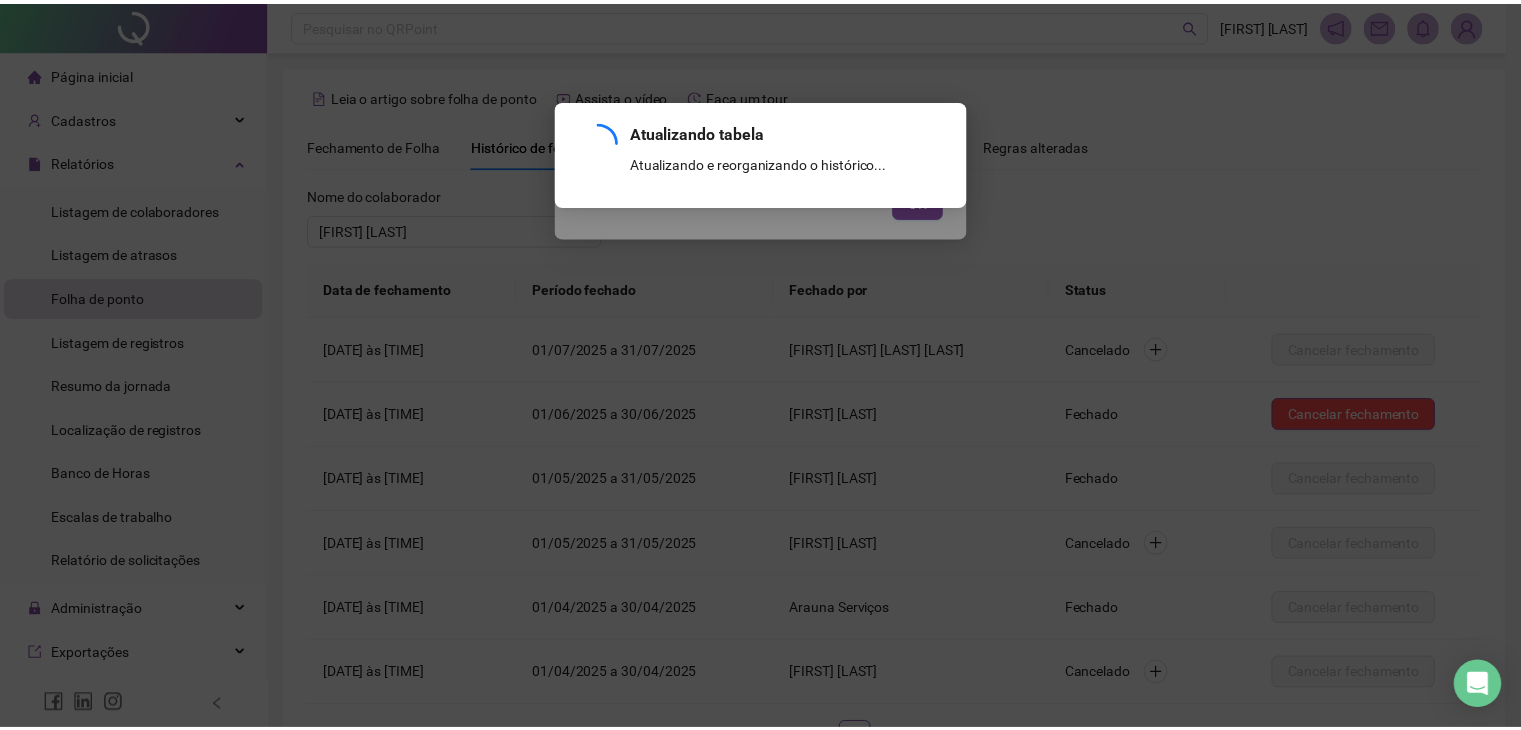 scroll, scrollTop: 150, scrollLeft: 0, axis: vertical 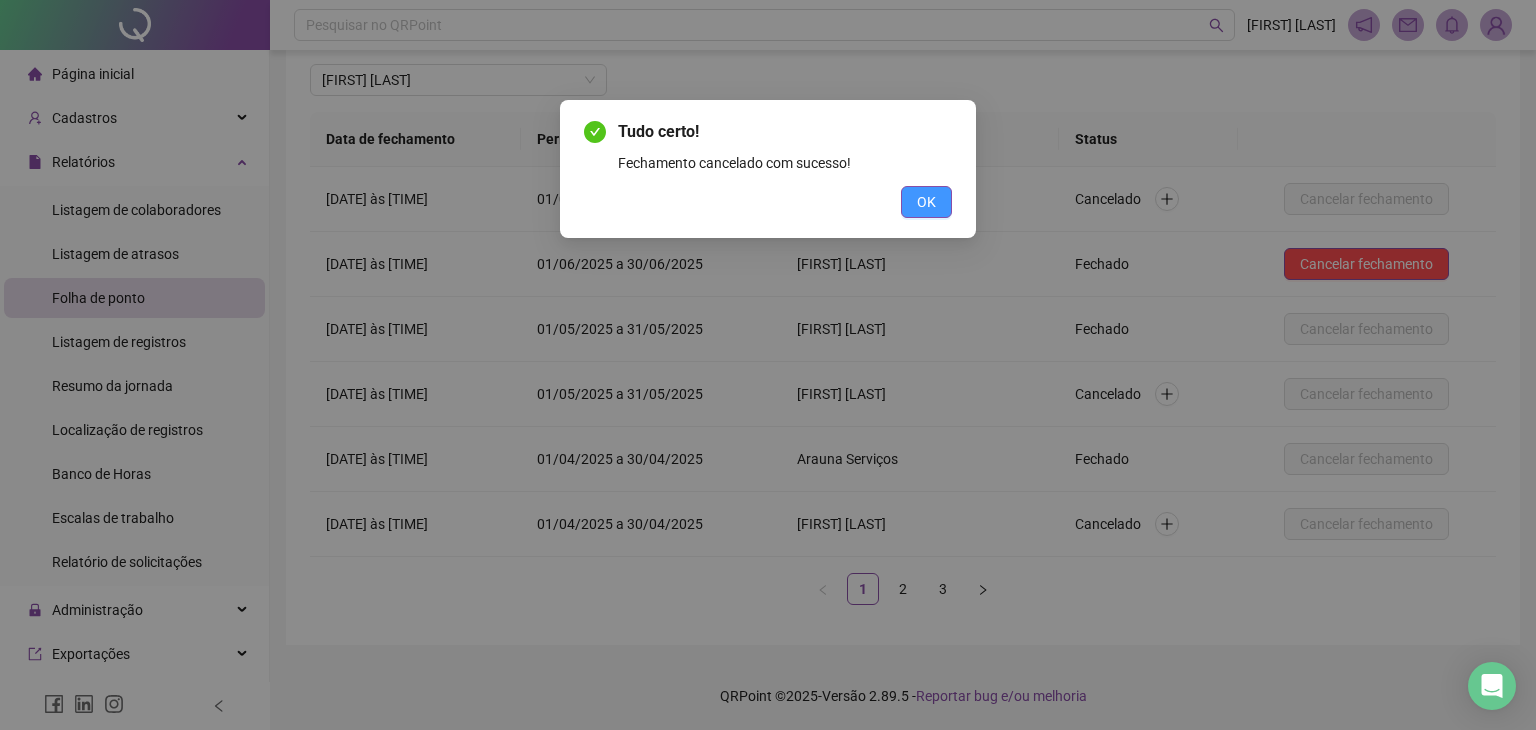click on "OK" at bounding box center (926, 202) 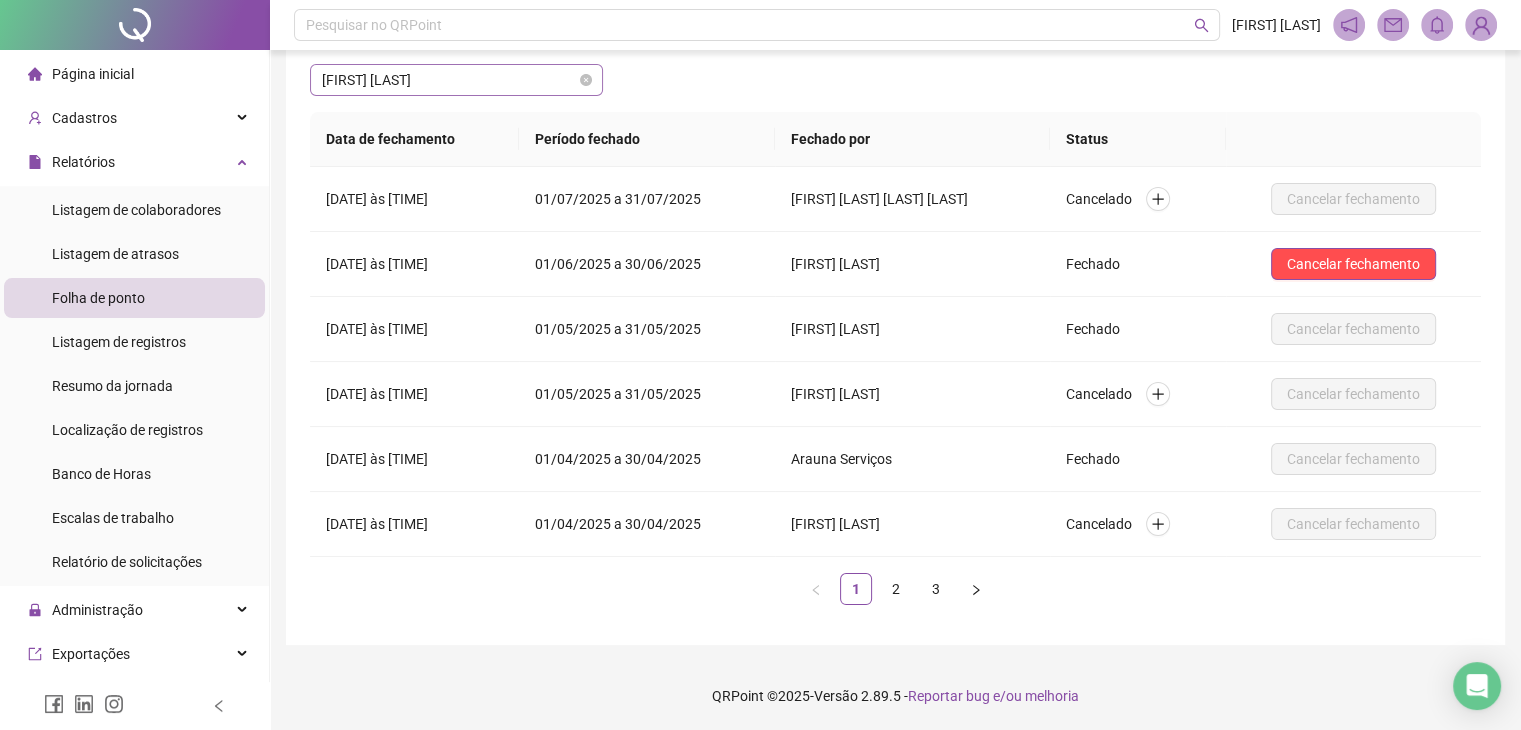 scroll, scrollTop: 7648, scrollLeft: 0, axis: vertical 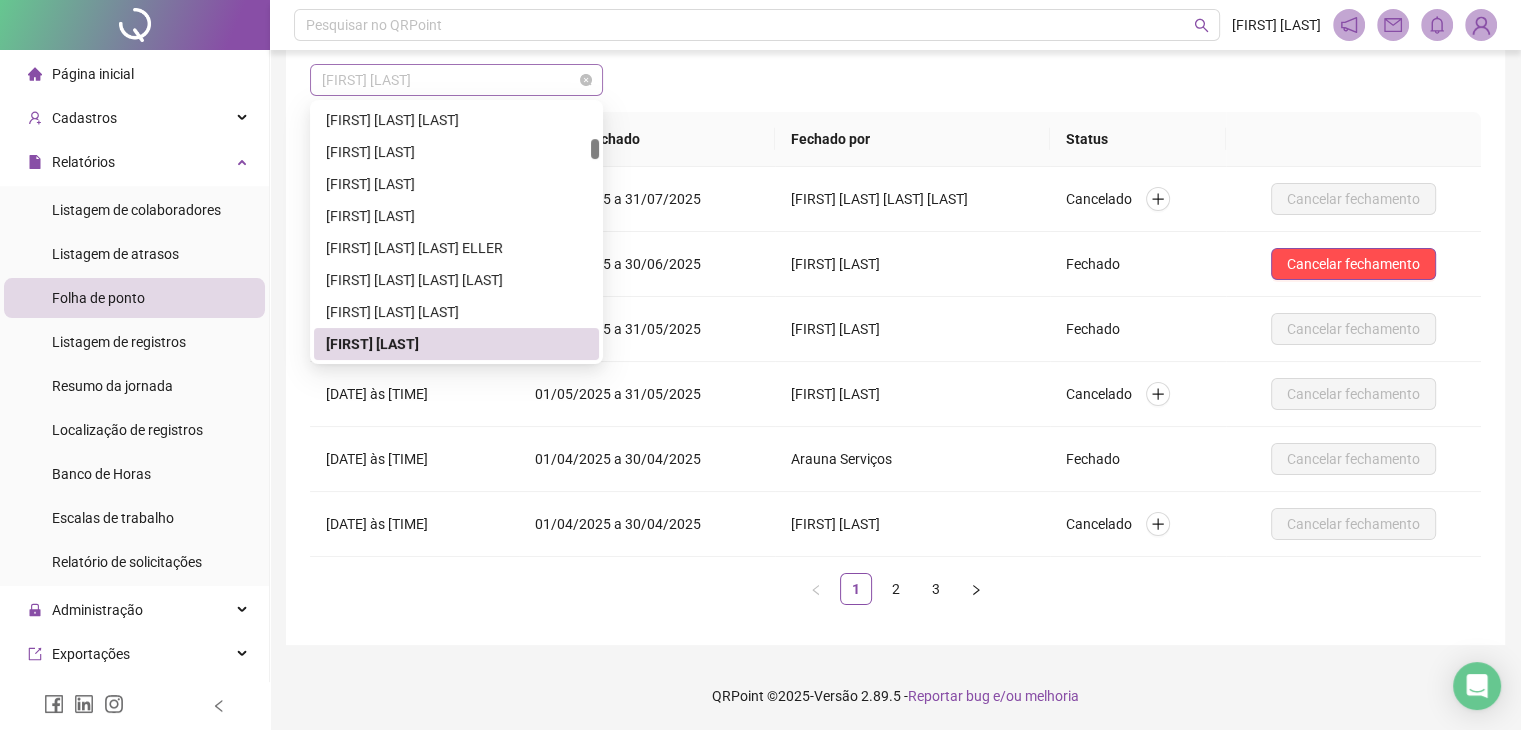 click on "[FIRST] [LAST]" at bounding box center (456, 80) 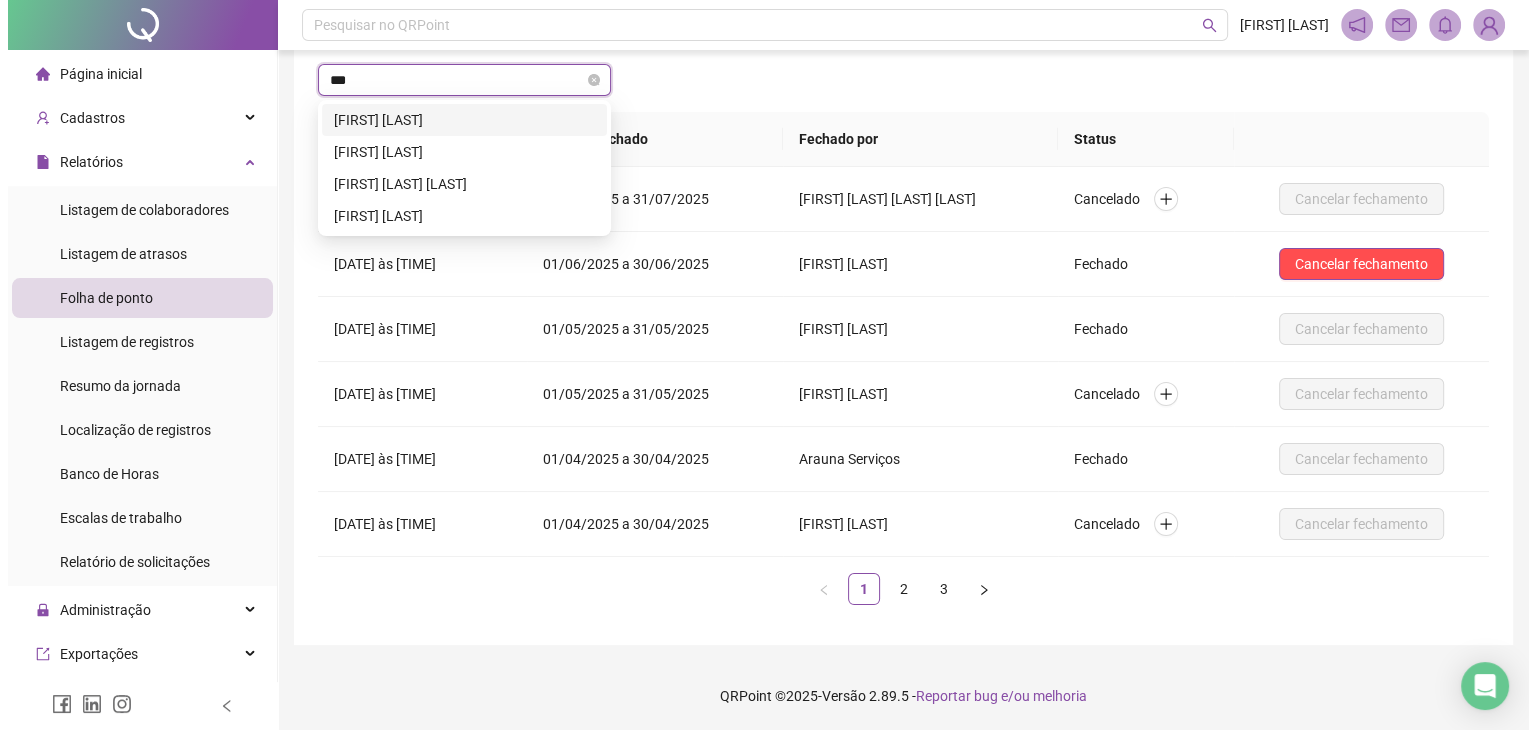 scroll, scrollTop: 0, scrollLeft: 0, axis: both 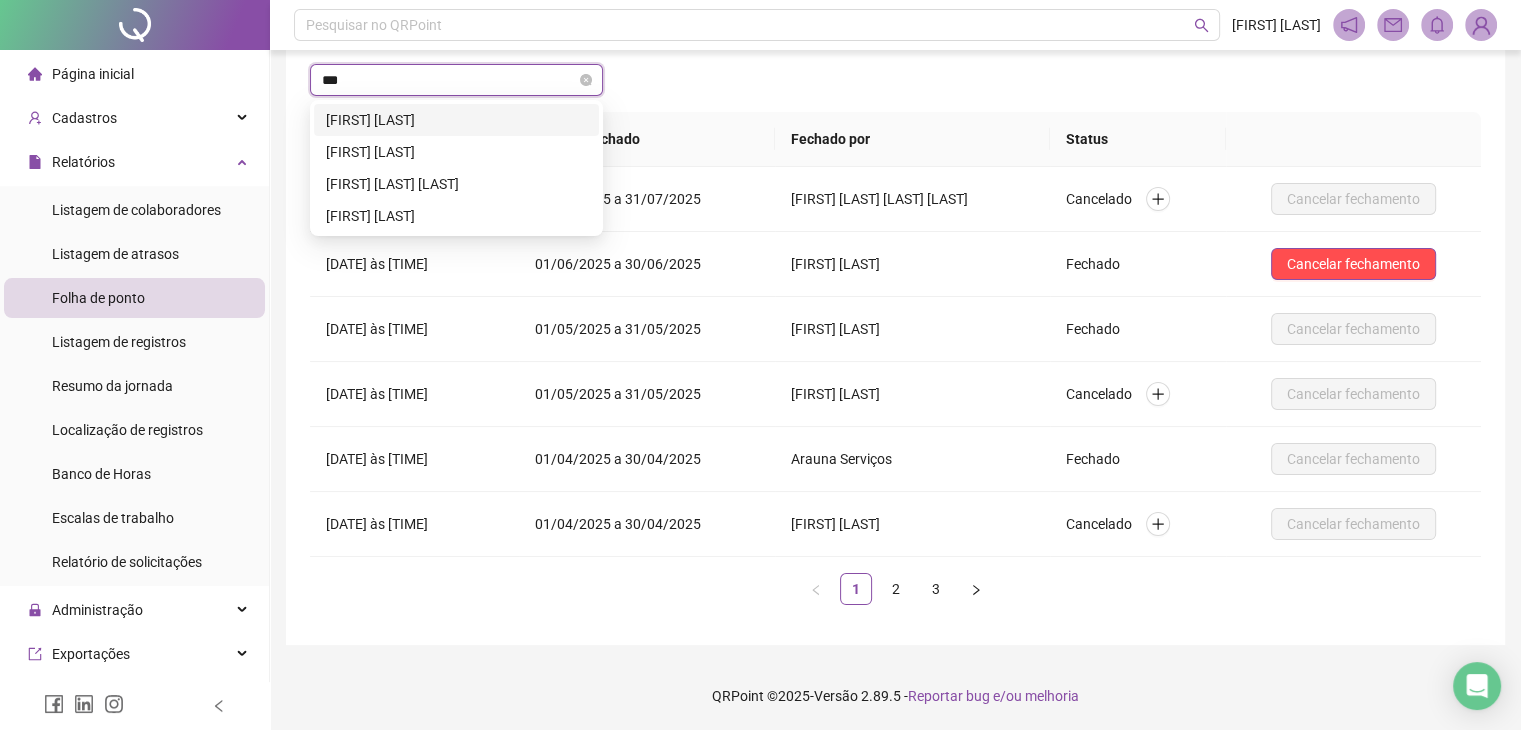 type on "****" 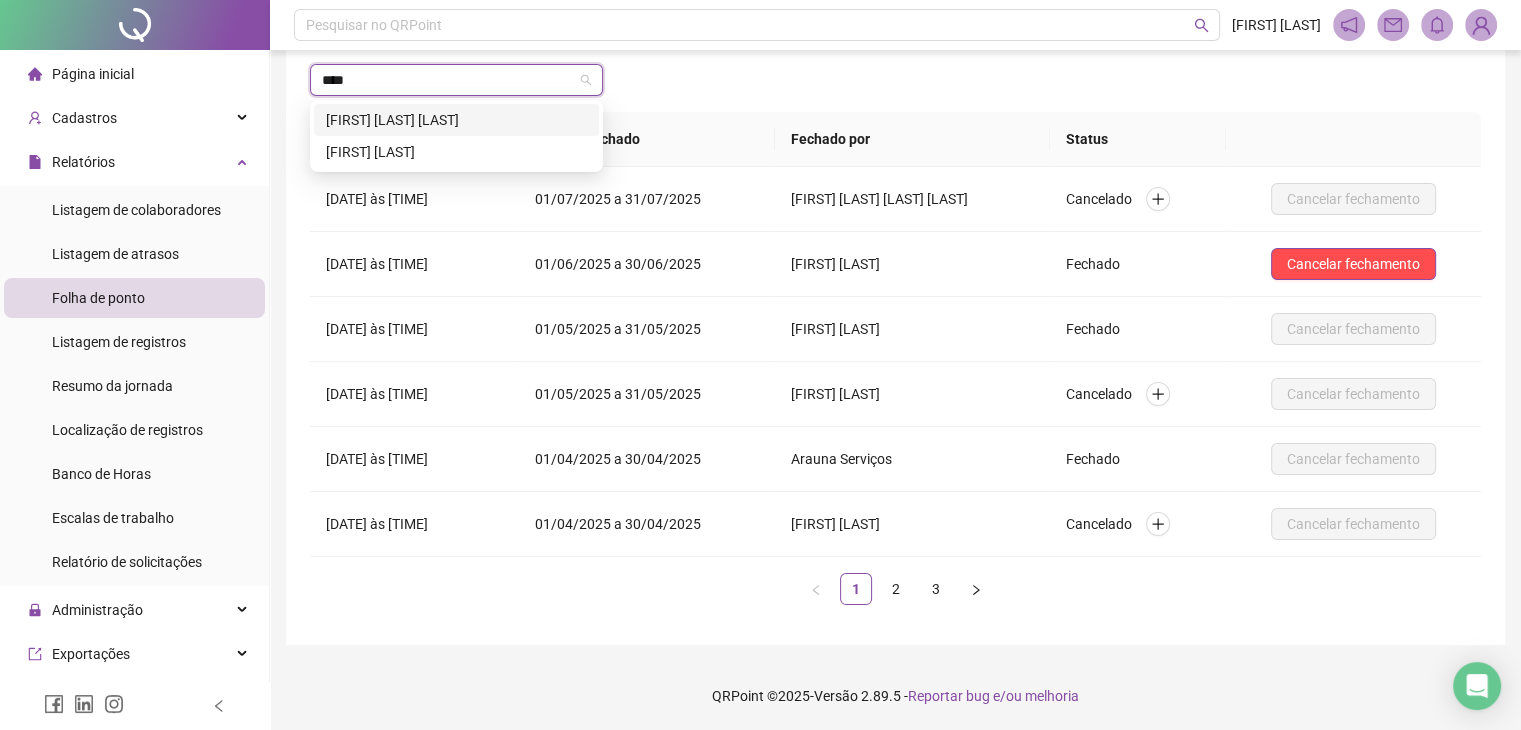 click on "[FIRST] [LAST] [LAST]" at bounding box center [456, 120] 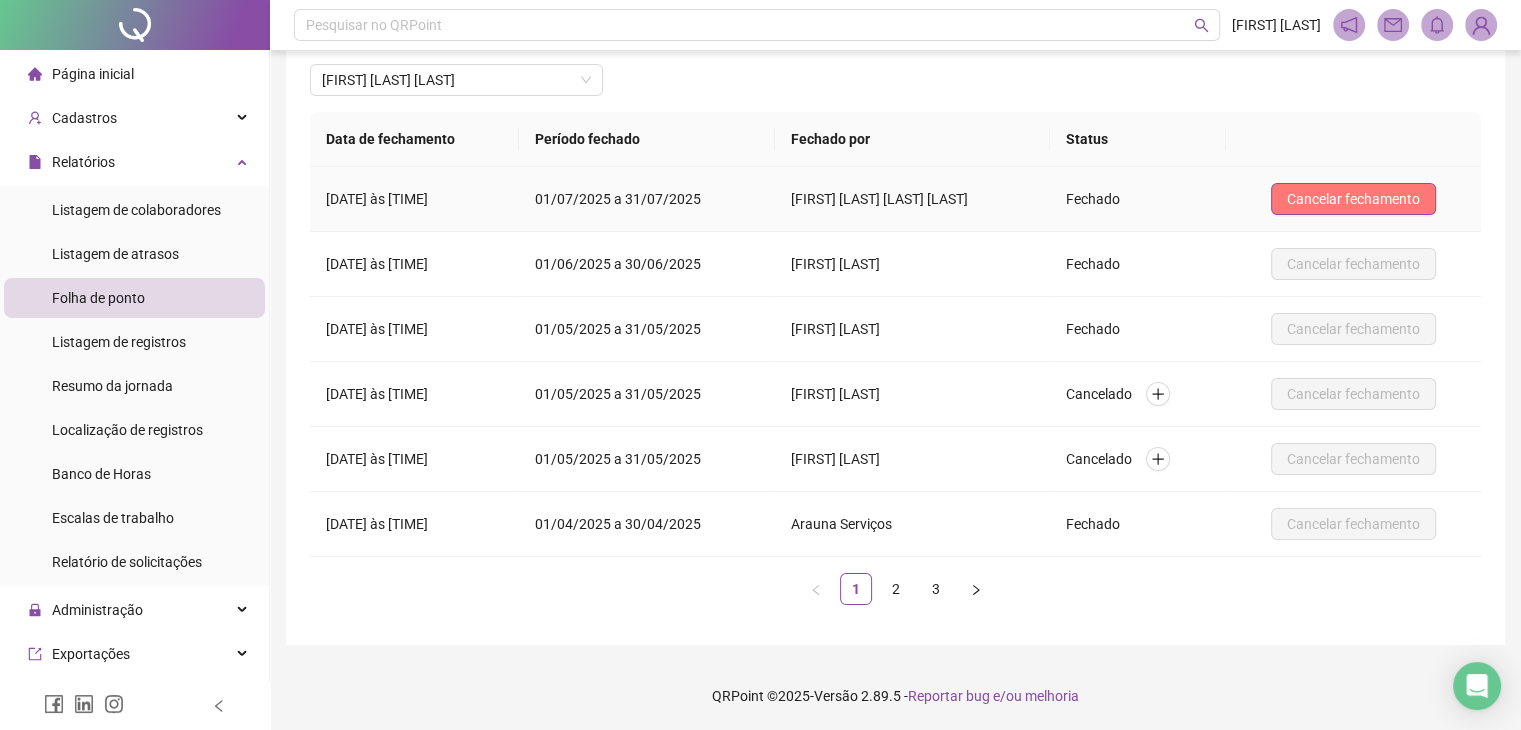 click on "Cancelar fechamento" at bounding box center (1353, 199) 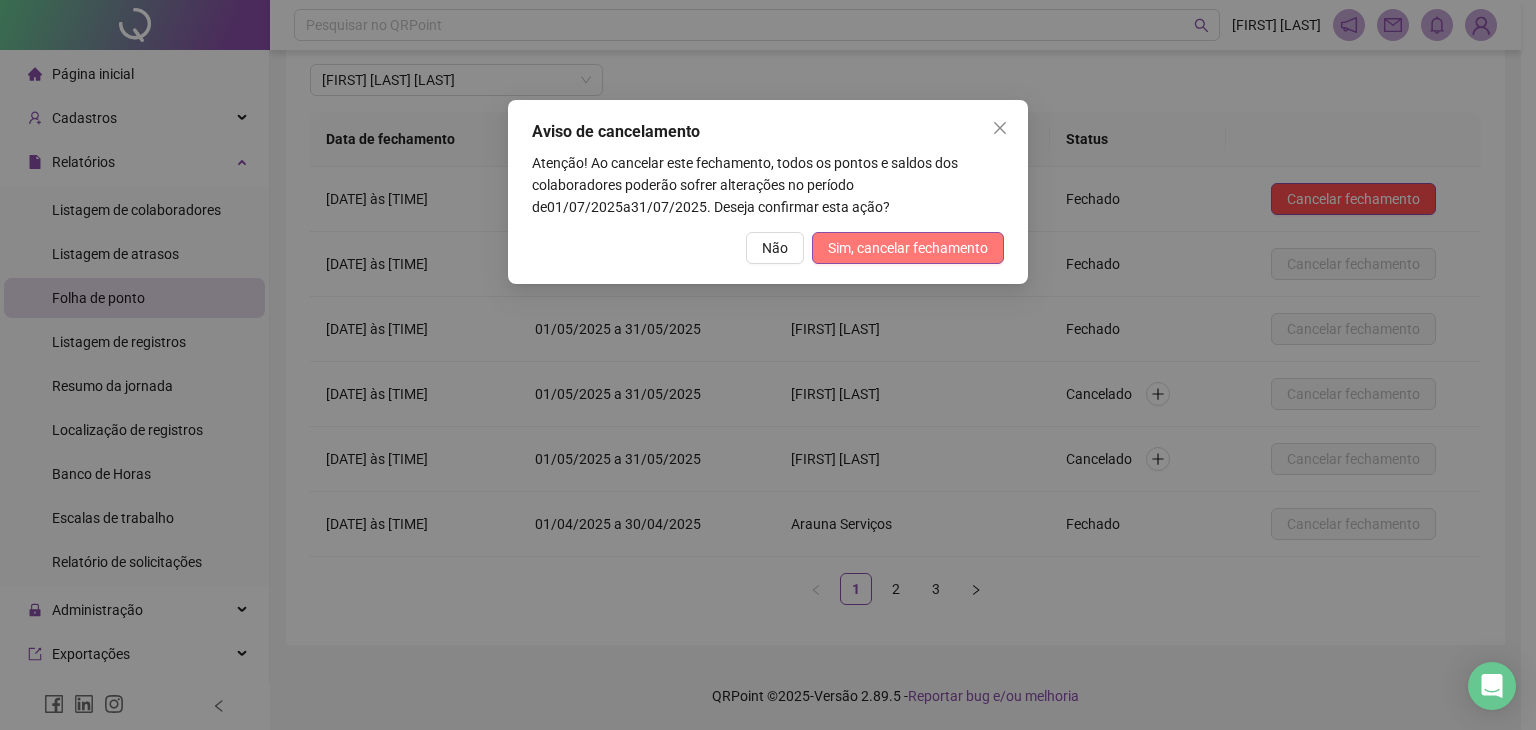 click on "Sim, cancelar fechamento" at bounding box center [908, 248] 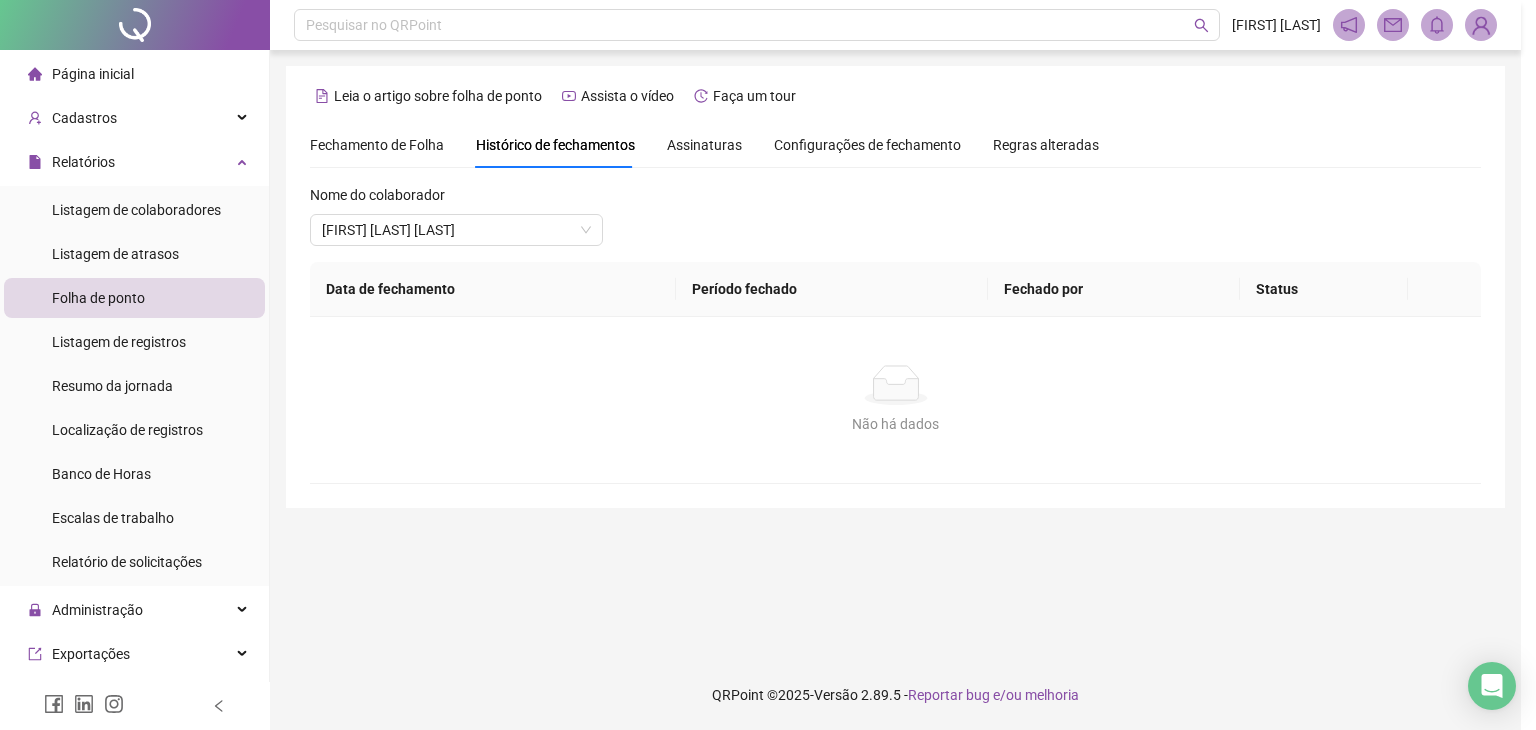 scroll, scrollTop: 0, scrollLeft: 0, axis: both 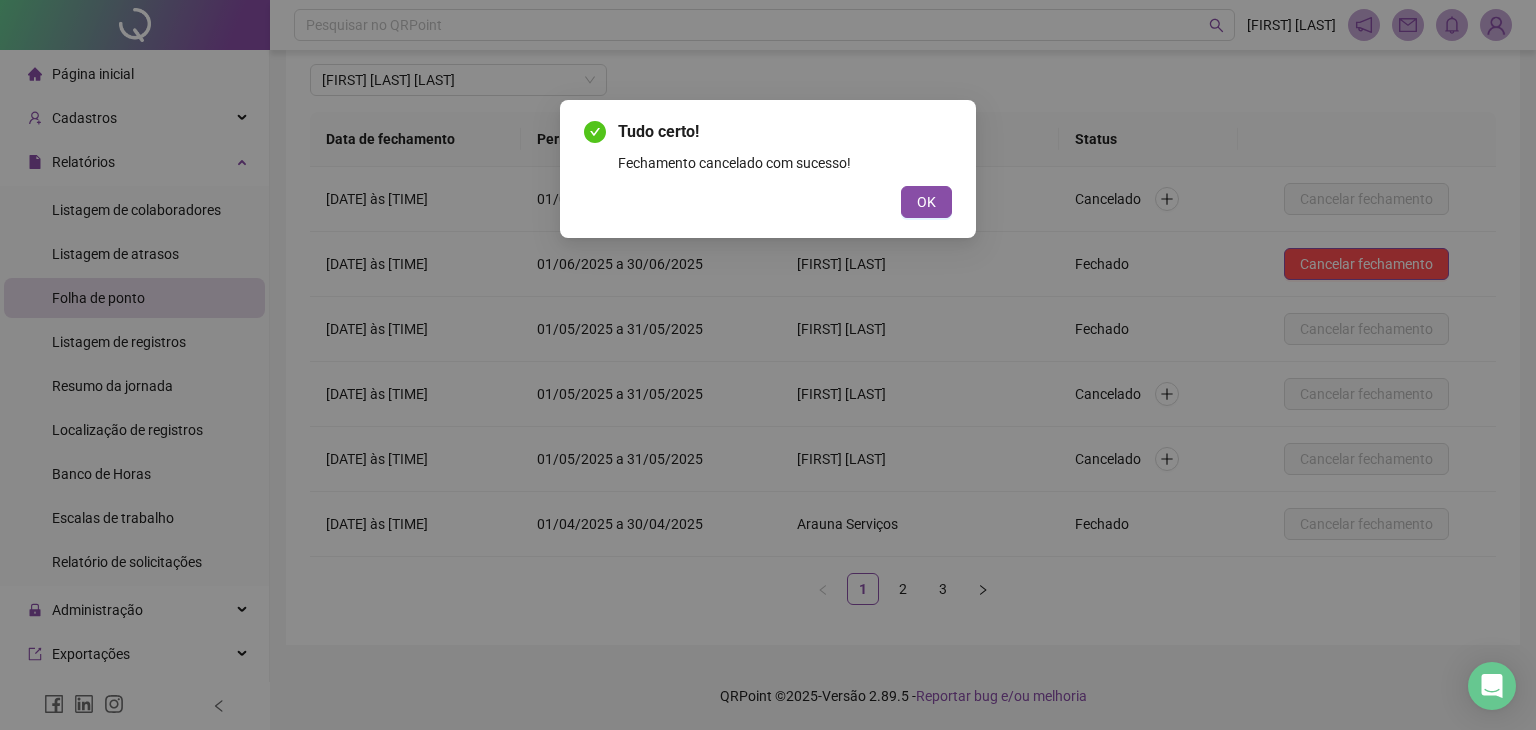 click on "OK" at bounding box center [926, 202] 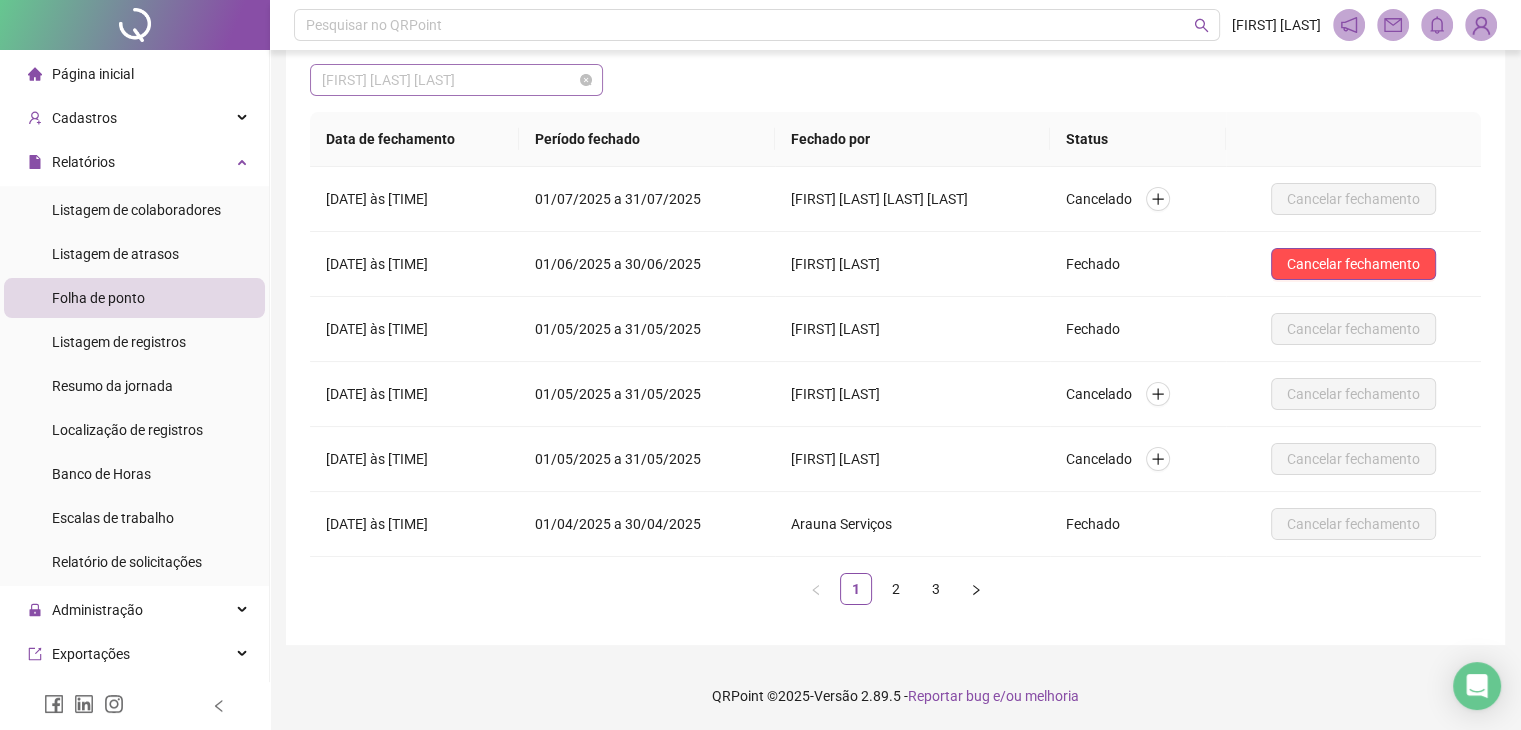 scroll, scrollTop: 22688, scrollLeft: 0, axis: vertical 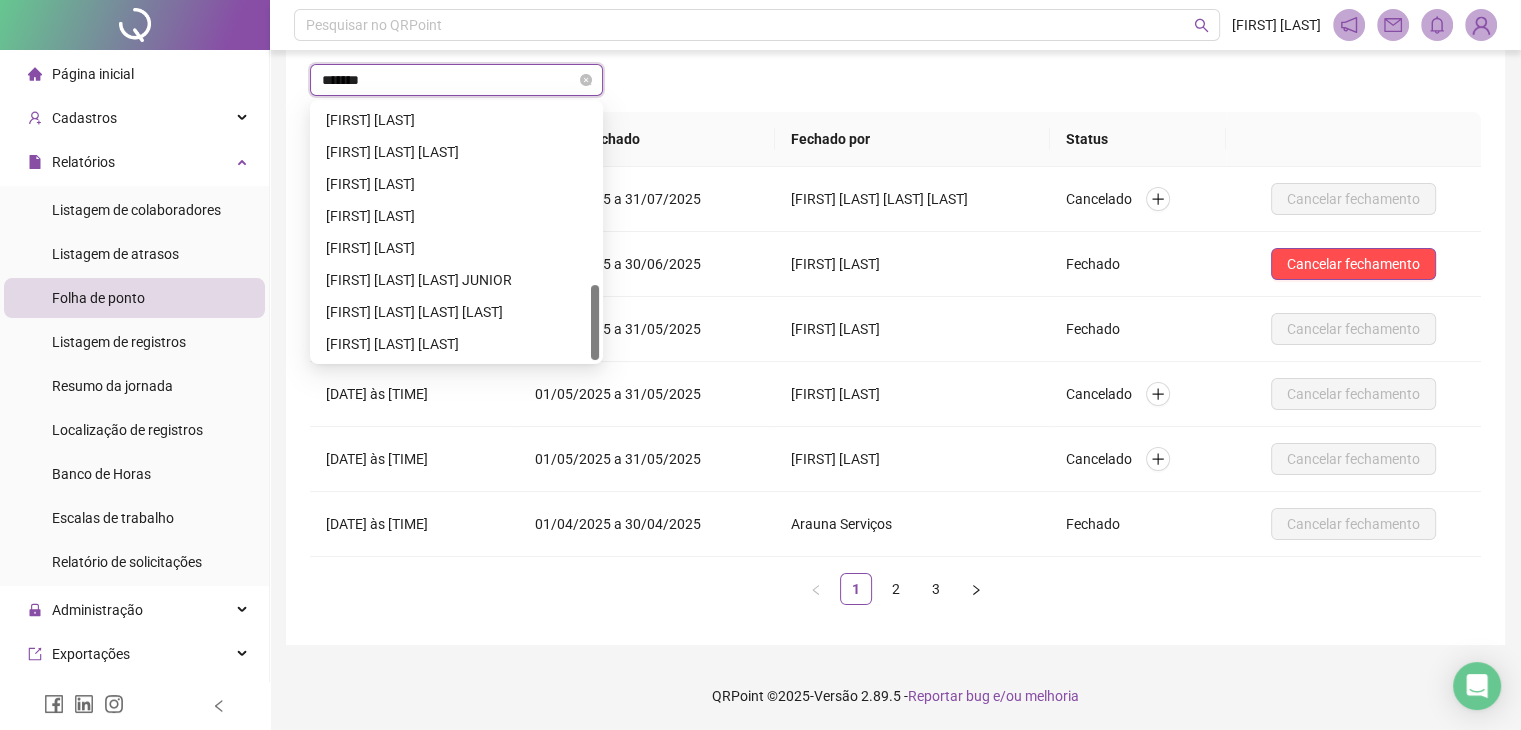 type on "********" 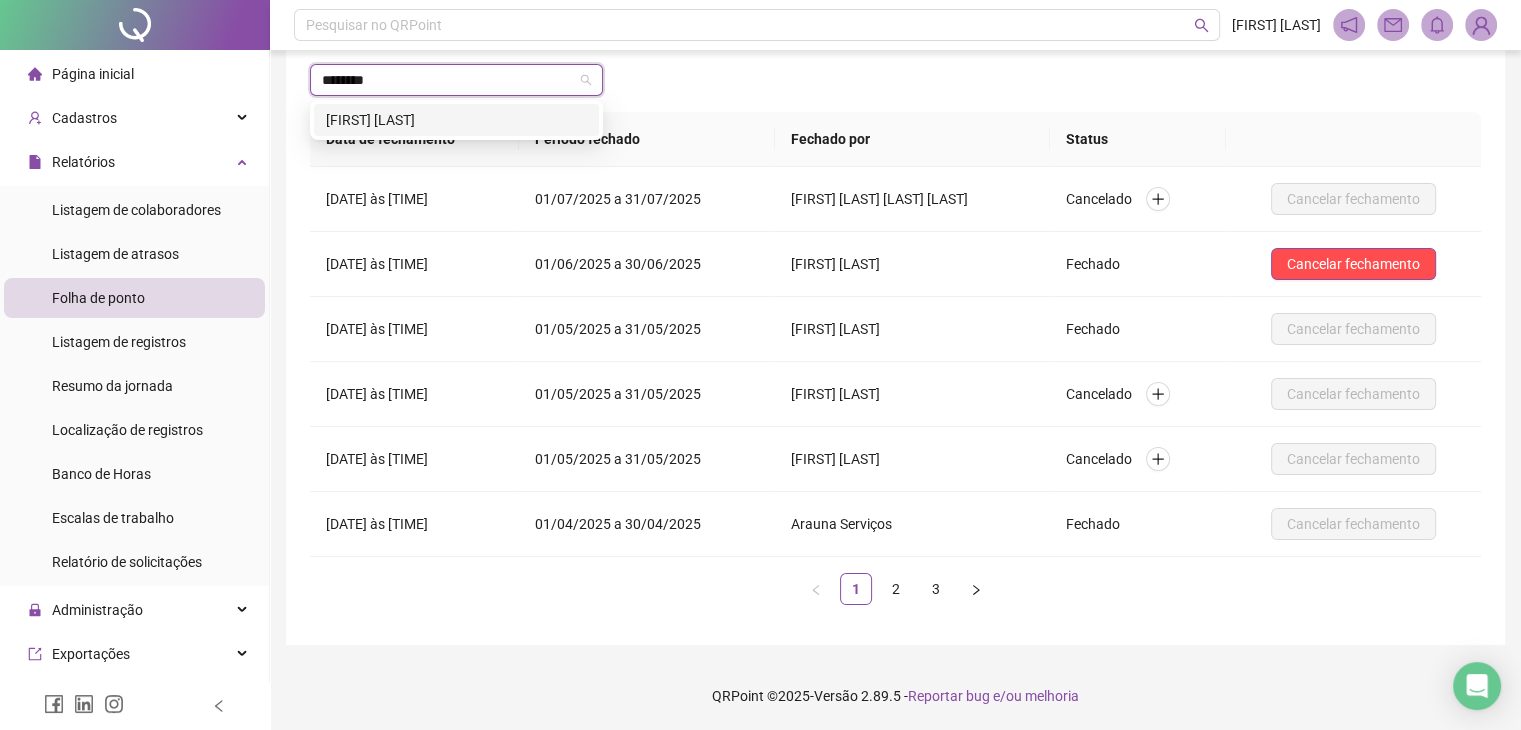 scroll, scrollTop: 0, scrollLeft: 0, axis: both 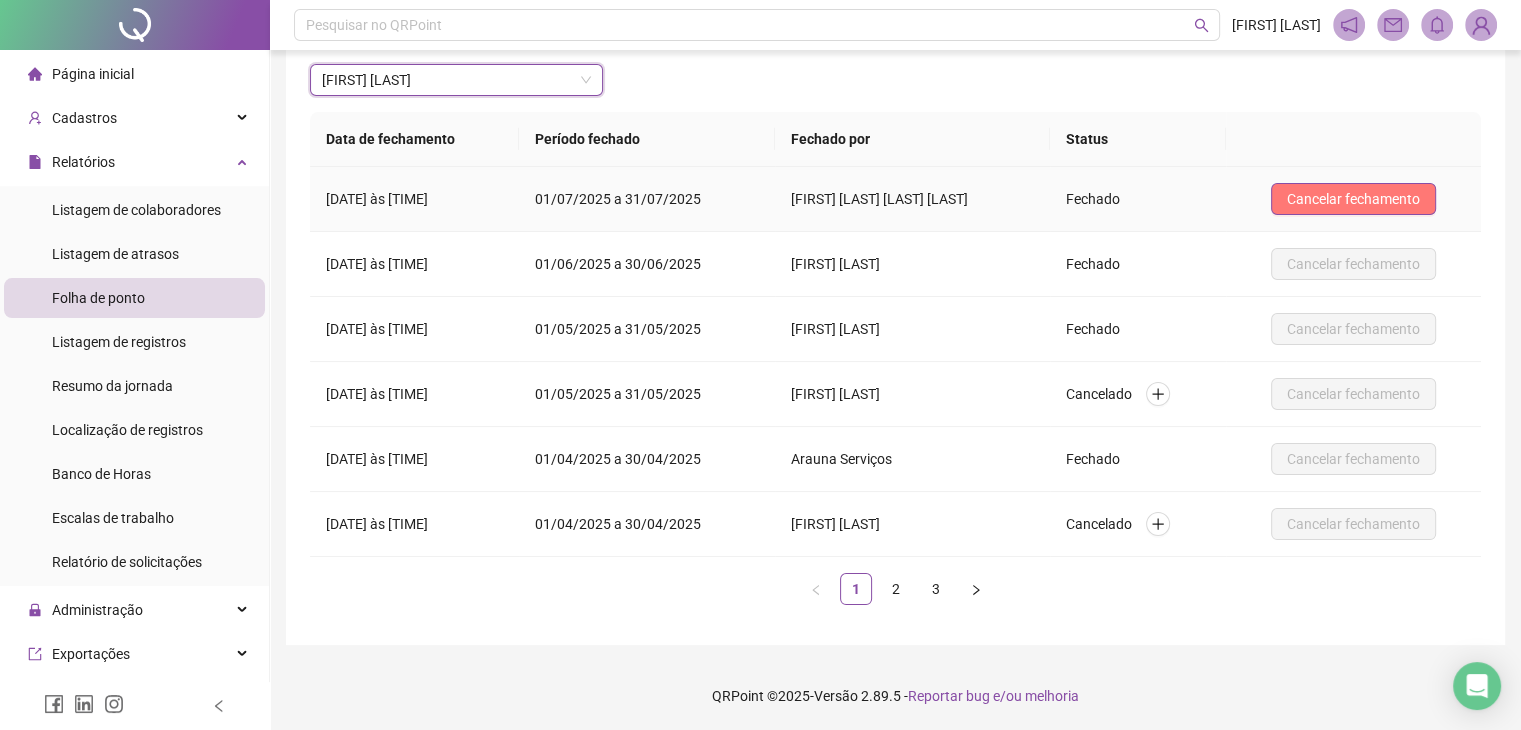 click on "Cancelar fechamento" at bounding box center [1353, 199] 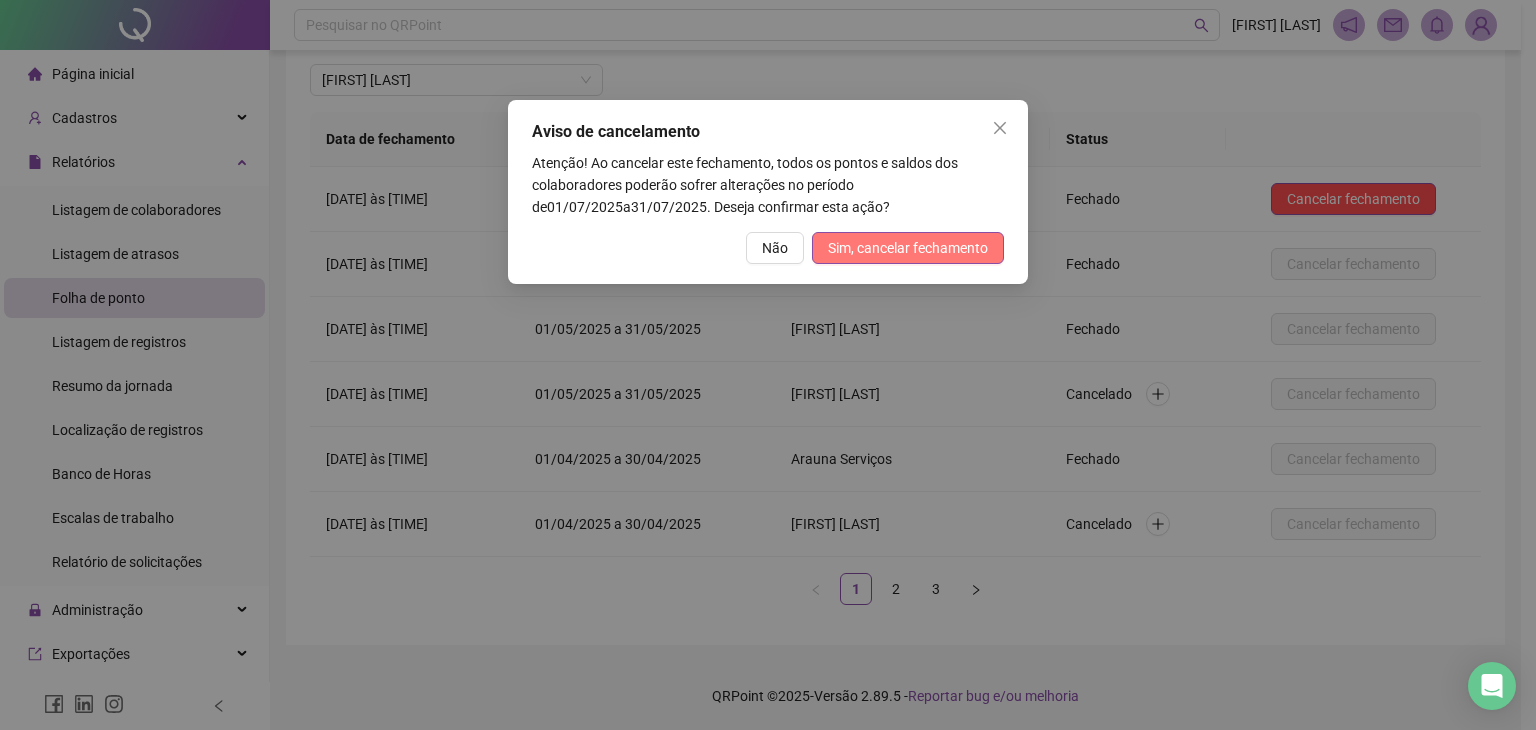 click on "Sim, cancelar fechamento" at bounding box center [908, 248] 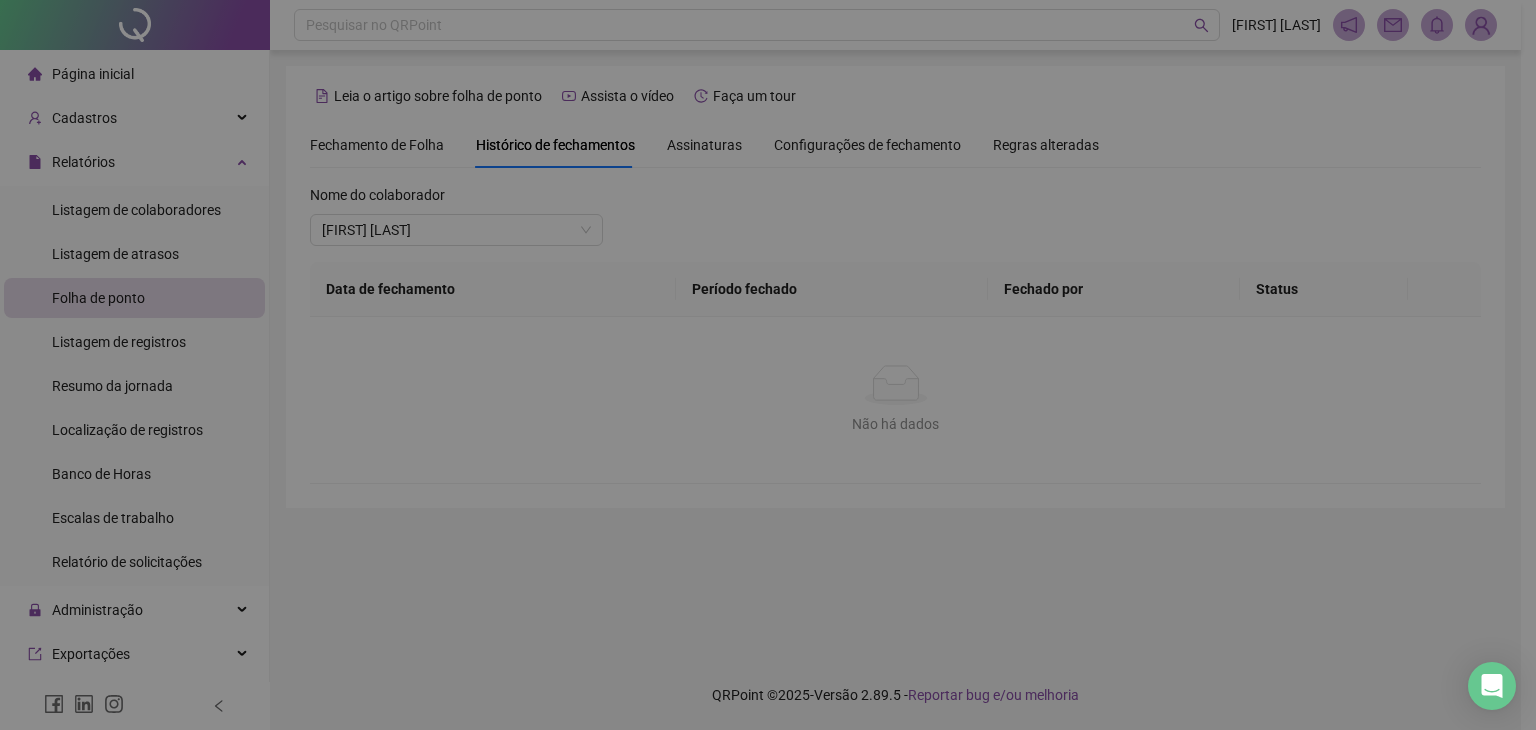 scroll, scrollTop: 0, scrollLeft: 0, axis: both 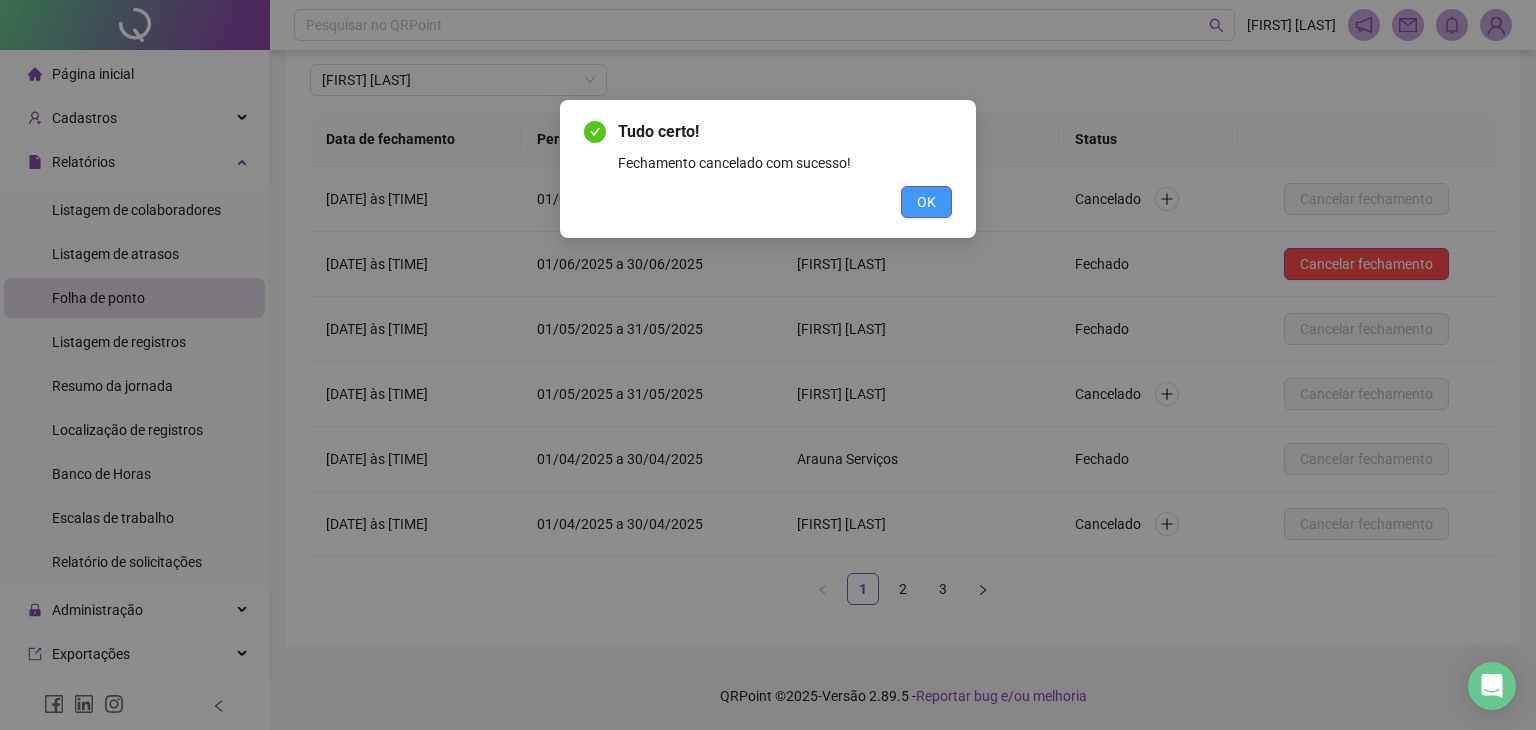 click on "OK" at bounding box center (926, 202) 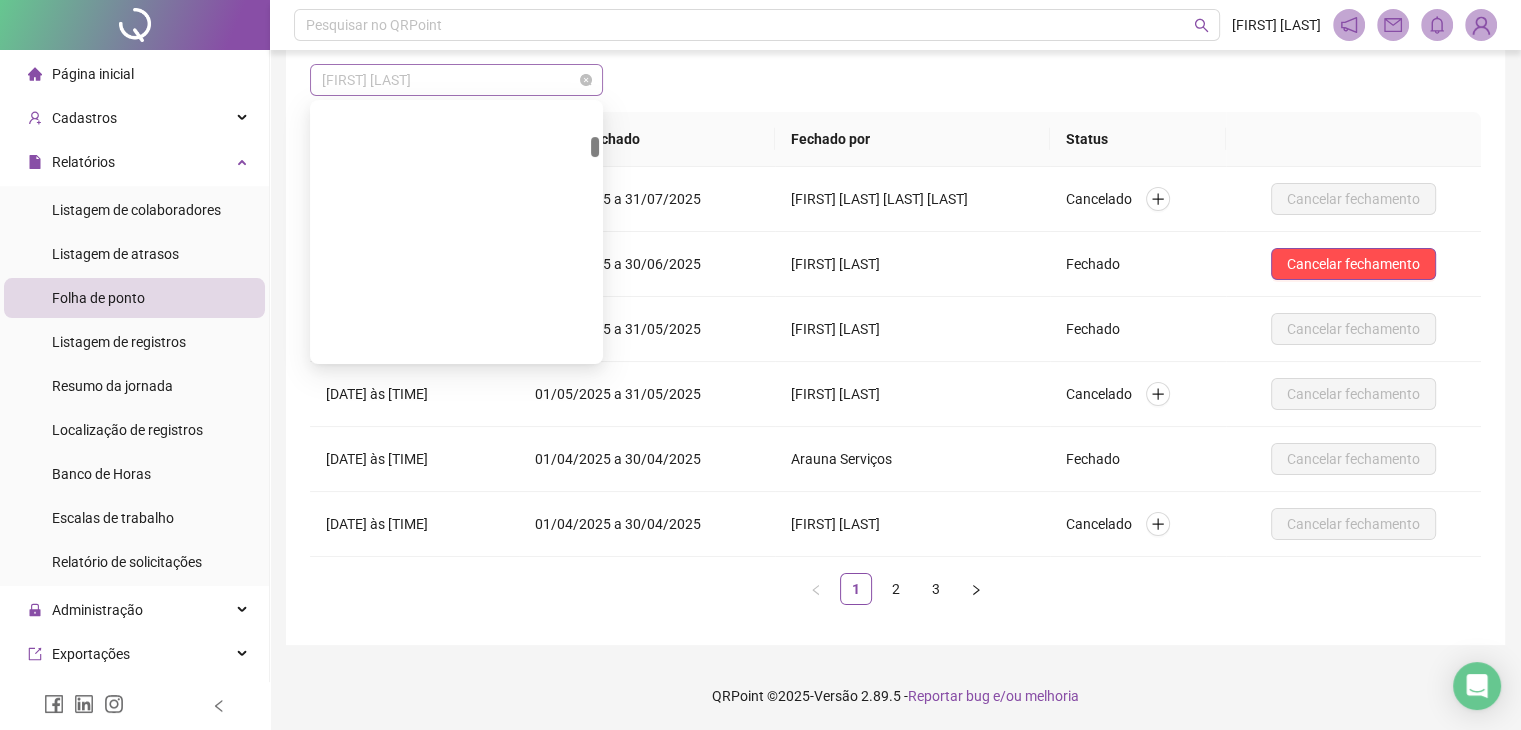 click on "[FIRST] [LAST]" at bounding box center (456, 80) 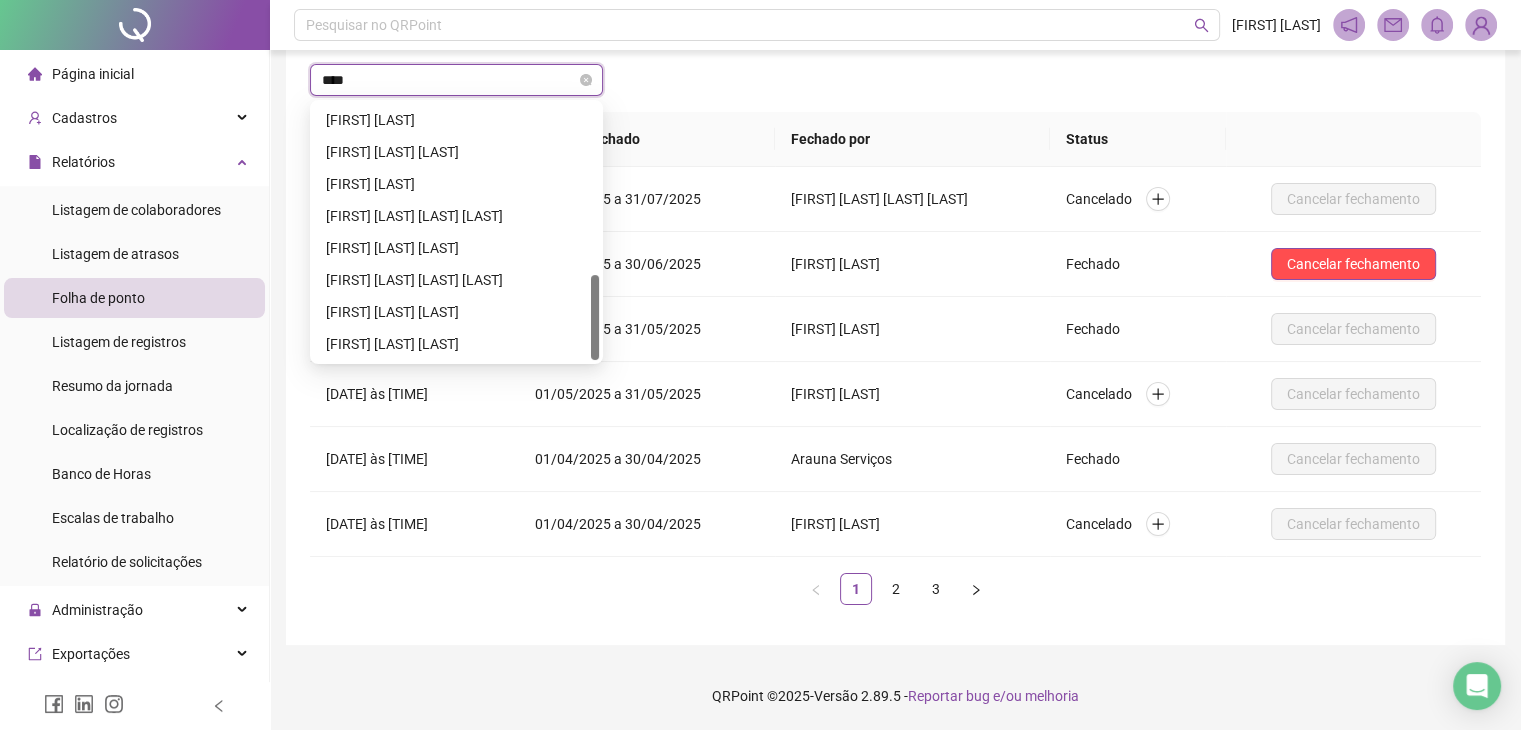 scroll, scrollTop: 0, scrollLeft: 0, axis: both 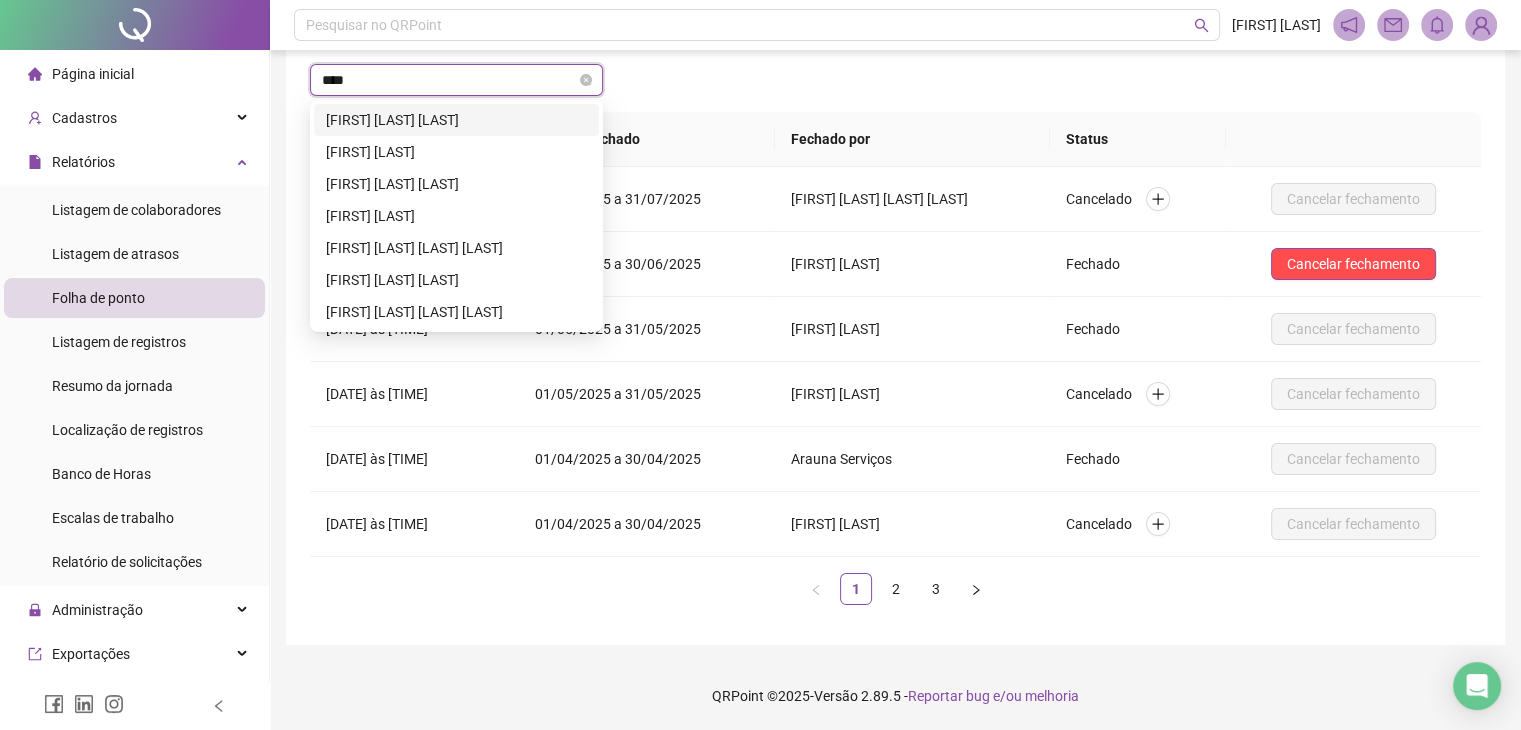 type on "****" 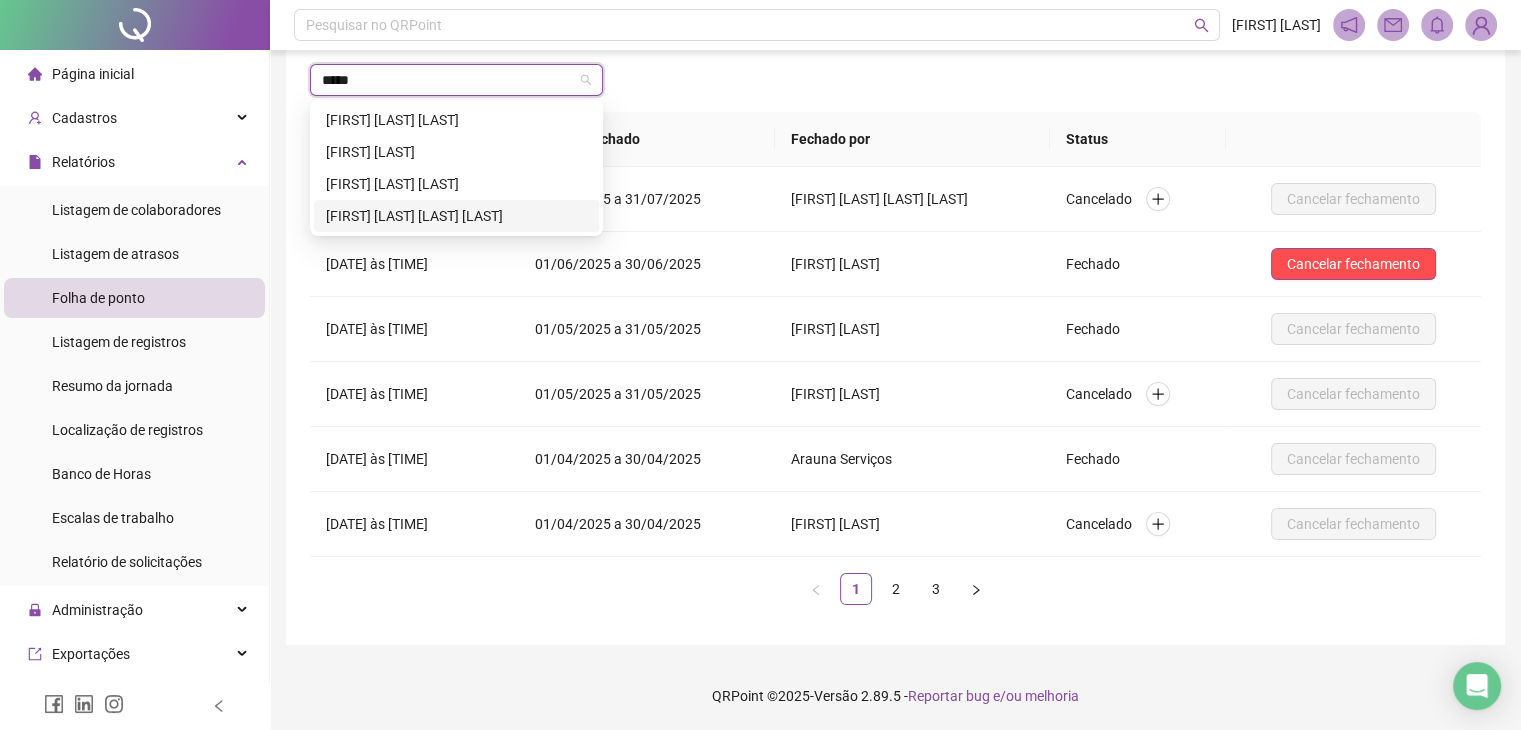 click on "[FIRST] [LAST] [LAST] [LAST]" at bounding box center (456, 216) 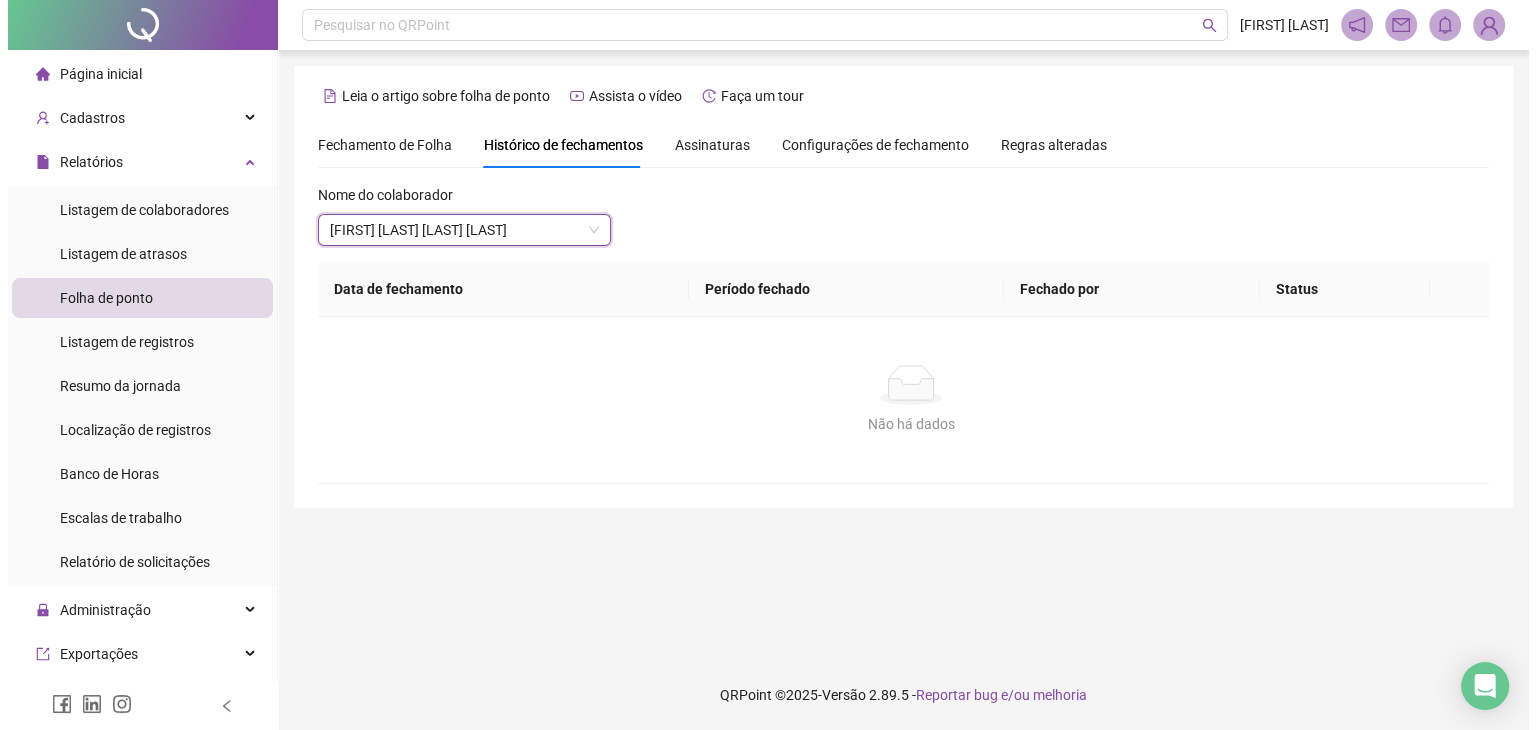 scroll, scrollTop: 0, scrollLeft: 0, axis: both 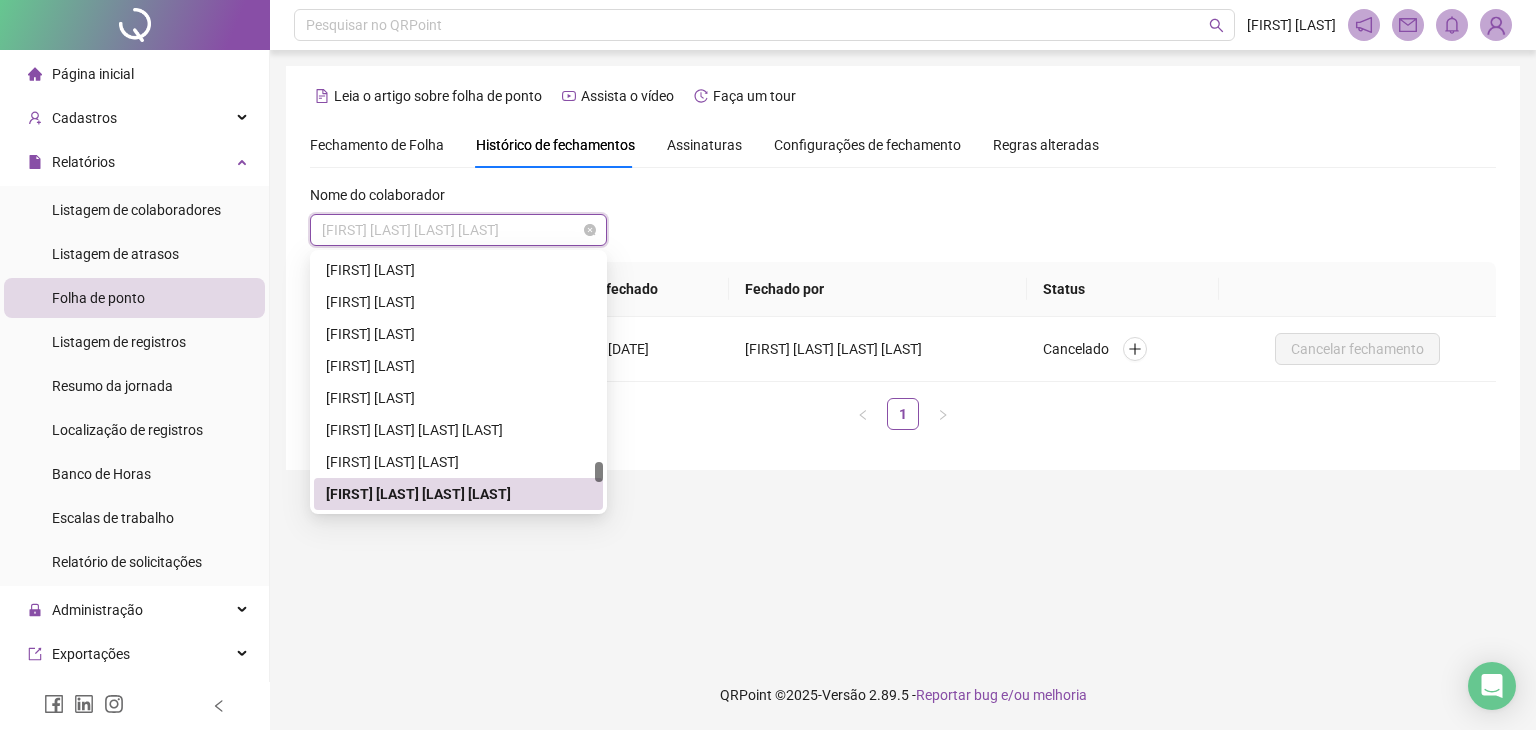 click on "[FIRST] [LAST] [LAST] [LAST]" at bounding box center (458, 230) 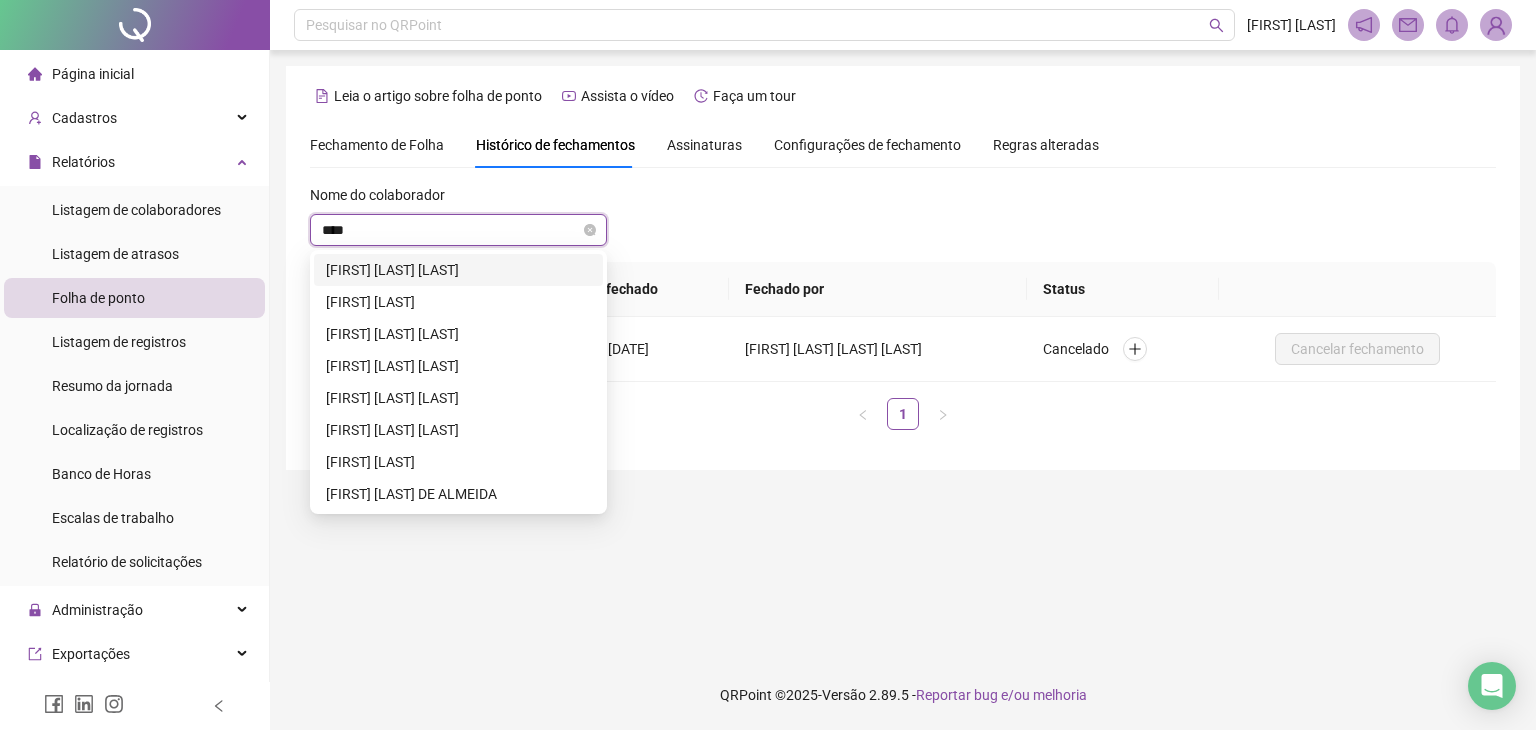 scroll, scrollTop: 0, scrollLeft: 0, axis: both 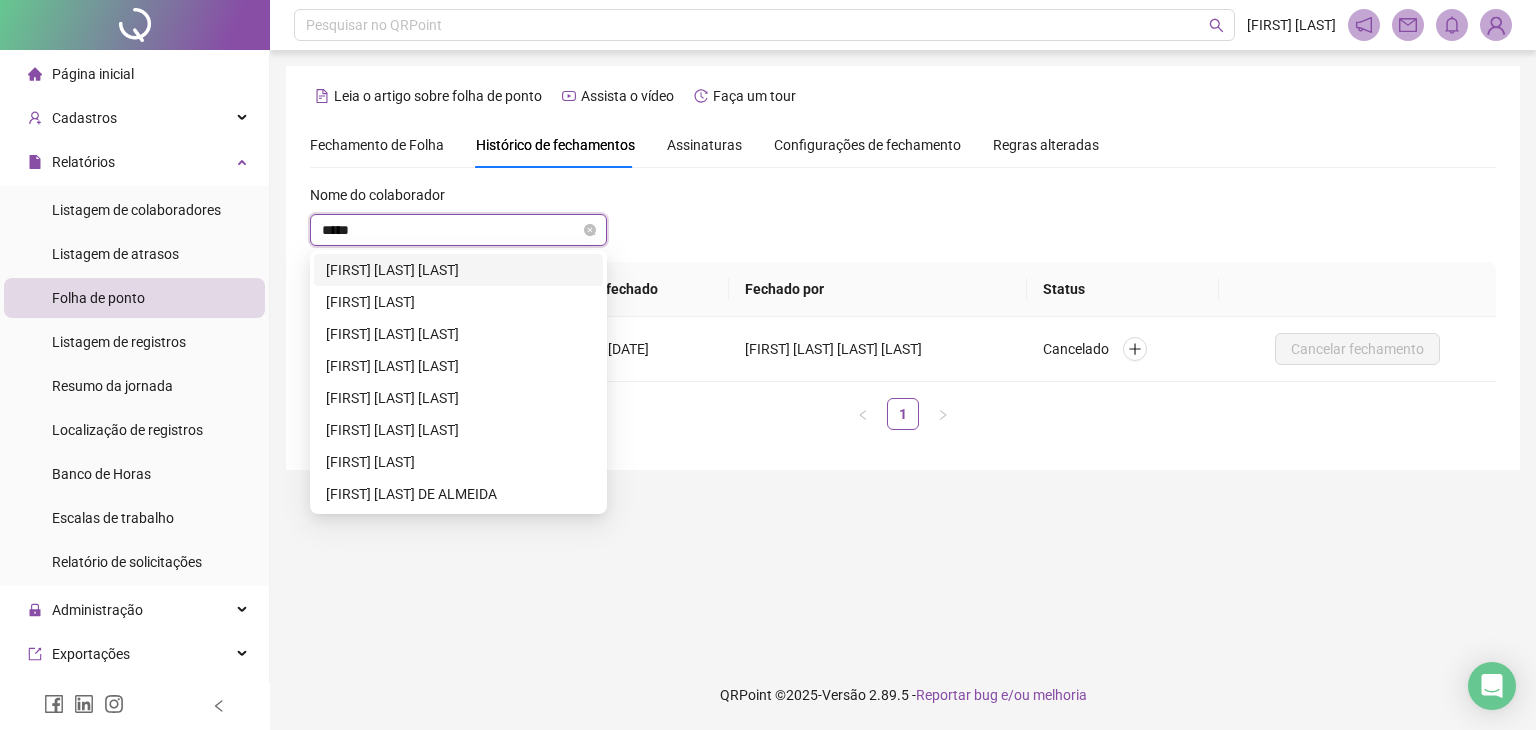 type on "******" 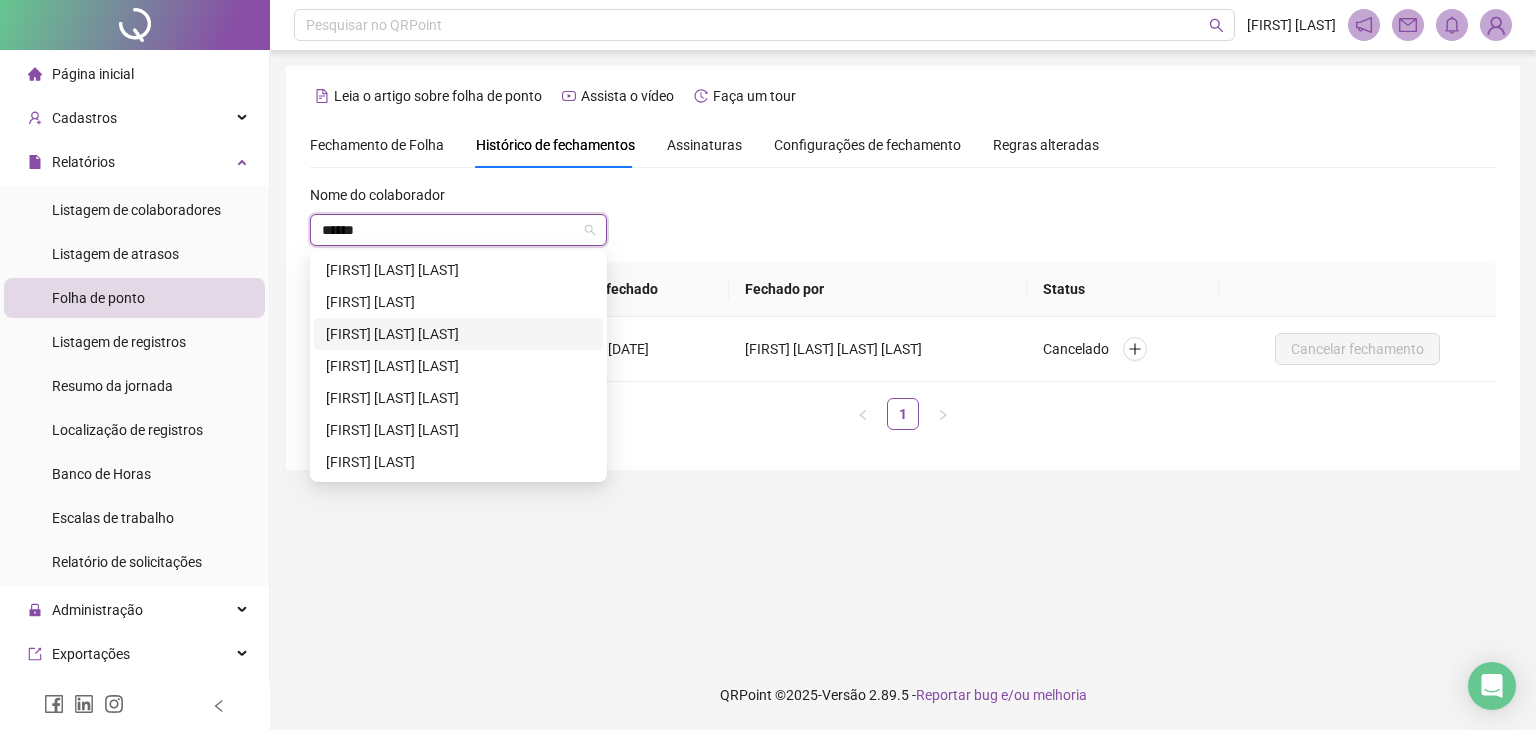 click on "[FIRST] [LAST] [LAST]" at bounding box center (458, 334) 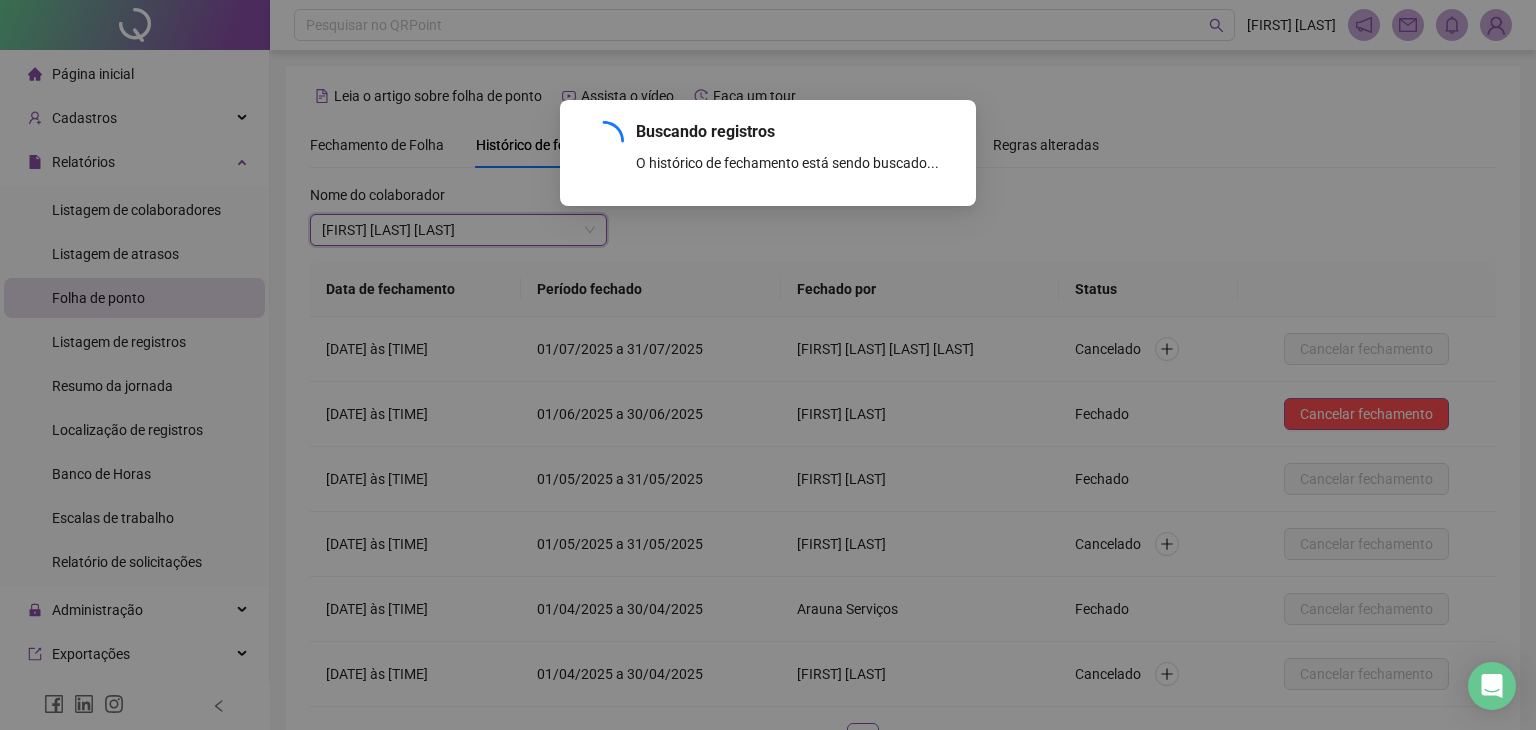 scroll, scrollTop: 150, scrollLeft: 0, axis: vertical 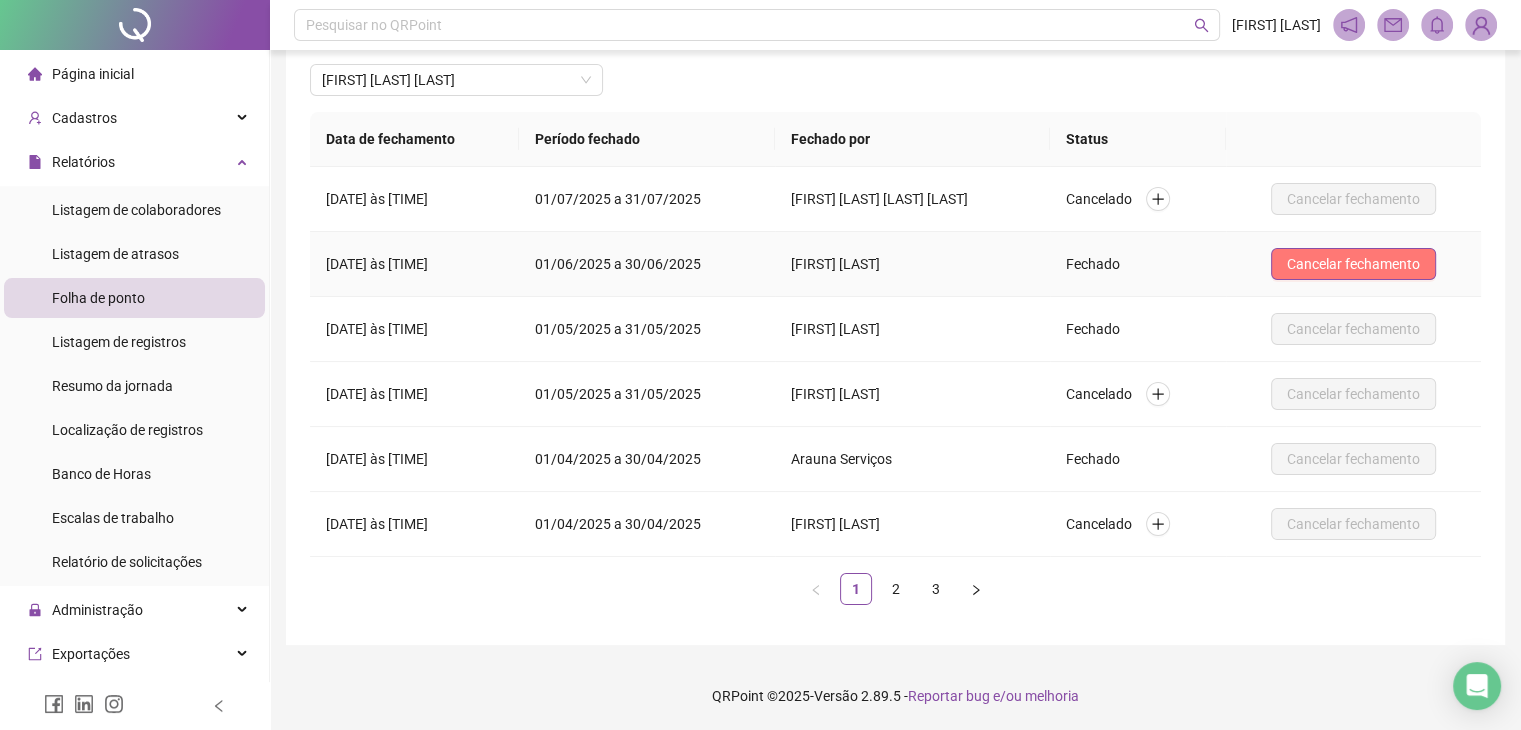 click on "Cancelar fechamento" at bounding box center [1353, 264] 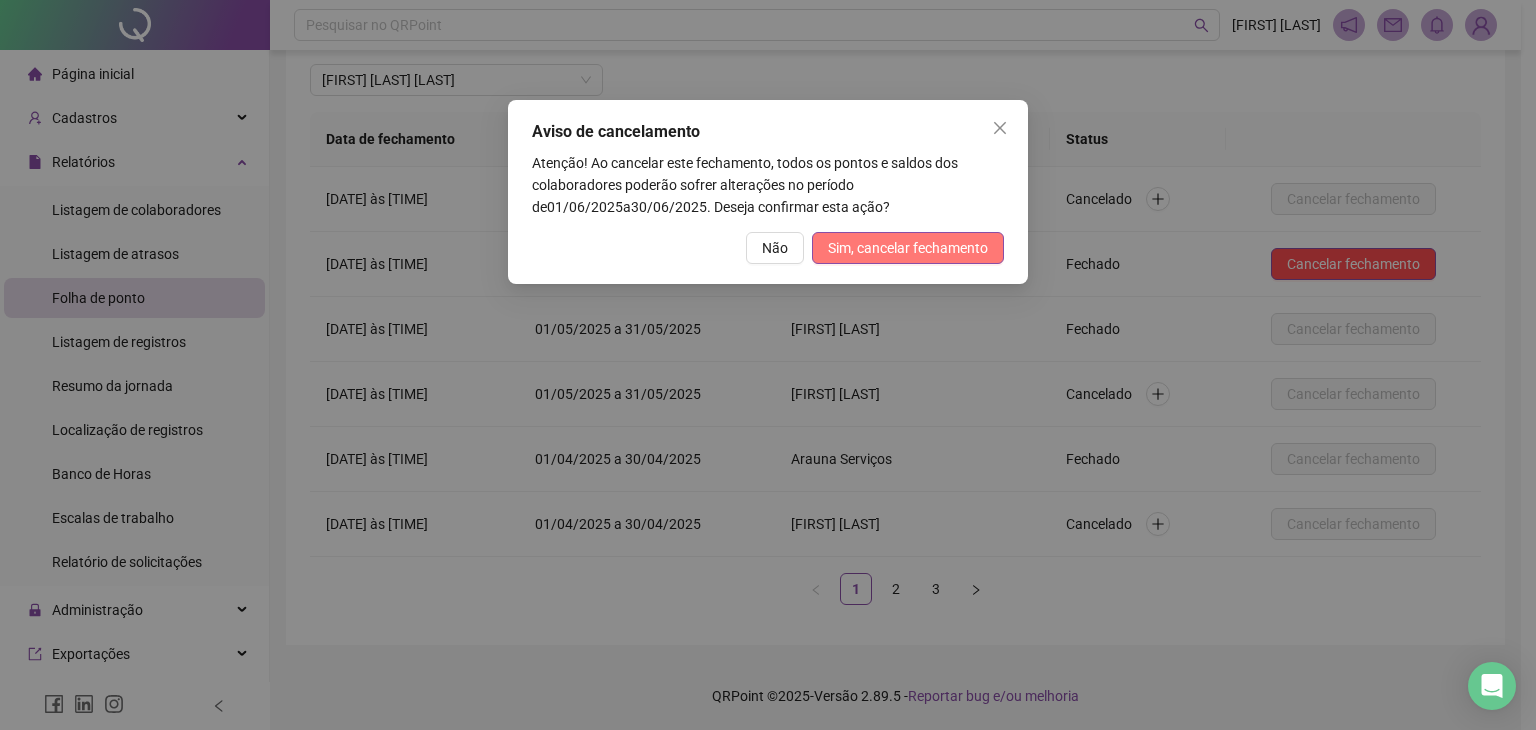 click on "Sim, cancelar fechamento" at bounding box center [908, 248] 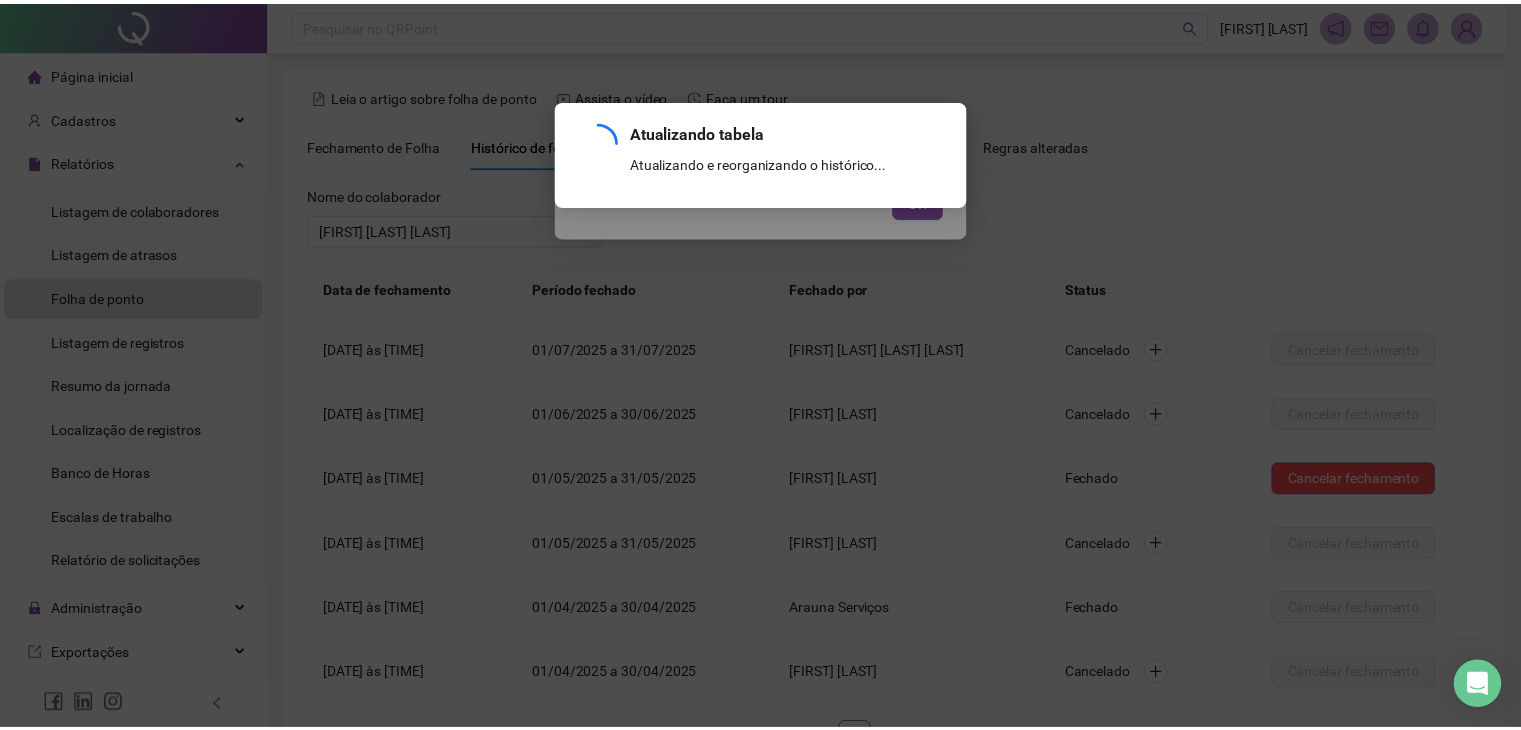 scroll, scrollTop: 150, scrollLeft: 0, axis: vertical 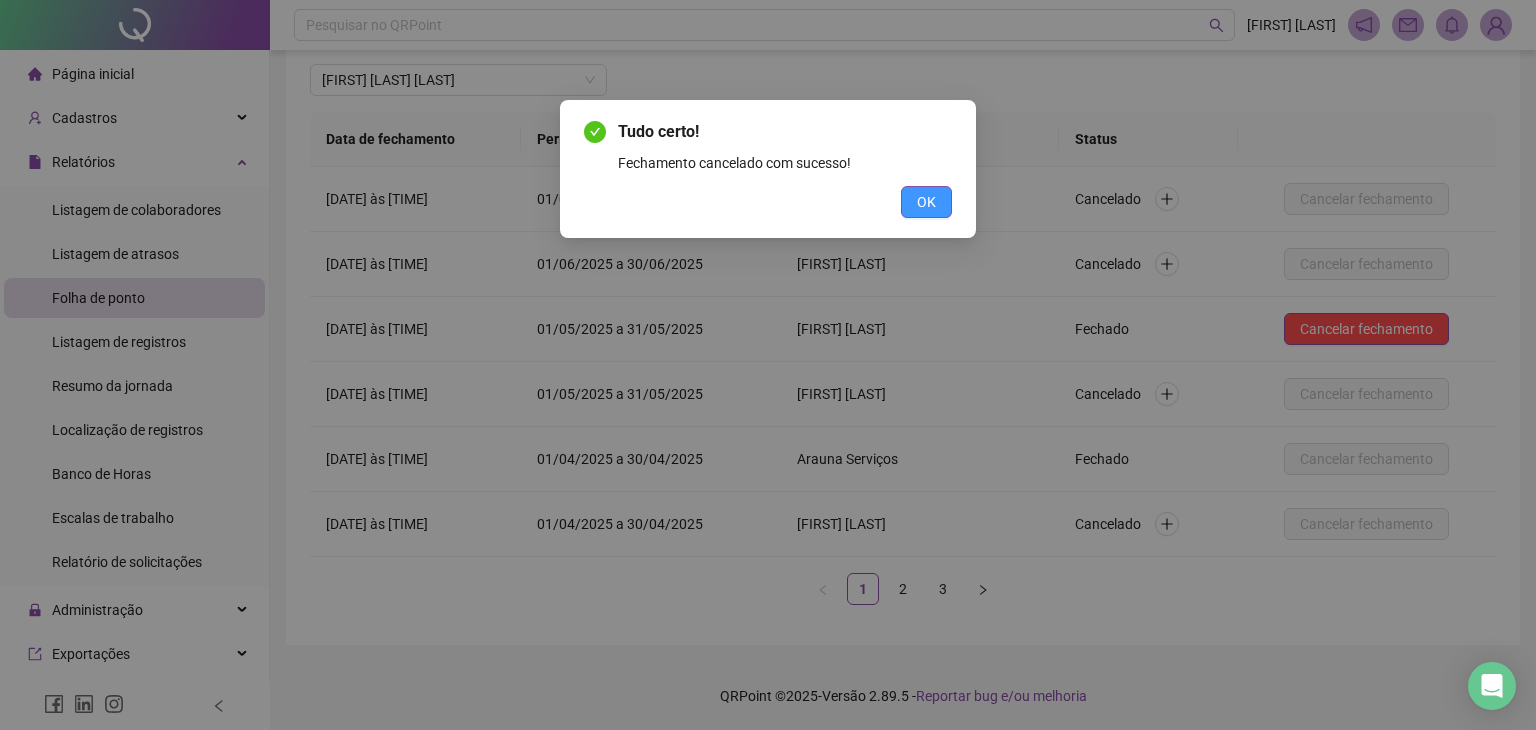 click on "OK" at bounding box center (926, 202) 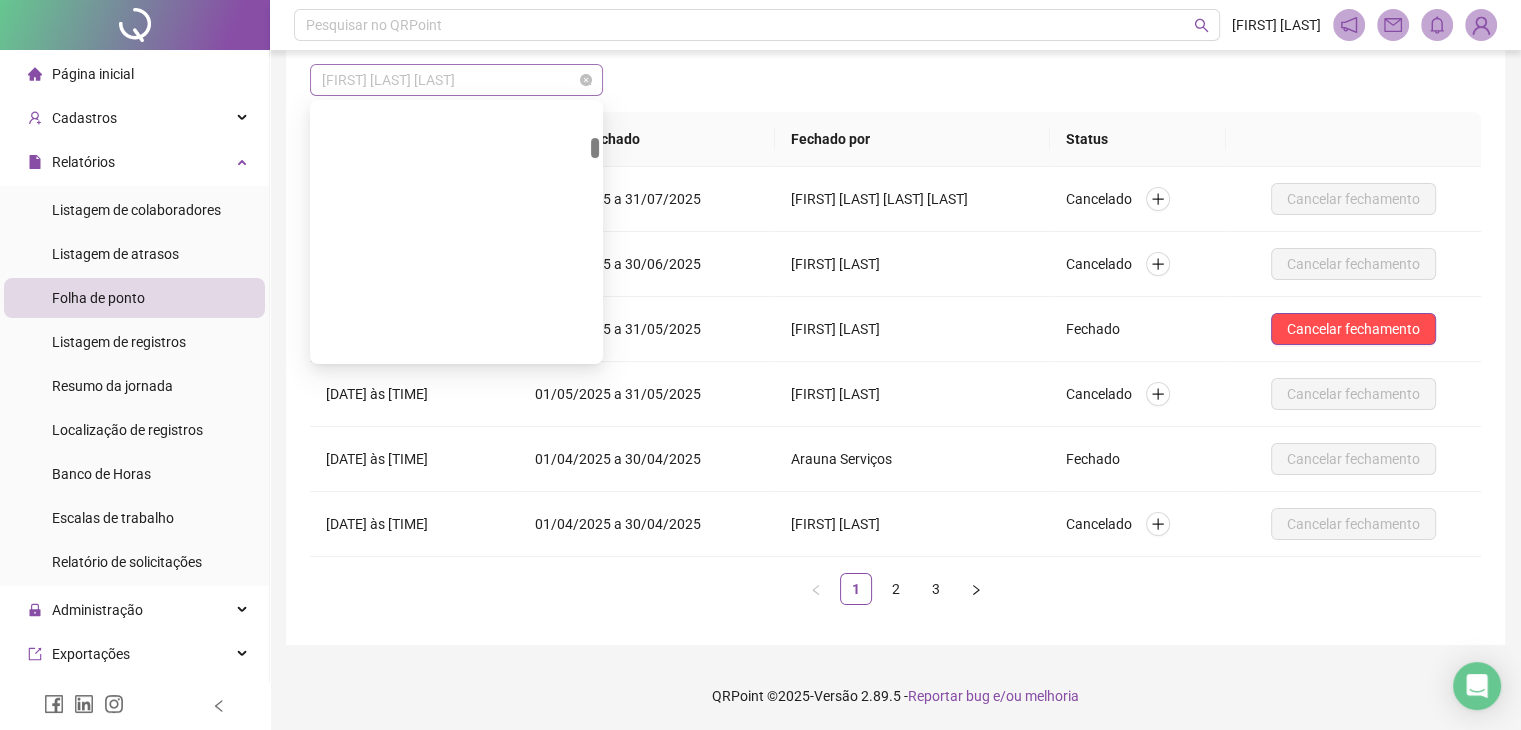 scroll, scrollTop: 7264, scrollLeft: 0, axis: vertical 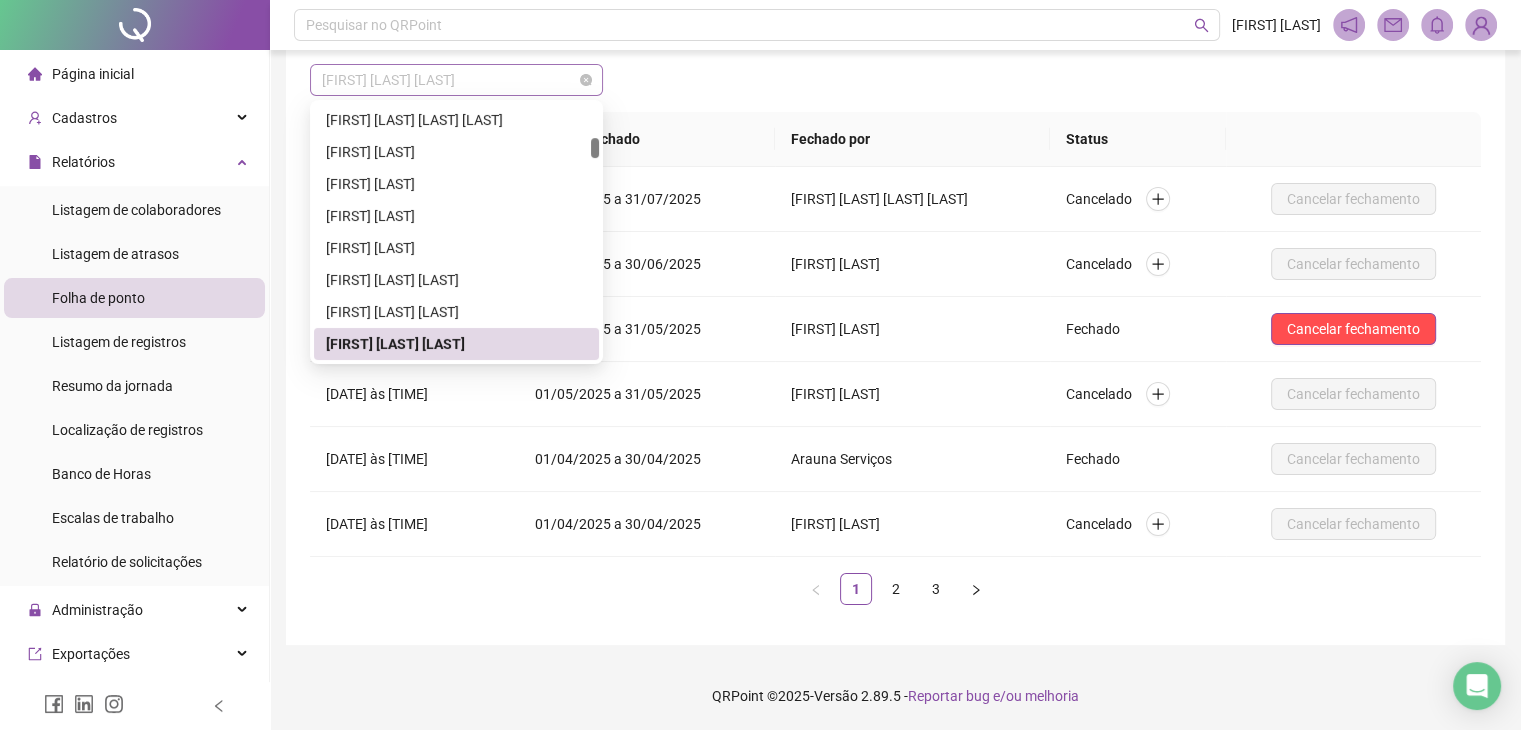 click on "[FIRST] [LAST] [LAST]" at bounding box center (456, 80) 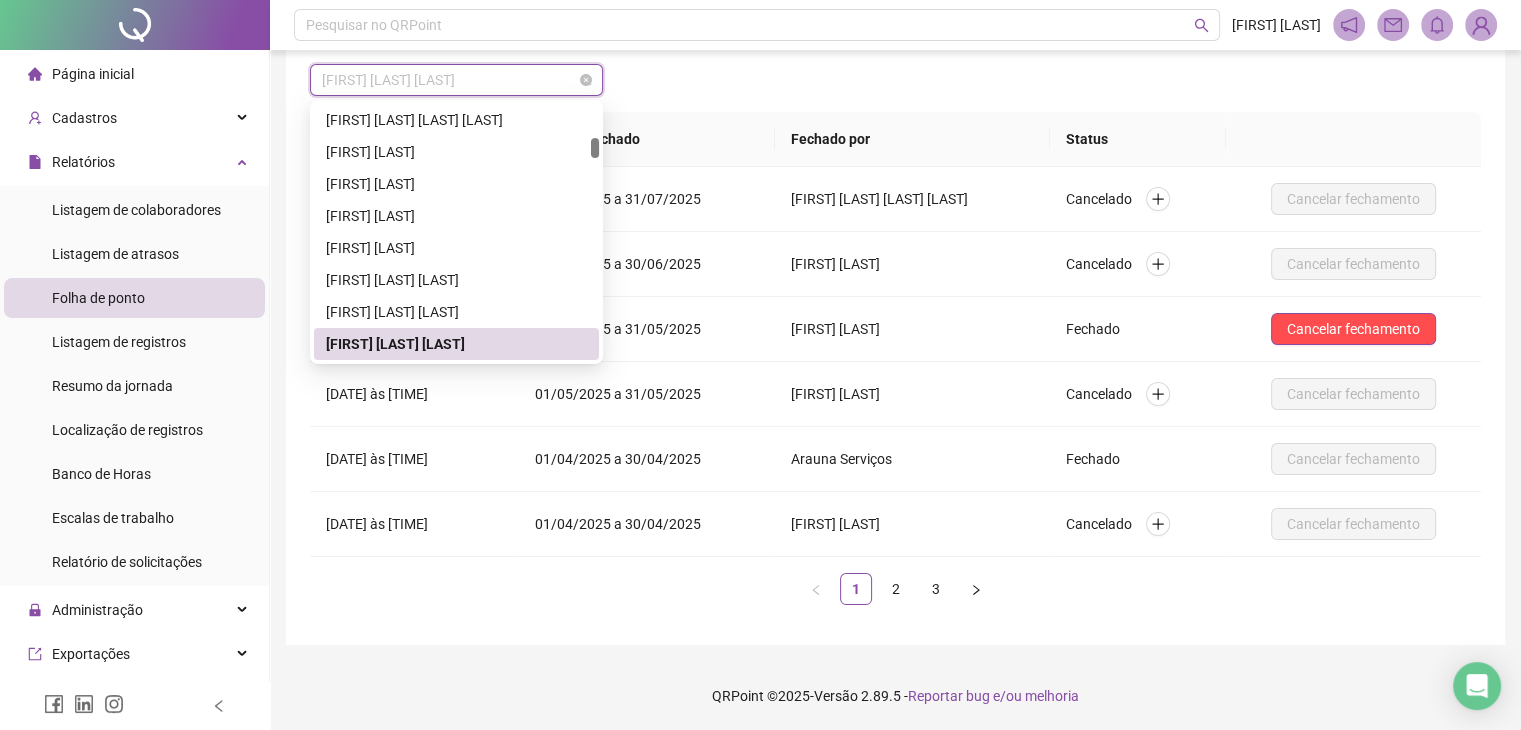 type on "*" 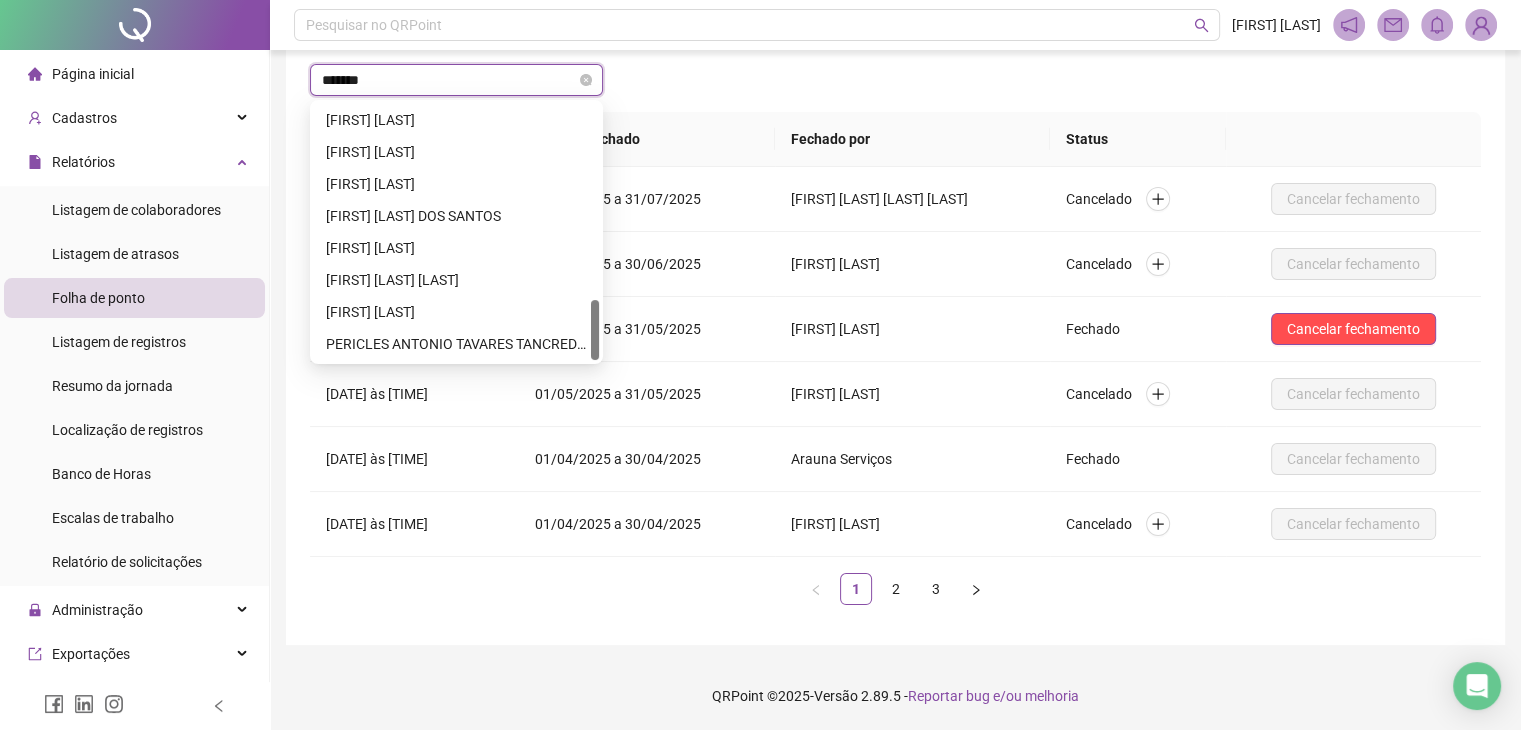 scroll, scrollTop: 832, scrollLeft: 0, axis: vertical 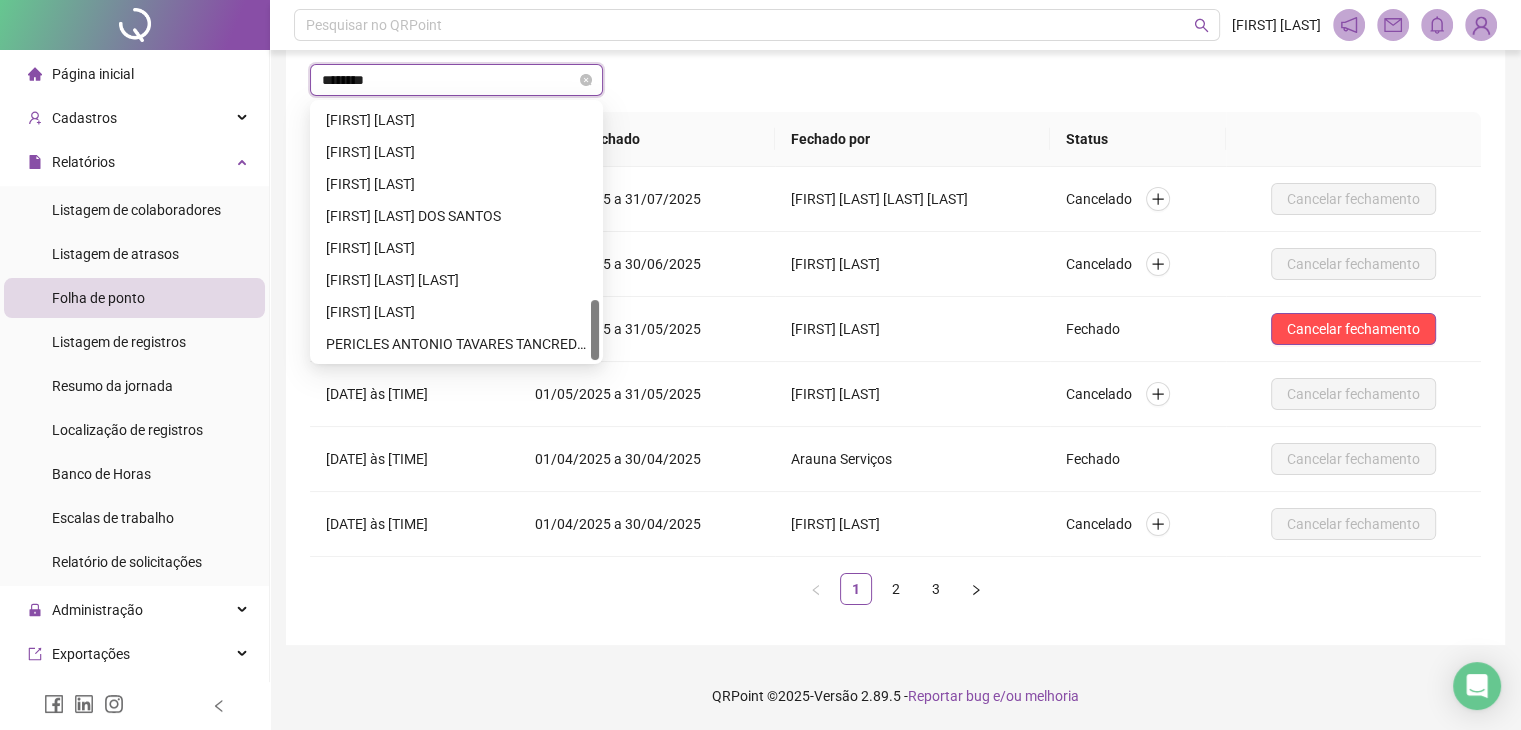 type on "*********" 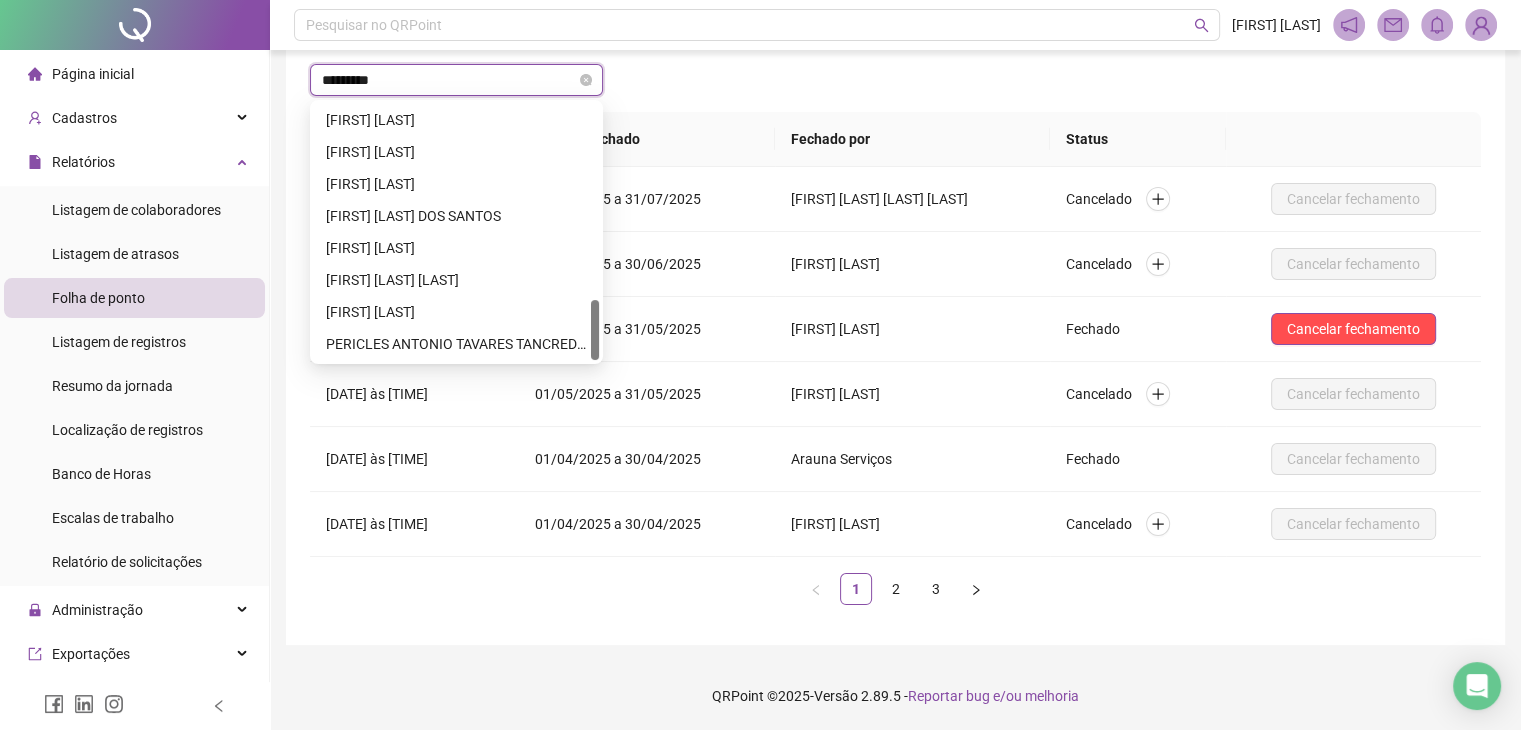 scroll, scrollTop: 0, scrollLeft: 0, axis: both 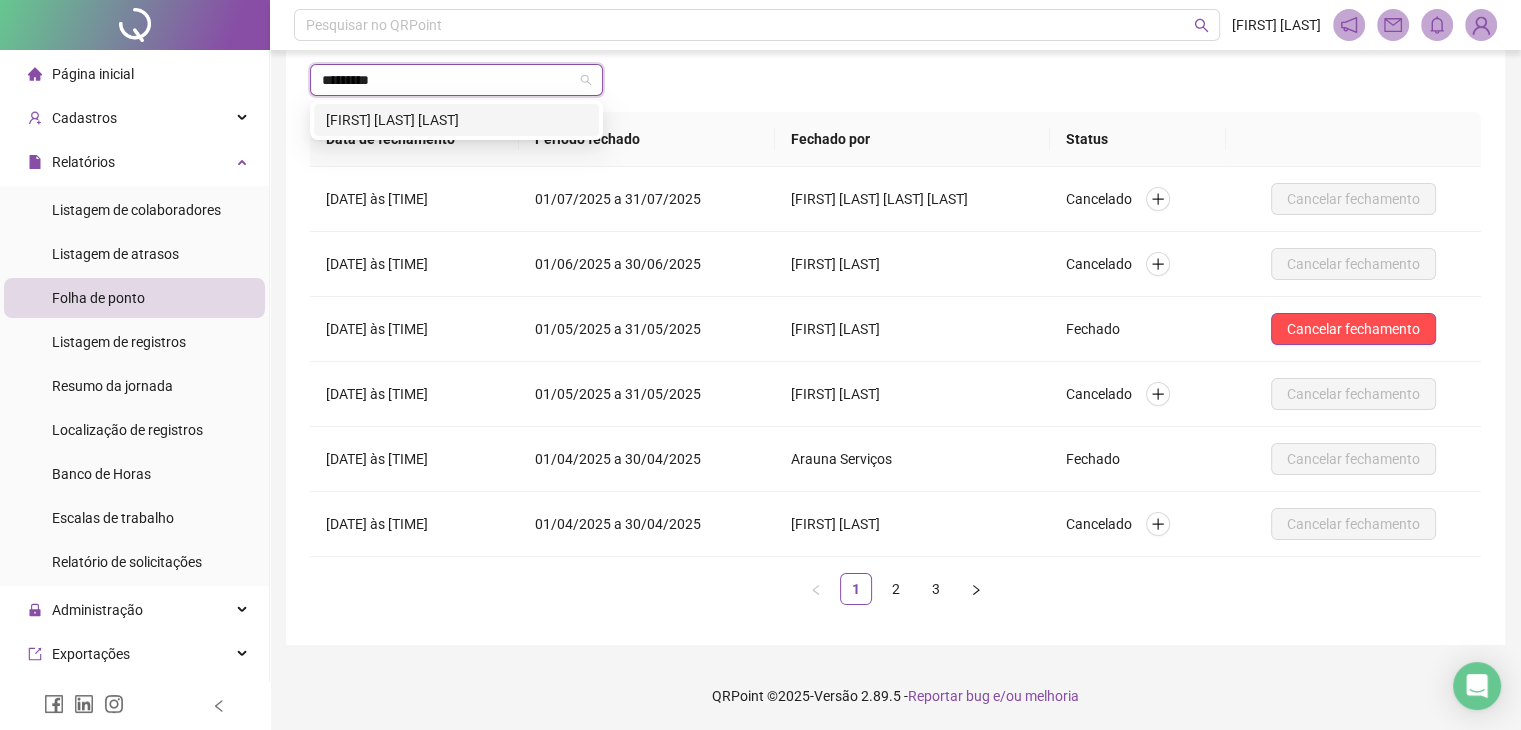 click on "[FIRST] [LAST] [LAST]" at bounding box center [456, 120] 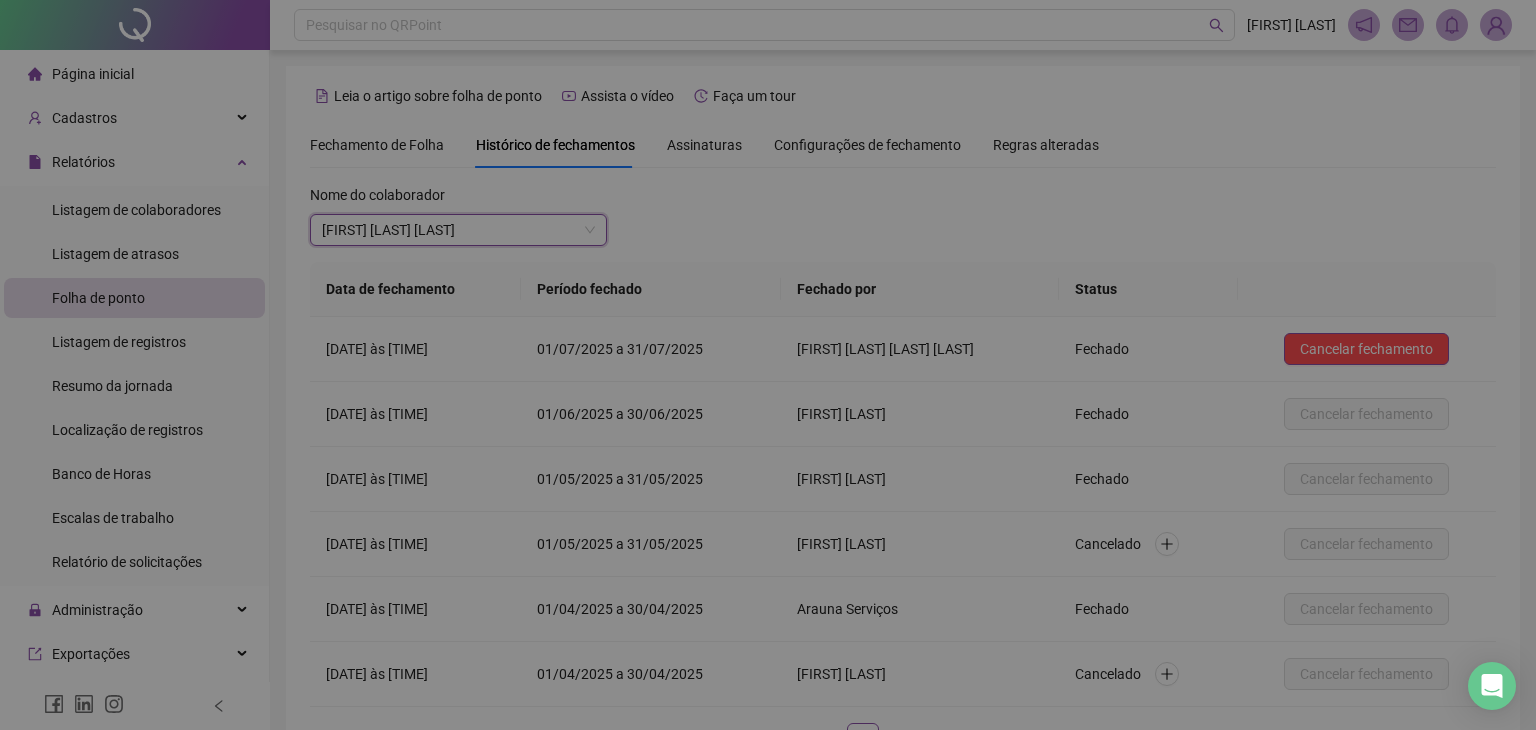 scroll, scrollTop: 150, scrollLeft: 0, axis: vertical 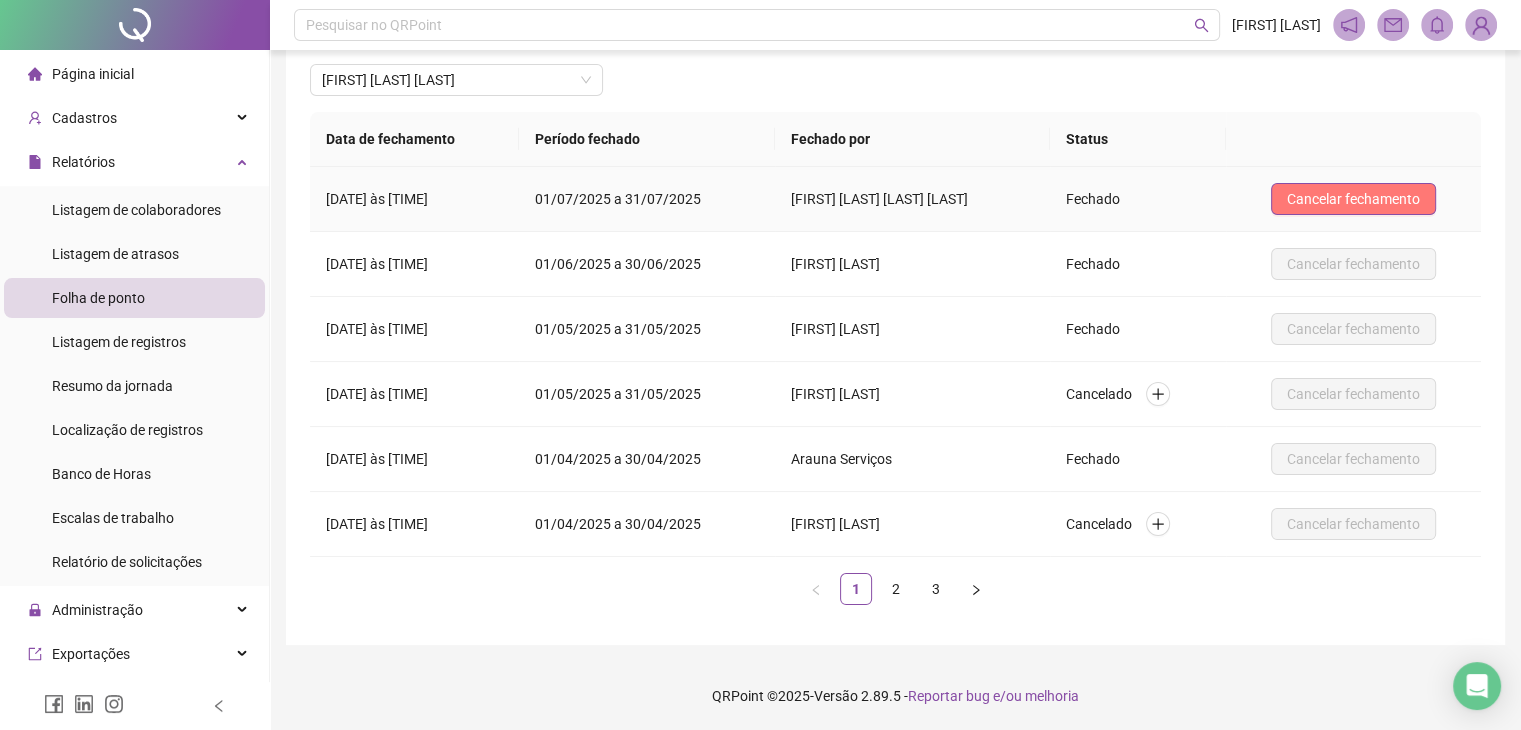click on "Cancelar fechamento" at bounding box center [1353, 199] 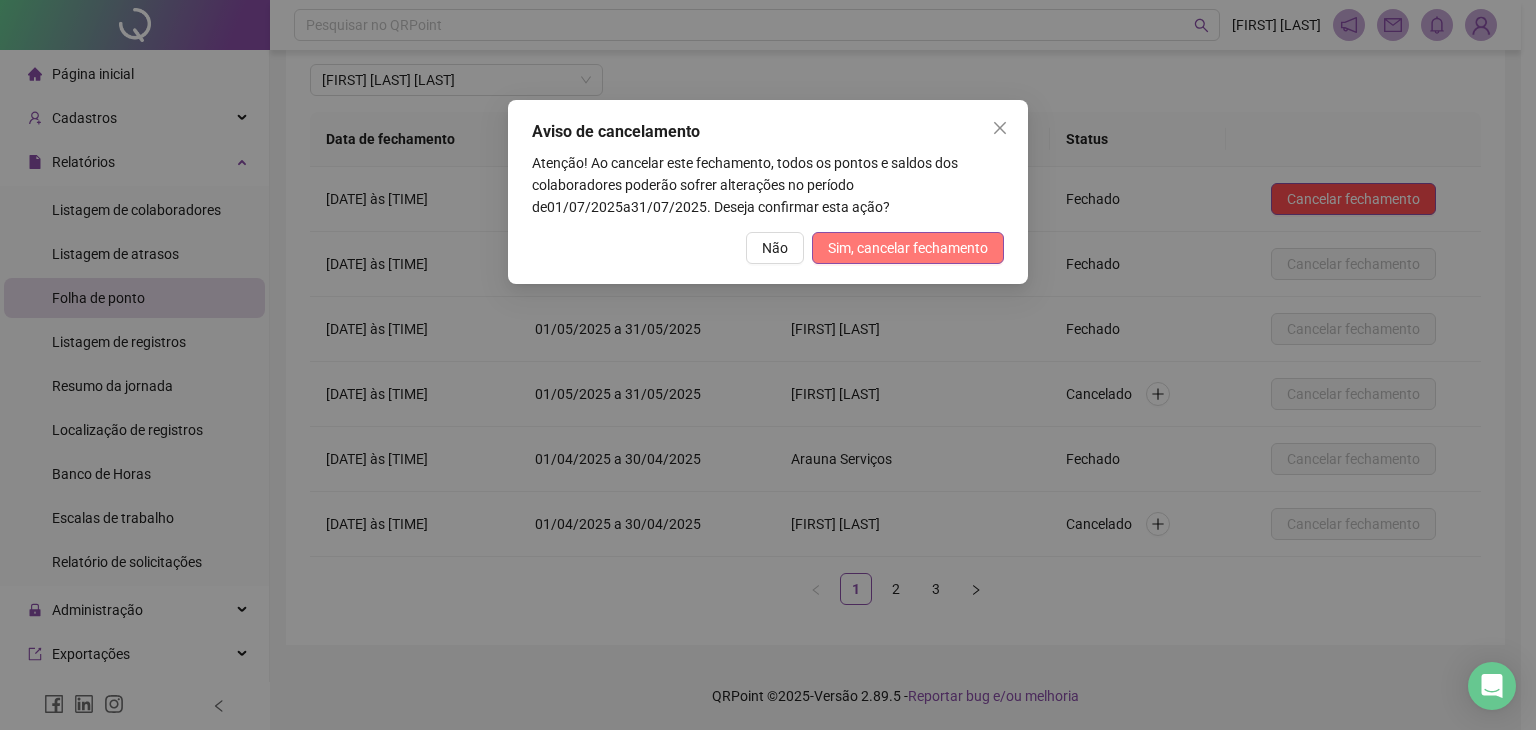 click on "Sim, cancelar fechamento" at bounding box center [908, 248] 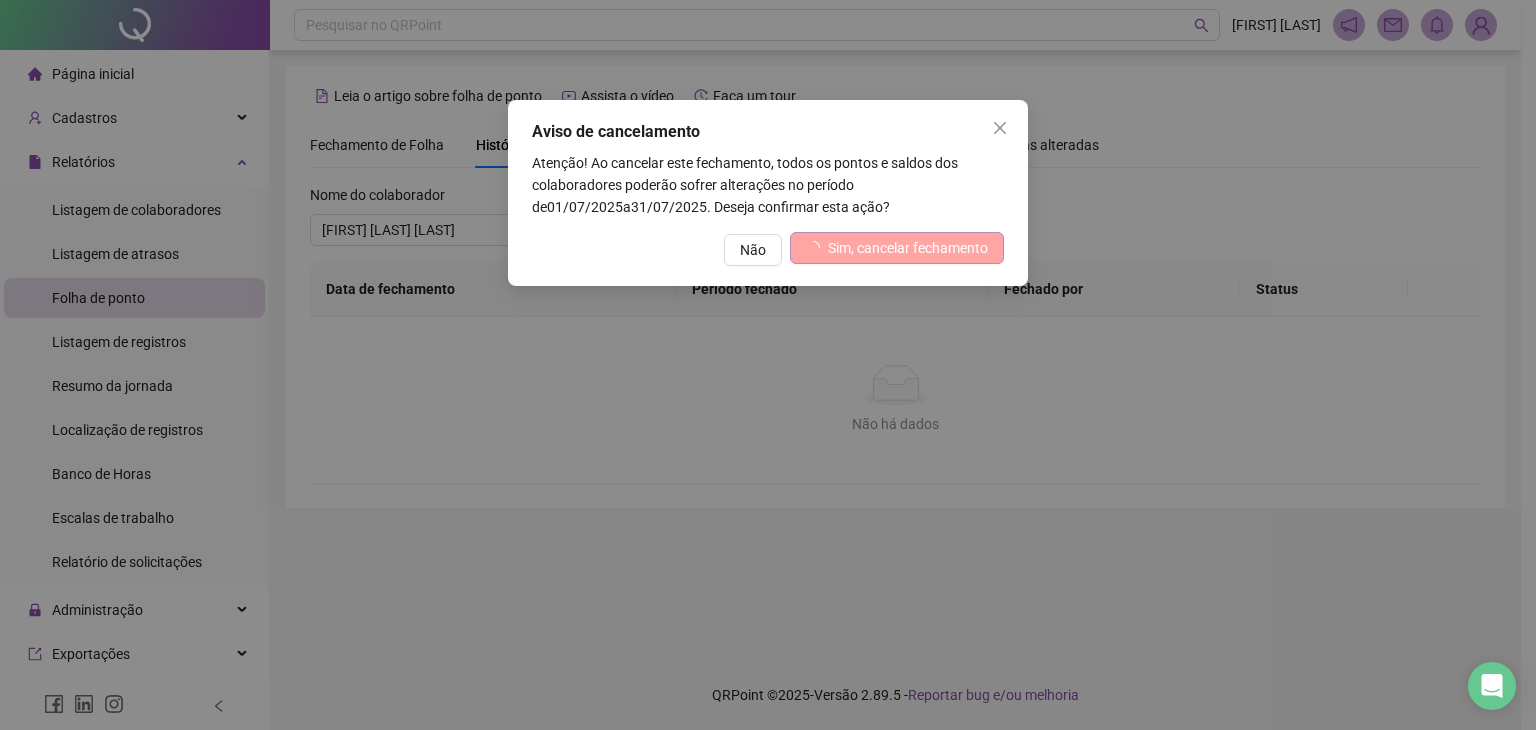scroll, scrollTop: 0, scrollLeft: 0, axis: both 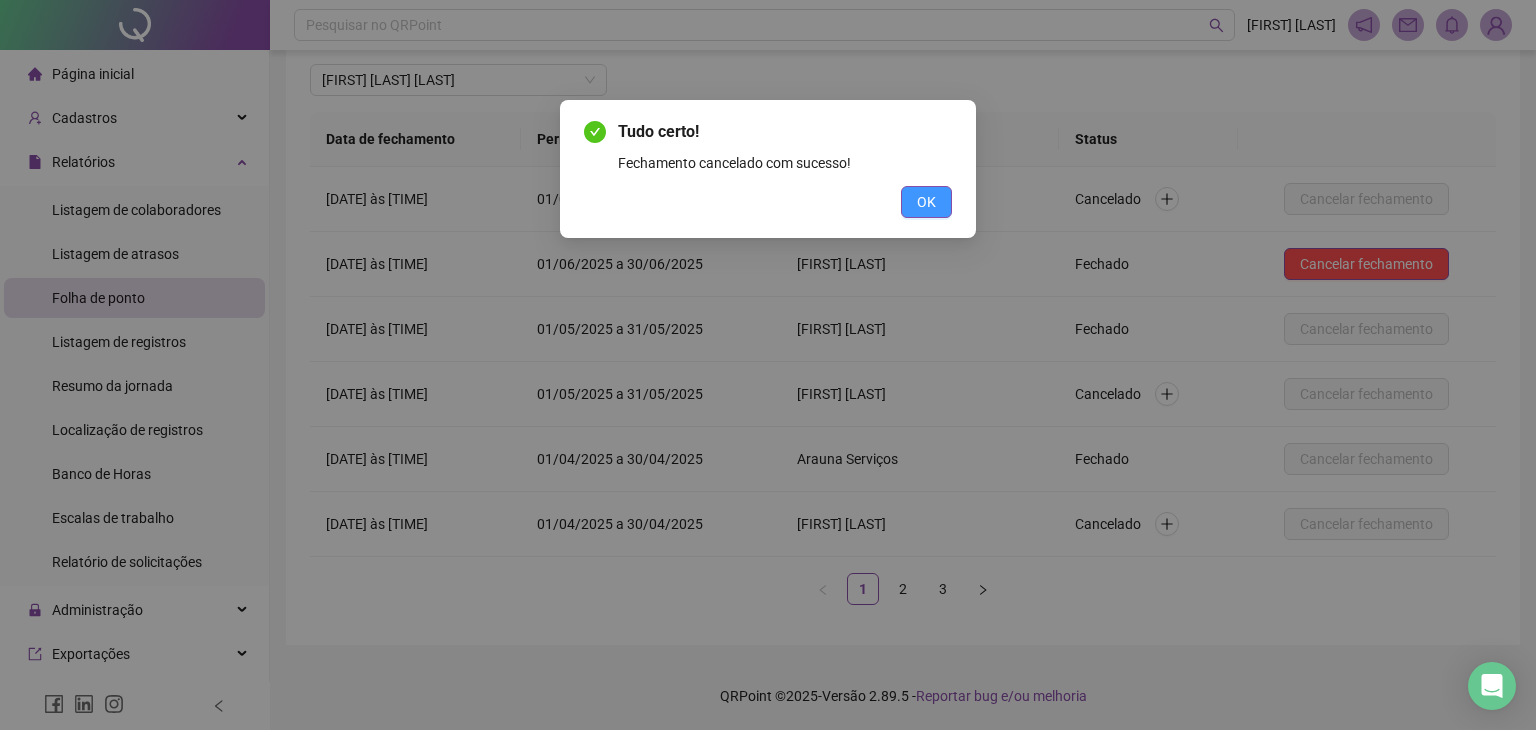 click on "OK" at bounding box center (926, 202) 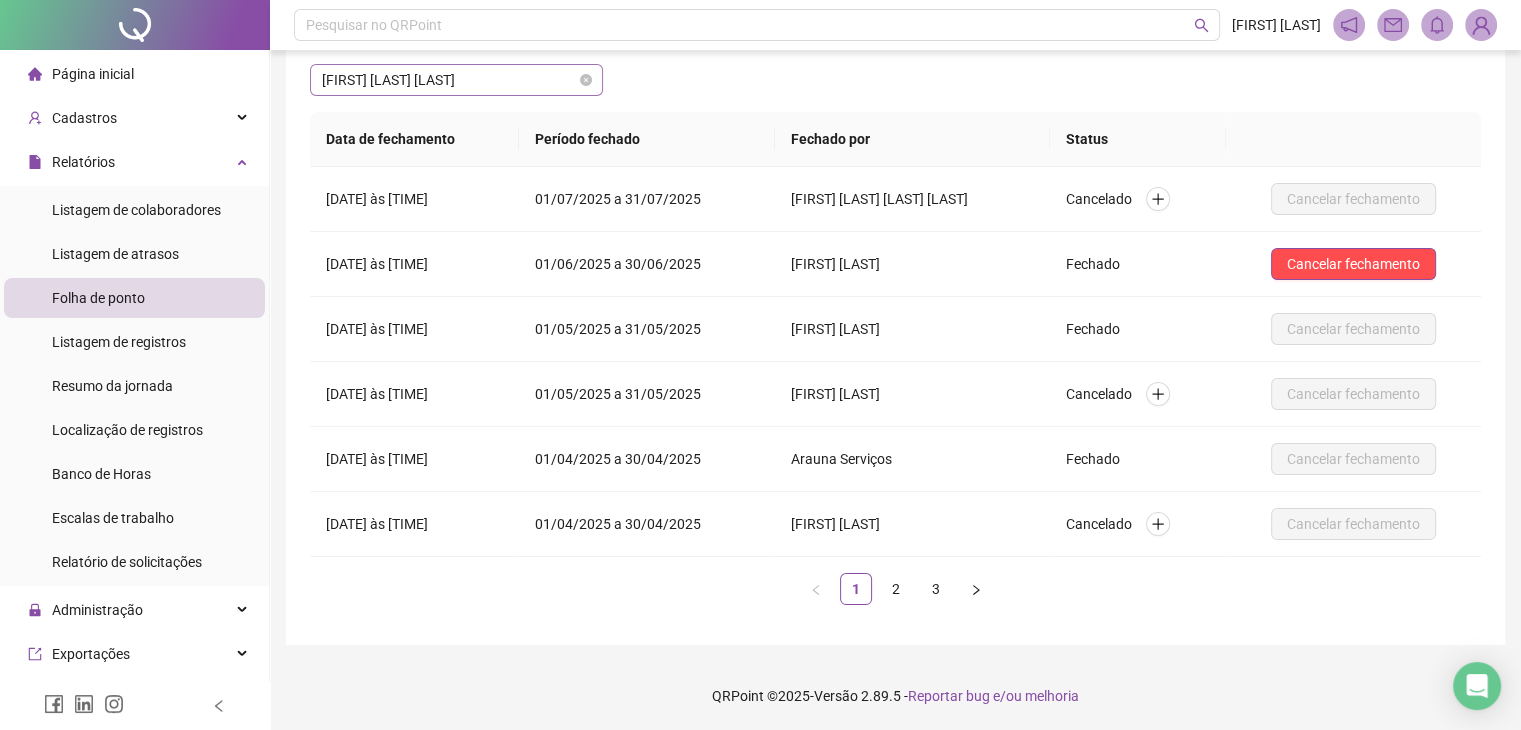 scroll, scrollTop: 5056, scrollLeft: 0, axis: vertical 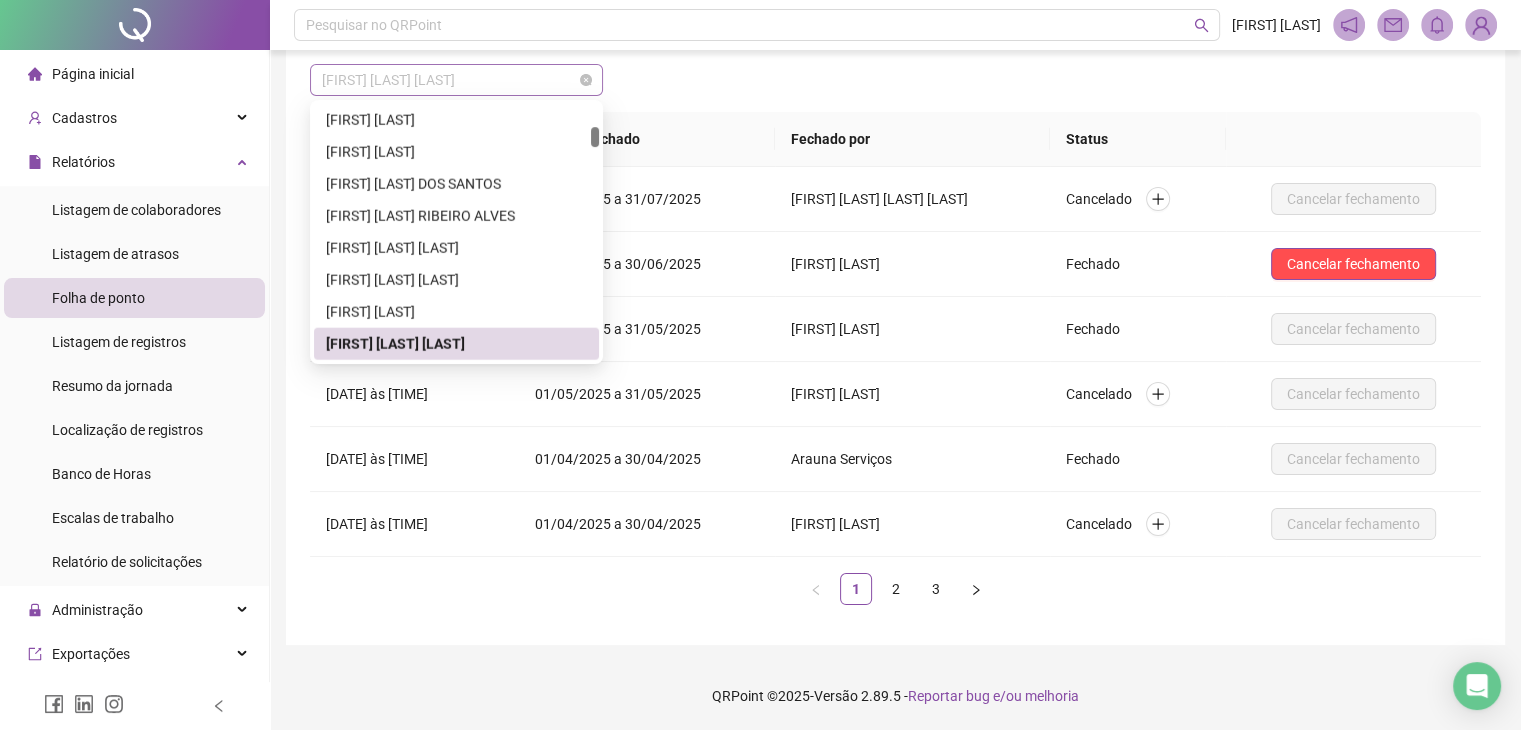 click on "[FIRST] [LAST] [LAST]" at bounding box center [456, 80] 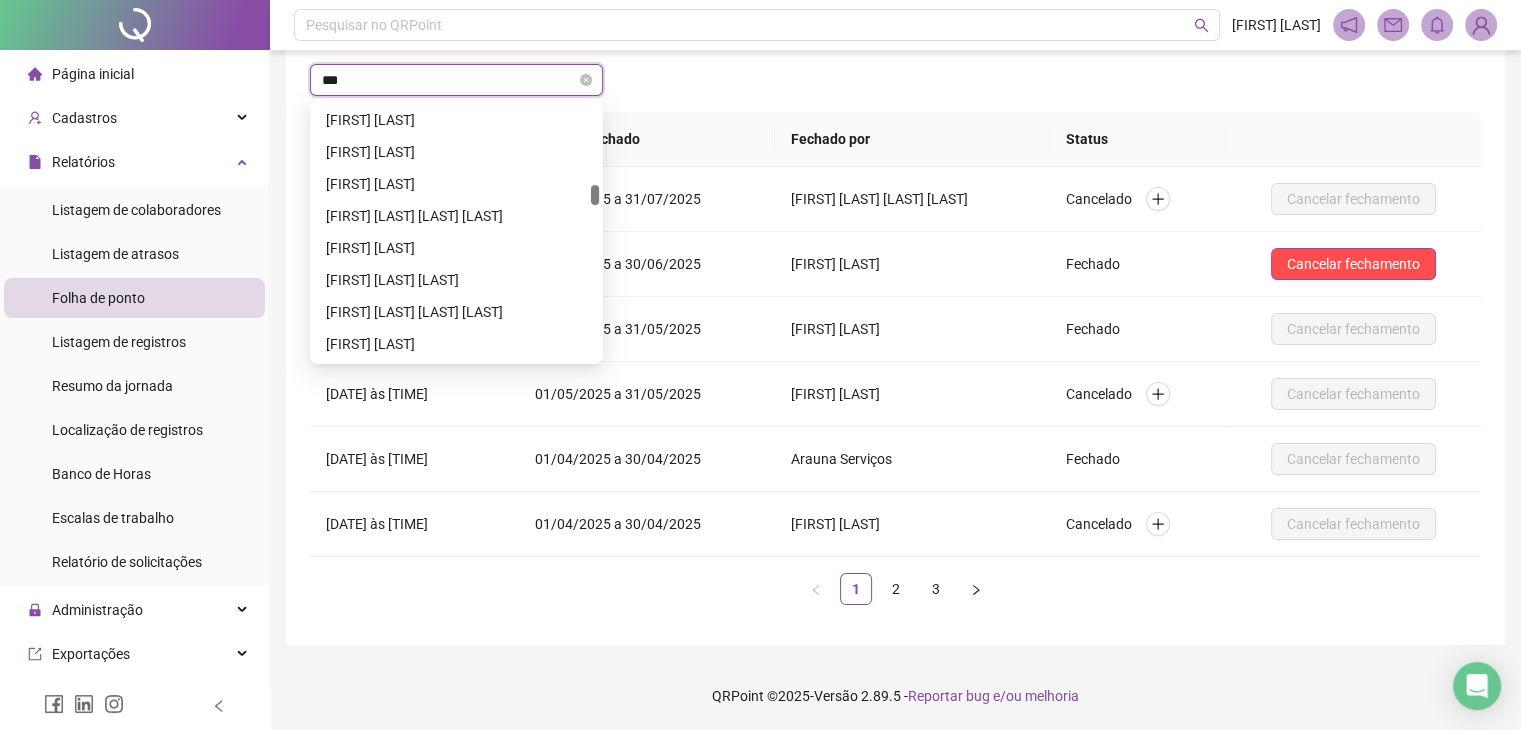 scroll, scrollTop: 1920, scrollLeft: 0, axis: vertical 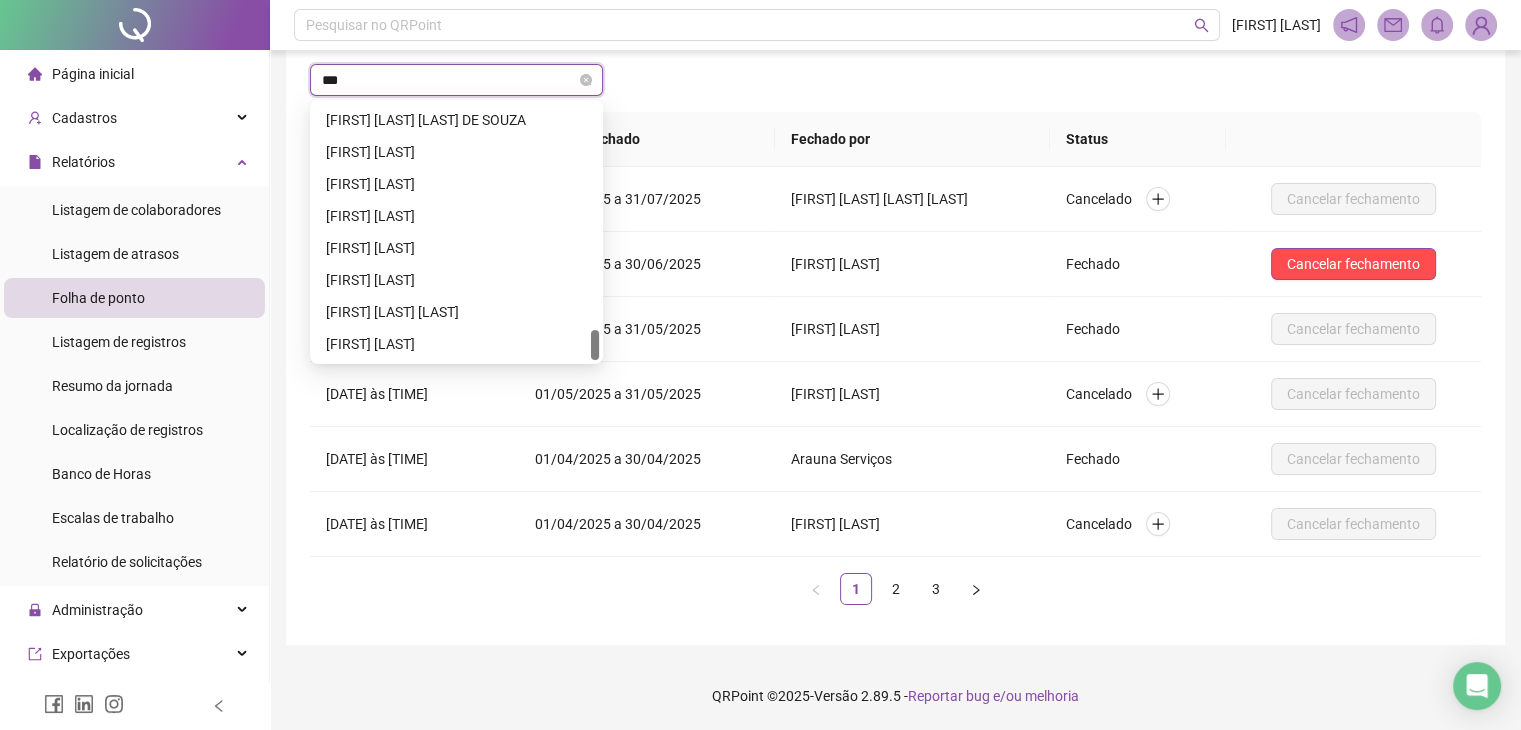 type on "****" 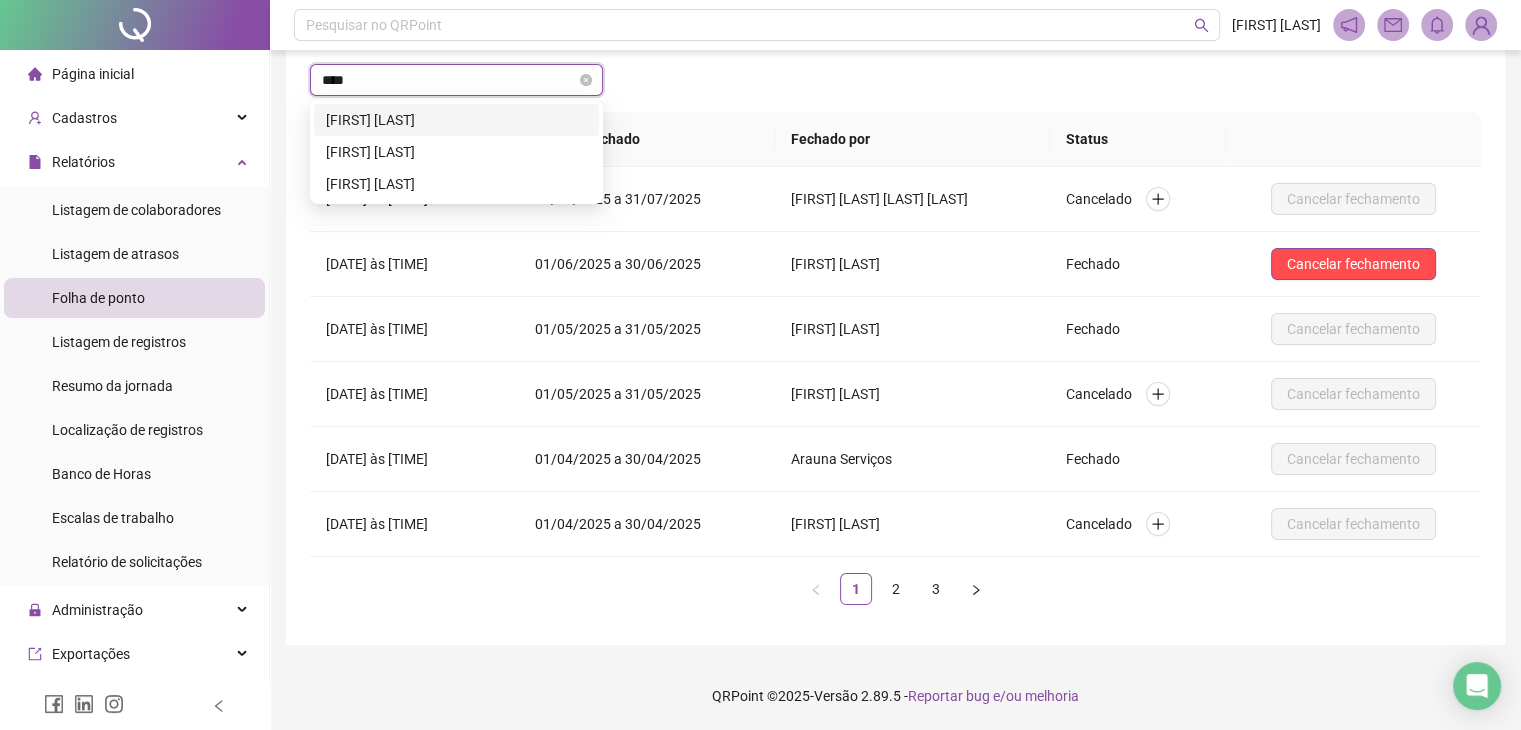 scroll, scrollTop: 0, scrollLeft: 0, axis: both 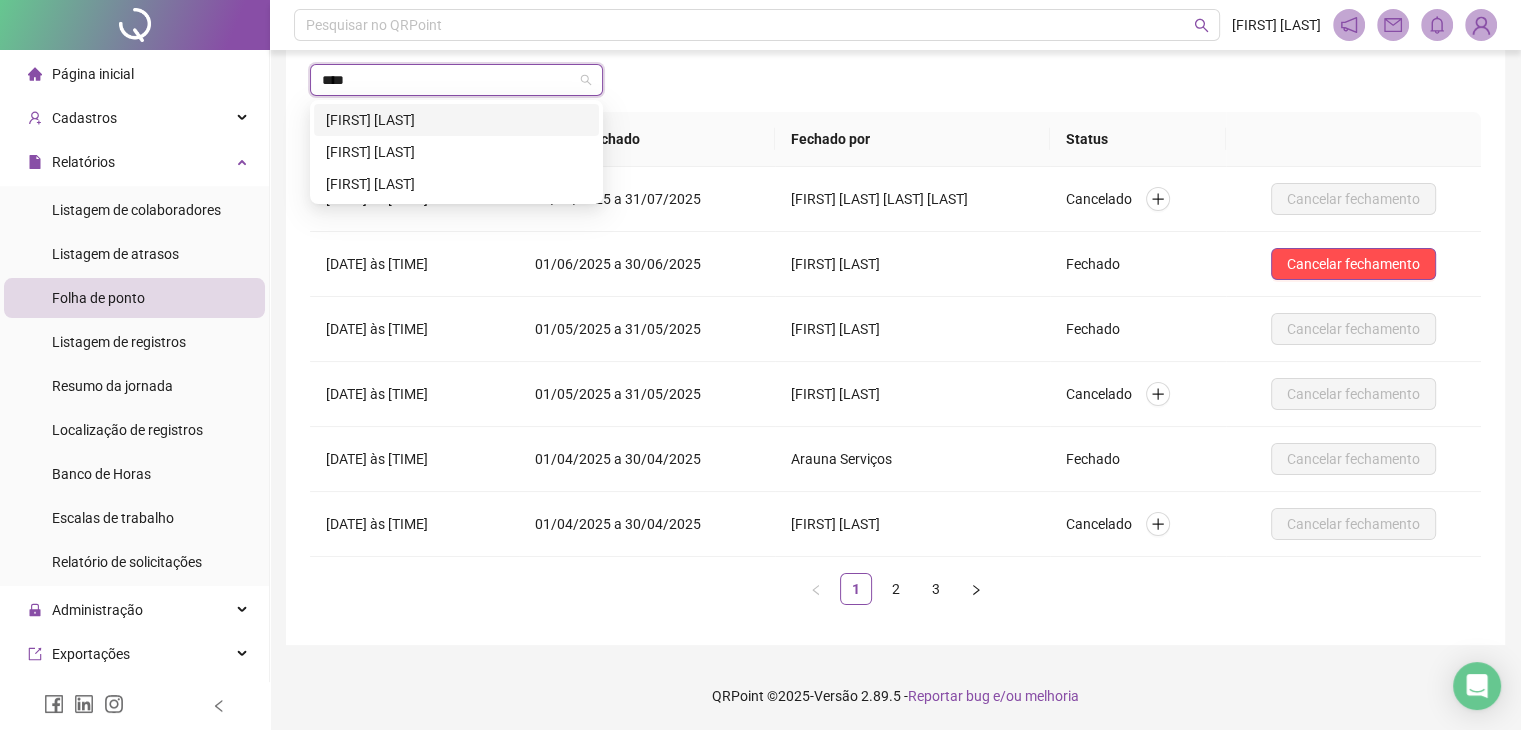 click on "[FIRST] [LAST]" at bounding box center (456, 120) 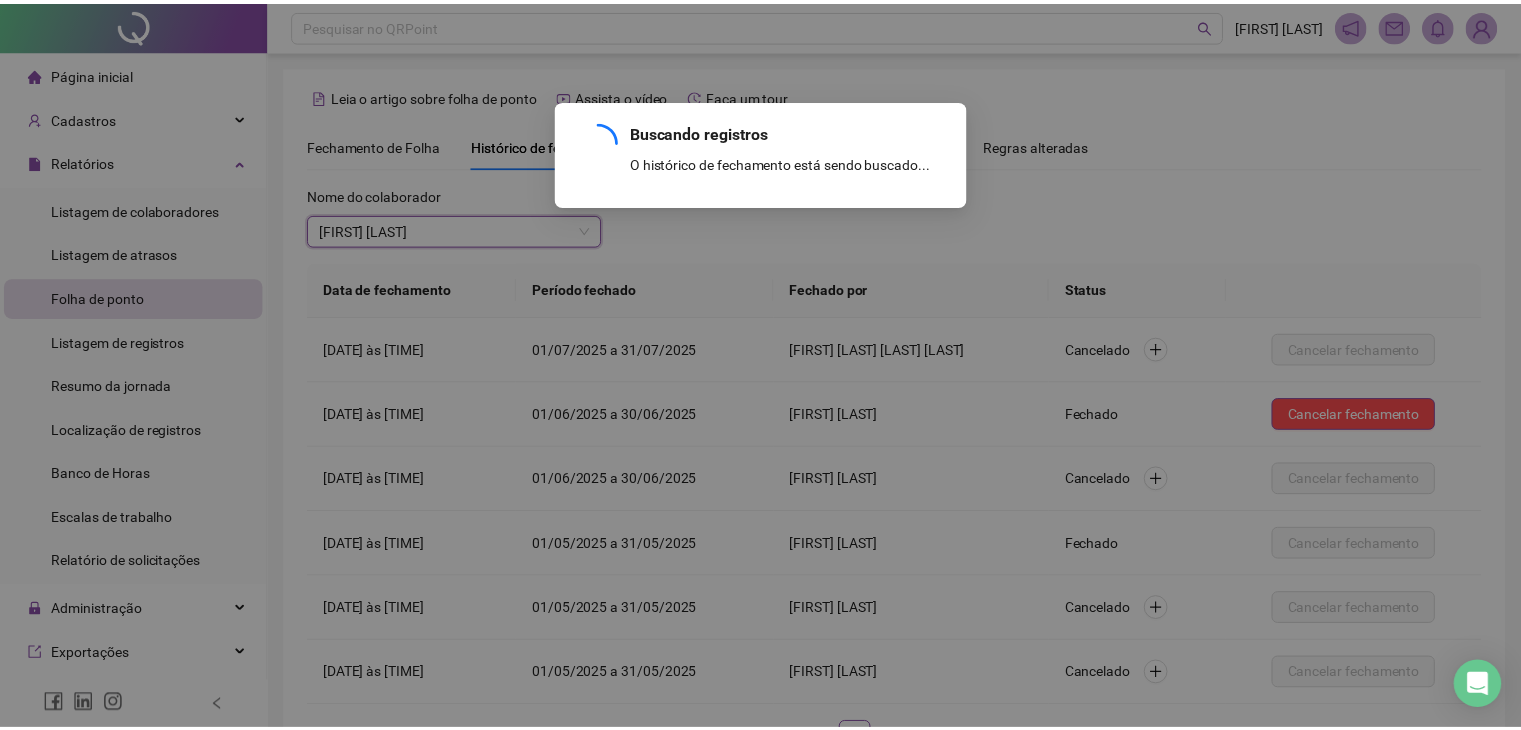 scroll, scrollTop: 150, scrollLeft: 0, axis: vertical 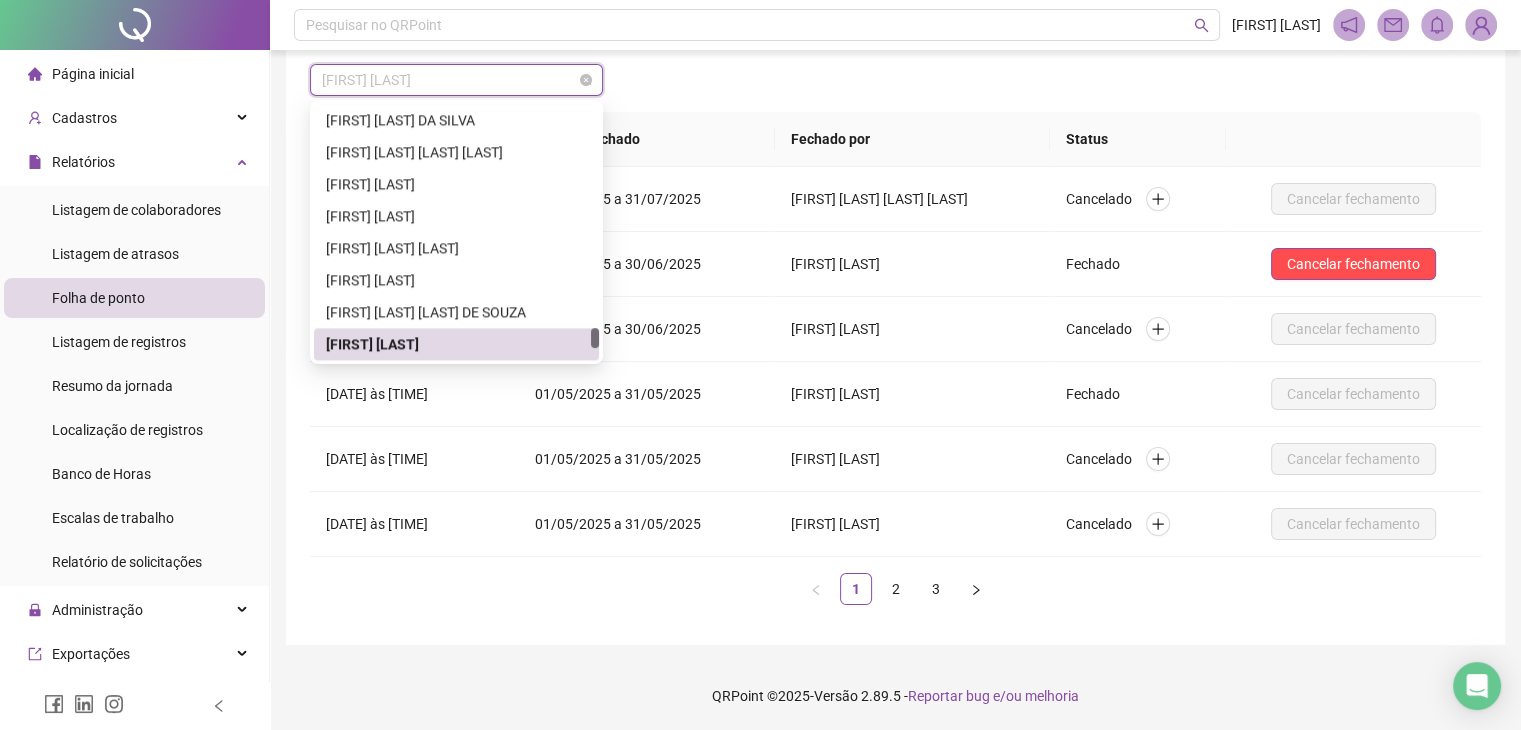 click on "[FIRST] [LAST]" at bounding box center (456, 80) 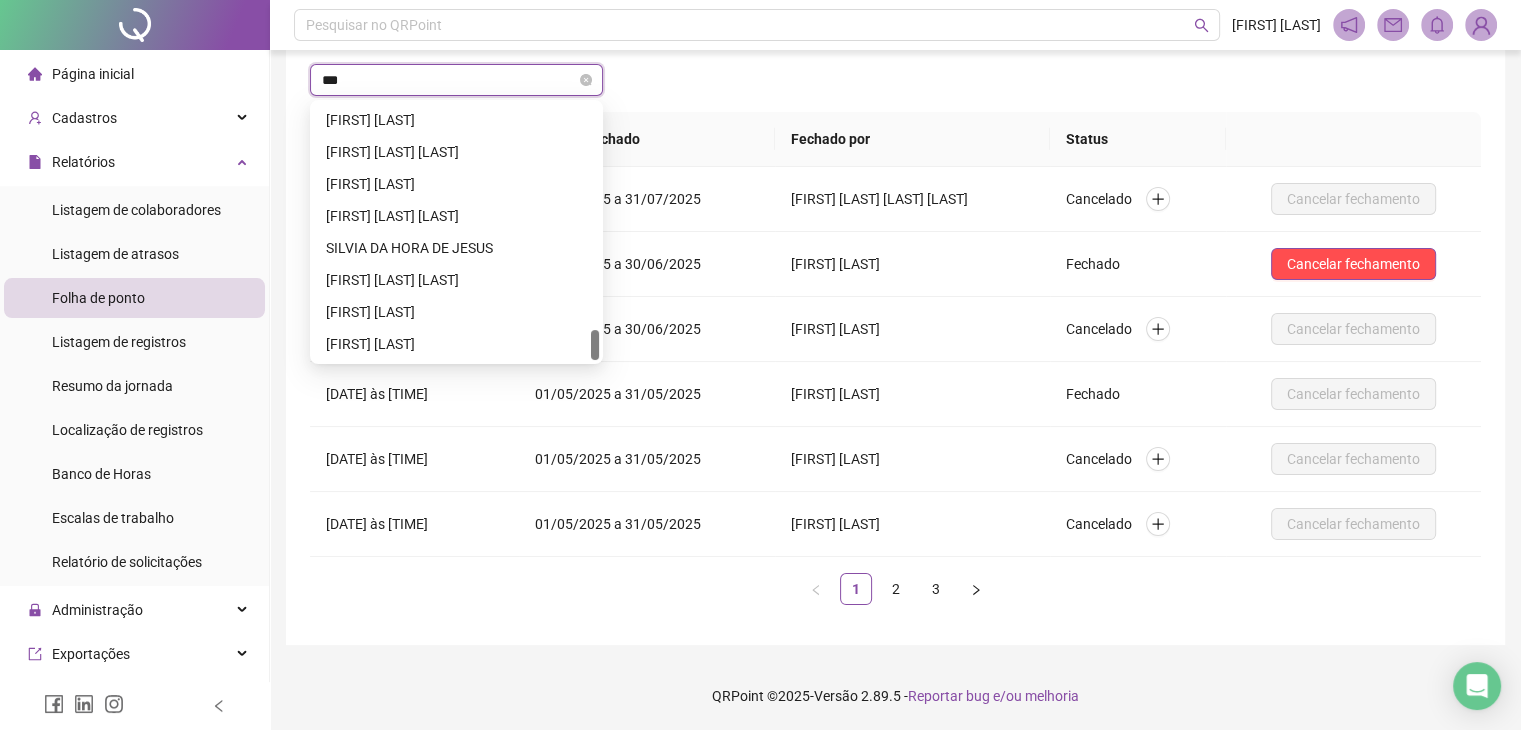 scroll, scrollTop: 0, scrollLeft: 0, axis: both 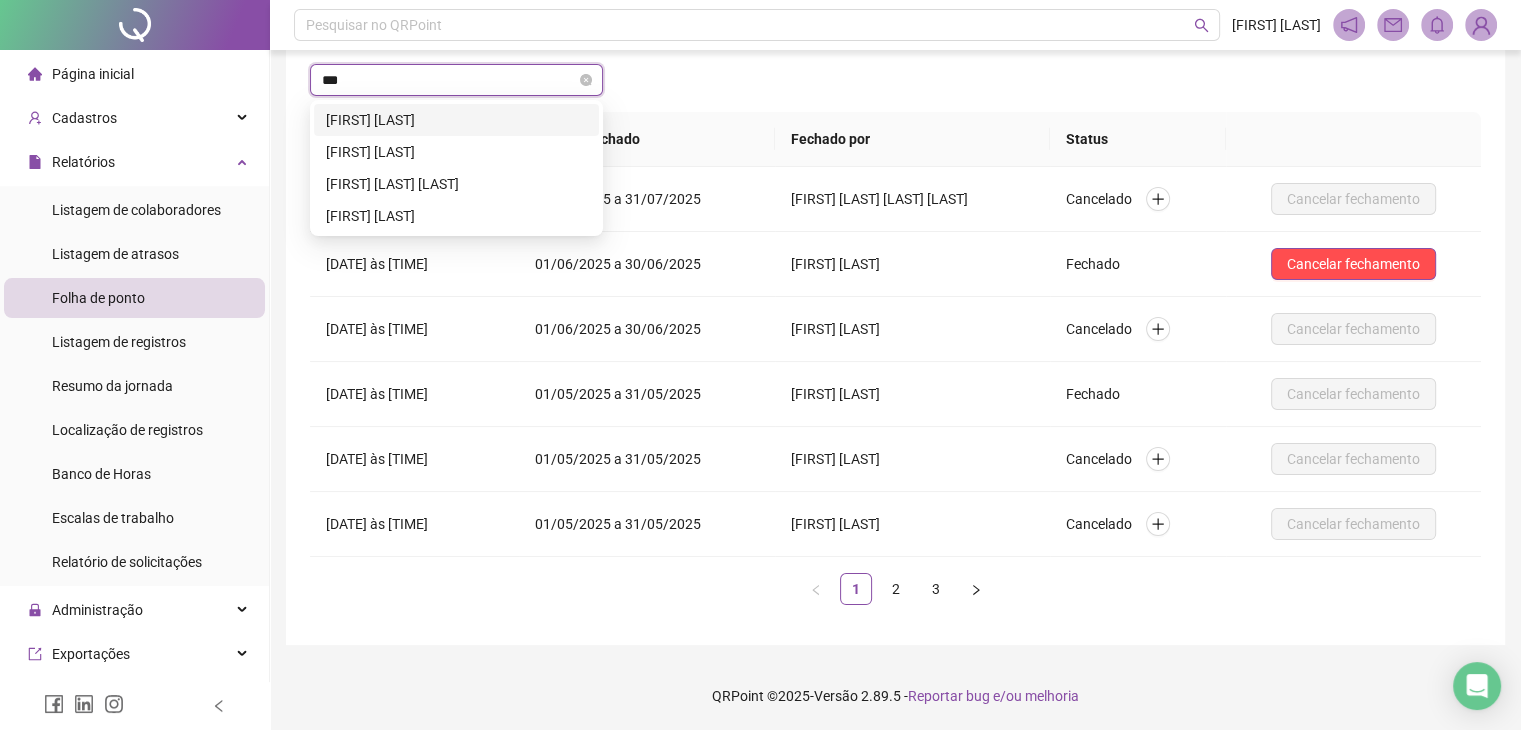 type on "****" 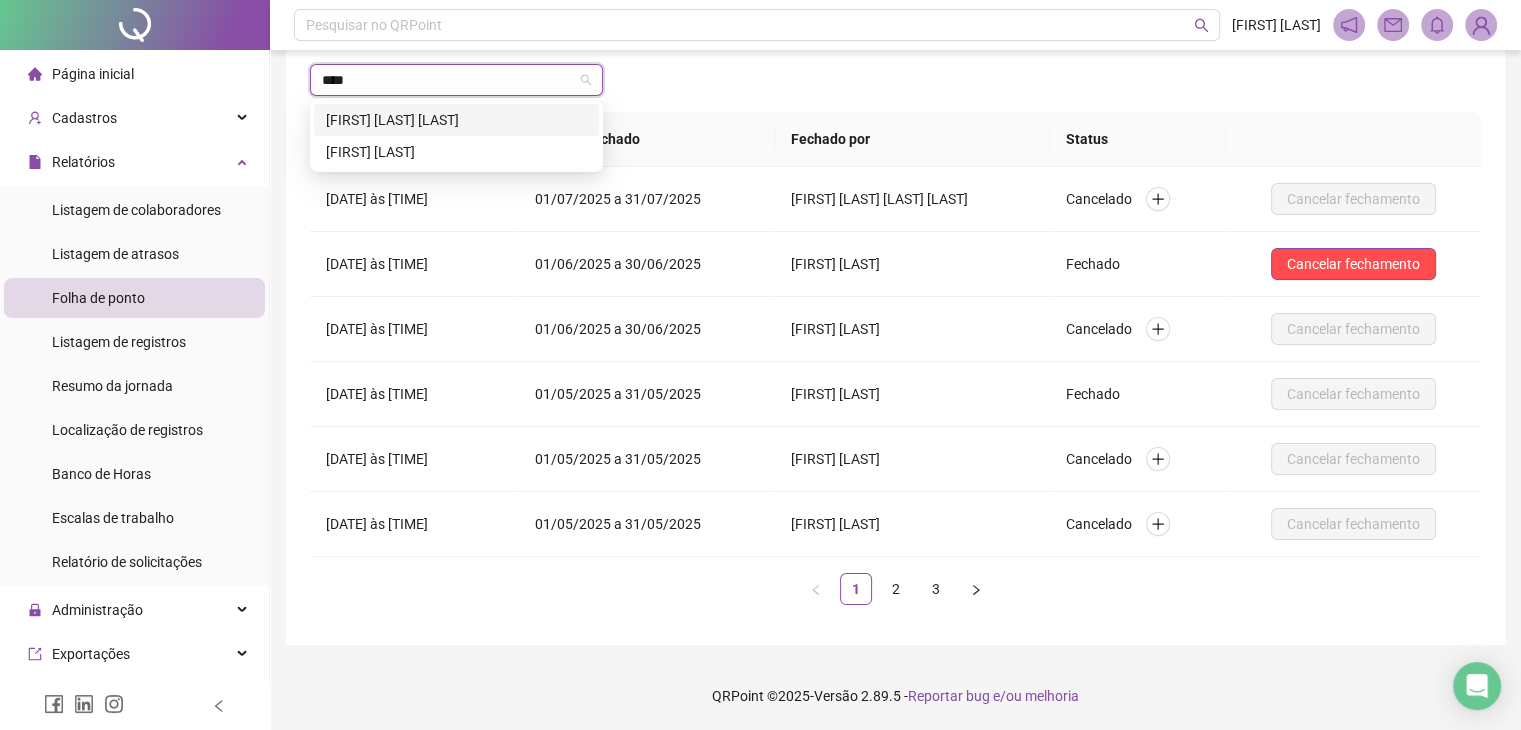 click on "[FIRST] [LAST] [LAST]" at bounding box center [456, 120] 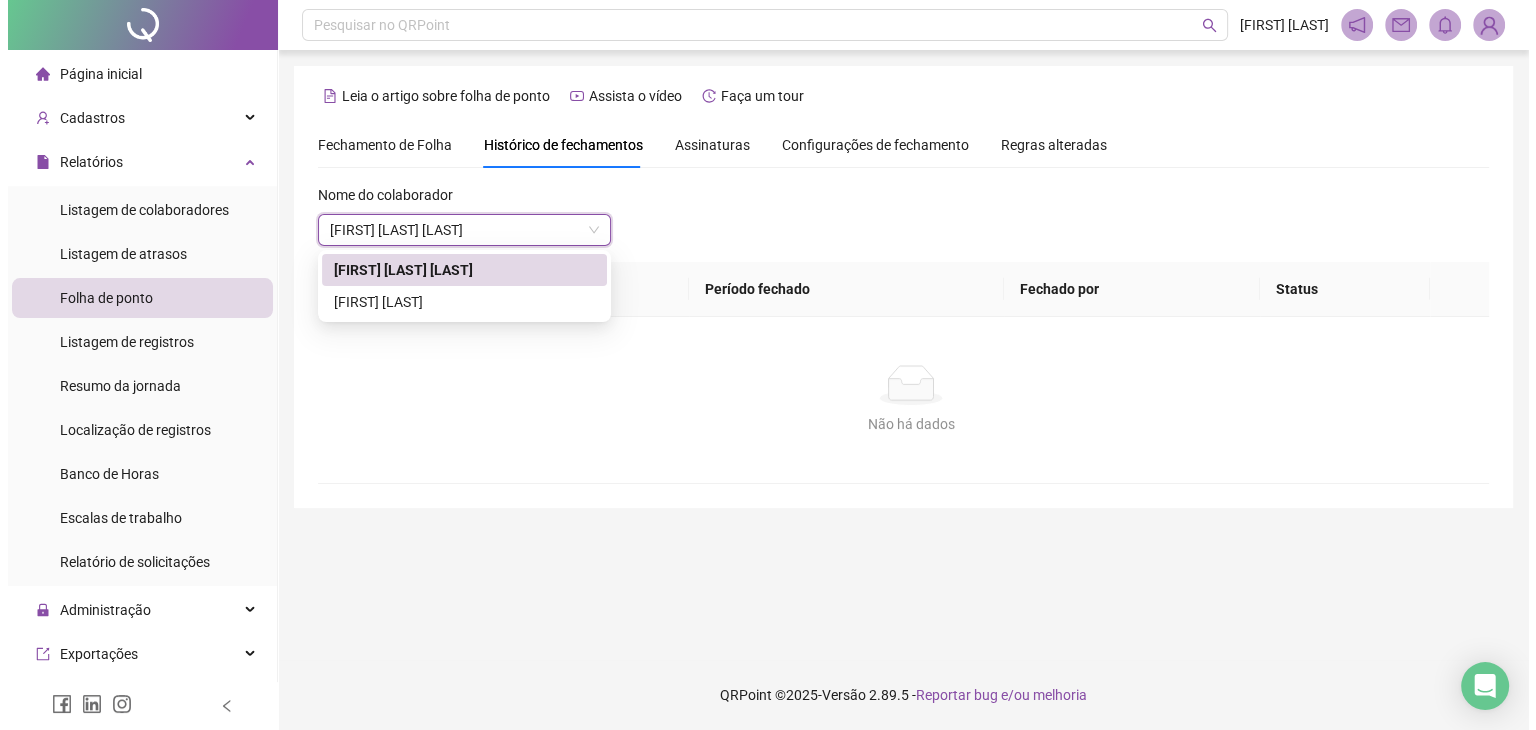 scroll, scrollTop: 0, scrollLeft: 0, axis: both 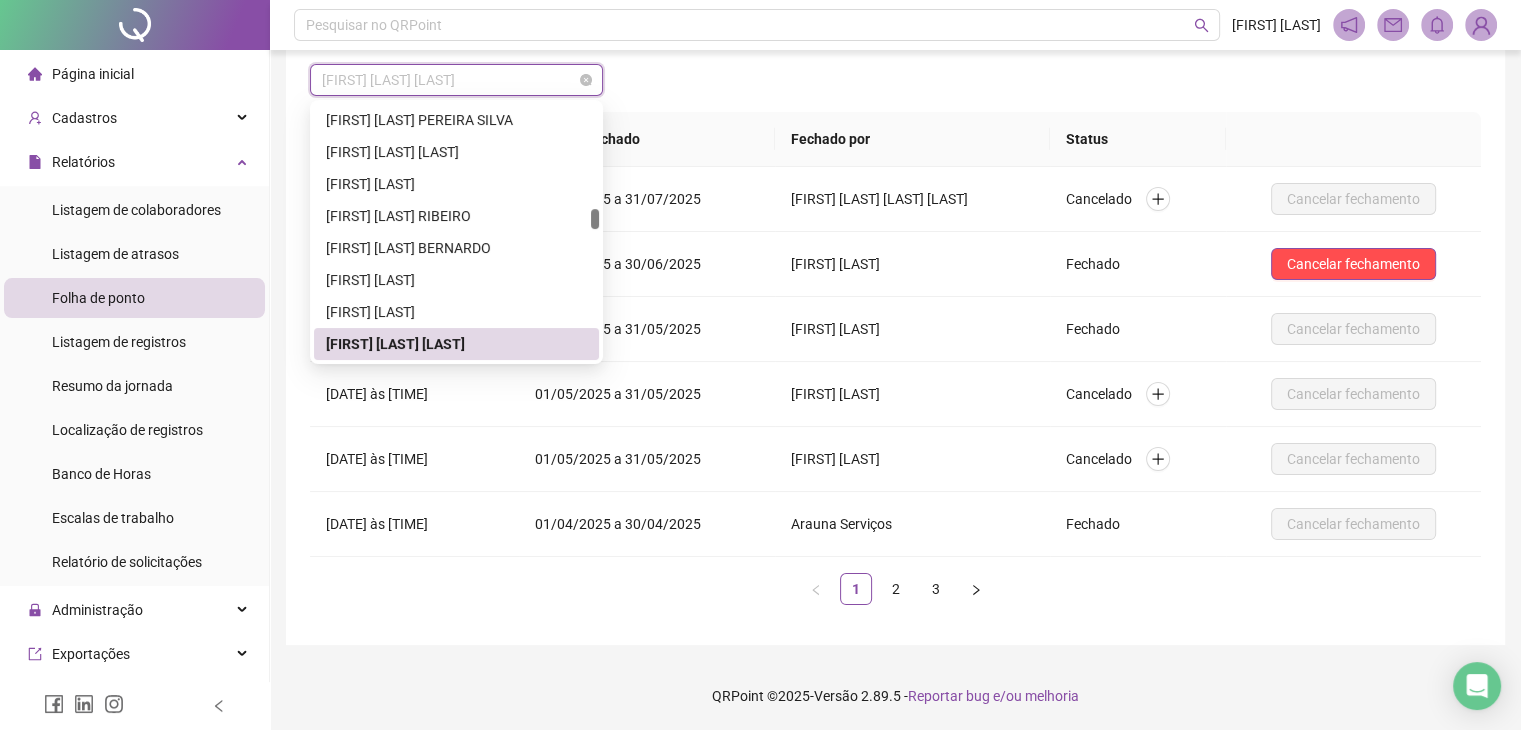 click on "[FIRST] [LAST] [LAST]" at bounding box center (456, 80) 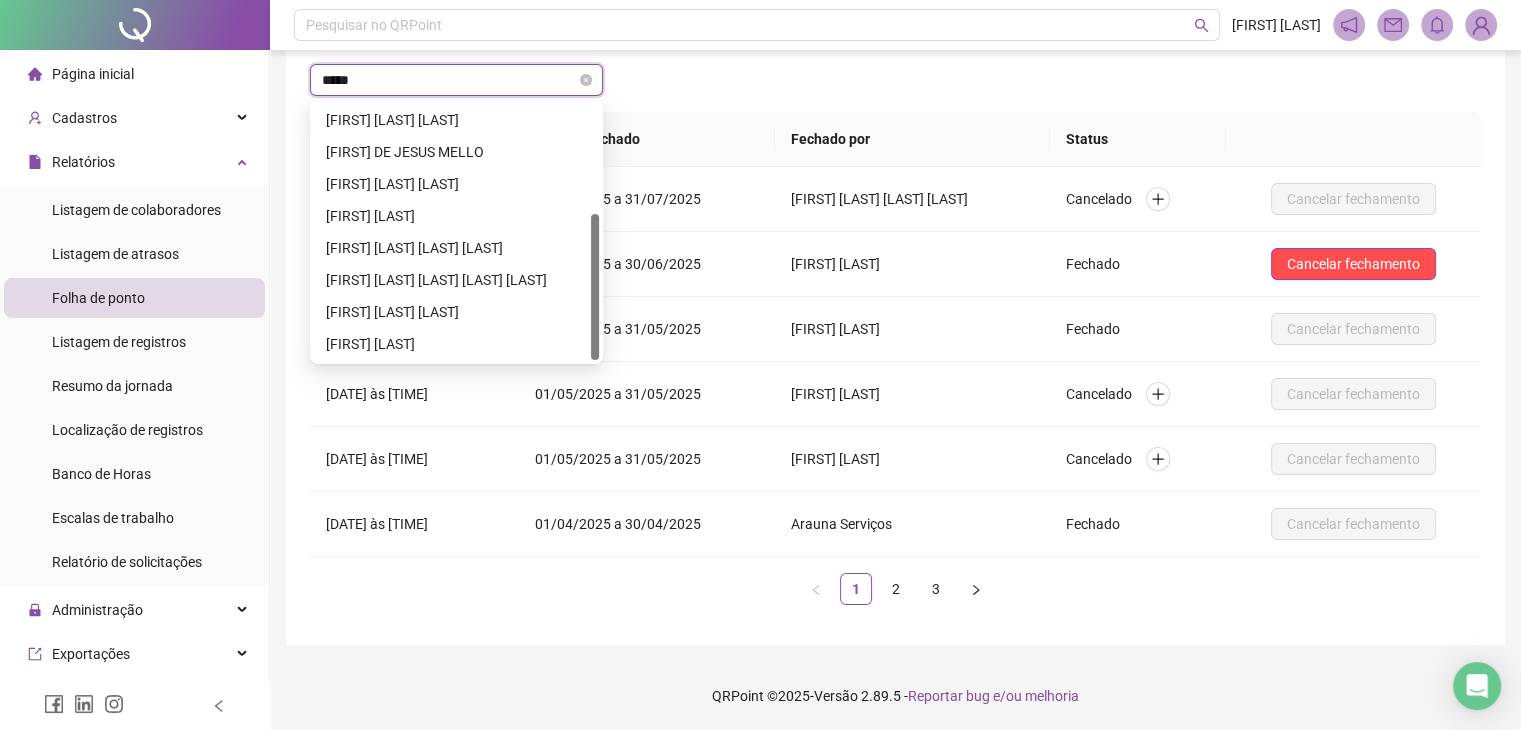 scroll, scrollTop: 192, scrollLeft: 0, axis: vertical 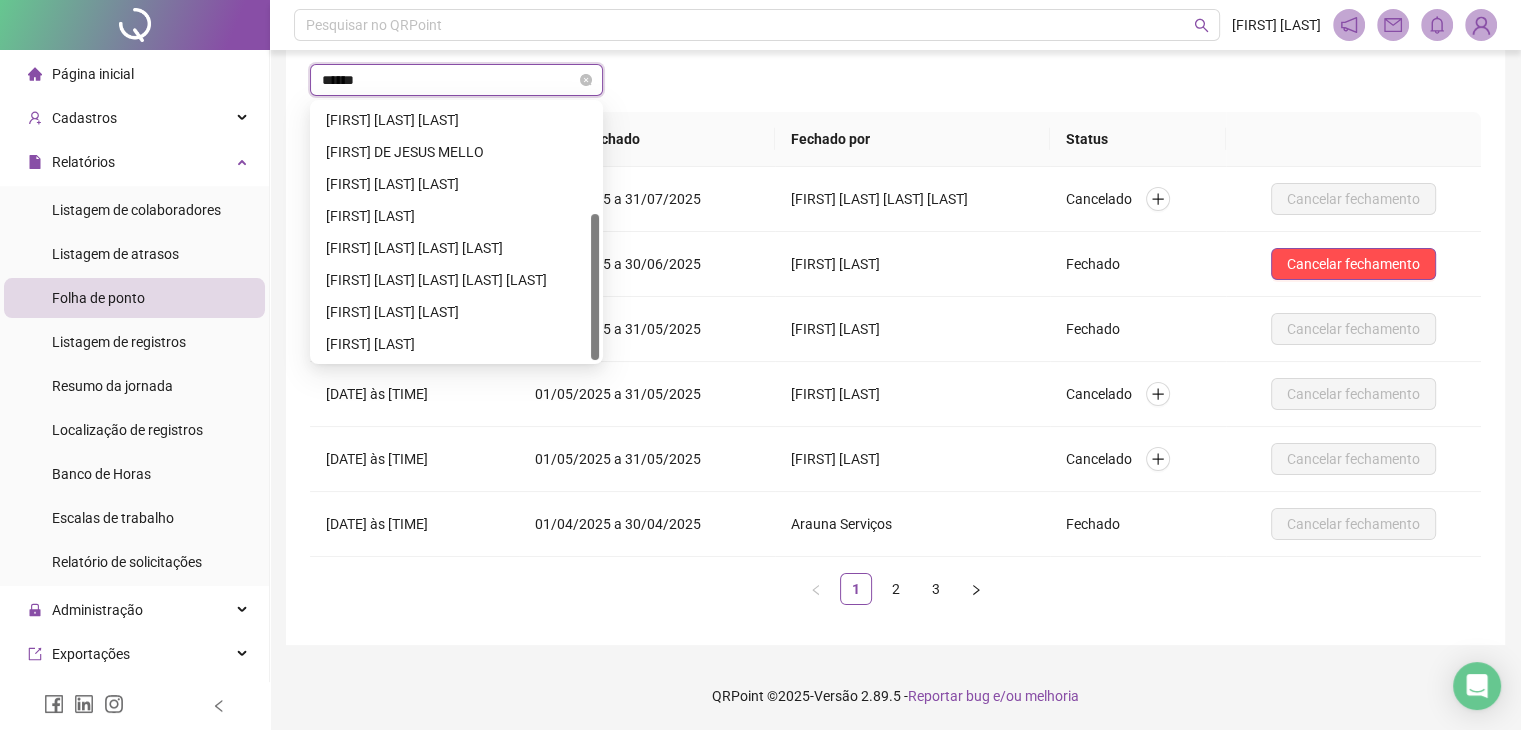 type on "*******" 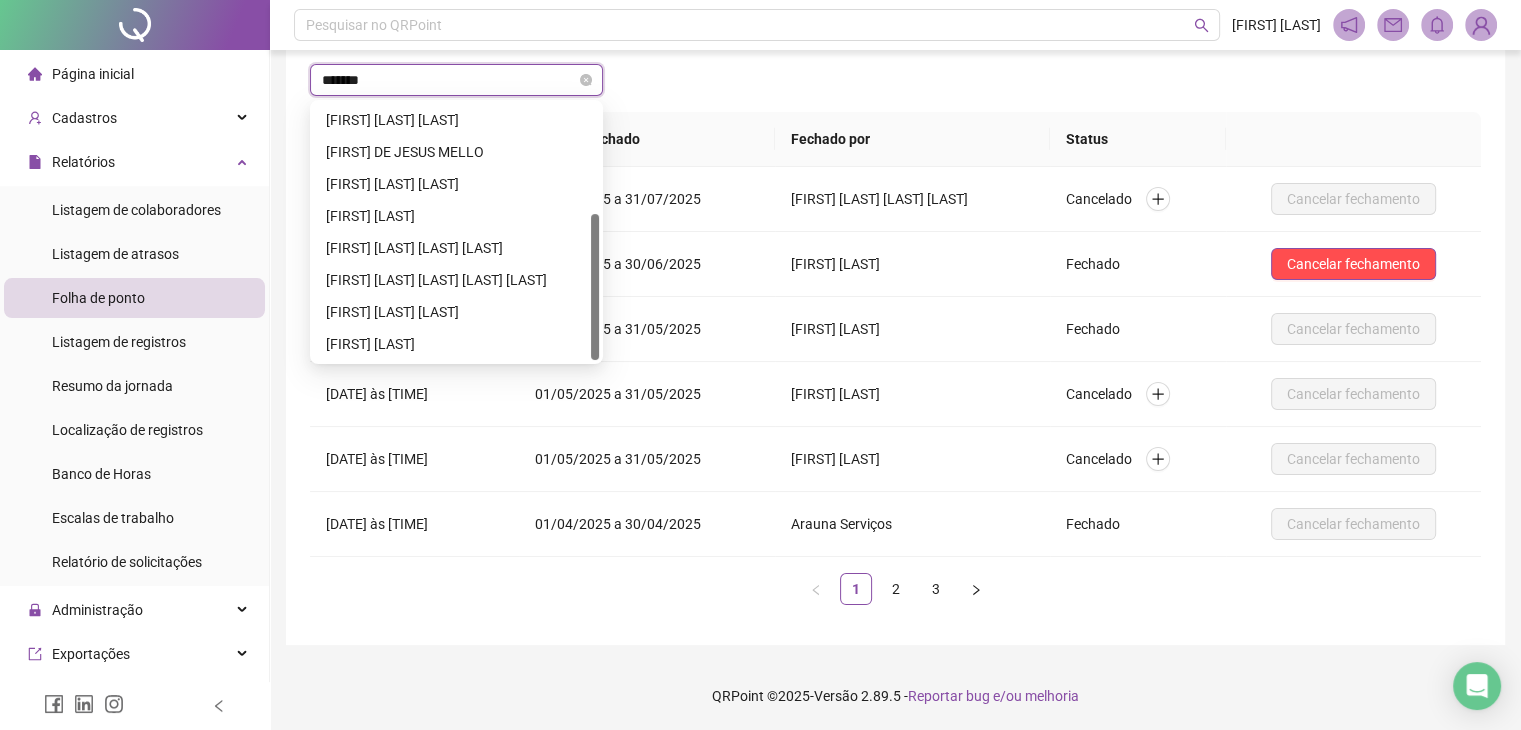 scroll, scrollTop: 0, scrollLeft: 0, axis: both 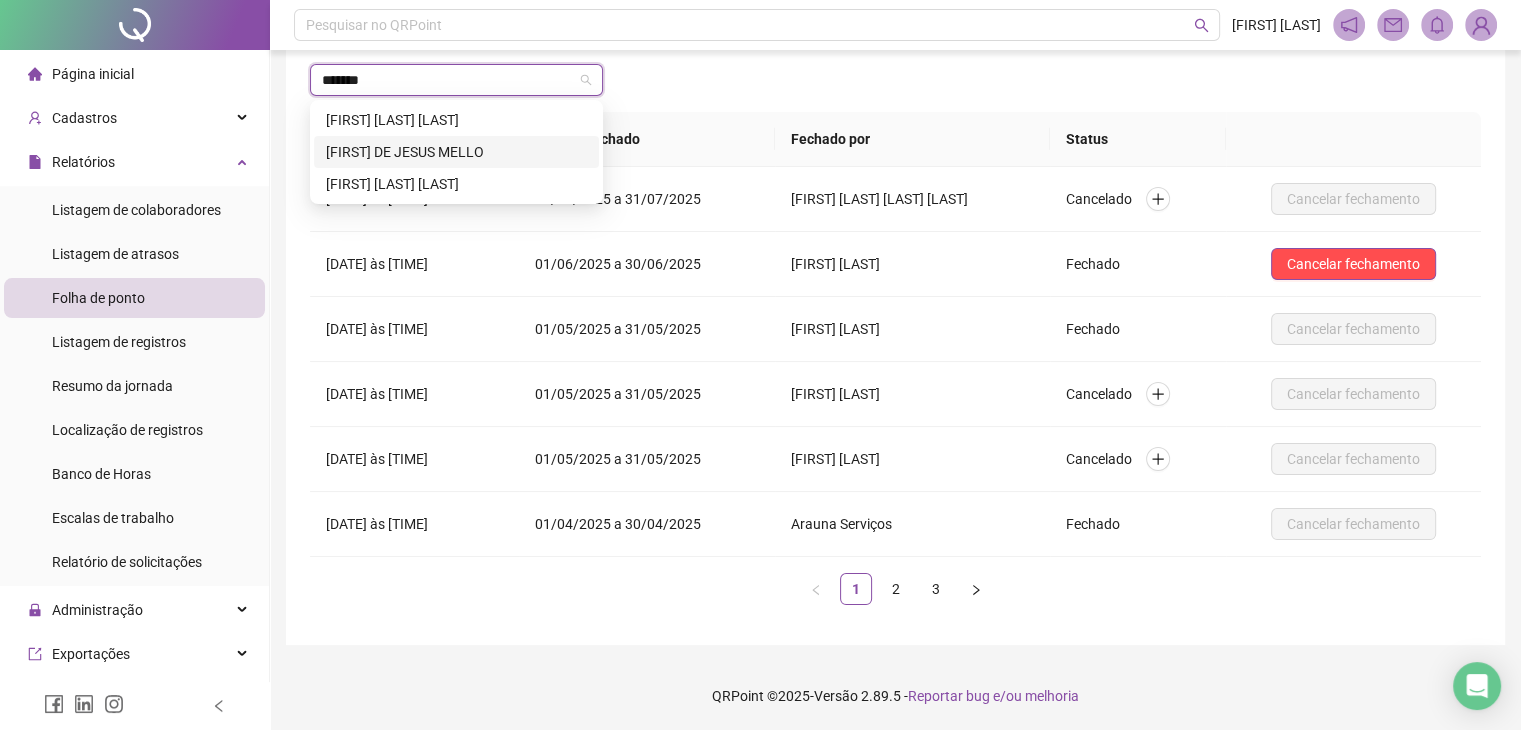 click on "[FIRST] DE JESUS MELLO" at bounding box center (456, 152) 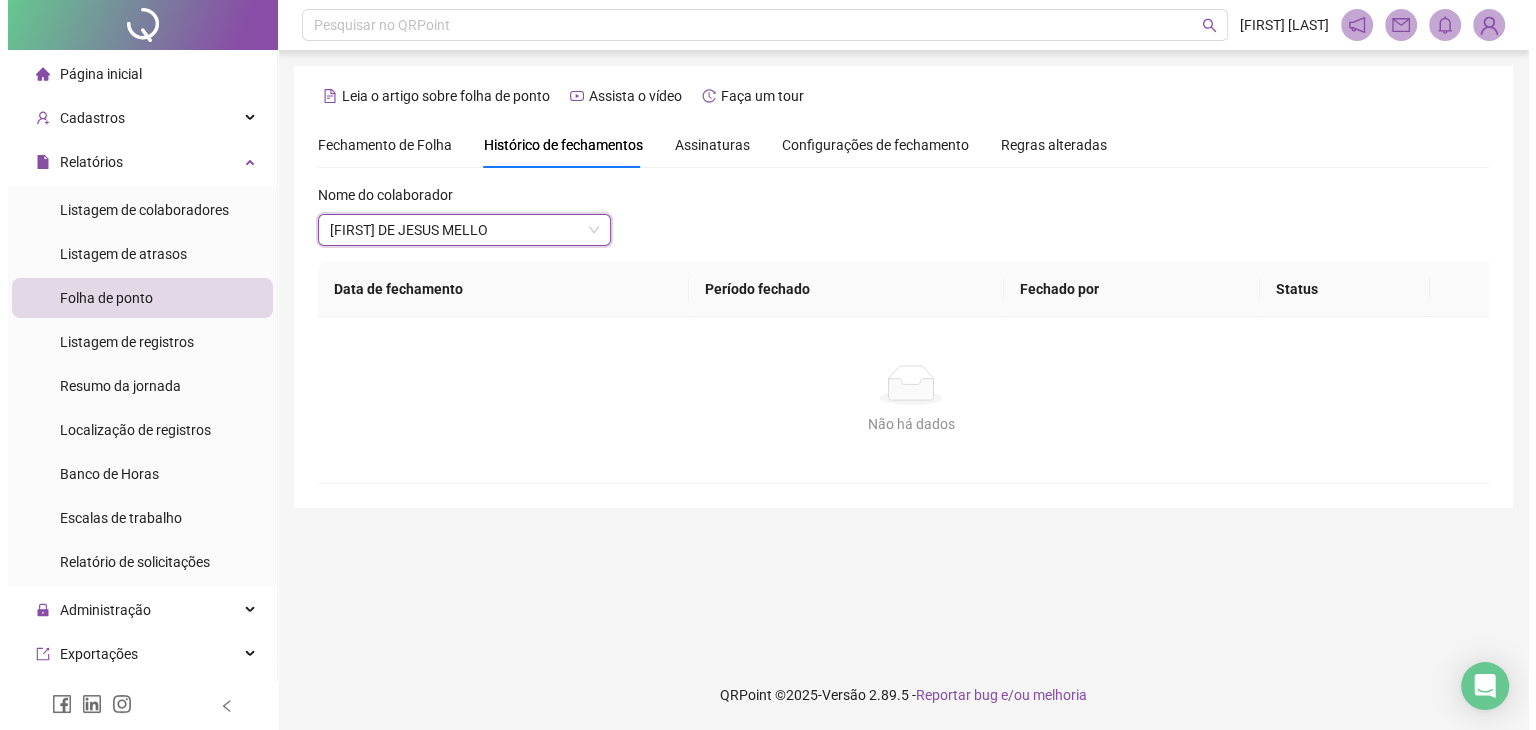 scroll, scrollTop: 0, scrollLeft: 0, axis: both 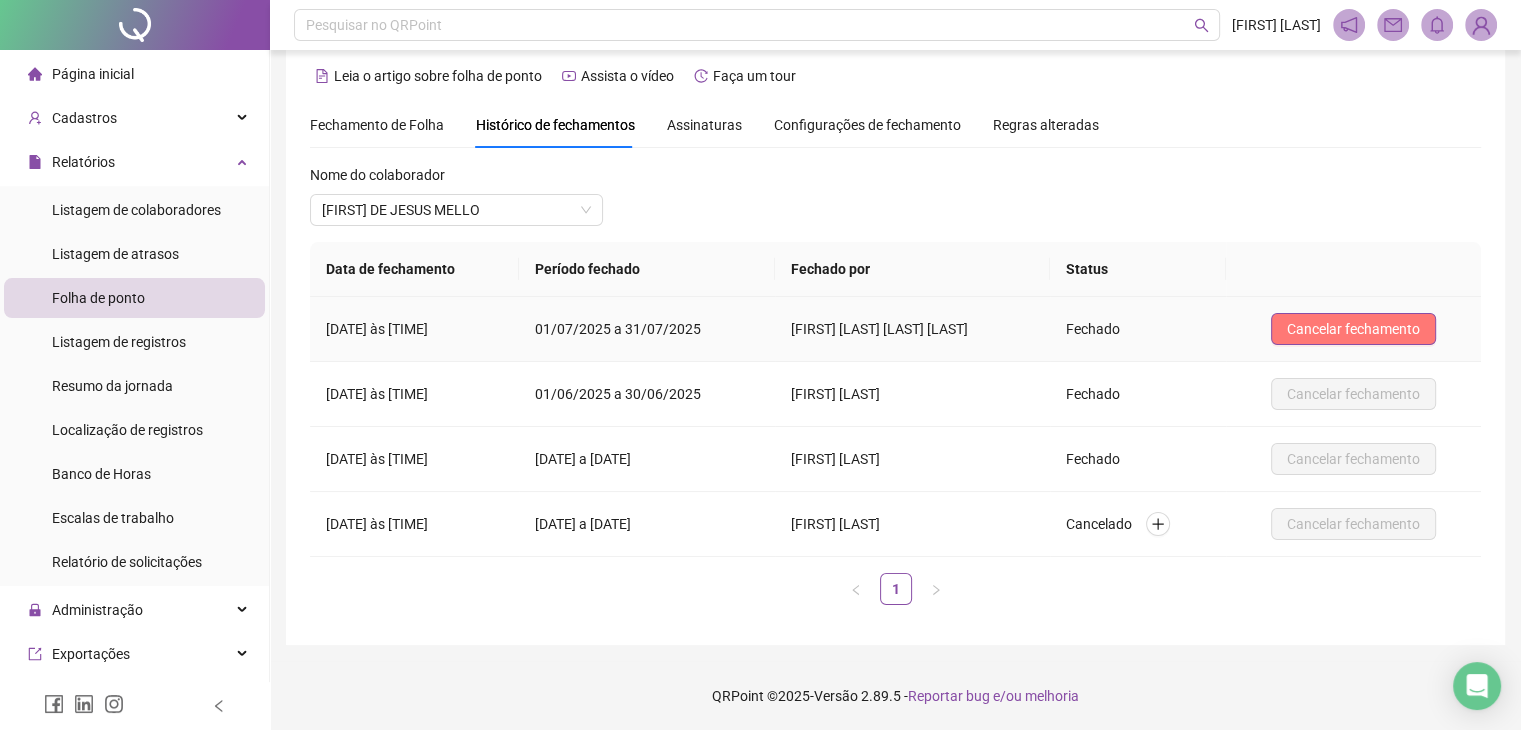 click on "Cancelar fechamento" at bounding box center (1353, 329) 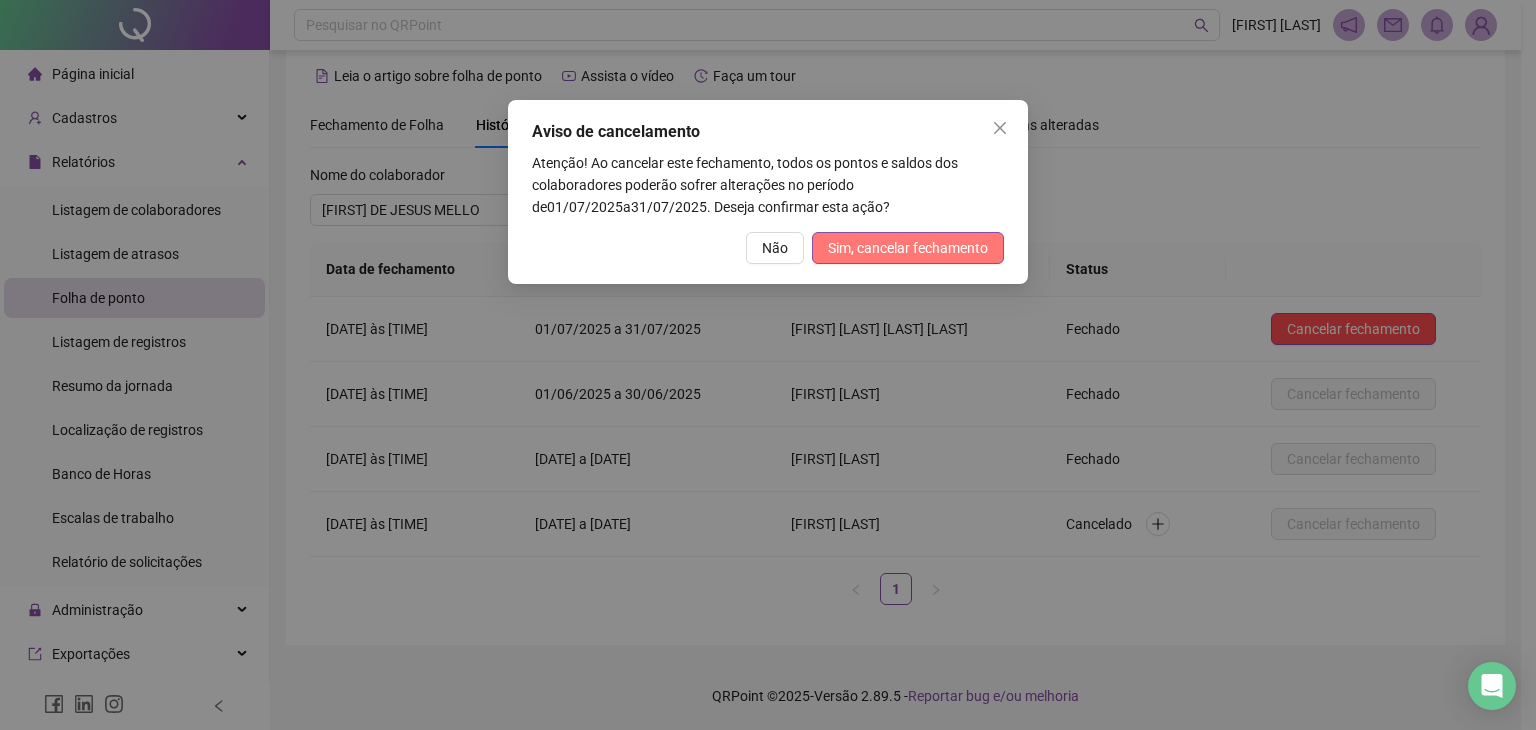 click on "Sim, cancelar fechamento" at bounding box center [908, 248] 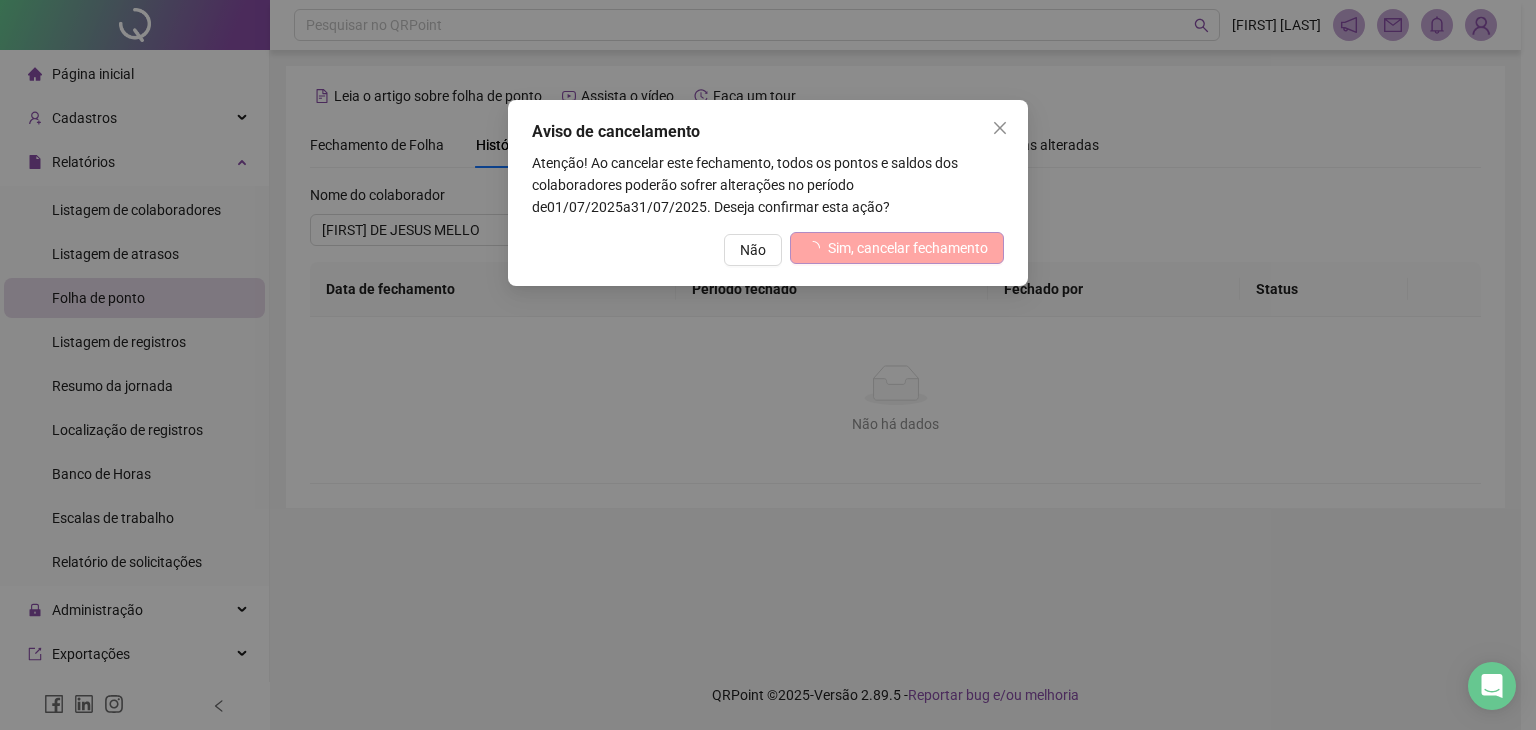 scroll, scrollTop: 0, scrollLeft: 0, axis: both 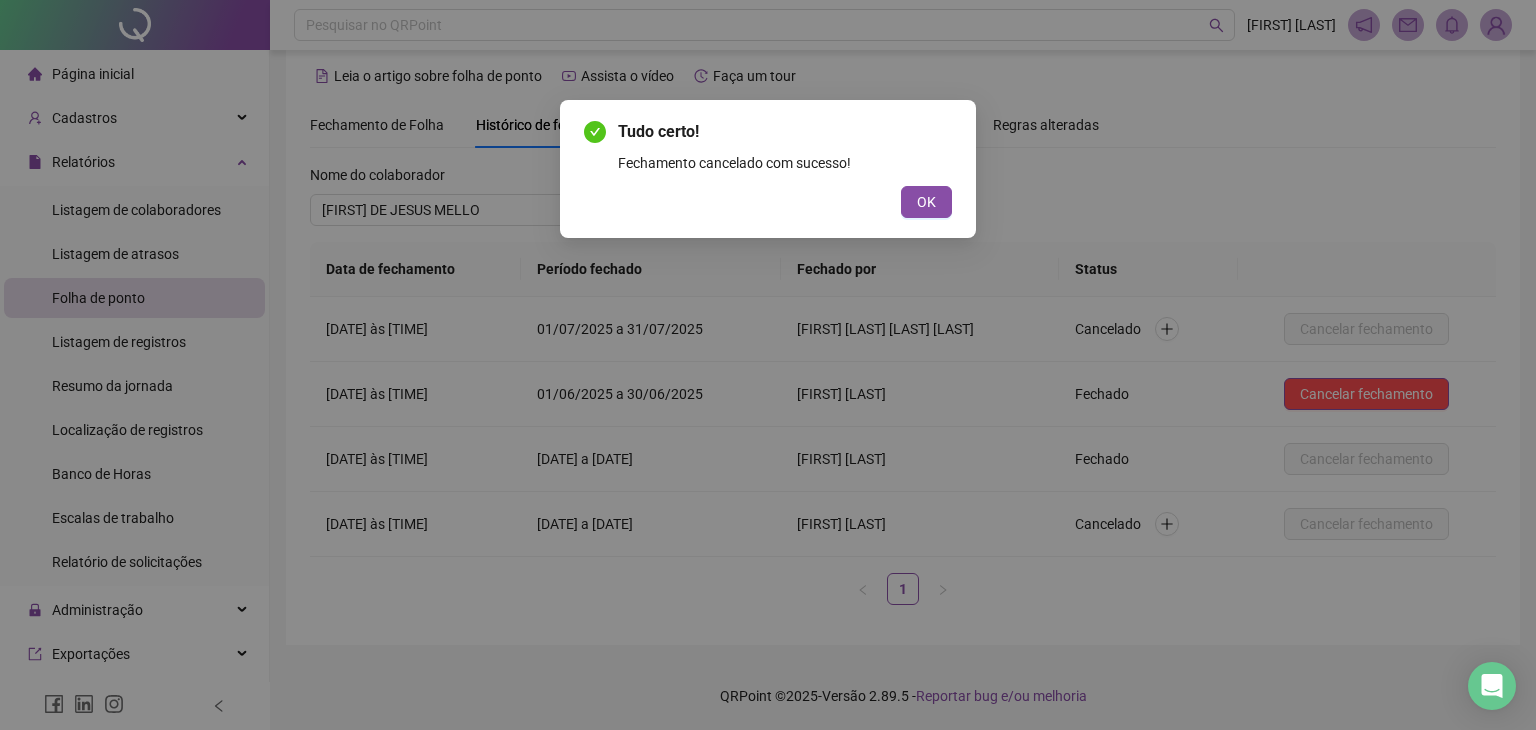 click on "OK" at bounding box center (926, 202) 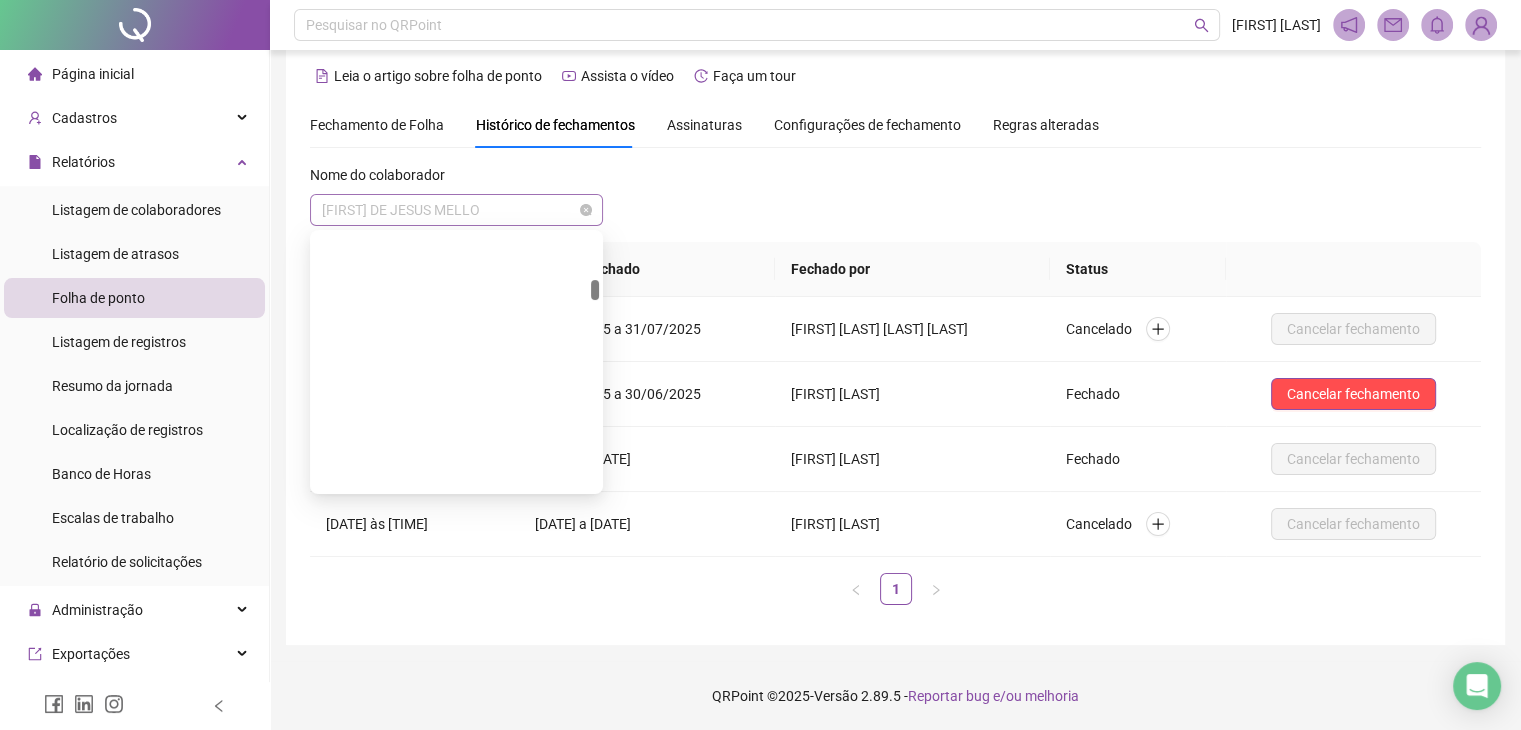 scroll, scrollTop: 9952, scrollLeft: 0, axis: vertical 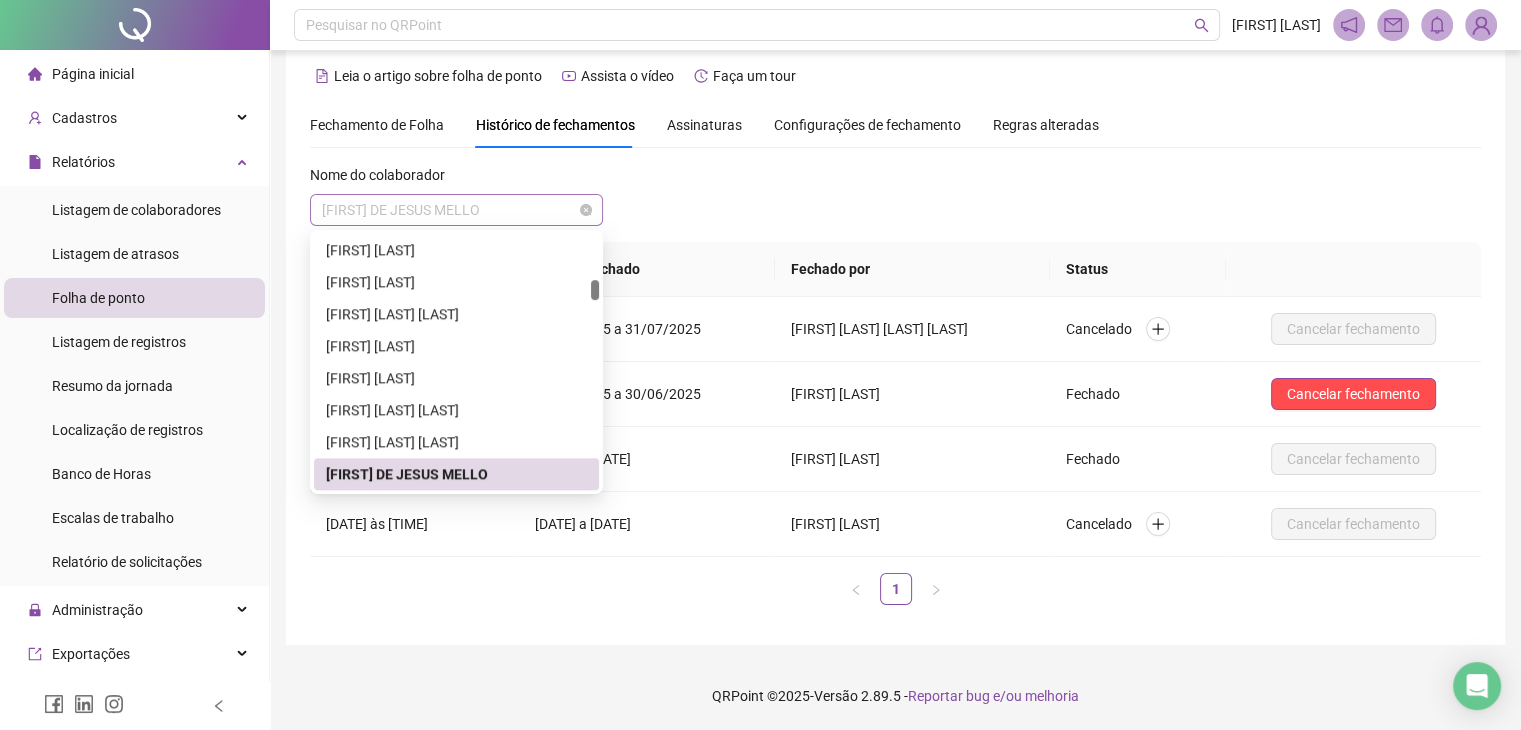 click on "[FIRST] DE JESUS MELLO" at bounding box center [456, 210] 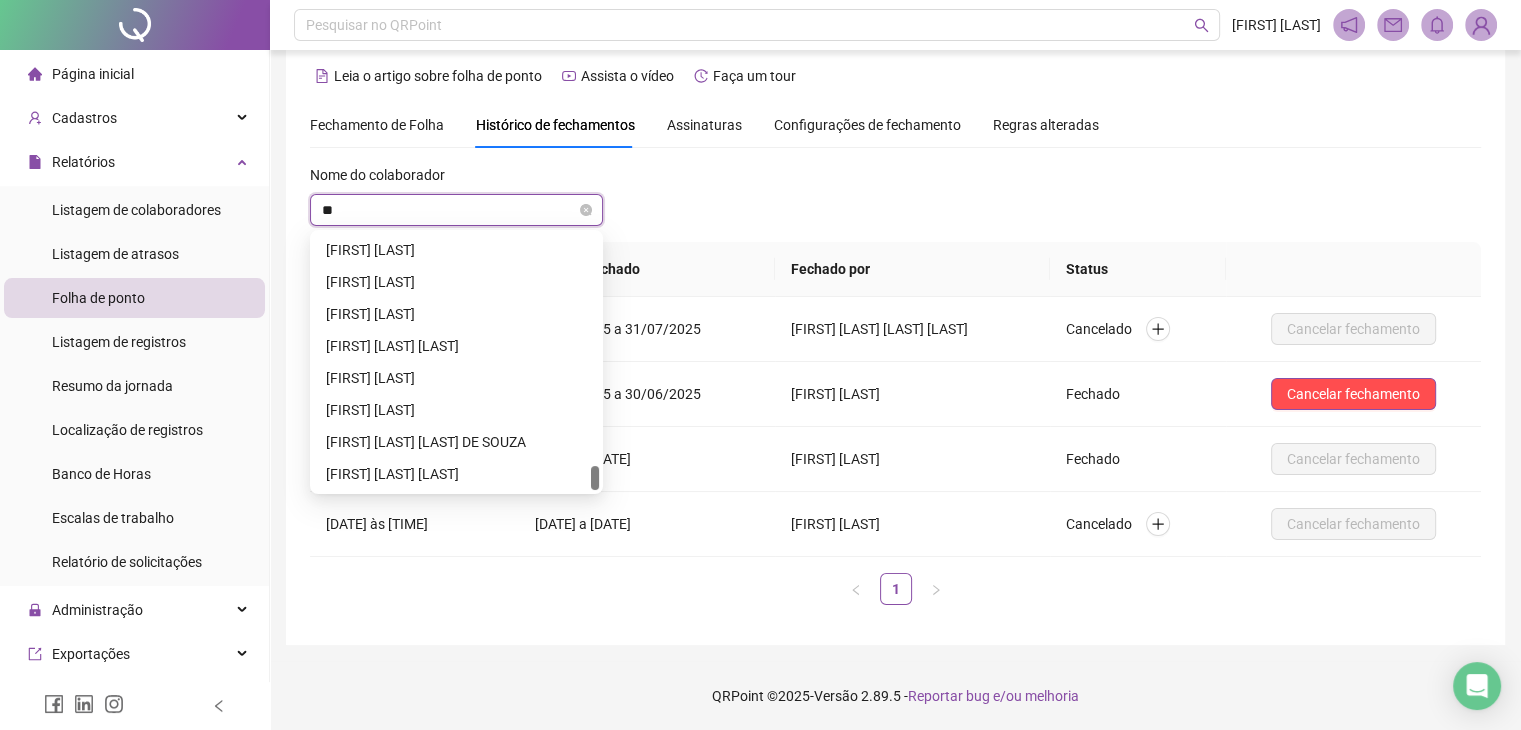 scroll, scrollTop: 2464, scrollLeft: 0, axis: vertical 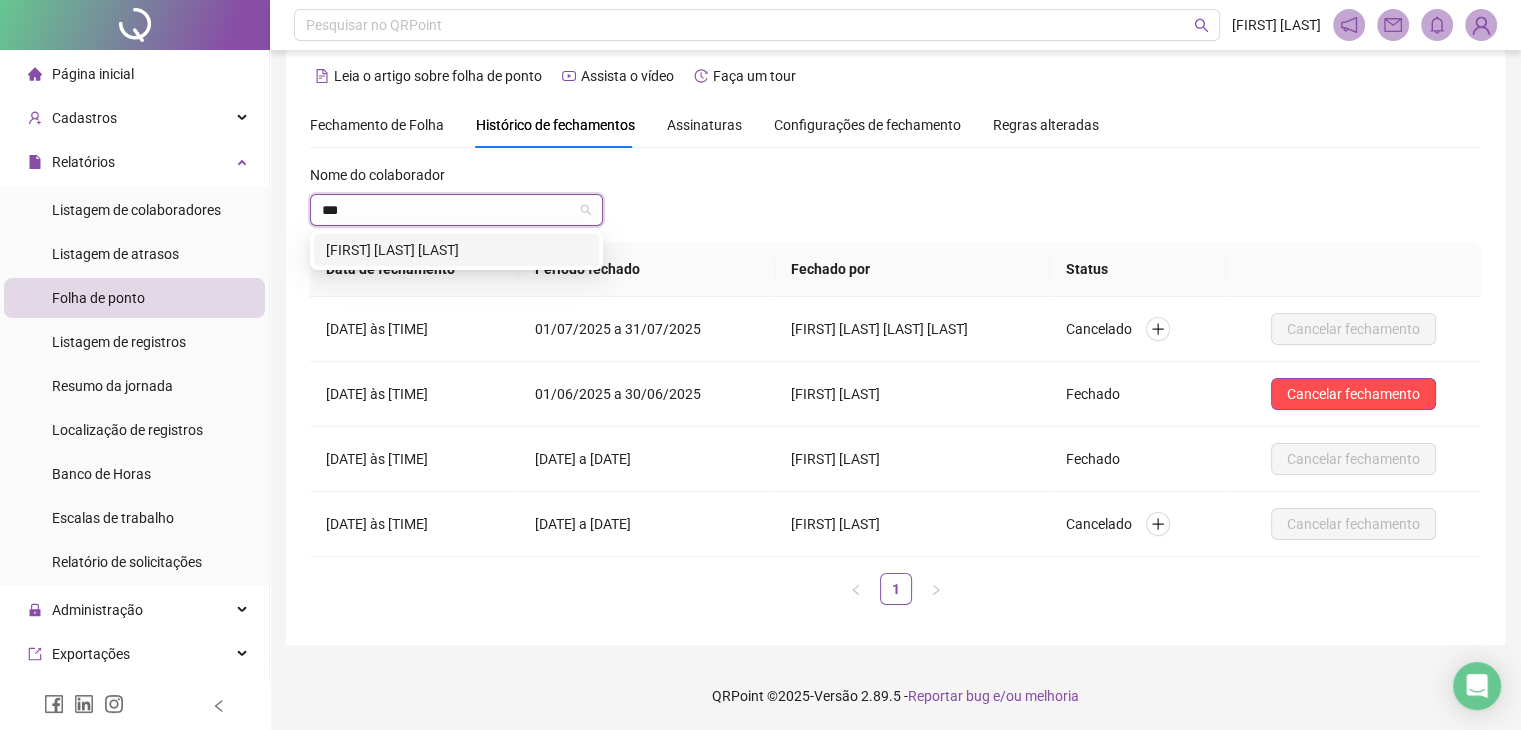 click on "[FIRST] [LAST] [LAST]" at bounding box center (456, 250) 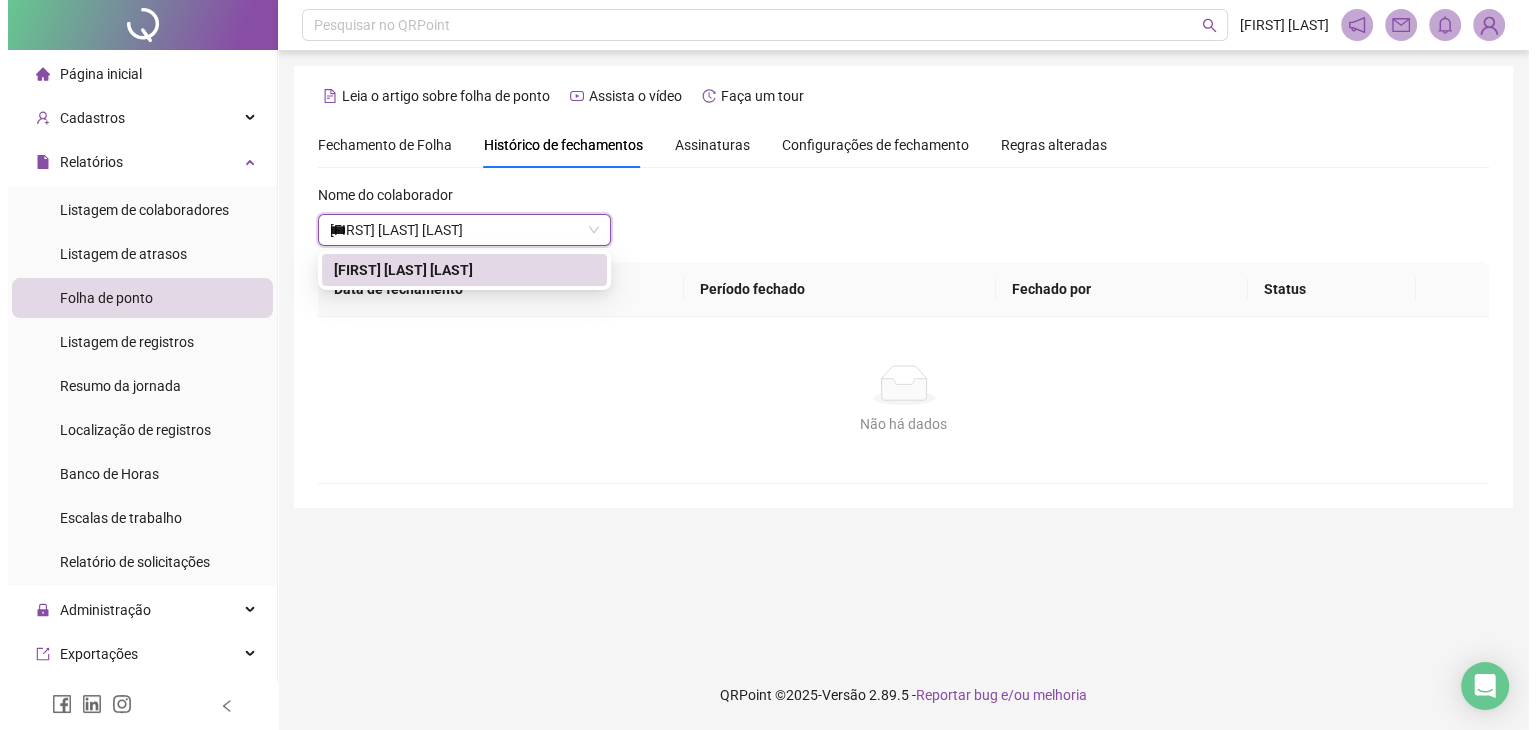 scroll, scrollTop: 0, scrollLeft: 0, axis: both 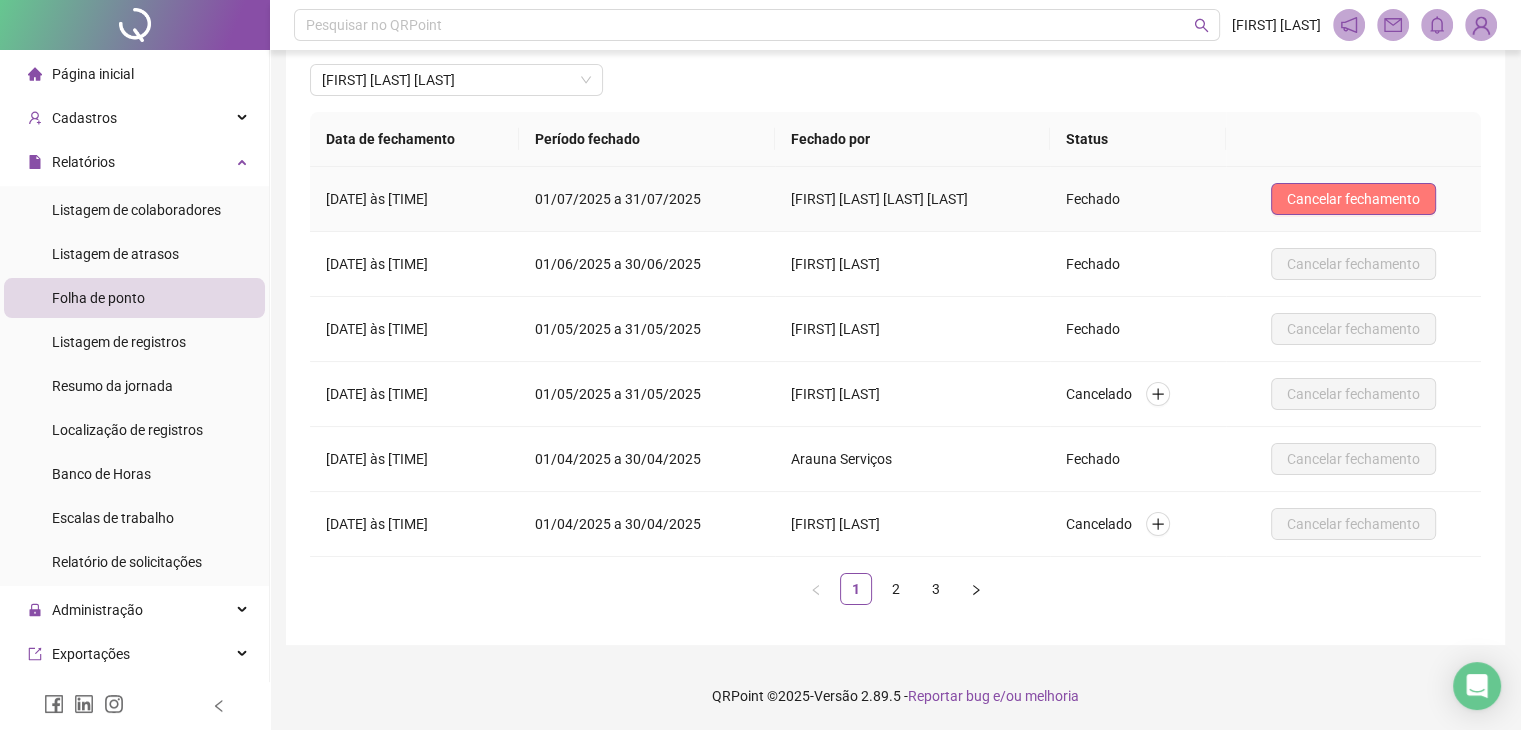click on "Cancelar fechamento" at bounding box center [1353, 199] 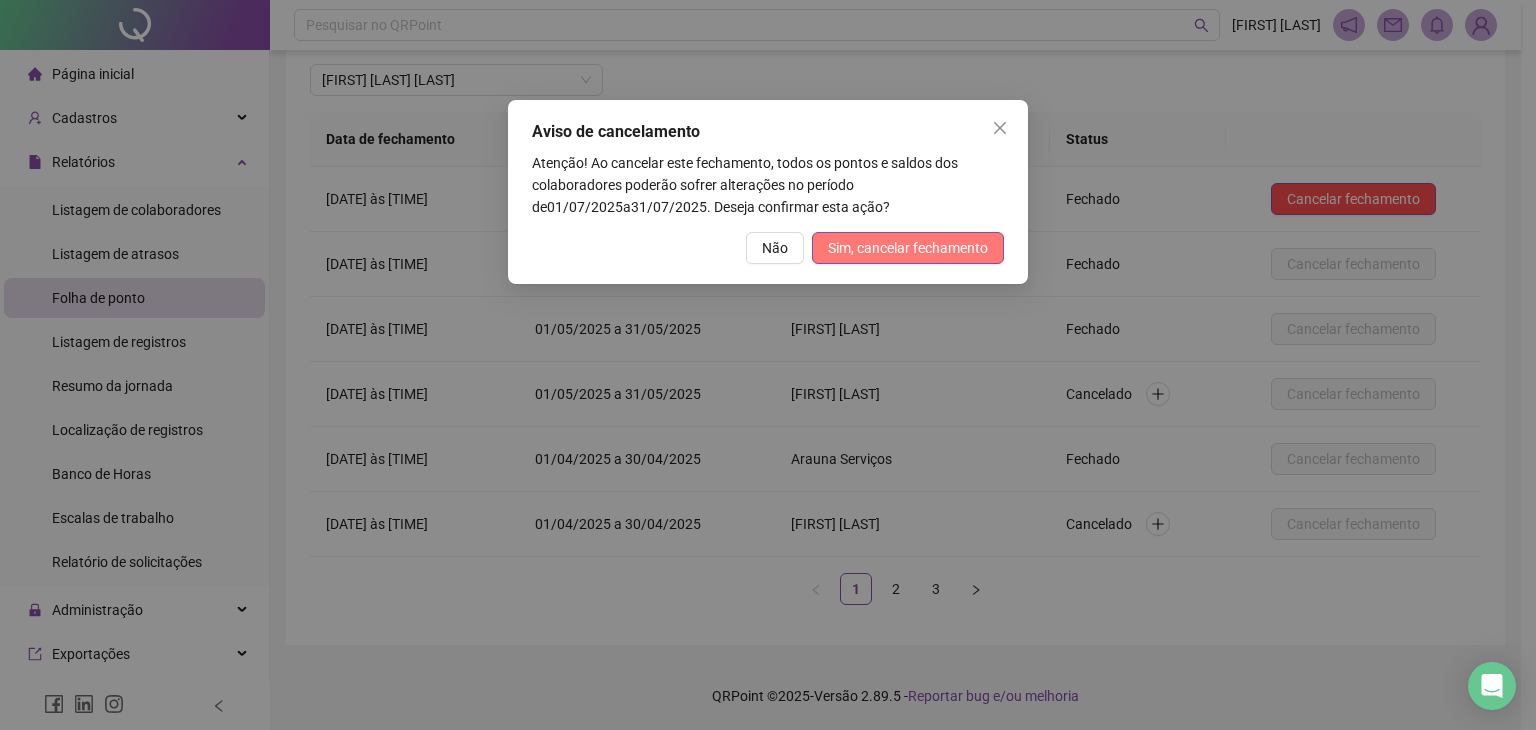 click on "Sim, cancelar fechamento" at bounding box center (908, 248) 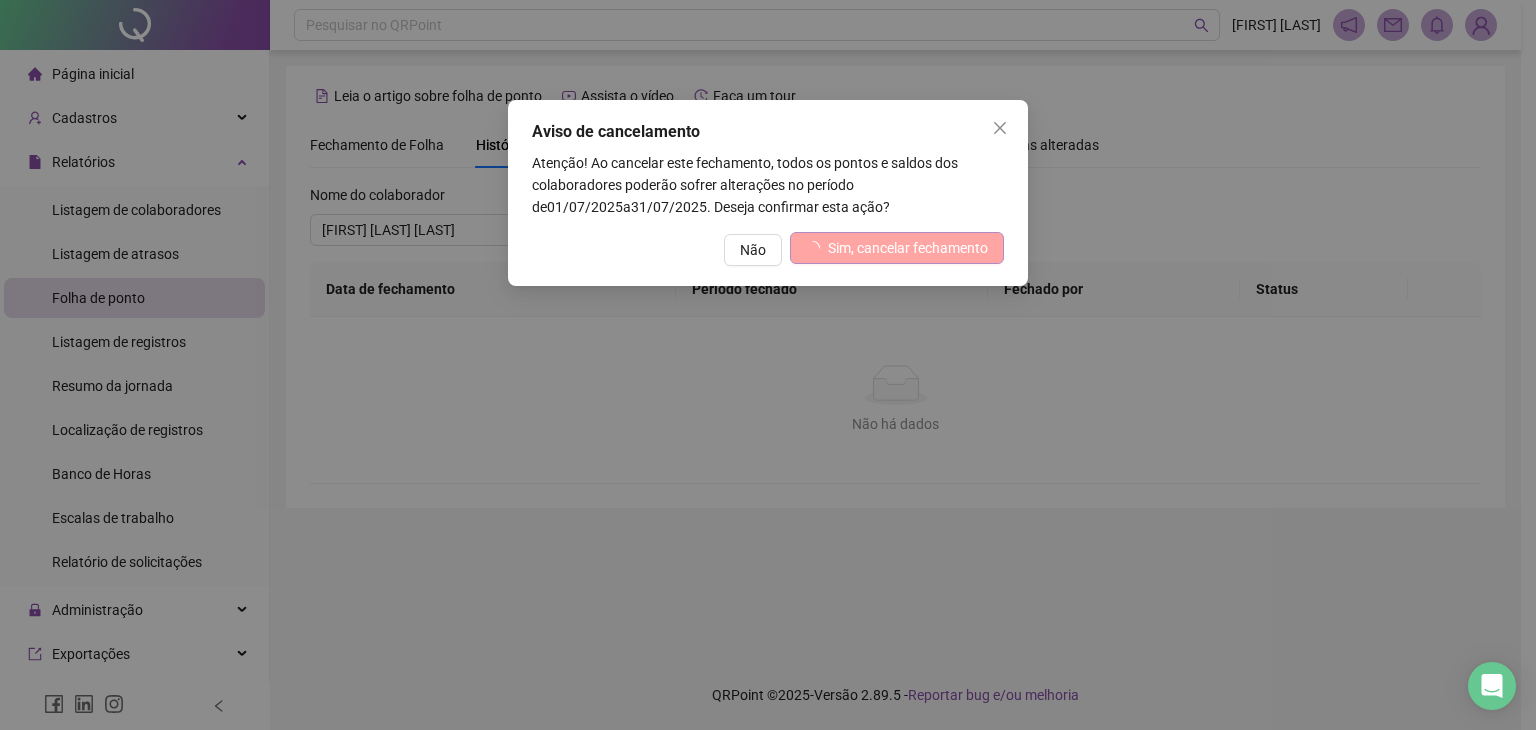 scroll, scrollTop: 0, scrollLeft: 0, axis: both 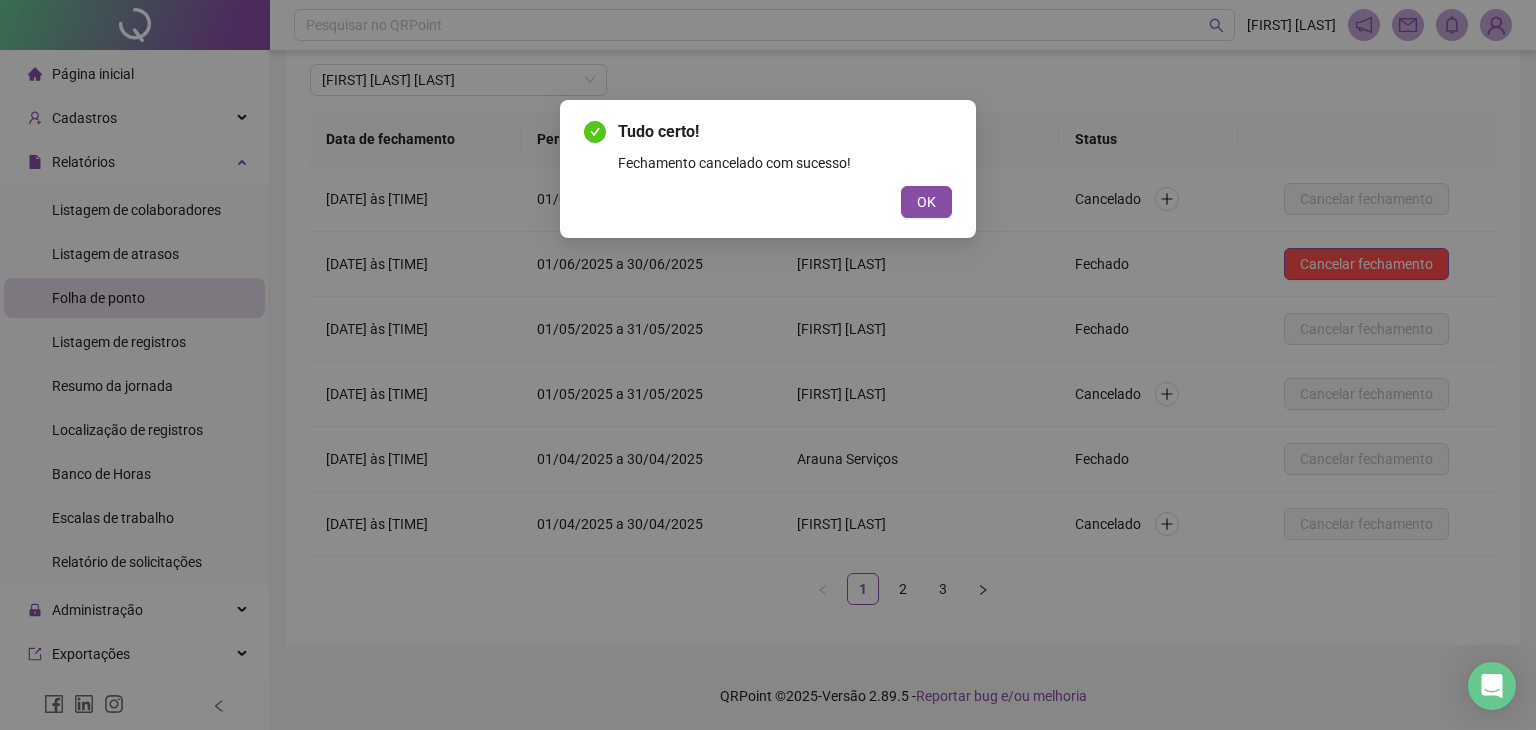 click on "OK" at bounding box center [926, 202] 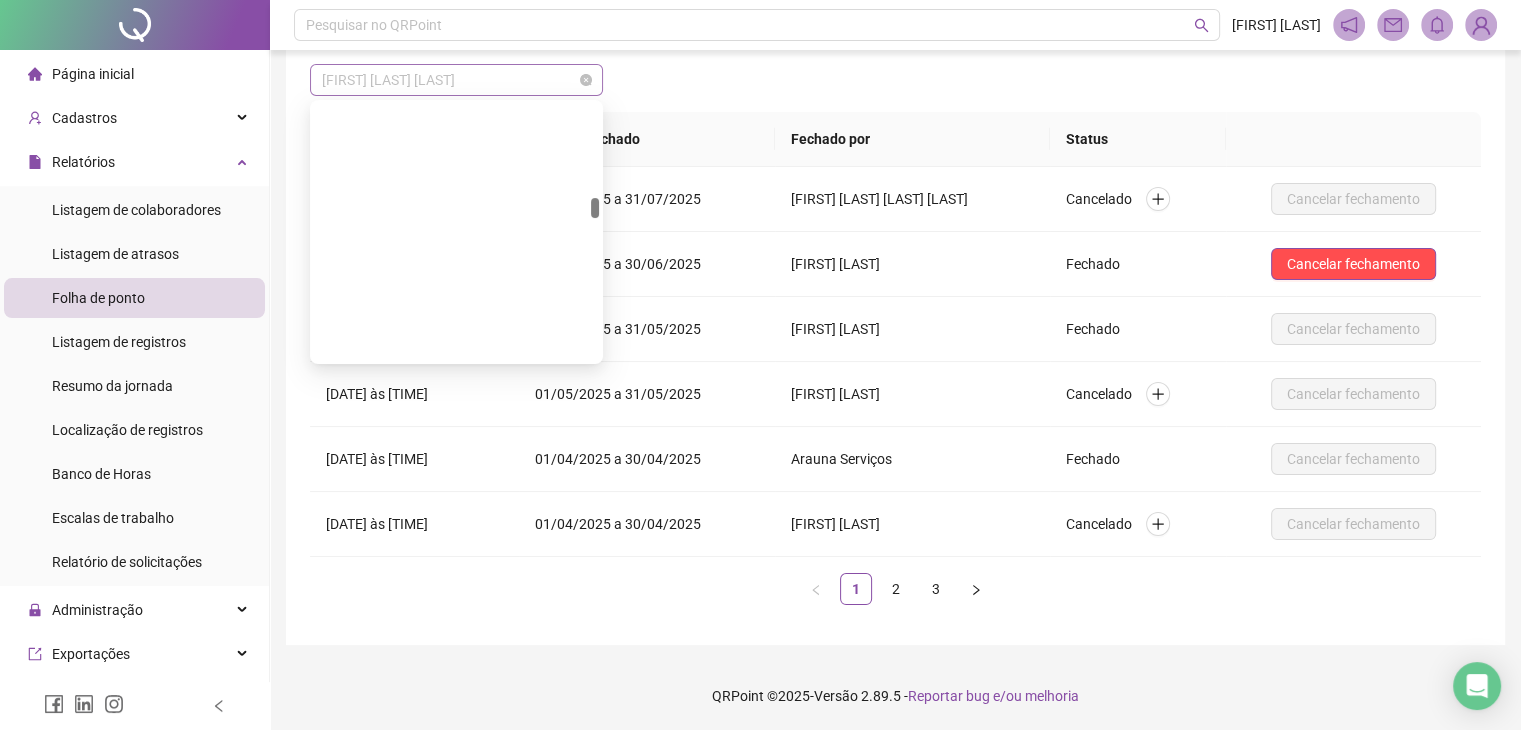 scroll, scrollTop: 20352, scrollLeft: 0, axis: vertical 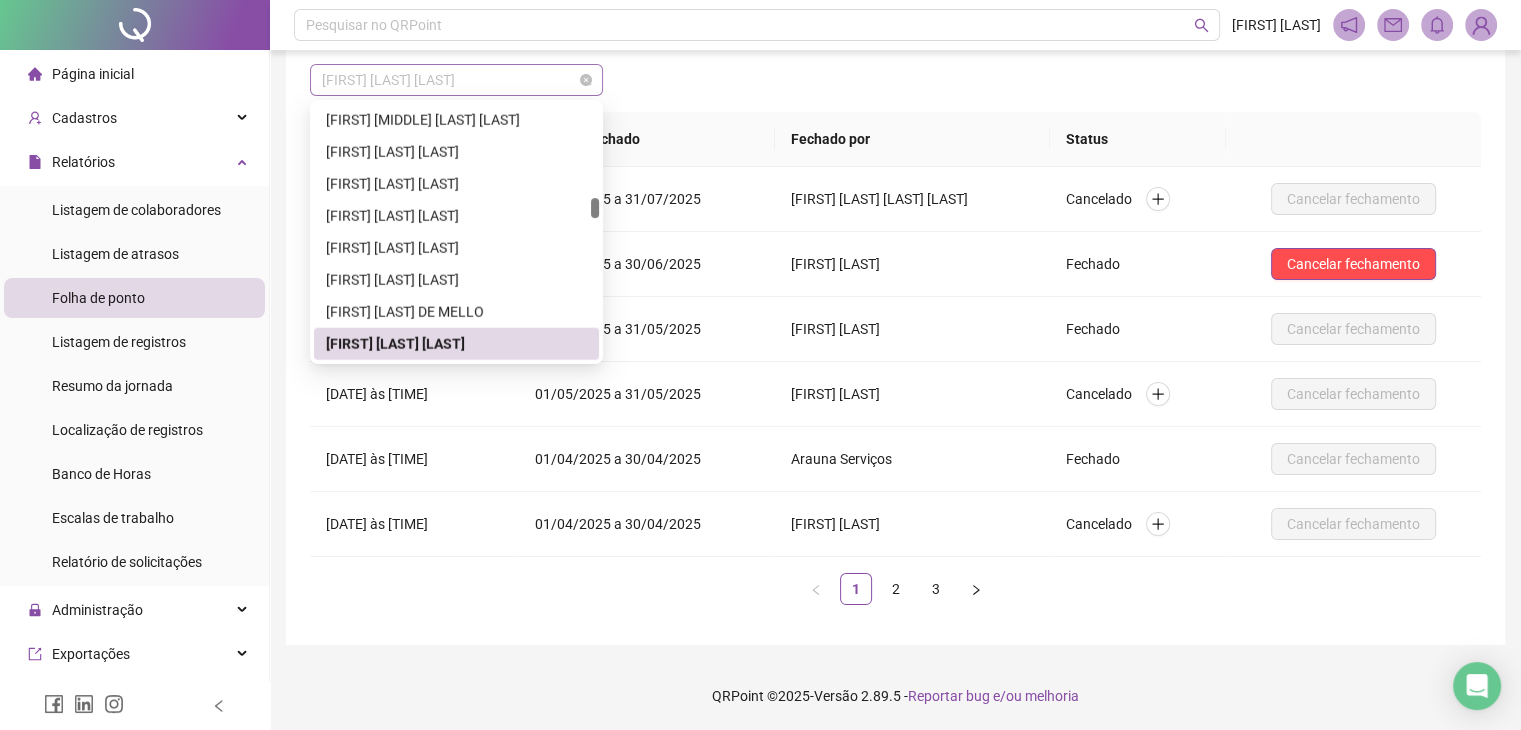 click on "[FIRST] [LAST] [LAST]" at bounding box center [456, 80] 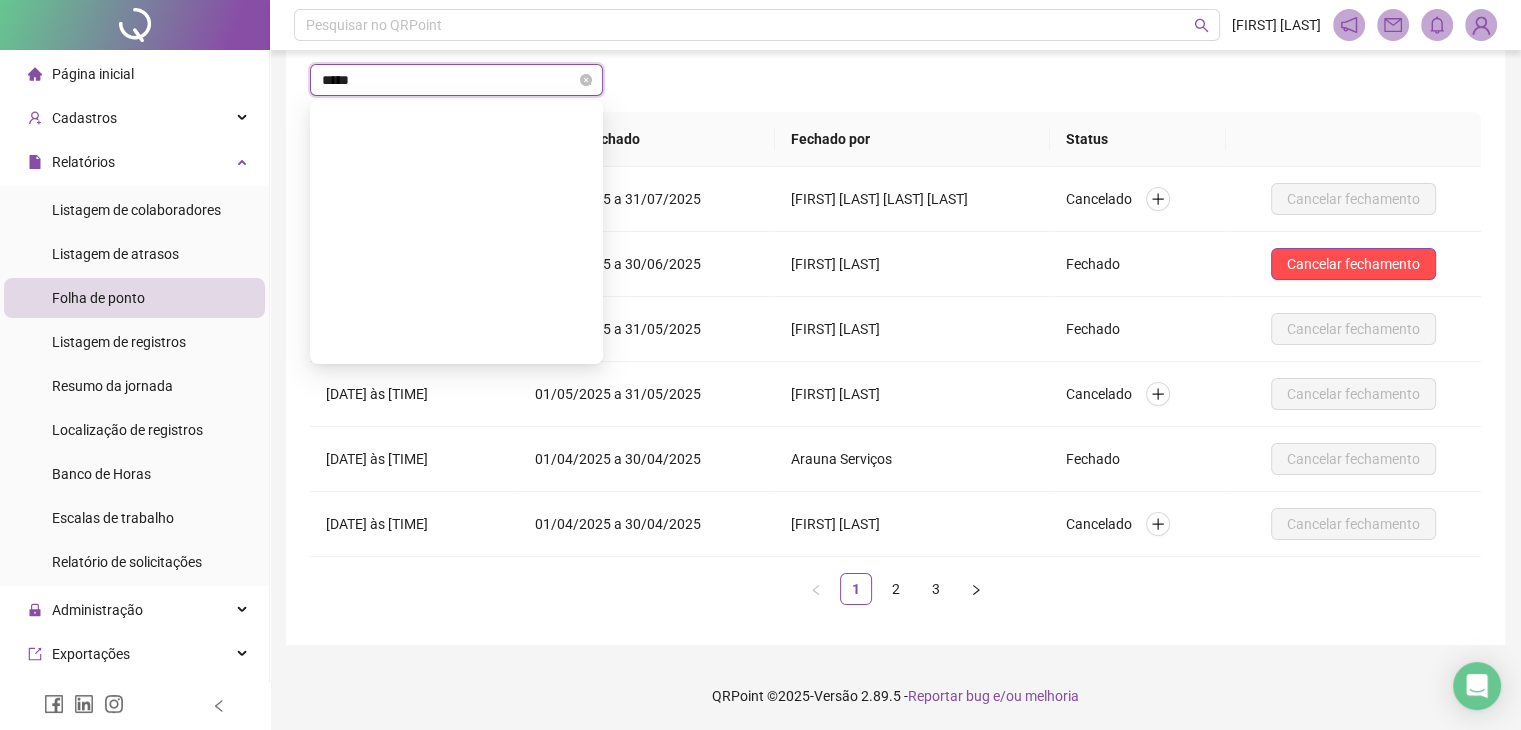 scroll, scrollTop: 352, scrollLeft: 0, axis: vertical 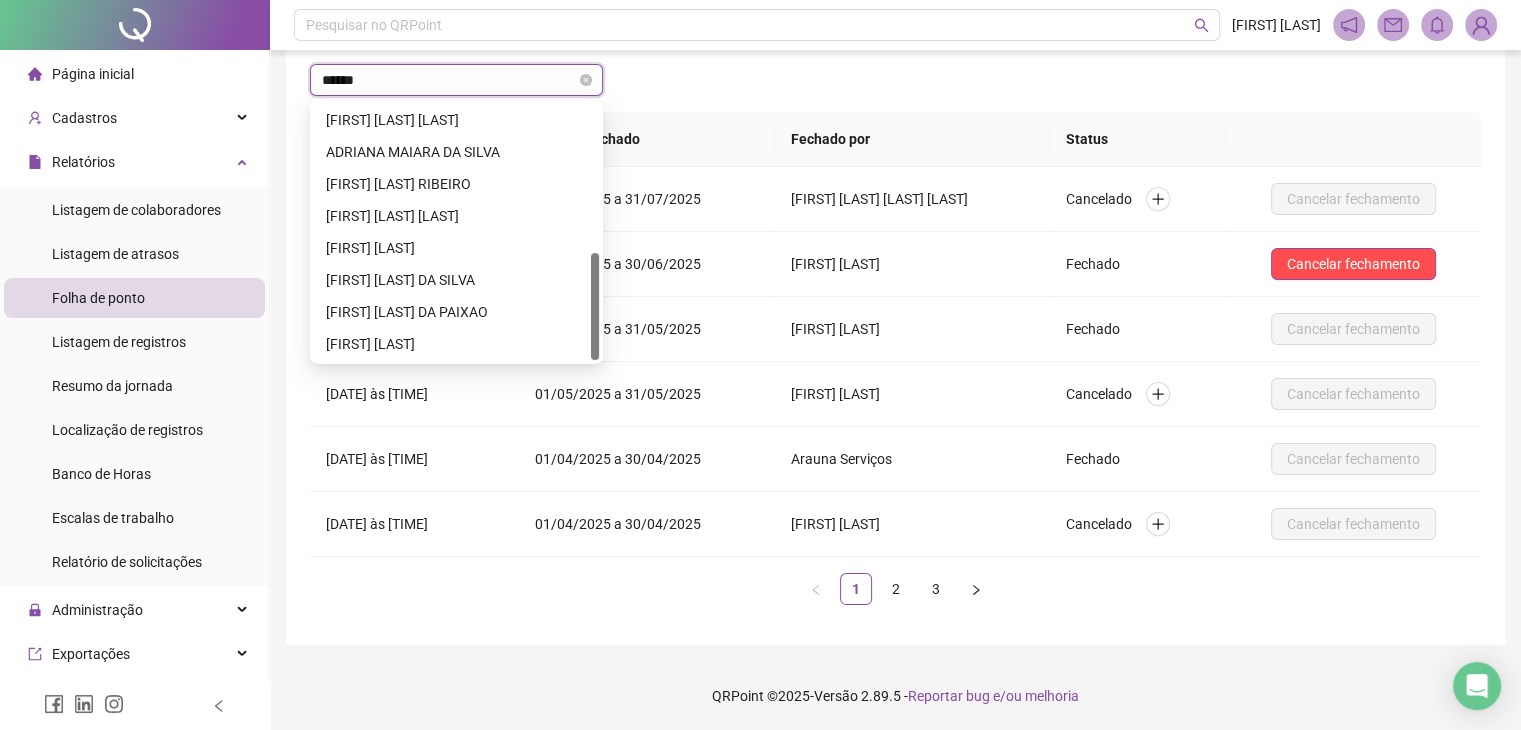type on "*******" 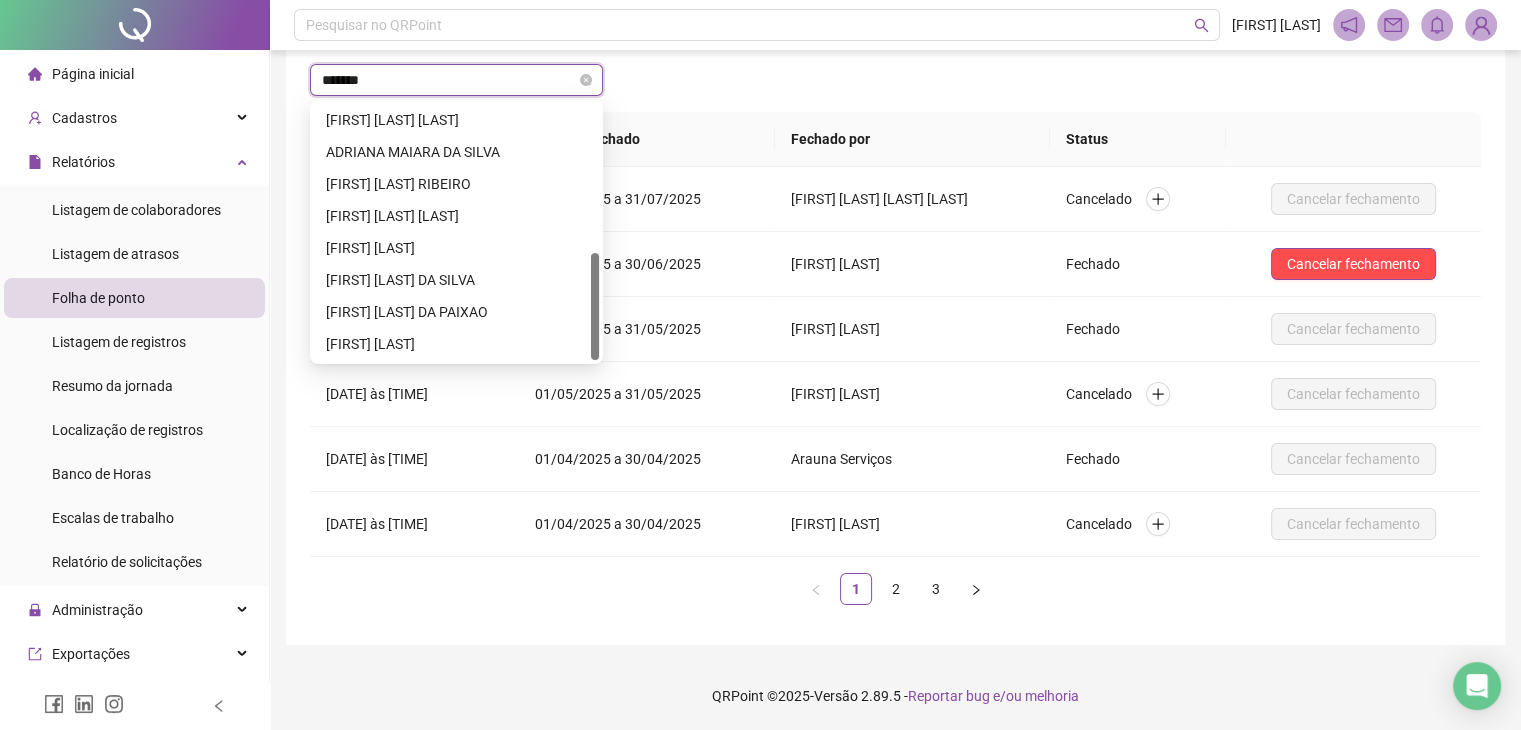 scroll, scrollTop: 0, scrollLeft: 0, axis: both 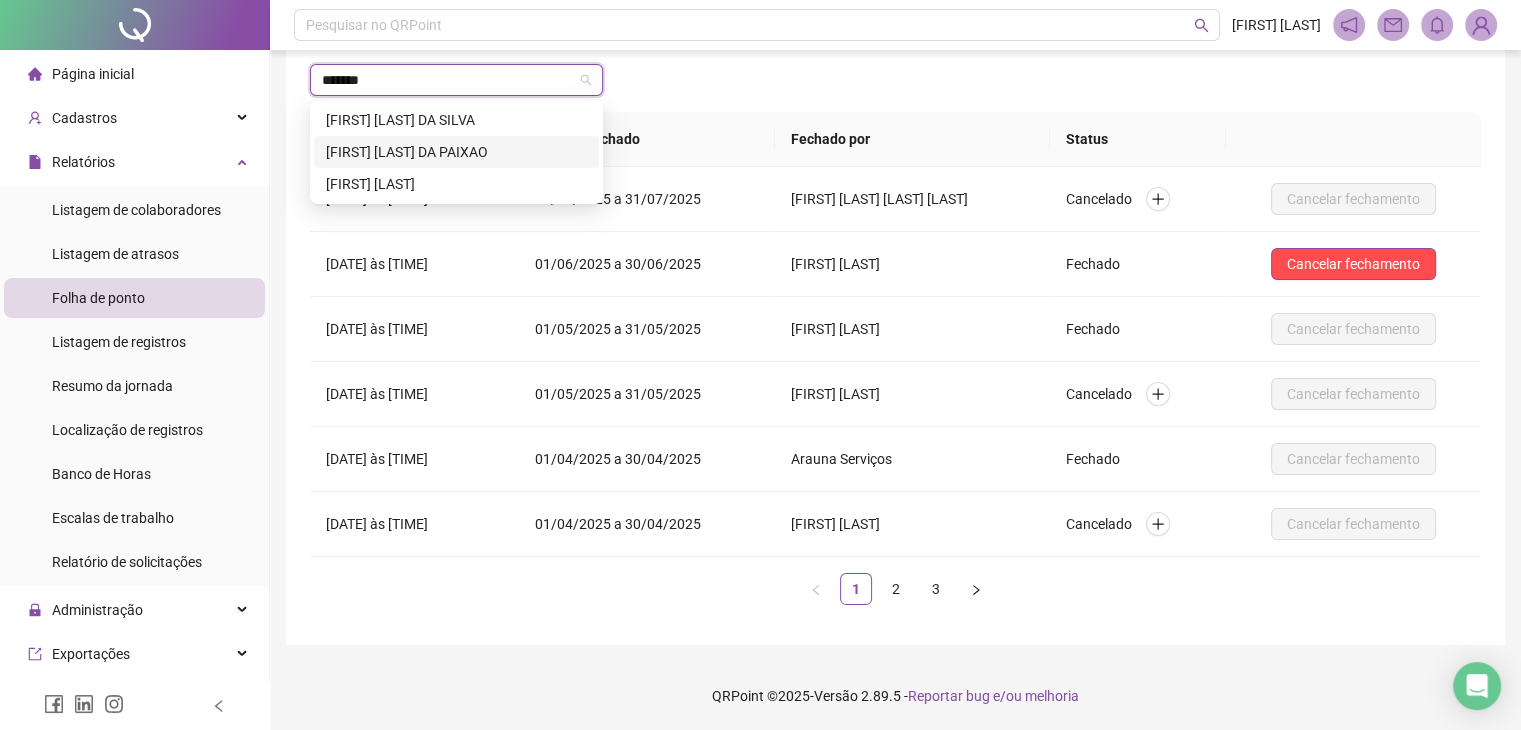 click on "[FIRST] [LAST] DA PAIXAO" at bounding box center [456, 152] 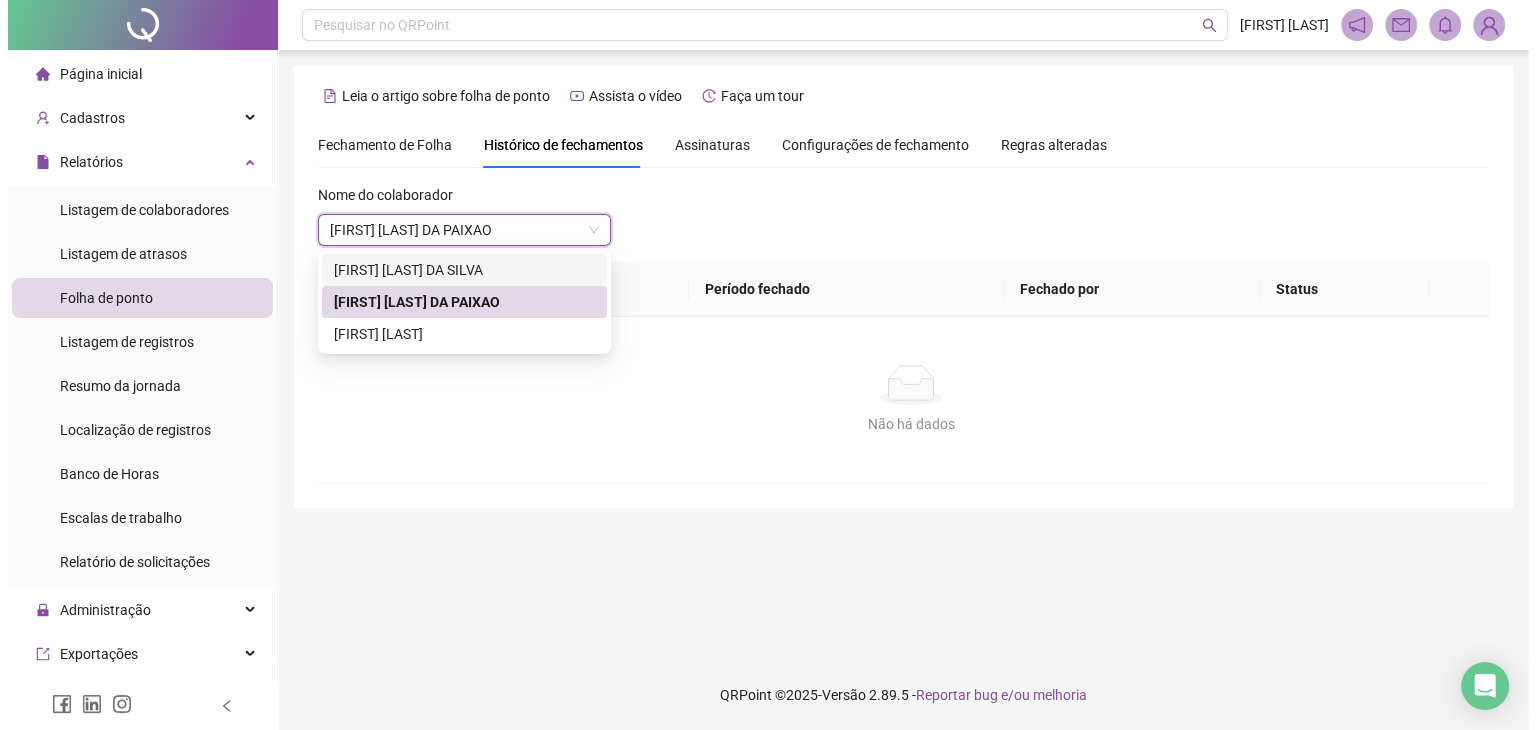 scroll, scrollTop: 0, scrollLeft: 0, axis: both 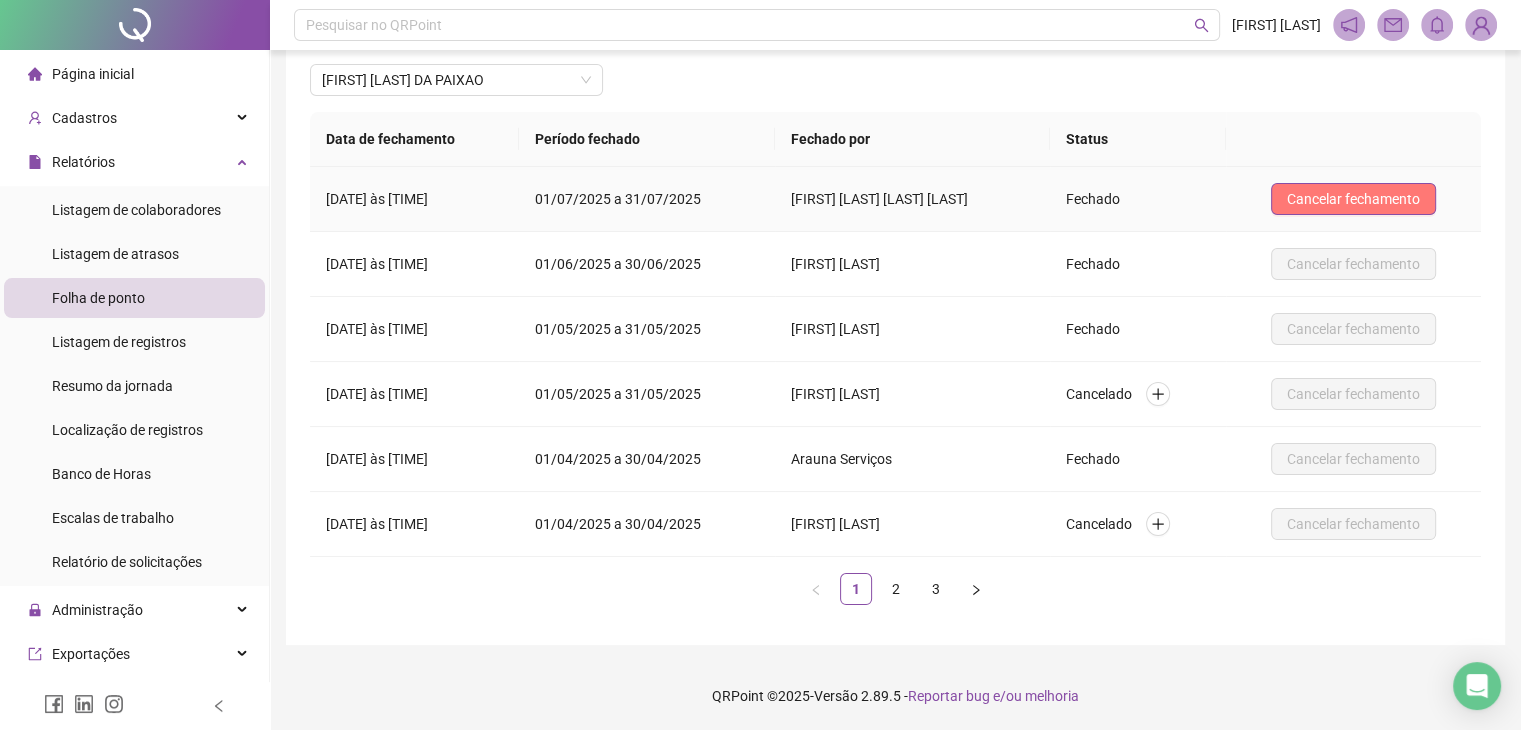 click on "Cancelar fechamento" at bounding box center (1353, 199) 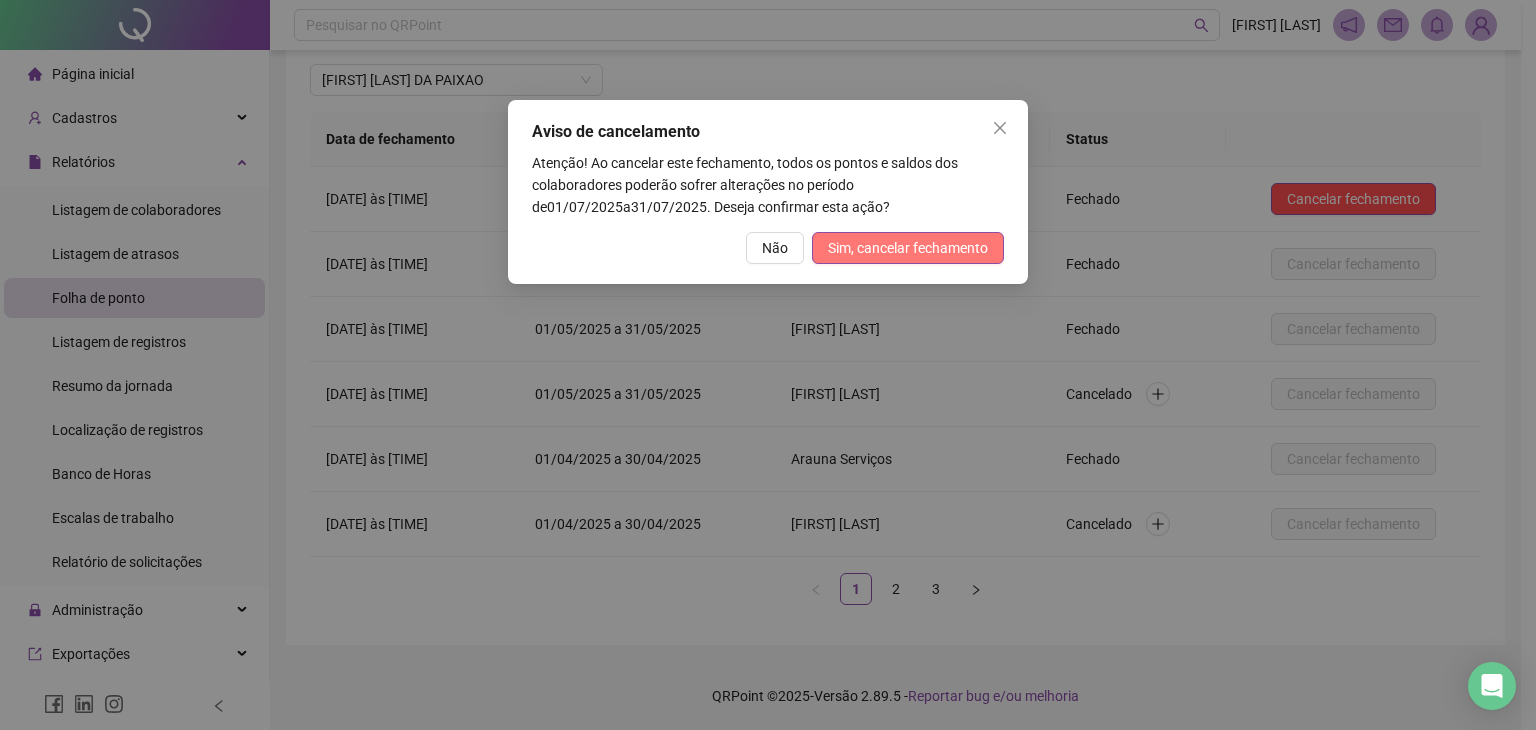 click on "Sim, cancelar fechamento" at bounding box center (908, 248) 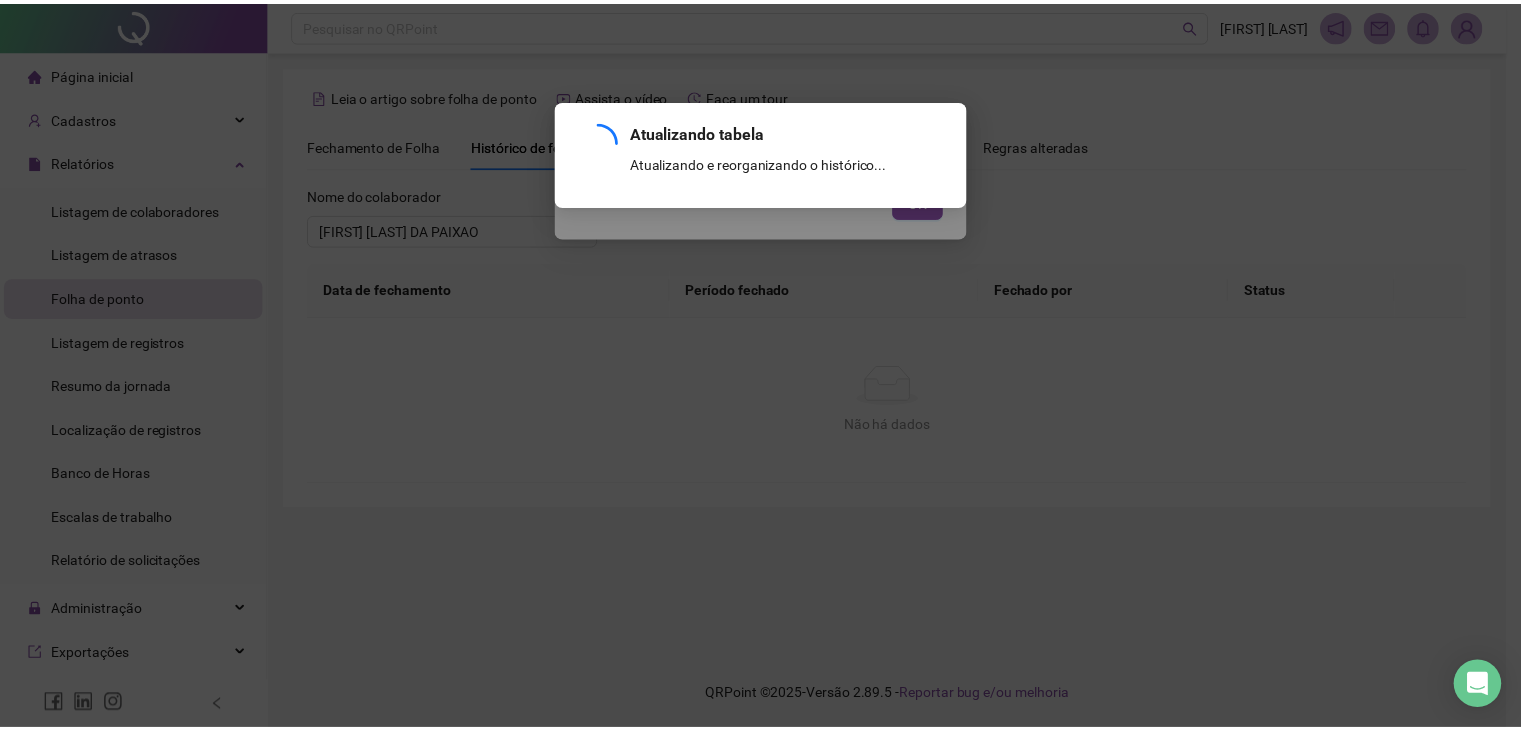 scroll, scrollTop: 150, scrollLeft: 0, axis: vertical 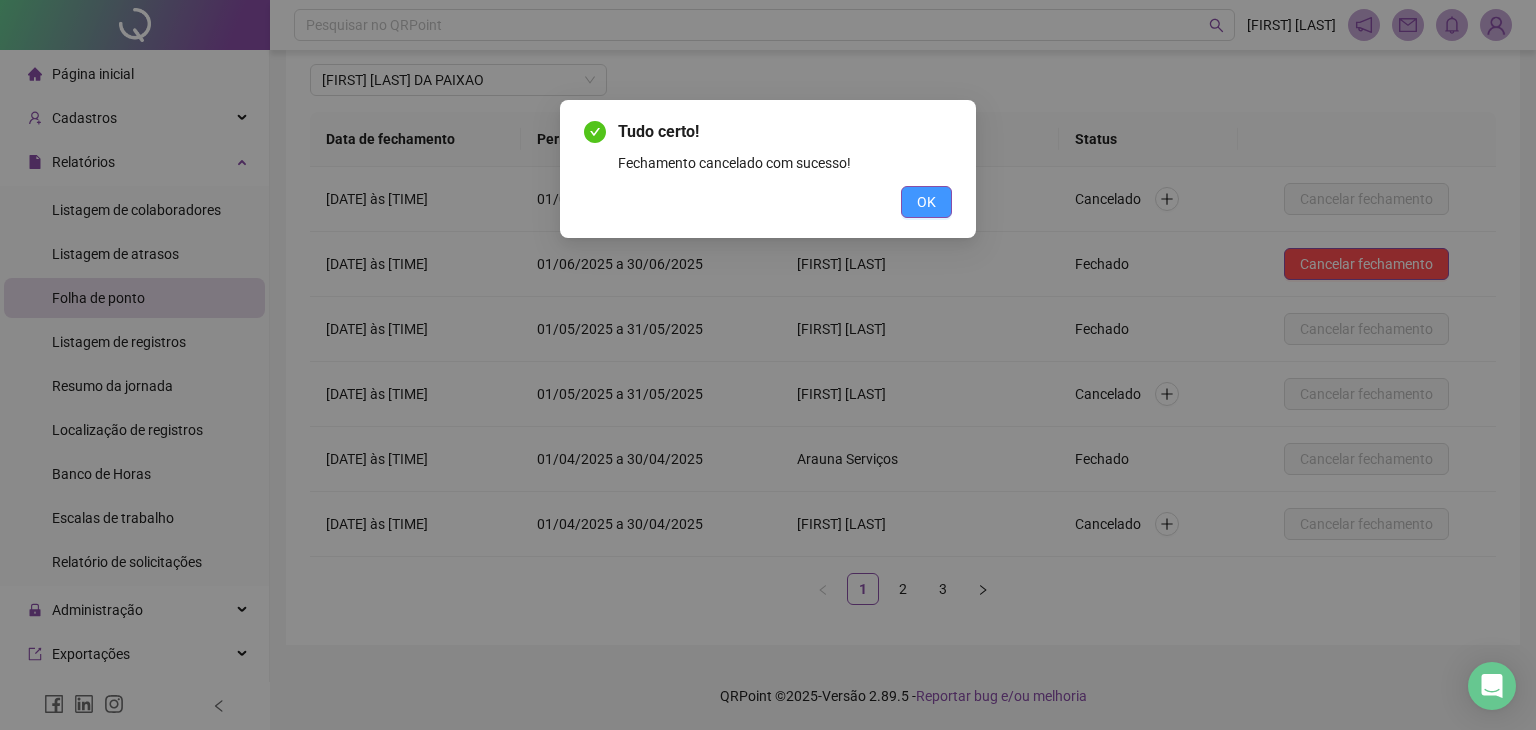 click on "OK" at bounding box center (926, 202) 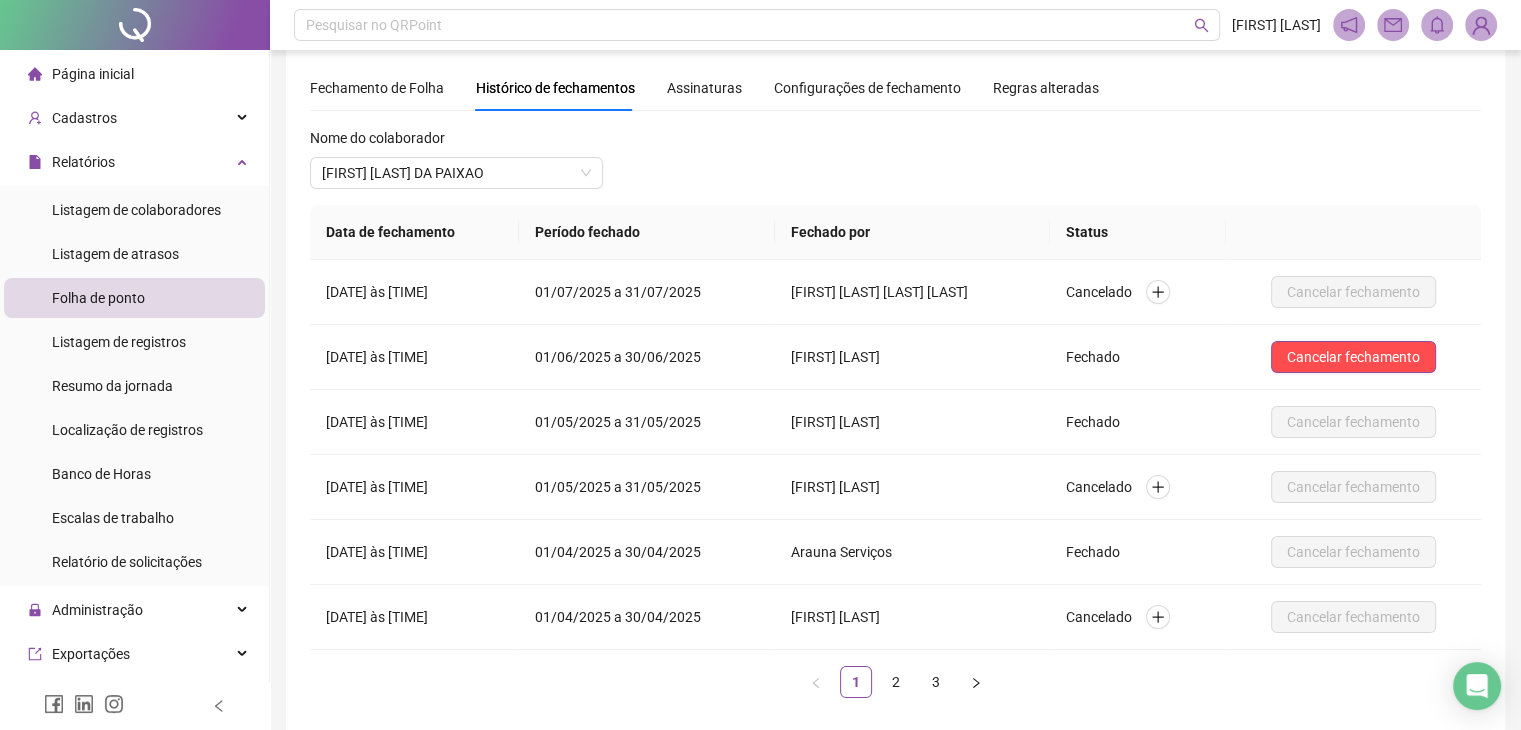 scroll, scrollTop: 0, scrollLeft: 0, axis: both 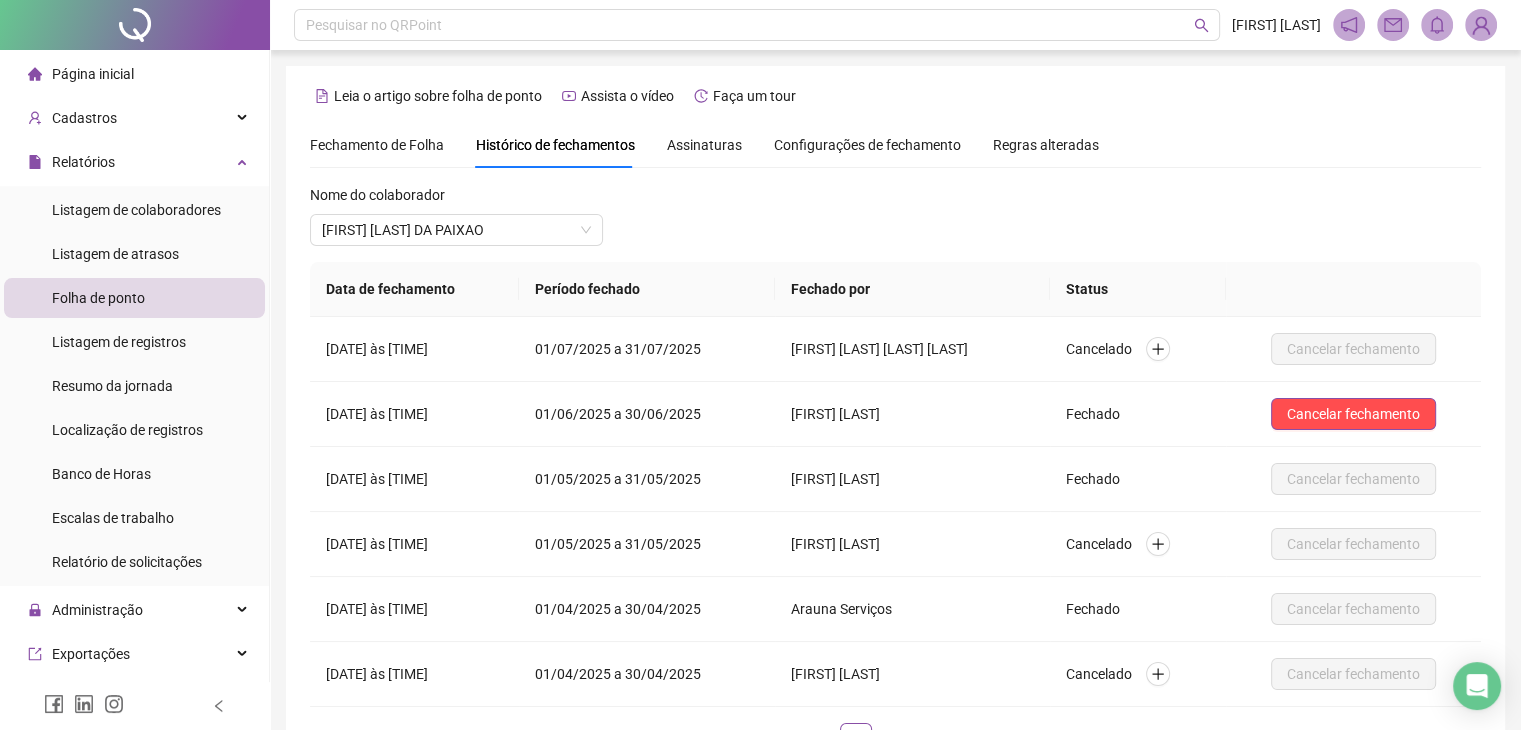 click on "Fechamento de Folha" at bounding box center [377, 145] 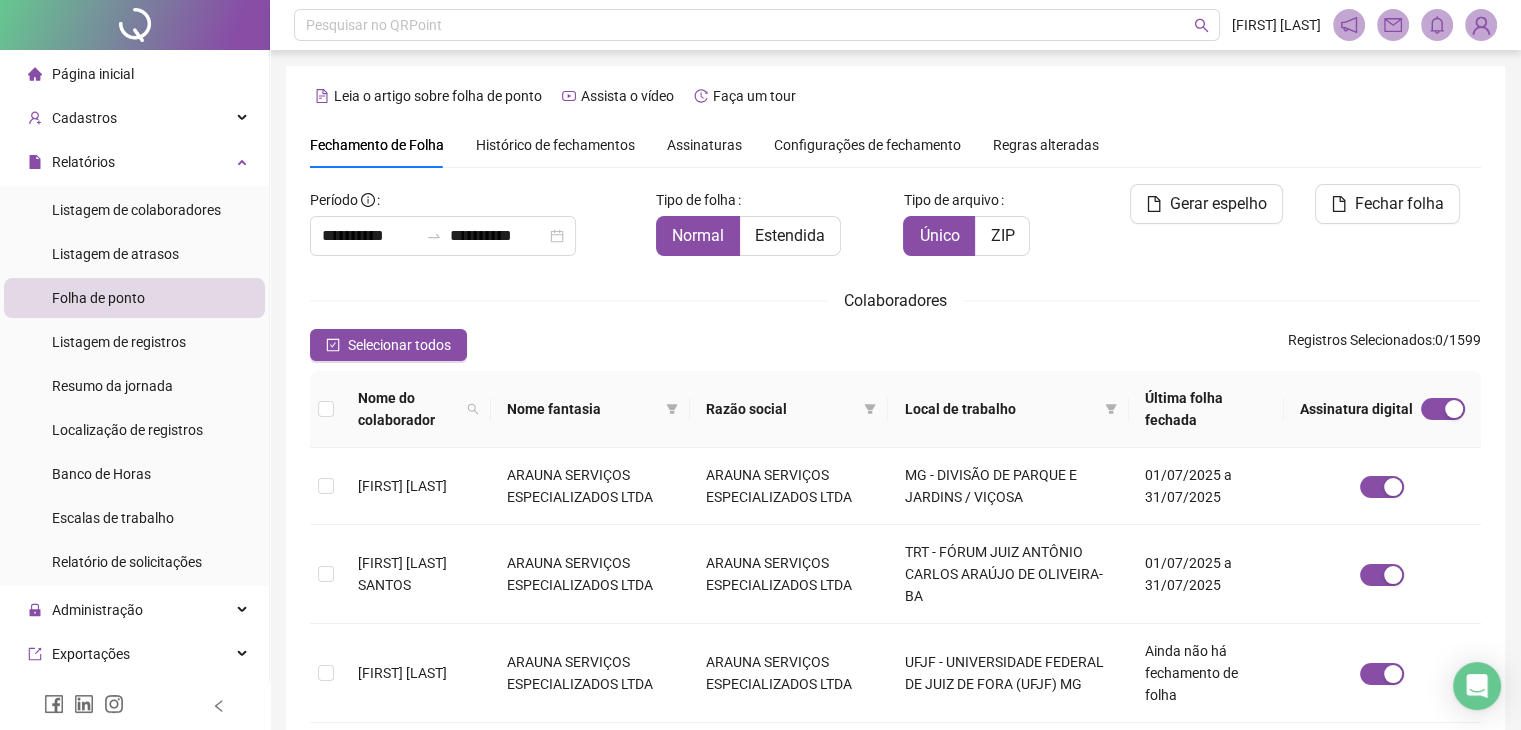 scroll, scrollTop: 44, scrollLeft: 0, axis: vertical 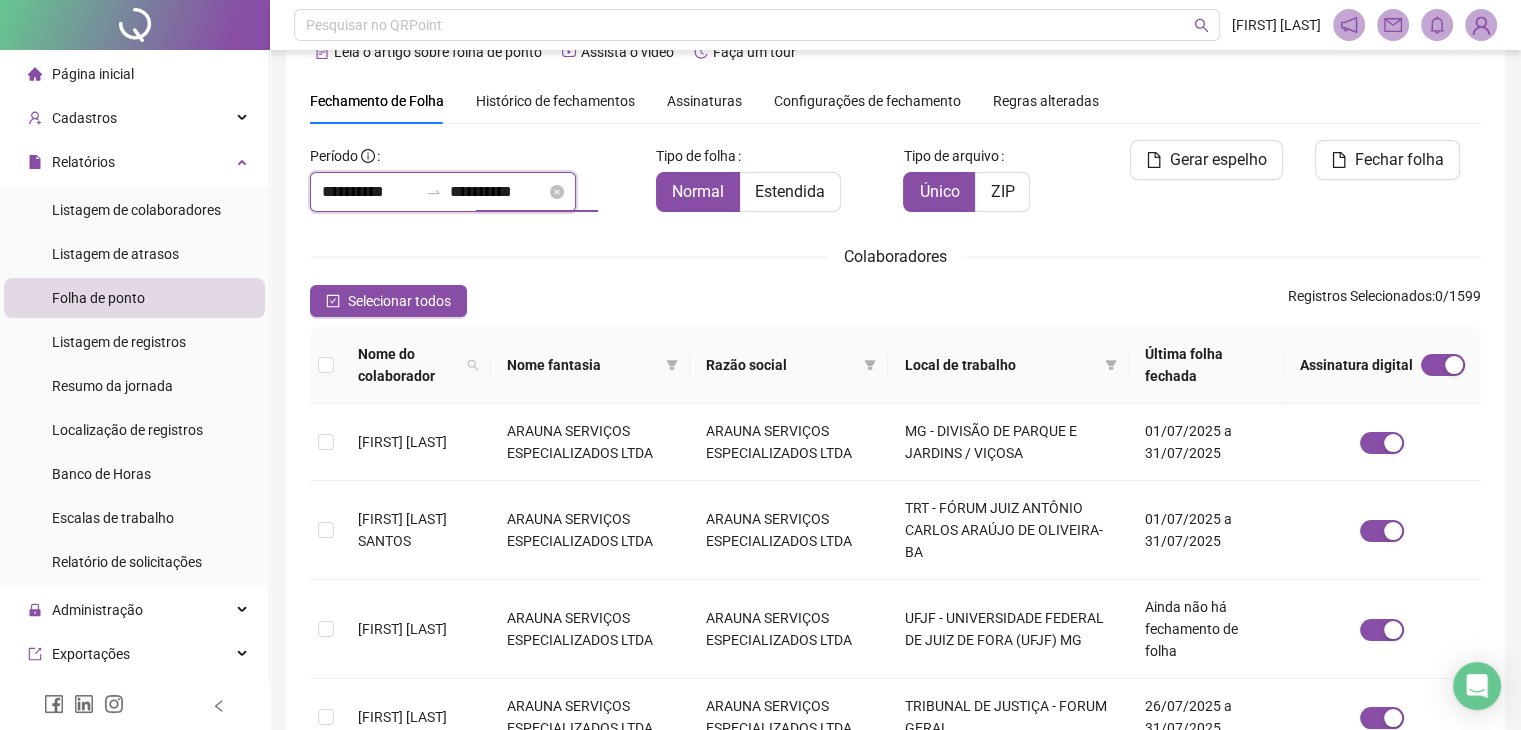 click on "**********" at bounding box center [498, 192] 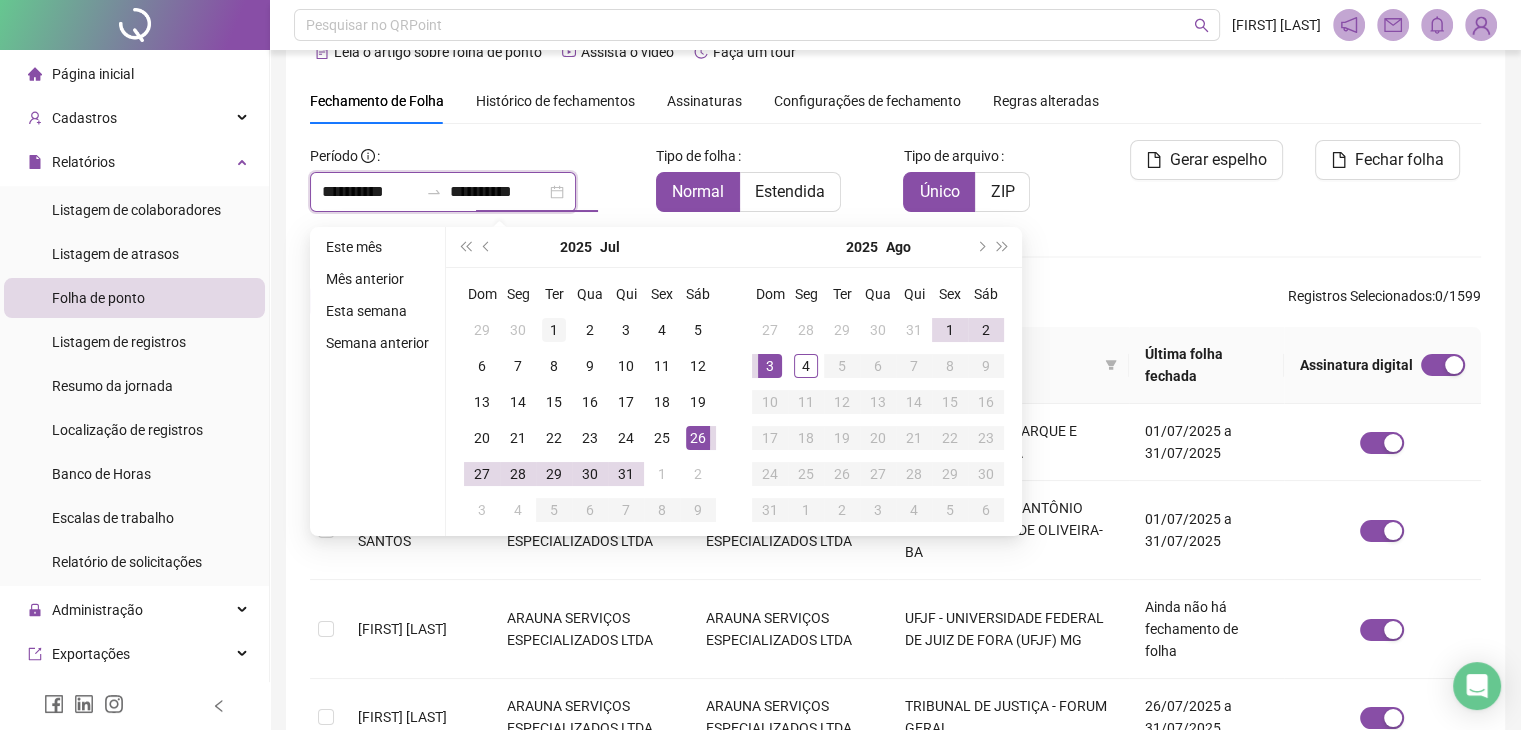 type on "**********" 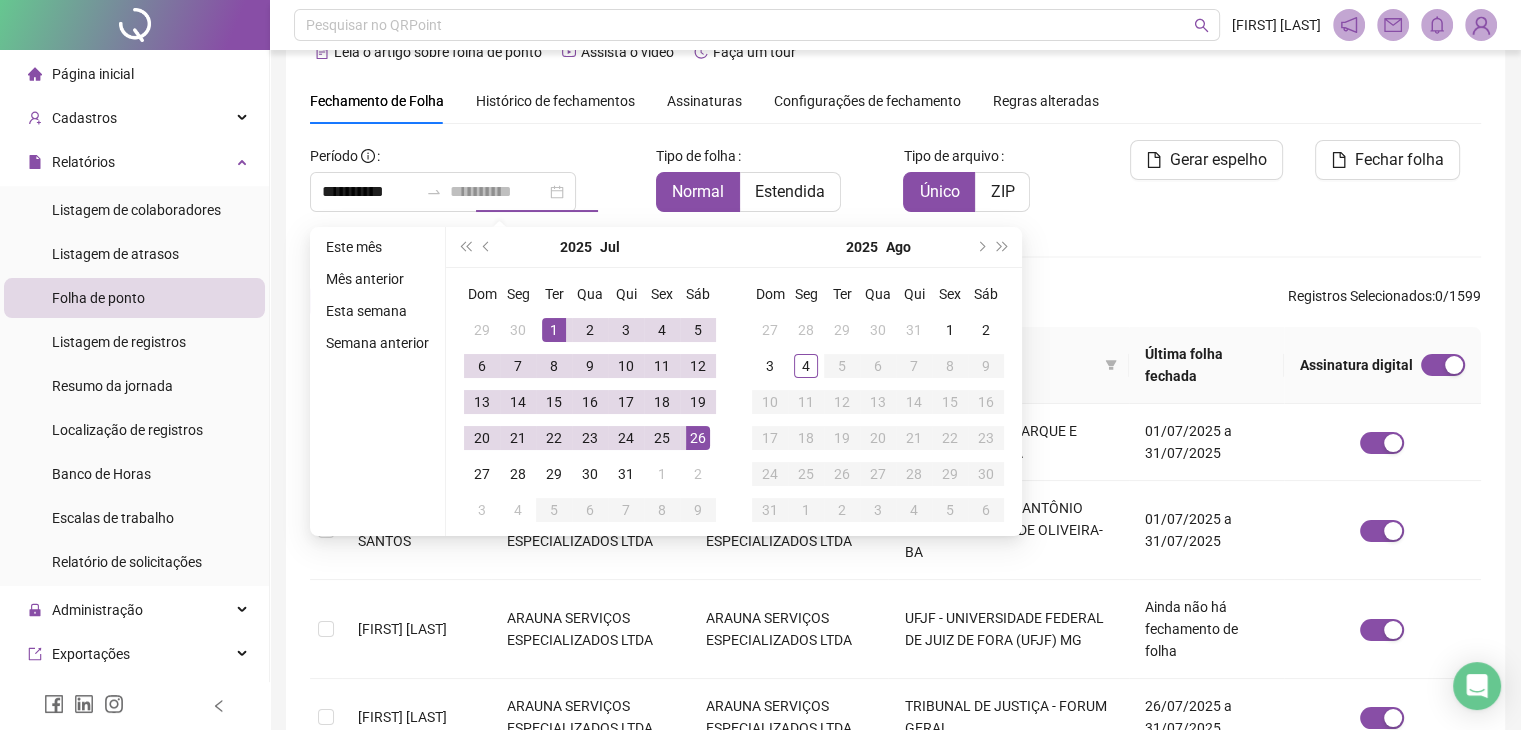click on "1" at bounding box center (554, 330) 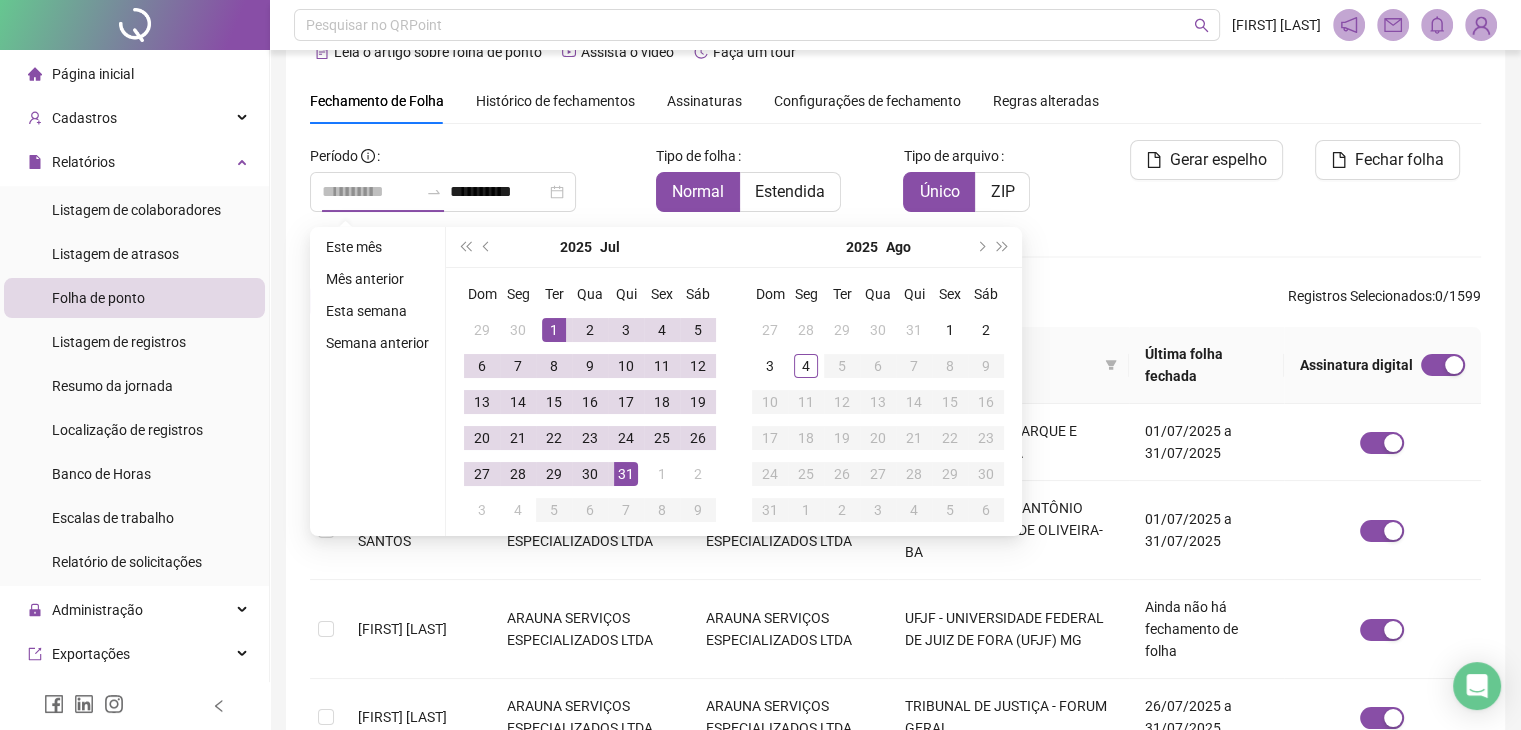 click on "31" at bounding box center [626, 474] 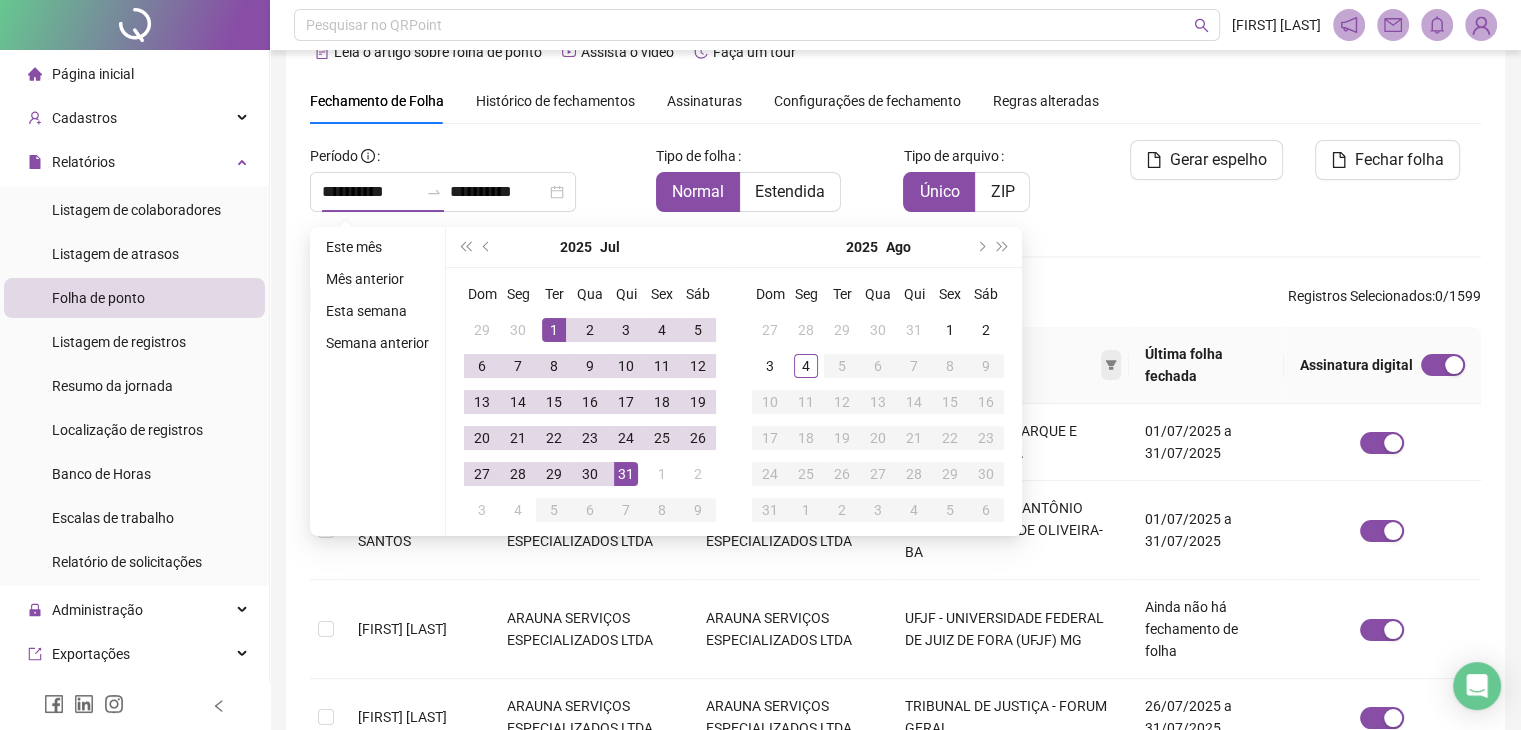 type on "**********" 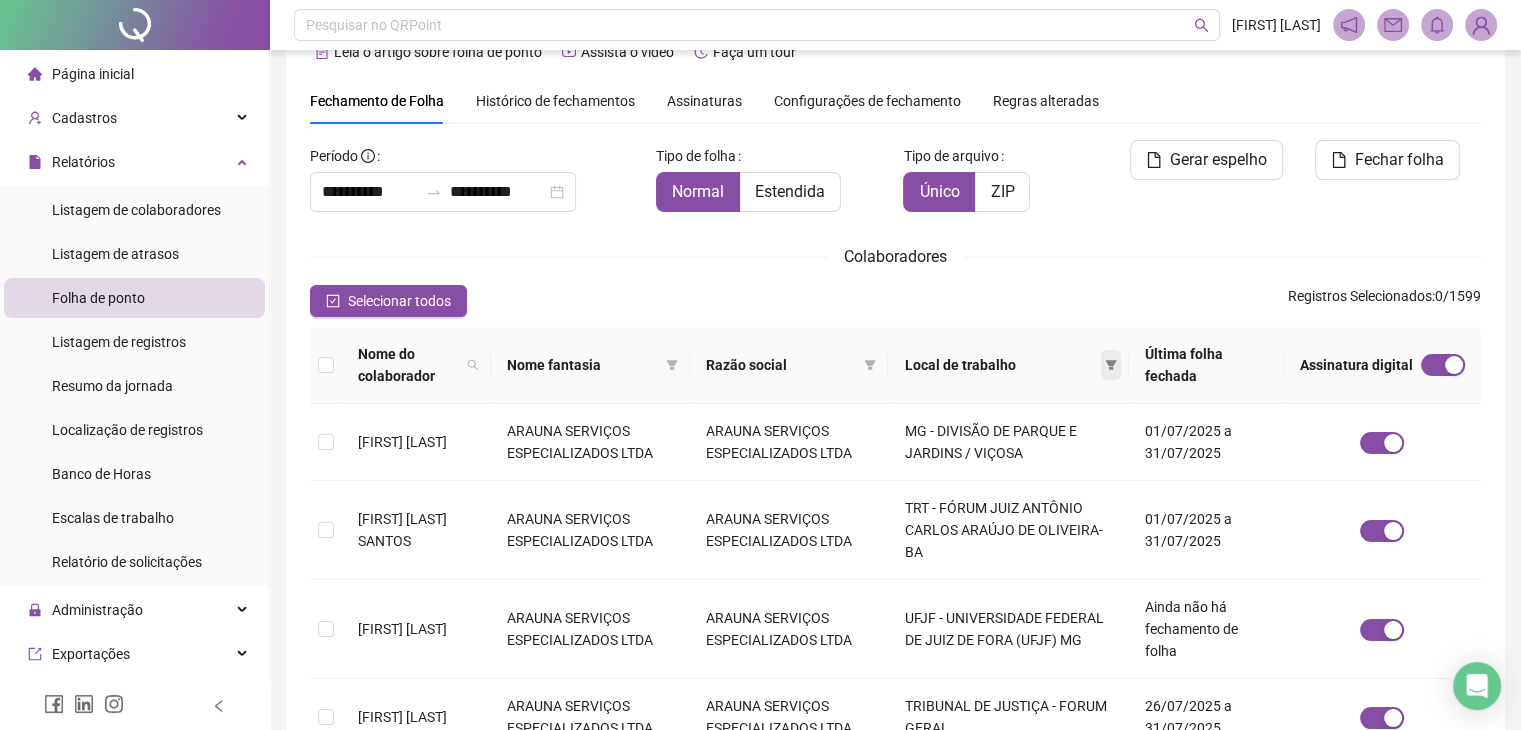 click 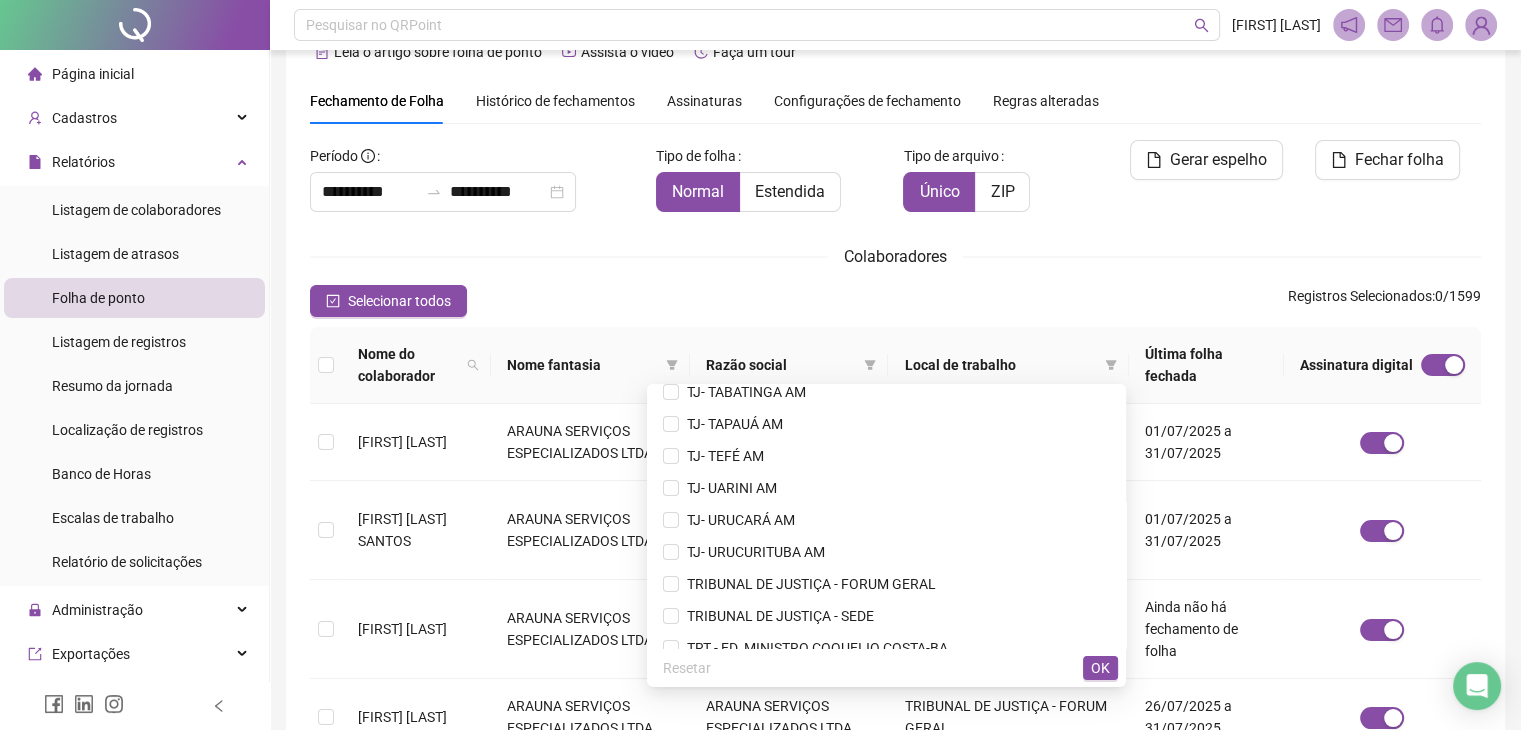 scroll, scrollTop: 7987, scrollLeft: 0, axis: vertical 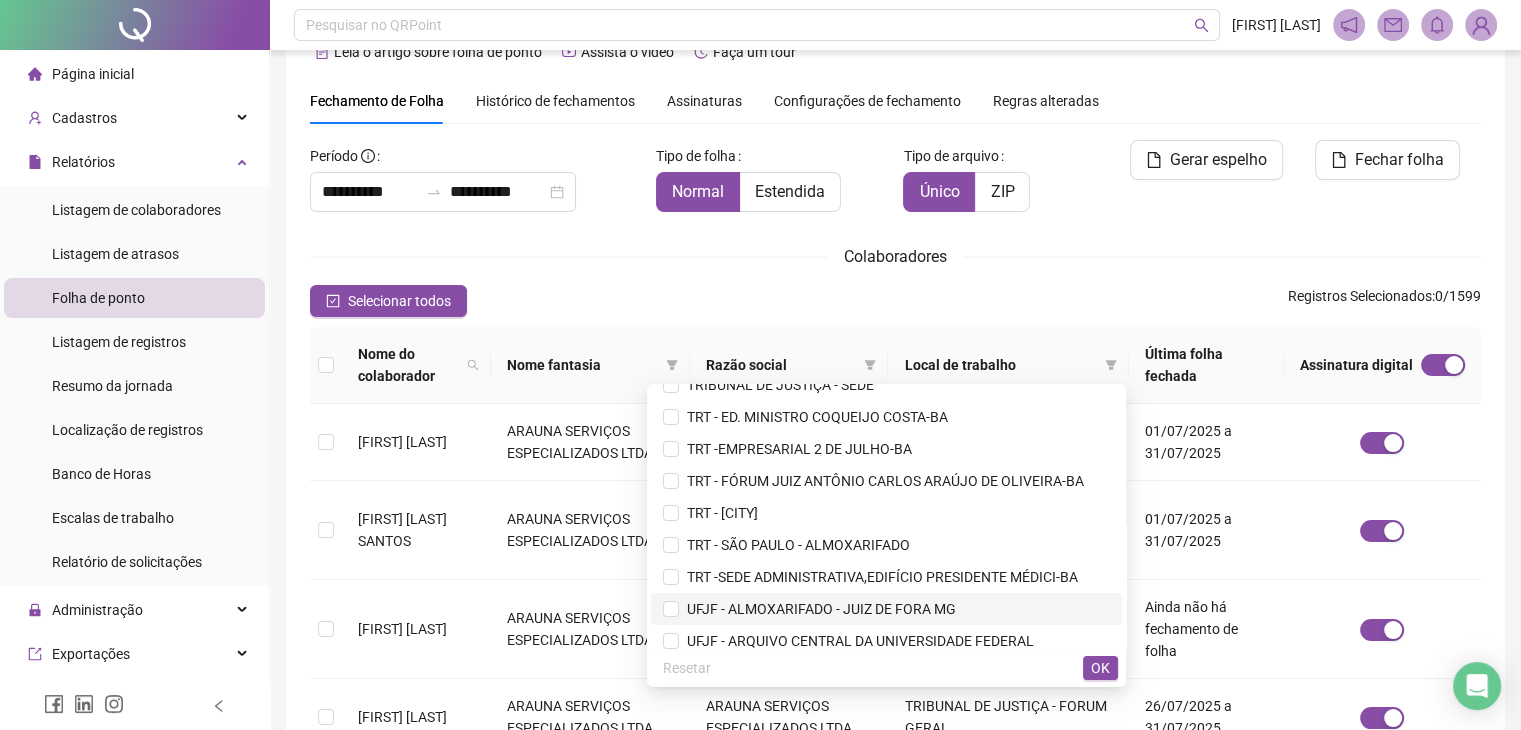click on "UFJF - ALMOXARIFADO - JUIZ DE FORA MG" at bounding box center [817, 609] 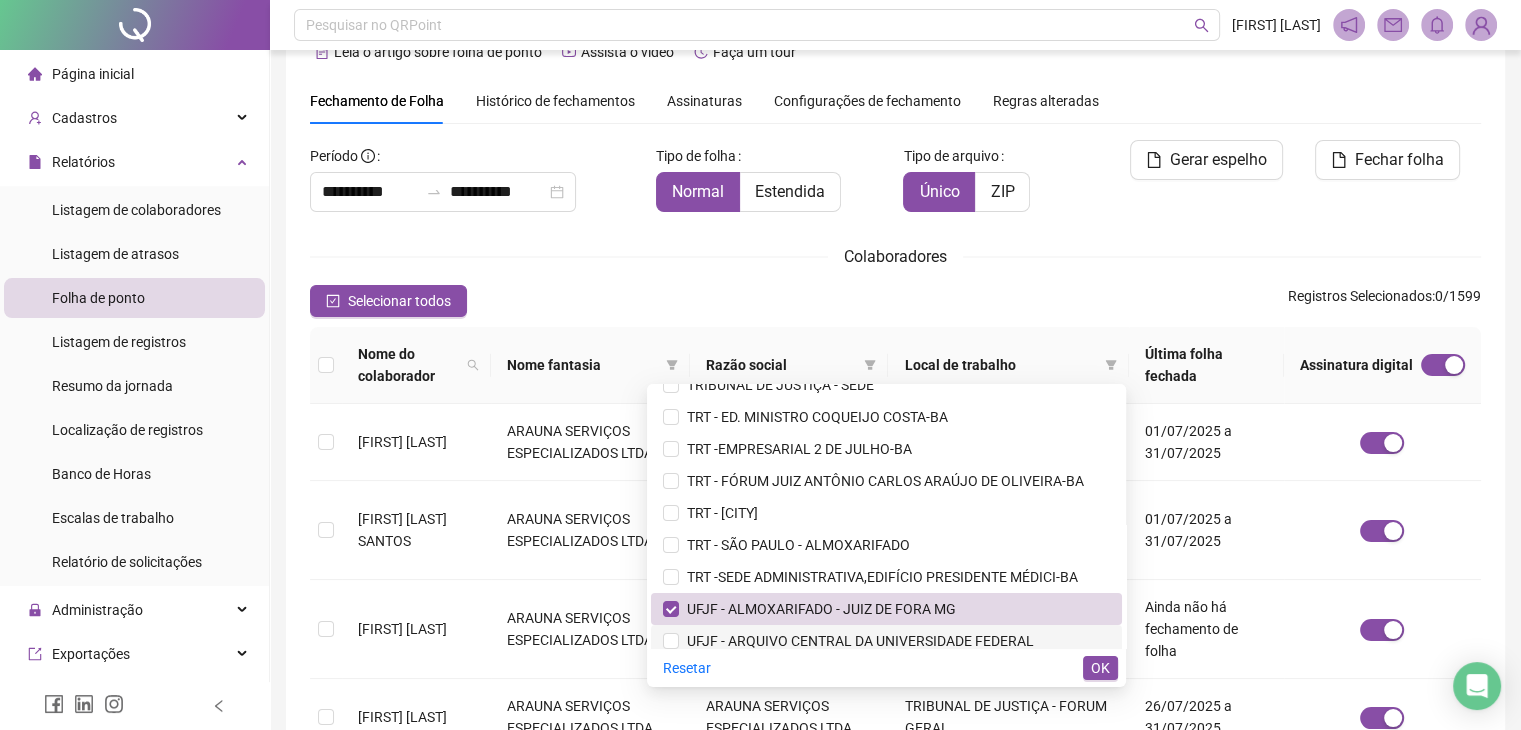 click on "UFJF - ARQUIVO CENTRAL DA UNIVERSIDADE FEDERAL" at bounding box center (856, 641) 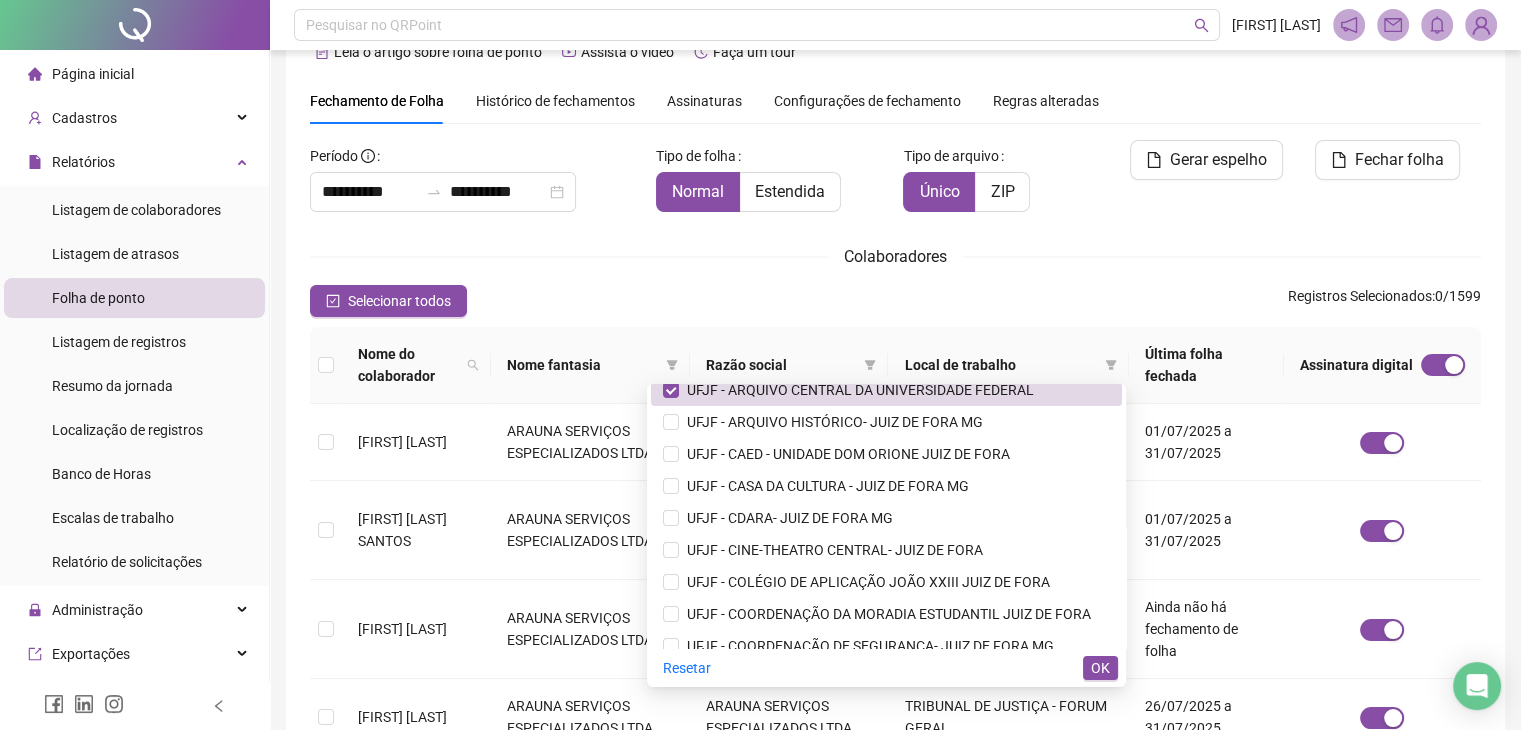 scroll, scrollTop: 8267, scrollLeft: 0, axis: vertical 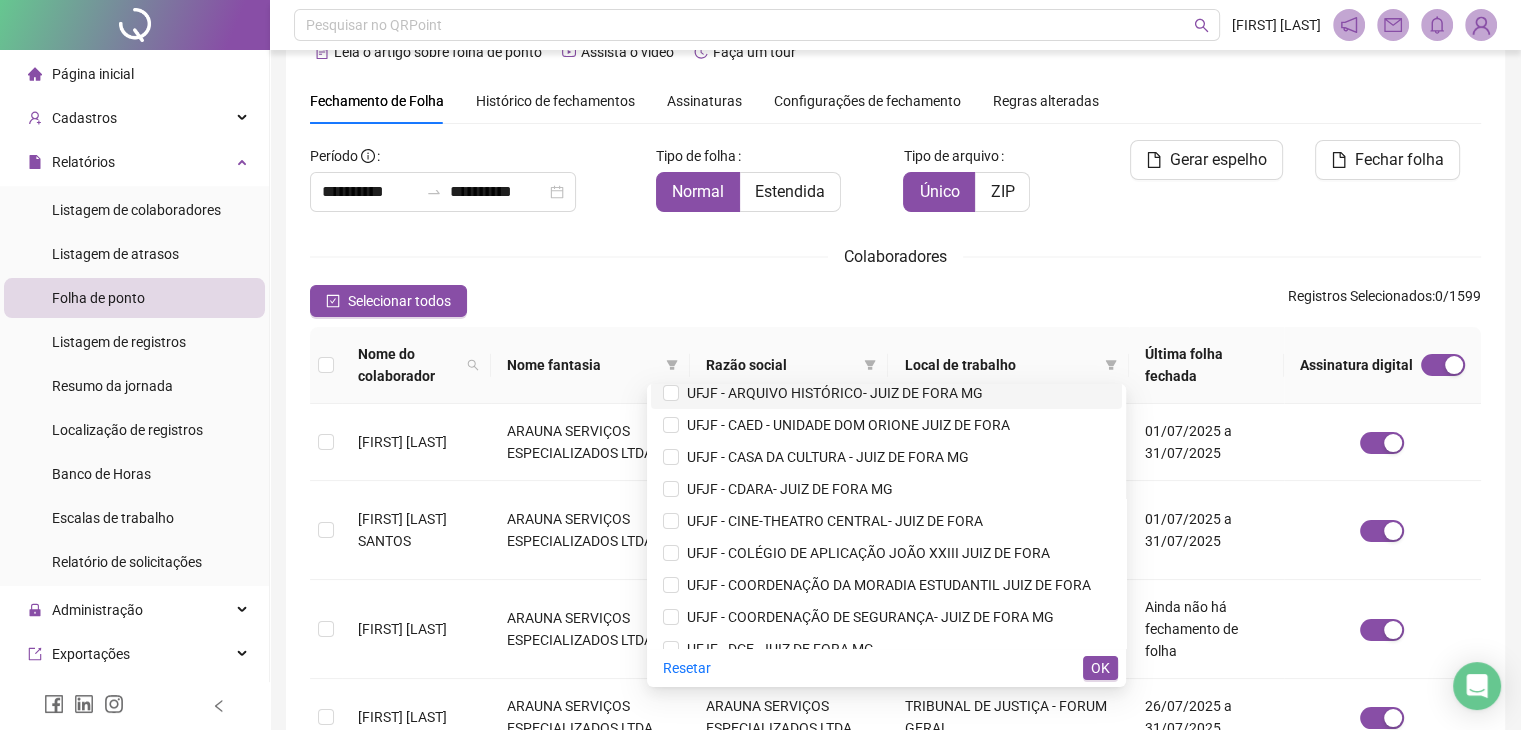 click on "UFJF - ARQUIVO HISTÓRICO- JUIZ DE FORA MG" at bounding box center (831, 393) 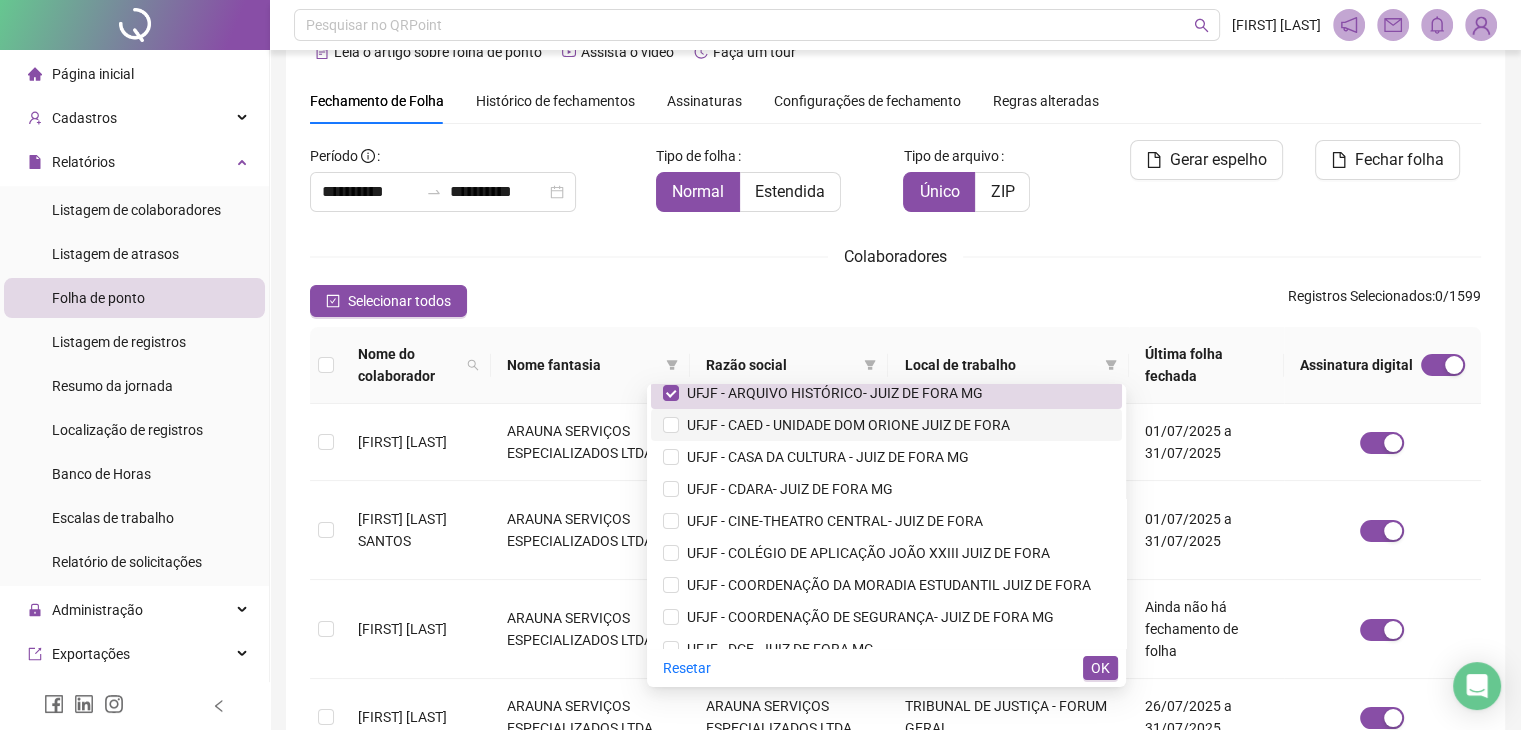 click on "UFJF - CAED - UNIDADE DOM ORIONE JUIZ DE FORA" at bounding box center [844, 425] 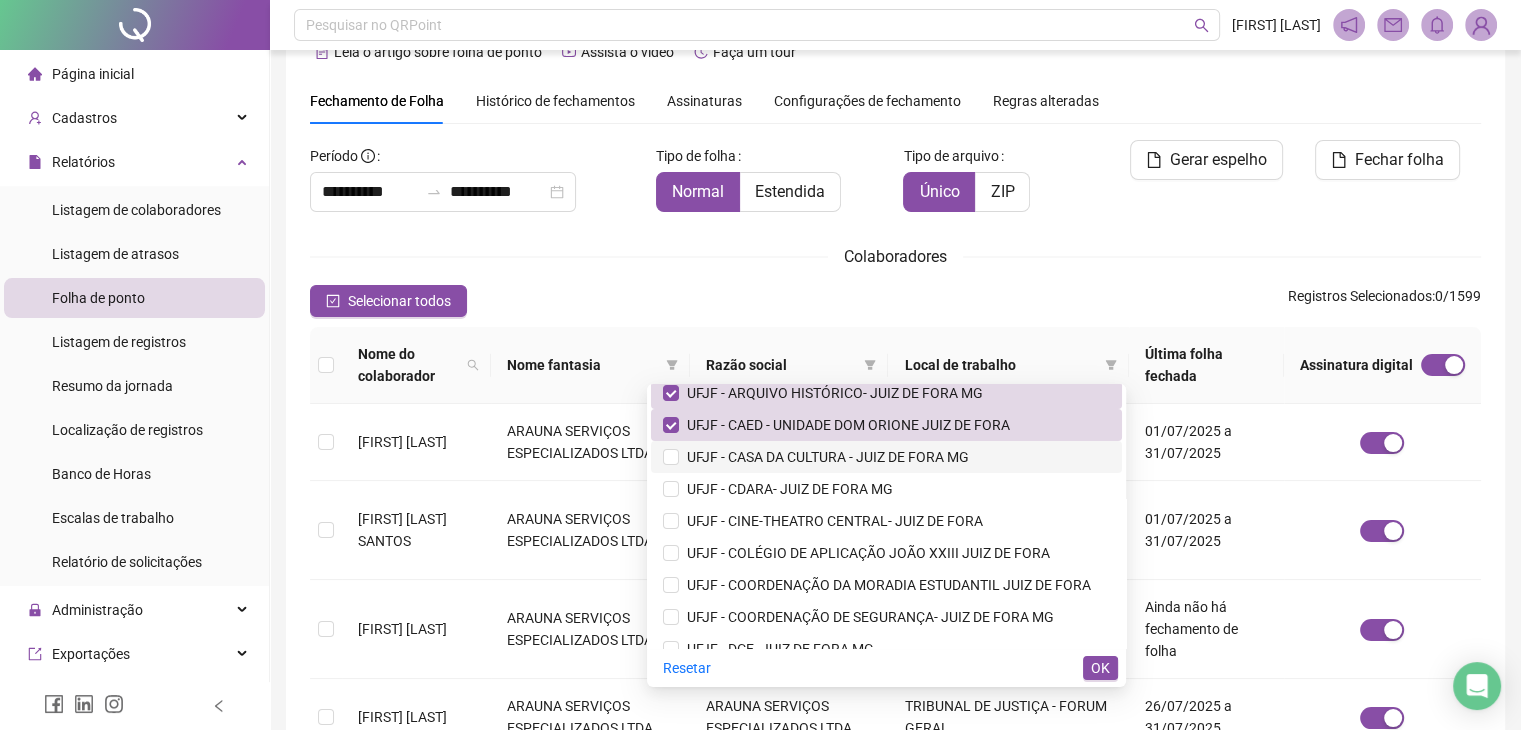 click on "UFJF - CASA DA CULTURA - JUIZ DE FORA MG" at bounding box center (824, 457) 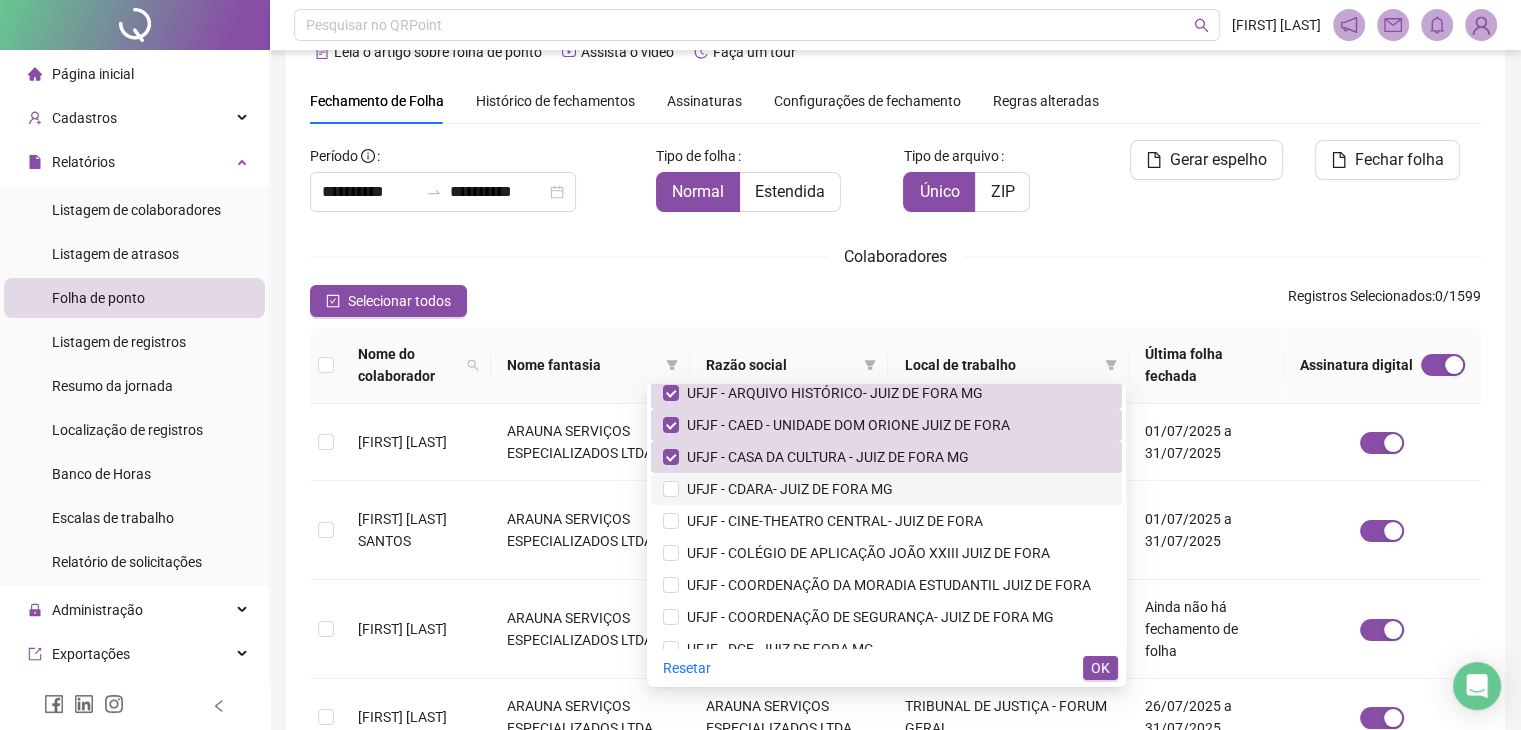 click on "UFJF - CDARA- JUIZ DE FORA MG" at bounding box center (786, 489) 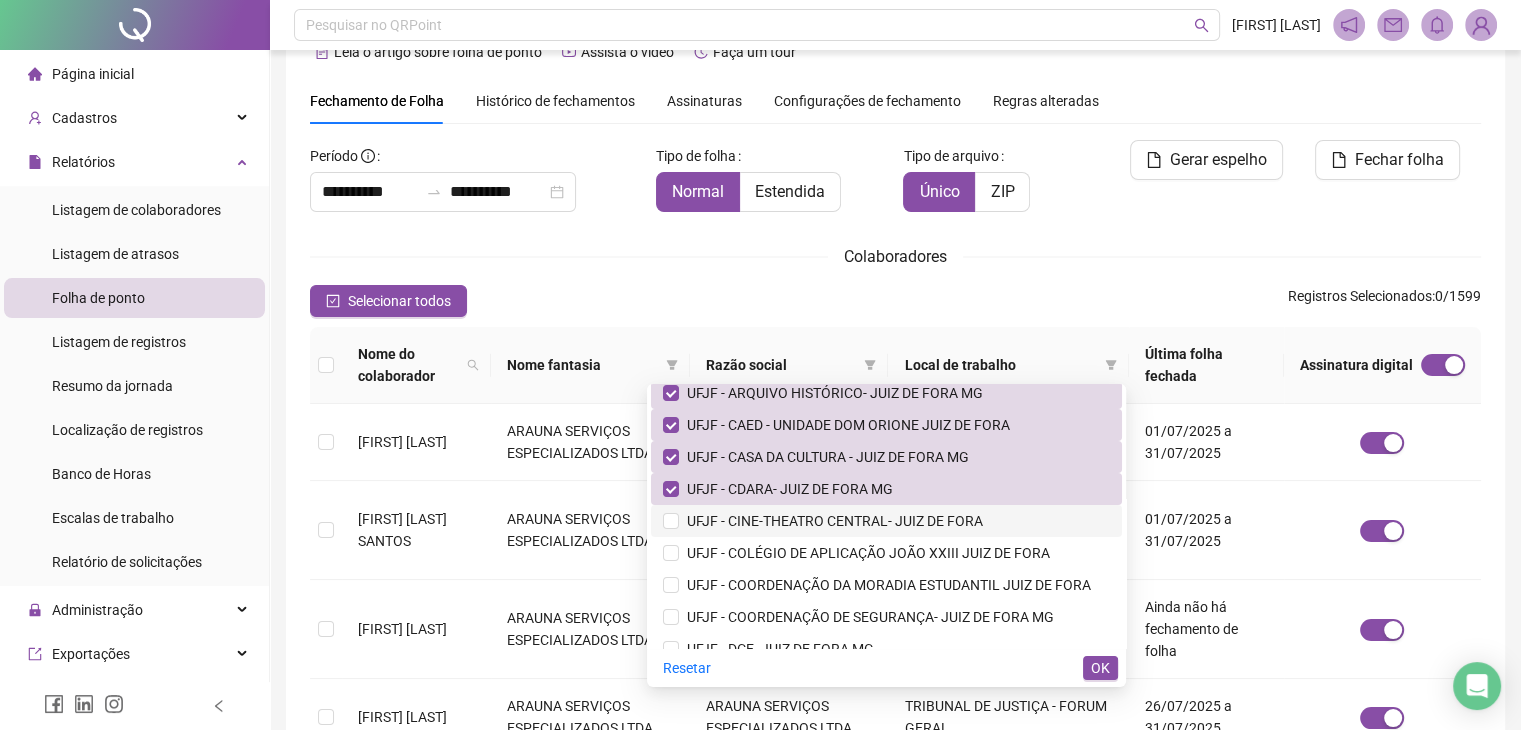 click on "UFJF - CINE-THEATRO CENTRAL- JUIZ DE FORA" at bounding box center (831, 521) 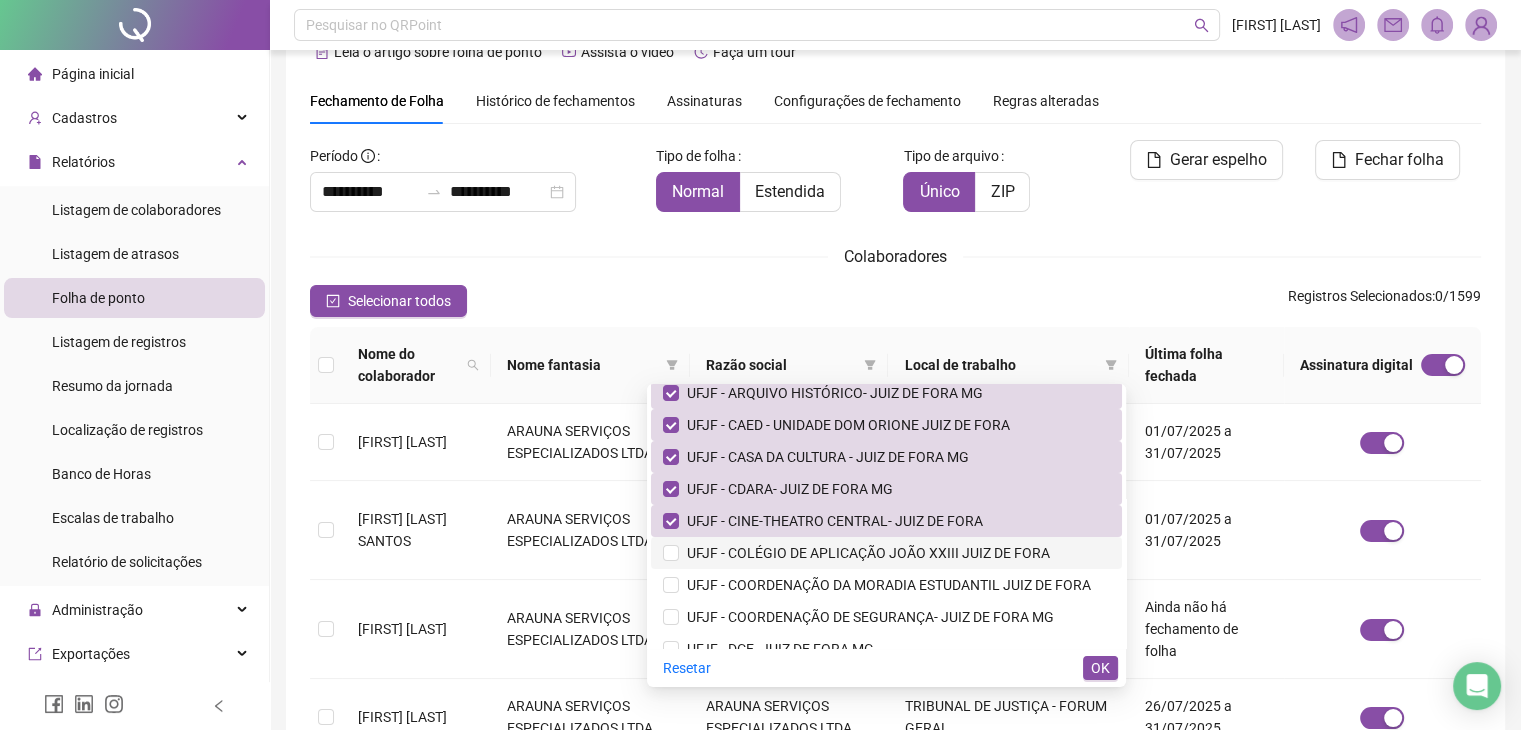 click on "UFJF - COLÉGIO DE APLICAÇÃO JOÃO XXIII  JUIZ DE FORA" at bounding box center (864, 553) 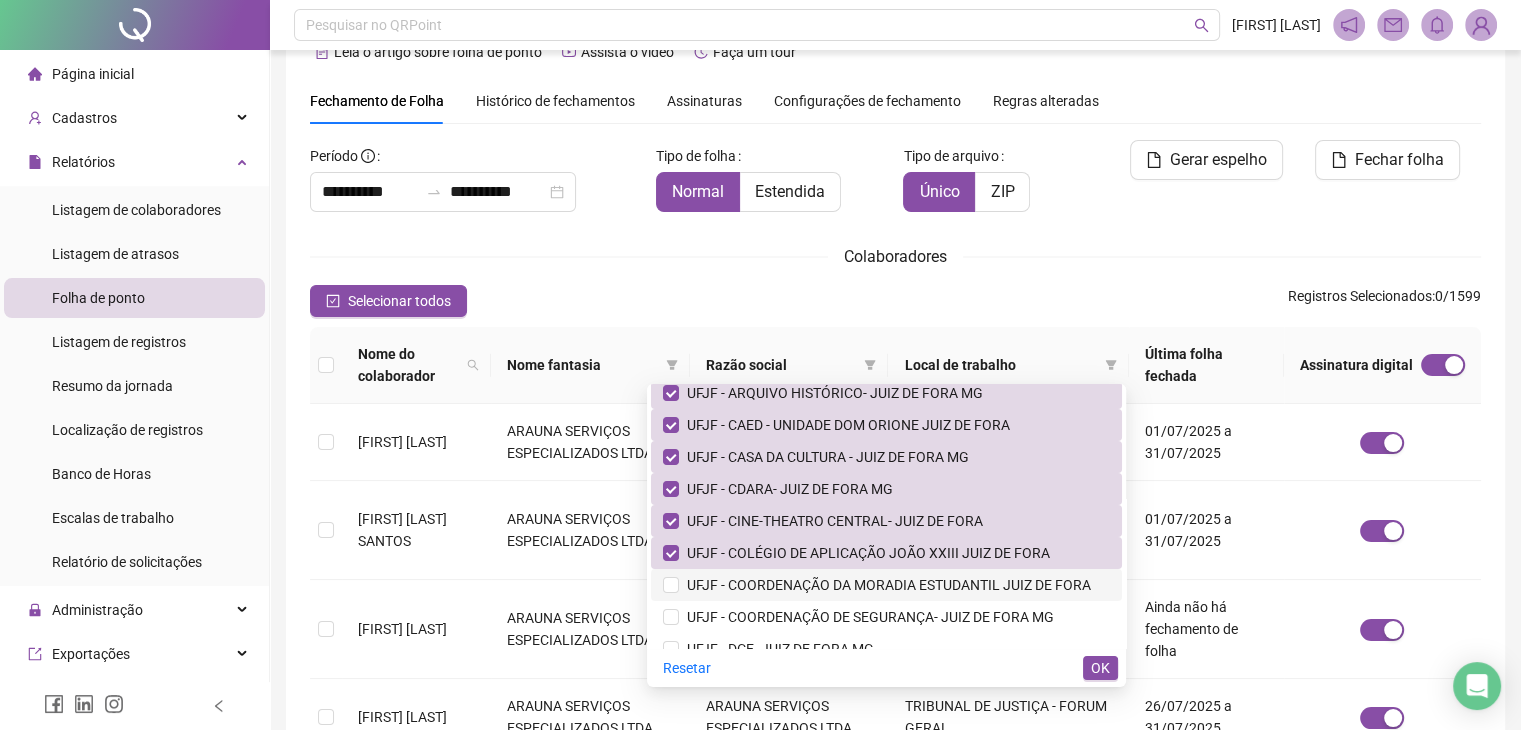 click on "UFJF - COORDENAÇÃO DA MORADIA ESTUDANTIL JUIZ DE FORA" at bounding box center [885, 585] 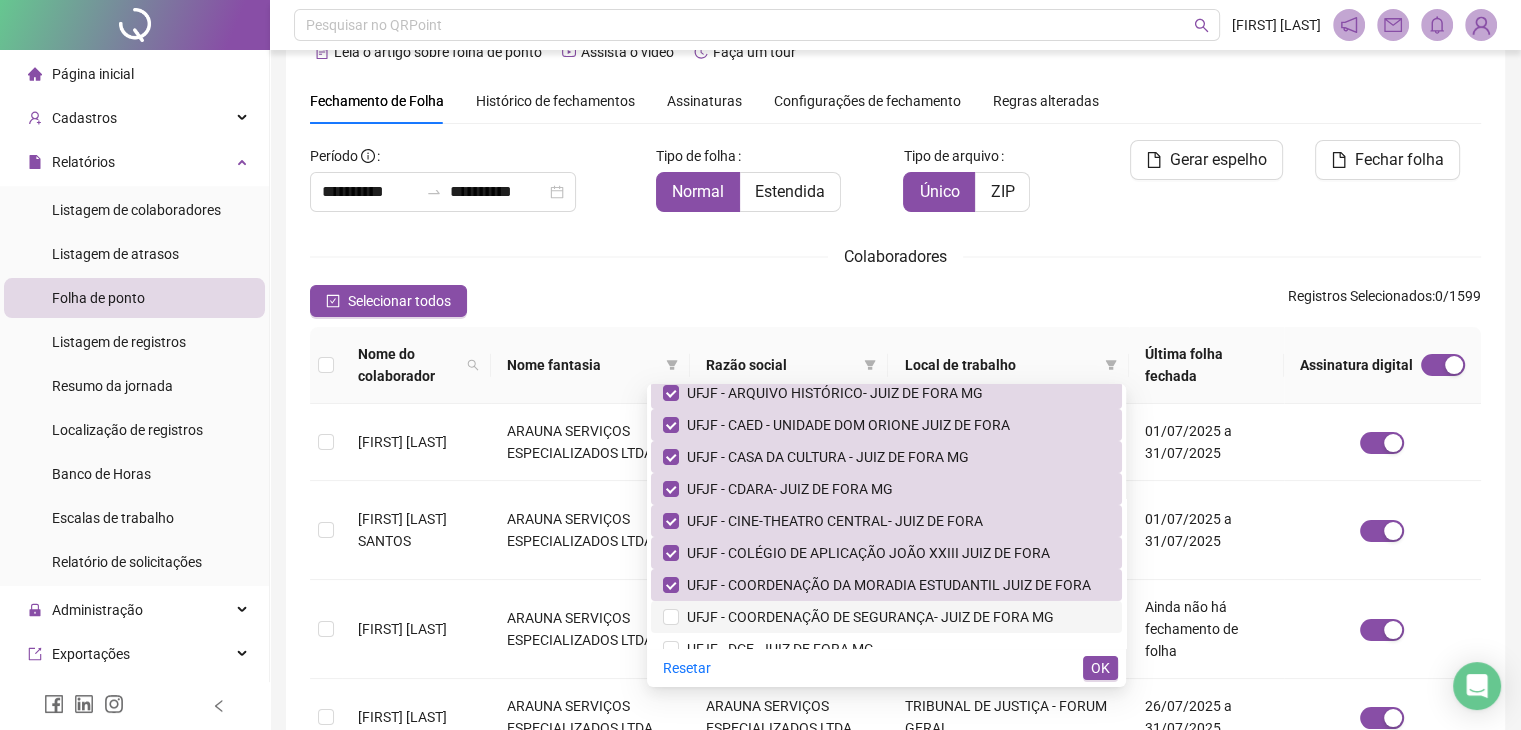 click on "UFJF - COORDENAÇÃO DE SEGURANÇA- JUIZ DE FORA MG" at bounding box center [866, 617] 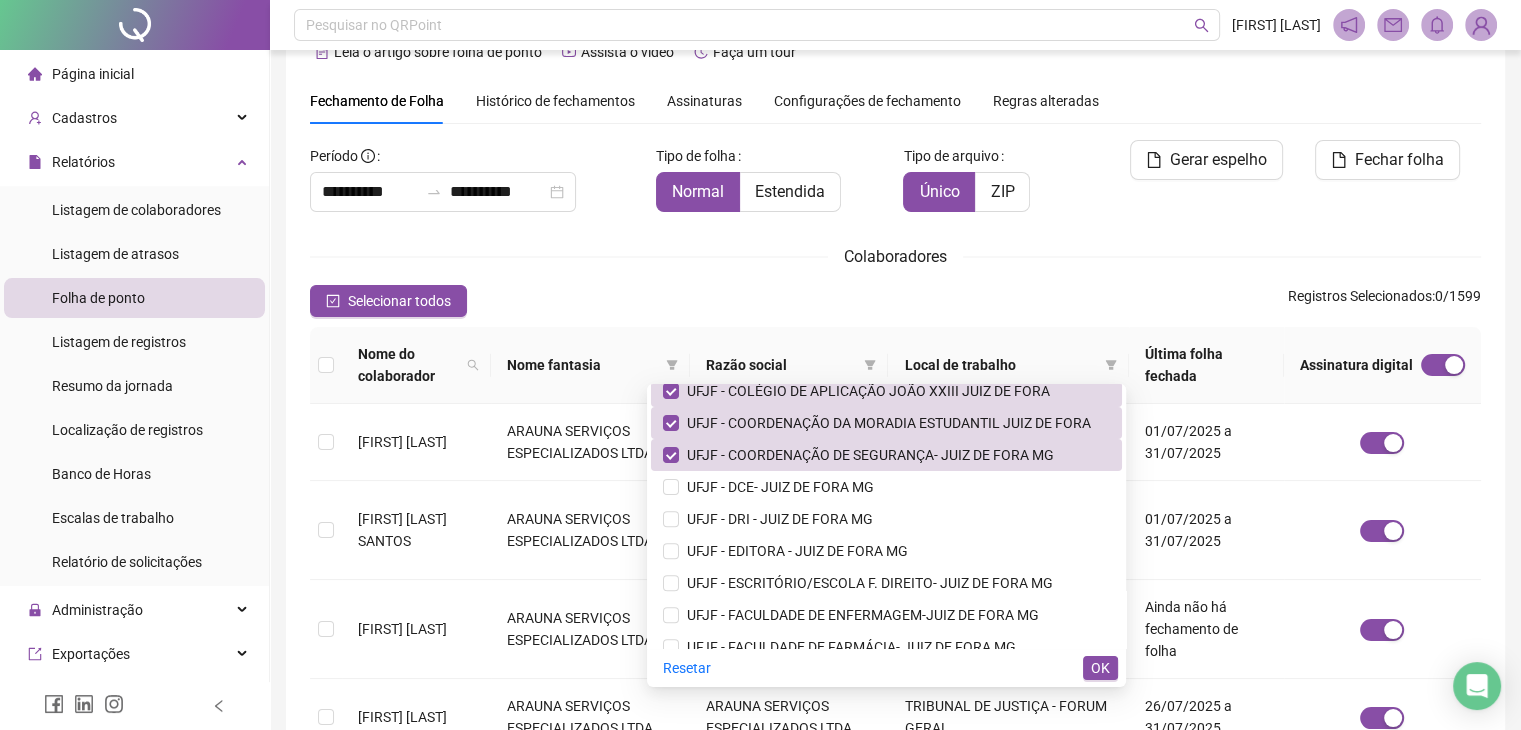 scroll, scrollTop: 8440, scrollLeft: 0, axis: vertical 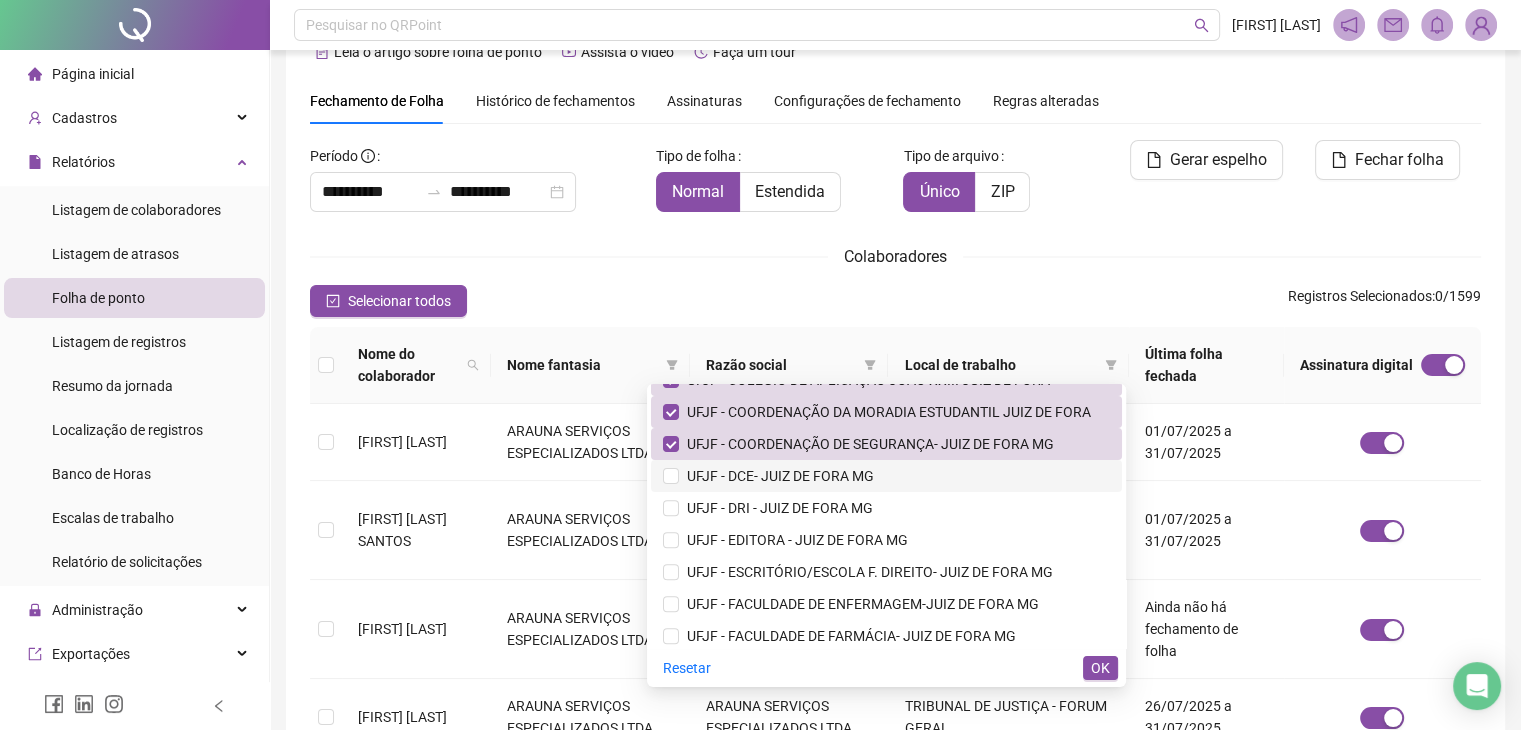 click on "UFJF - DCE- JUIZ DE FORA MG" at bounding box center [776, 476] 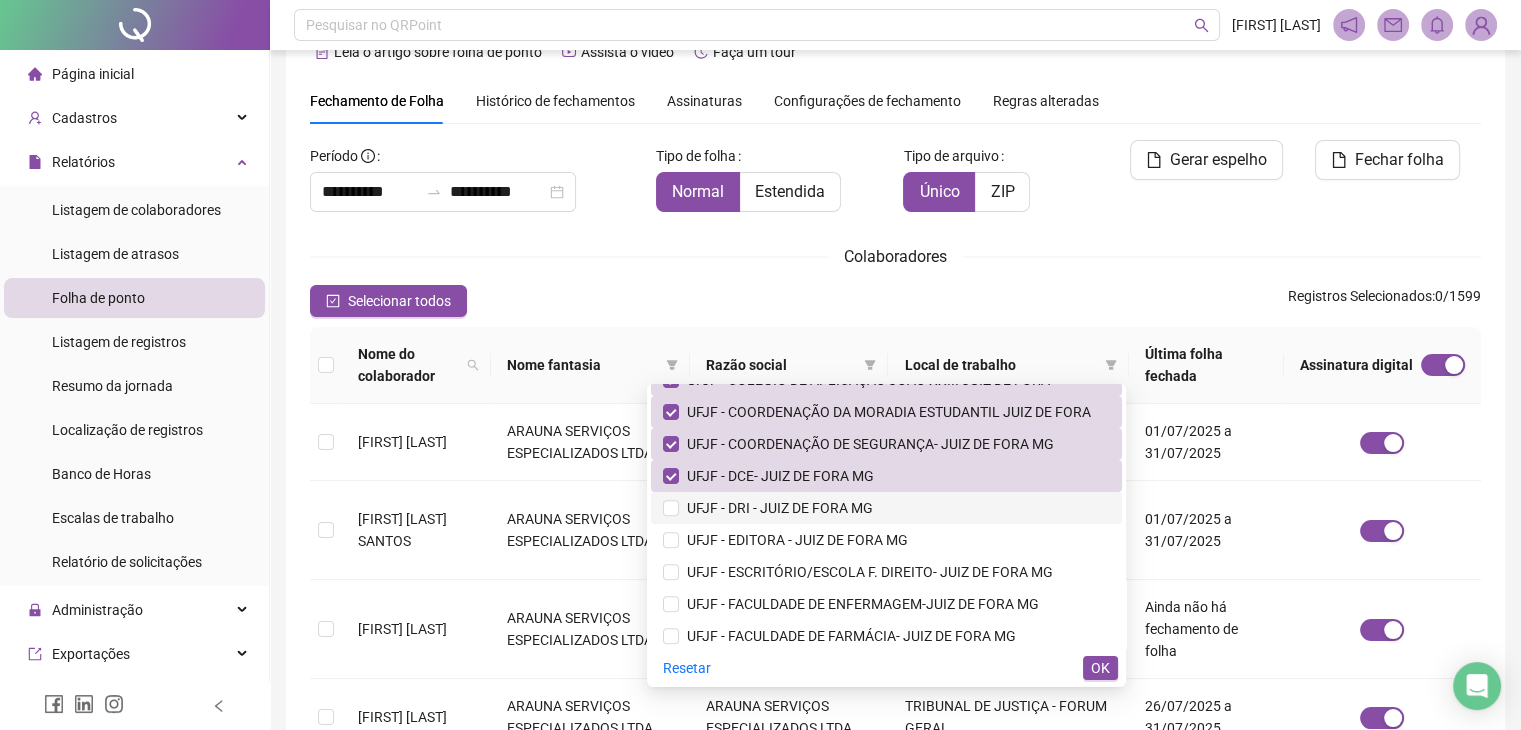 click on "UFJF - DRI - JUIZ DE FORA MG" at bounding box center (776, 508) 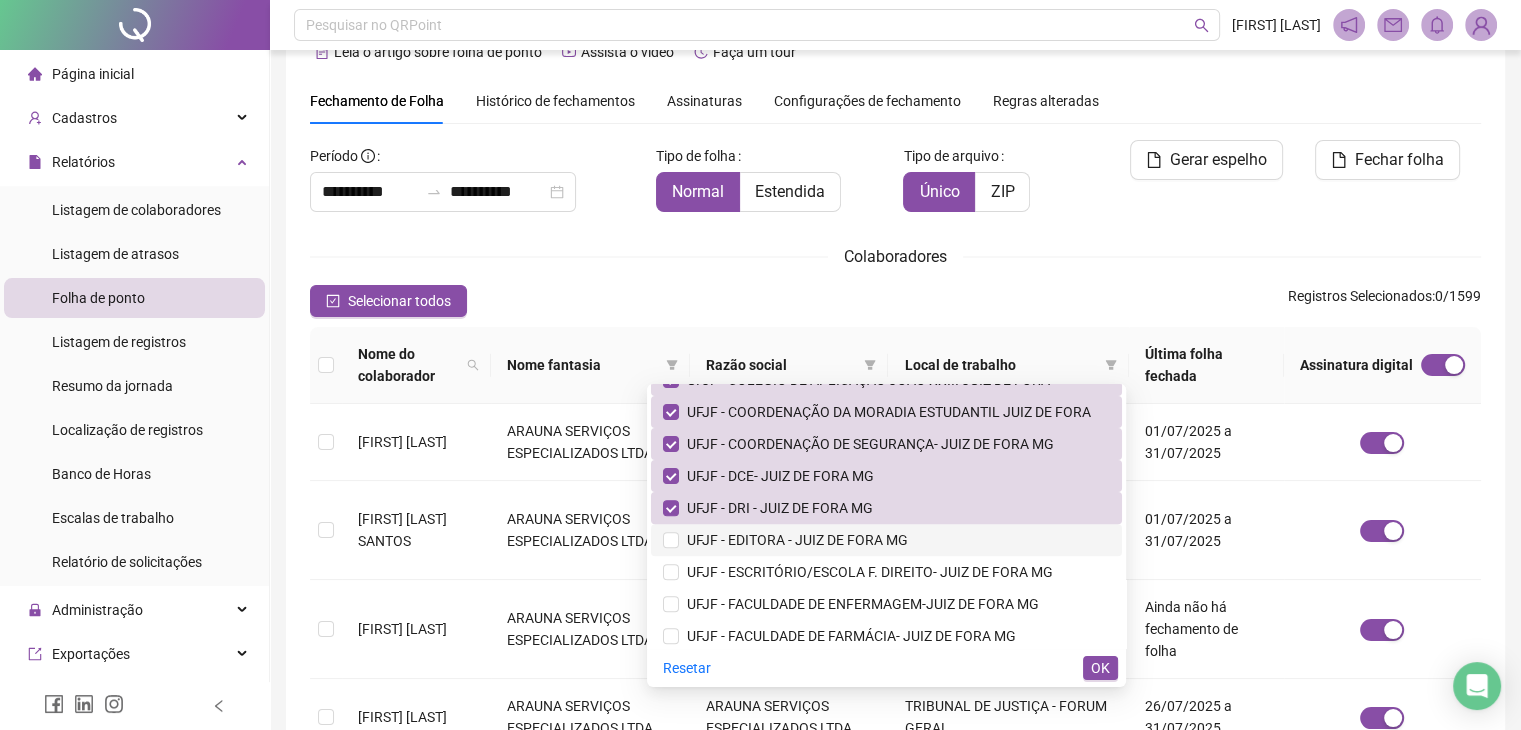 click on "UFJF - EDITORA - JUIZ DE FORA MG" at bounding box center (793, 540) 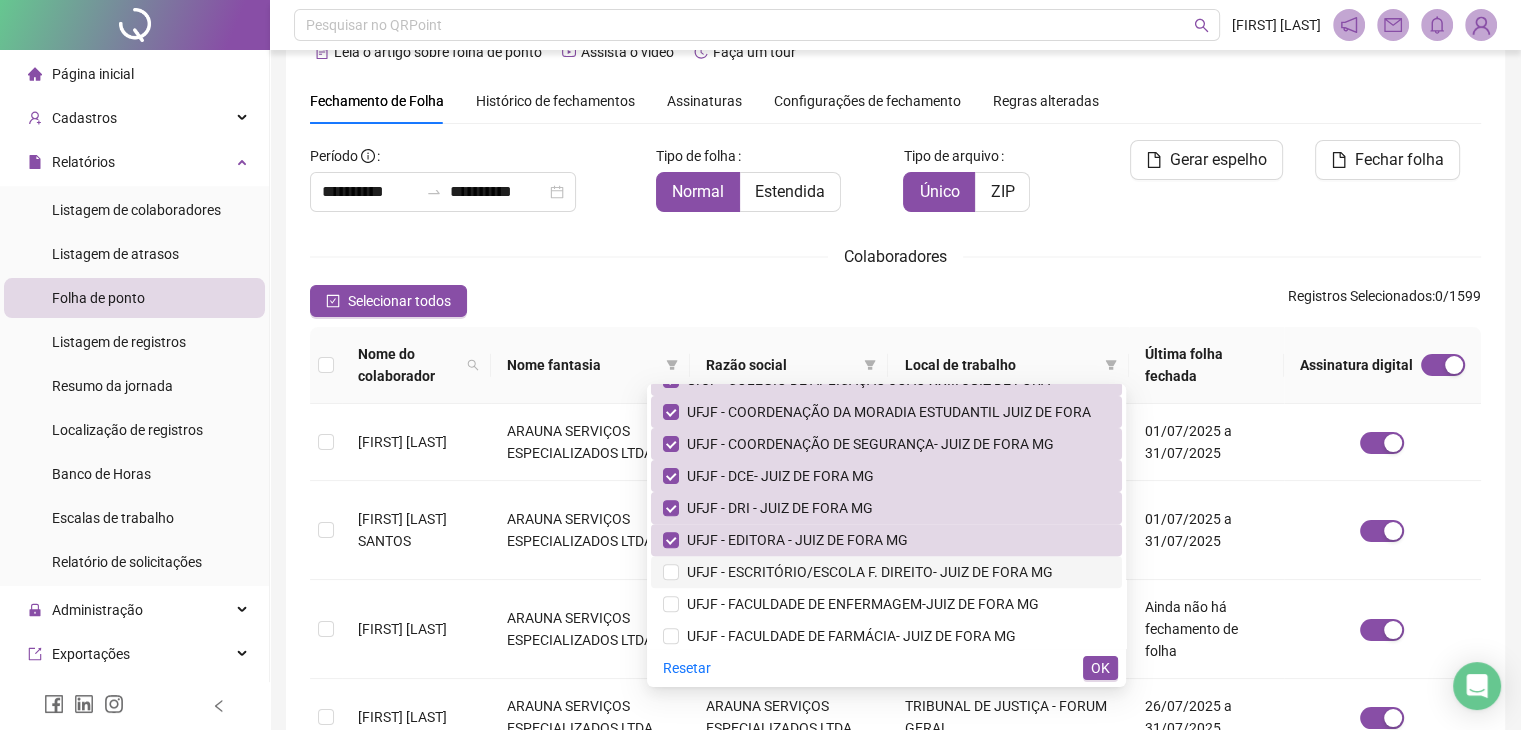 click on "UFJF - ESCRITÓRIO/ESCOLA F. DIREITO- JUIZ DE FORA MG" at bounding box center [866, 572] 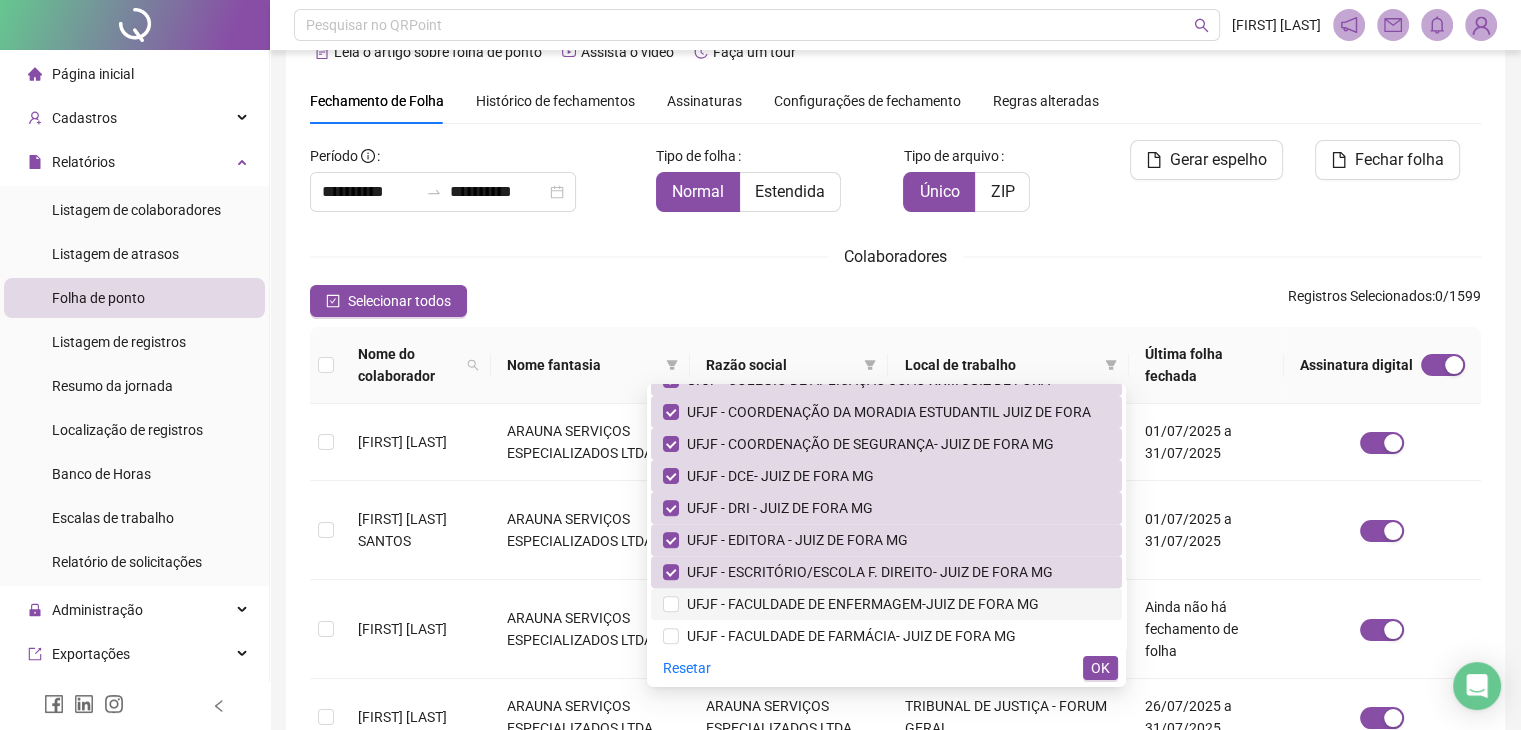 click on "UFJF - FACULDADE DE ENFERMAGEM-JUIZ DE FORA MG" at bounding box center [859, 604] 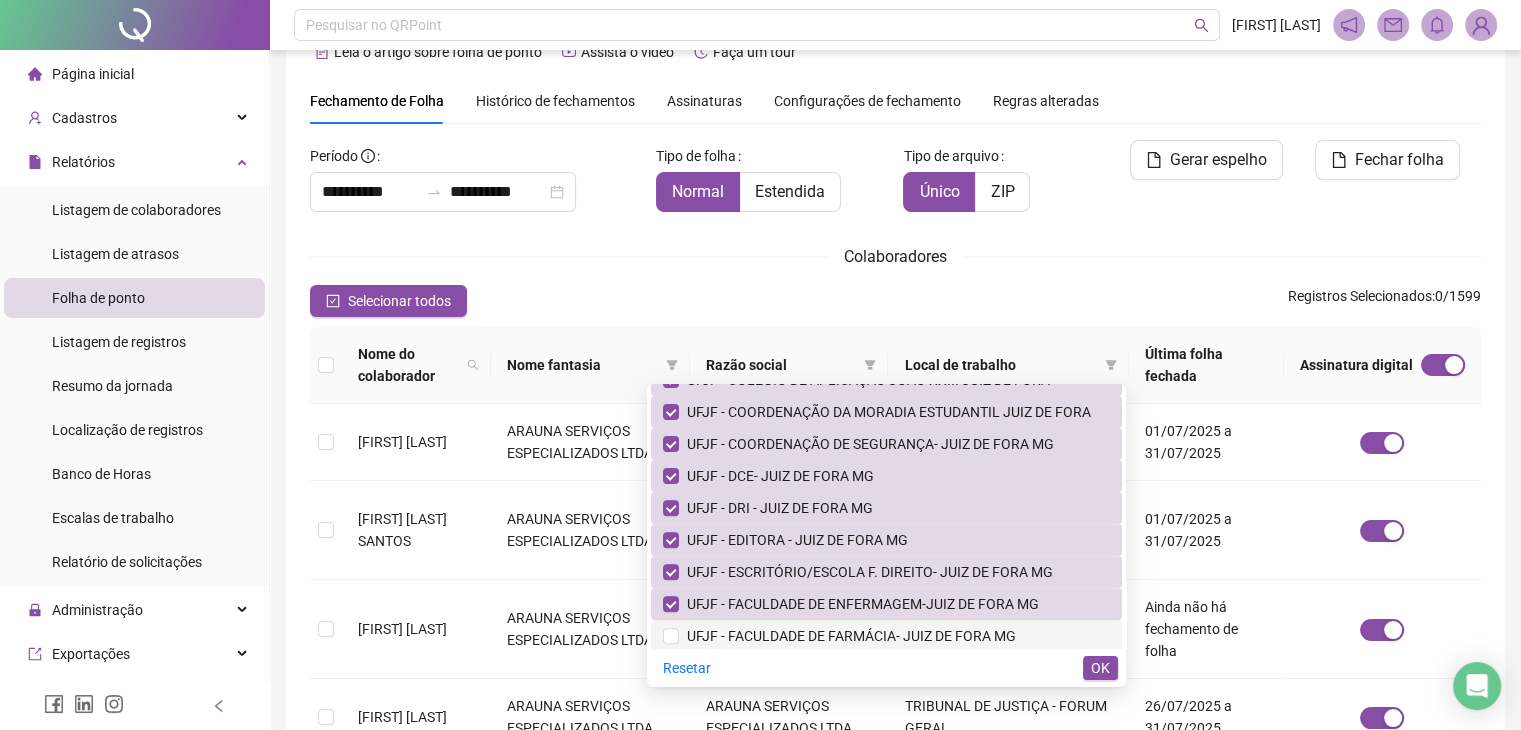 click on "UFJF - FACULDADE DE FARMÁCIA- JUIZ DE FORA  MG" at bounding box center [847, 636] 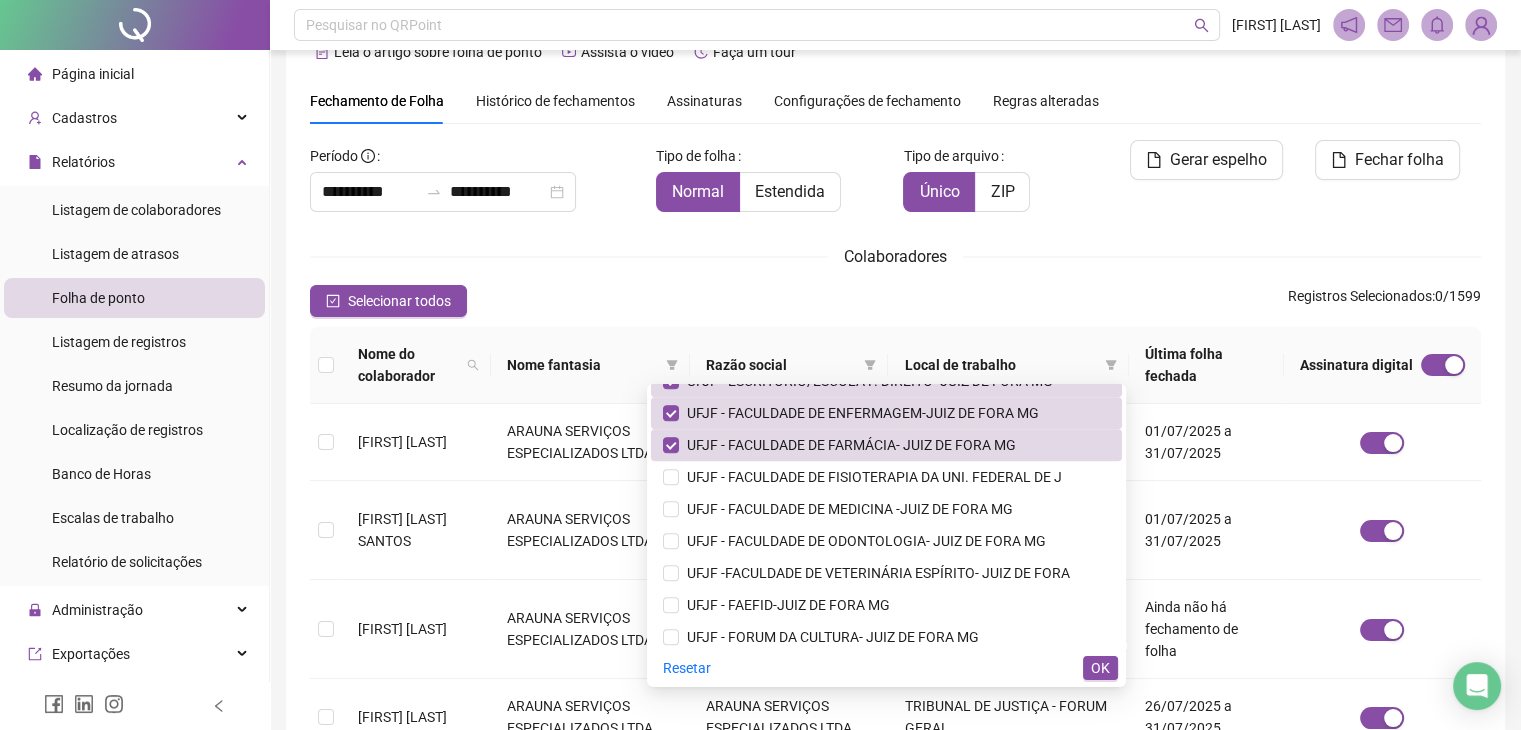 scroll, scrollTop: 8640, scrollLeft: 0, axis: vertical 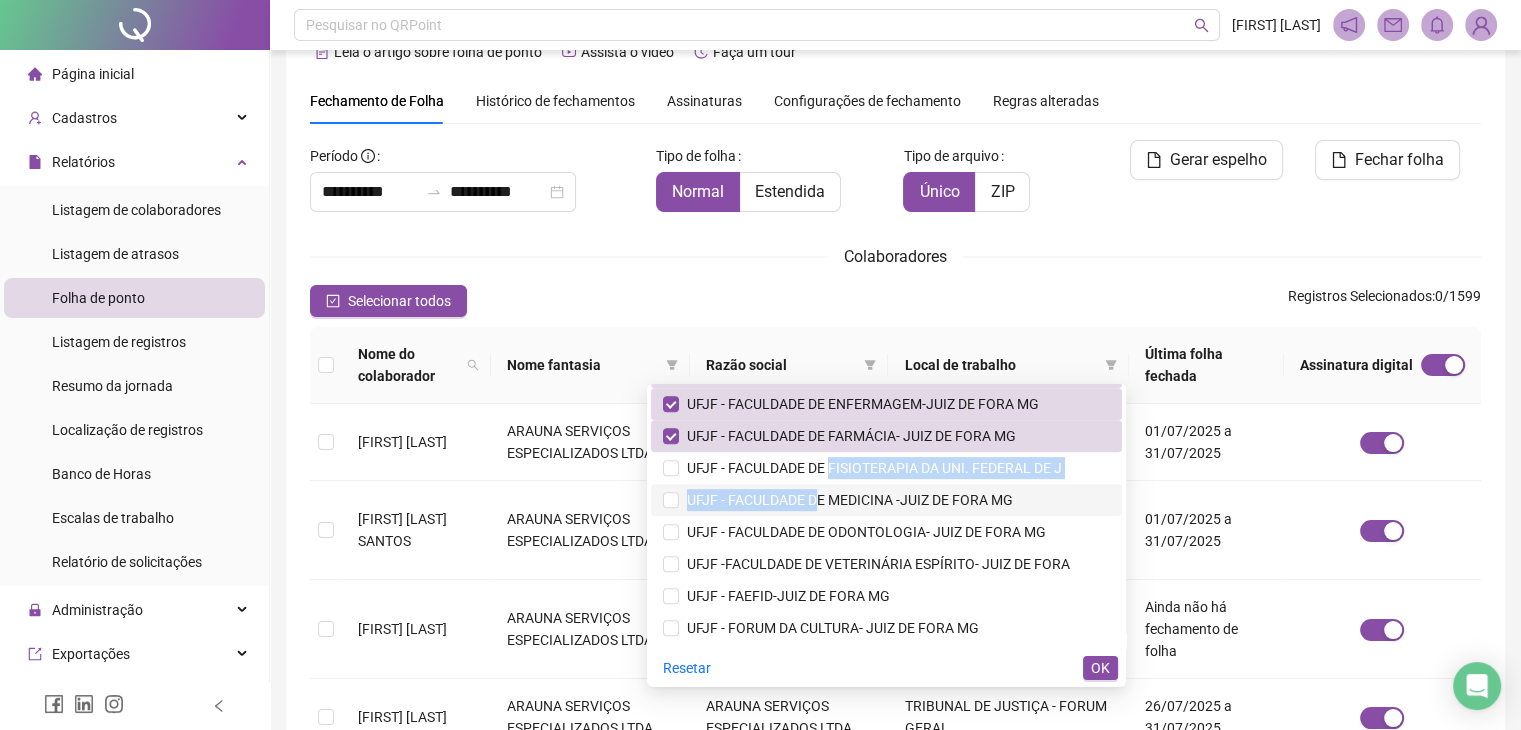 drag, startPoint x: 808, startPoint y: 477, endPoint x: 796, endPoint y: 504, distance: 29.546574 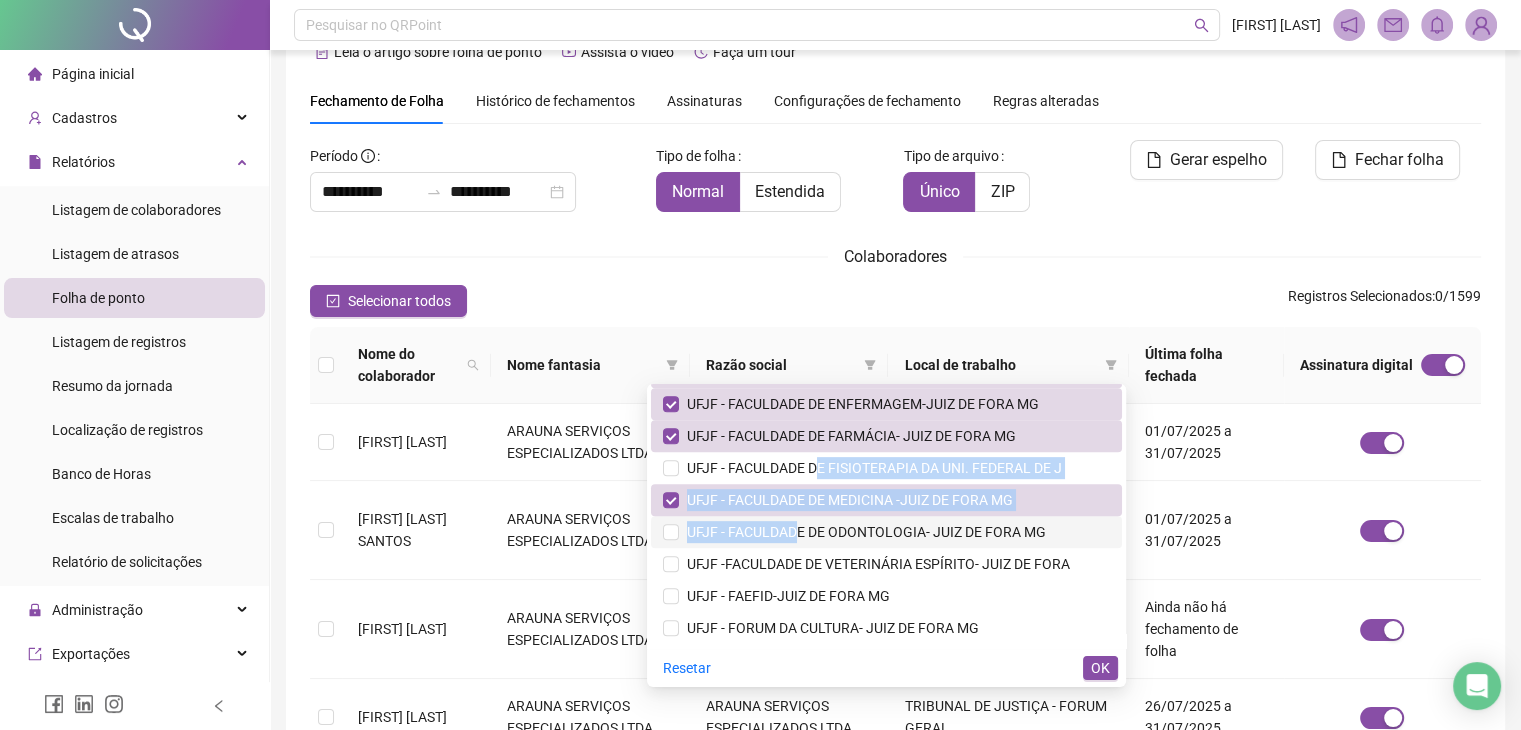 drag, startPoint x: 792, startPoint y: 472, endPoint x: 780, endPoint y: 531, distance: 60.207973 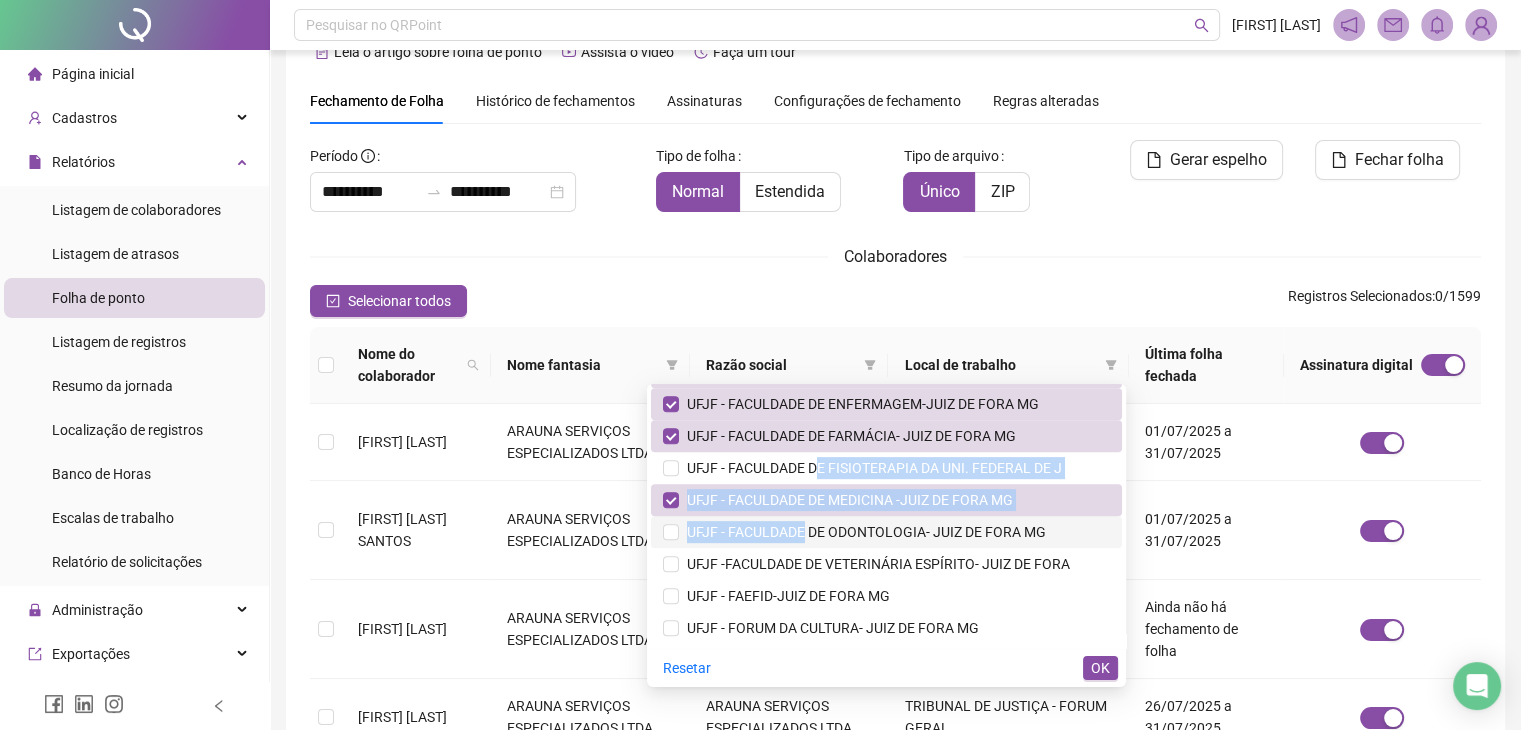 click on "UFJF - FACULDADE DE ODONTOLOGIA- JUIZ DE FORA MG" at bounding box center (862, 532) 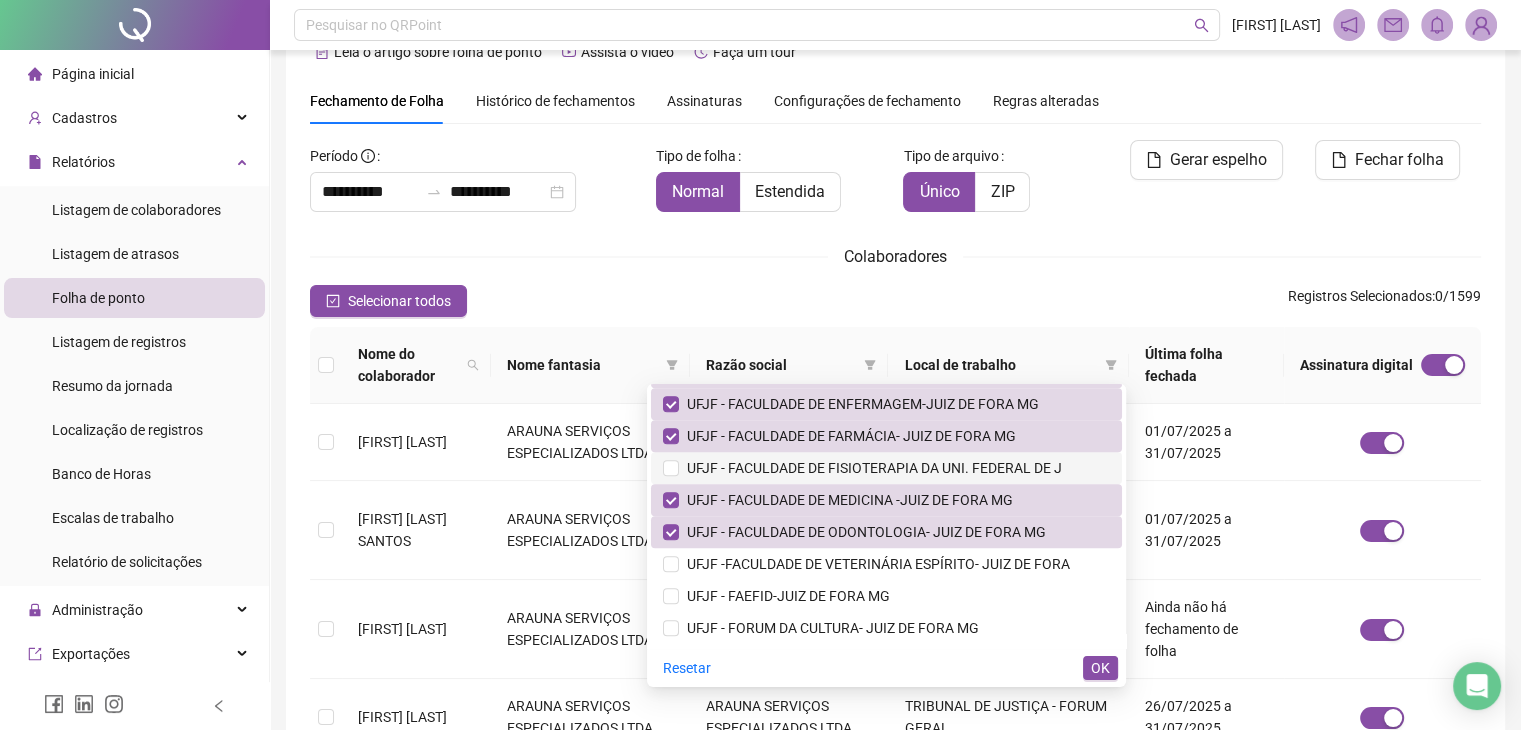 click on "UFJF - FACULDADE DE FISIOTERAPIA DA UNI. FEDERAL DE J" at bounding box center (870, 468) 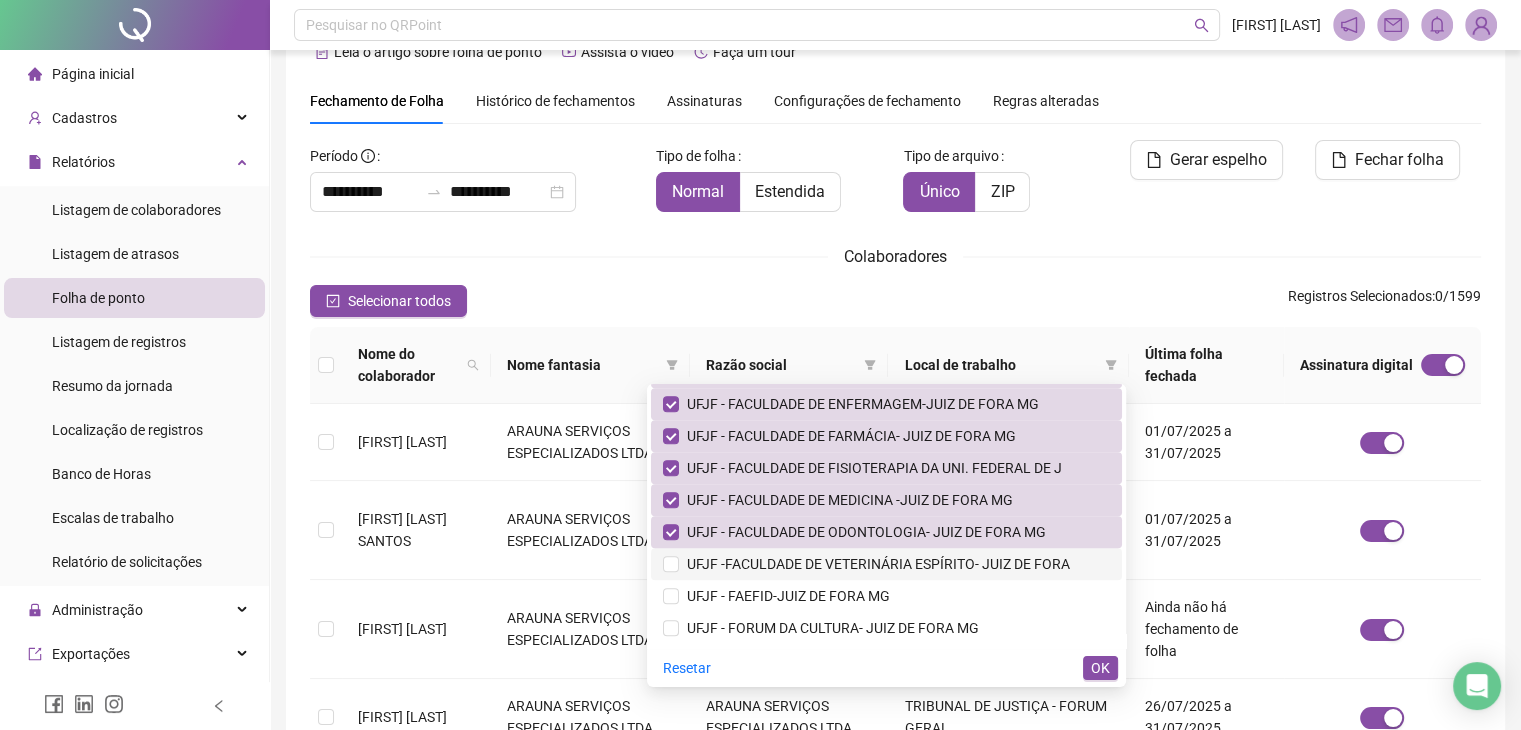 click on "UFJF -FACULDADE DE VETERINÁRIA ESPÍRITO- JUIZ DE FORA" at bounding box center (874, 564) 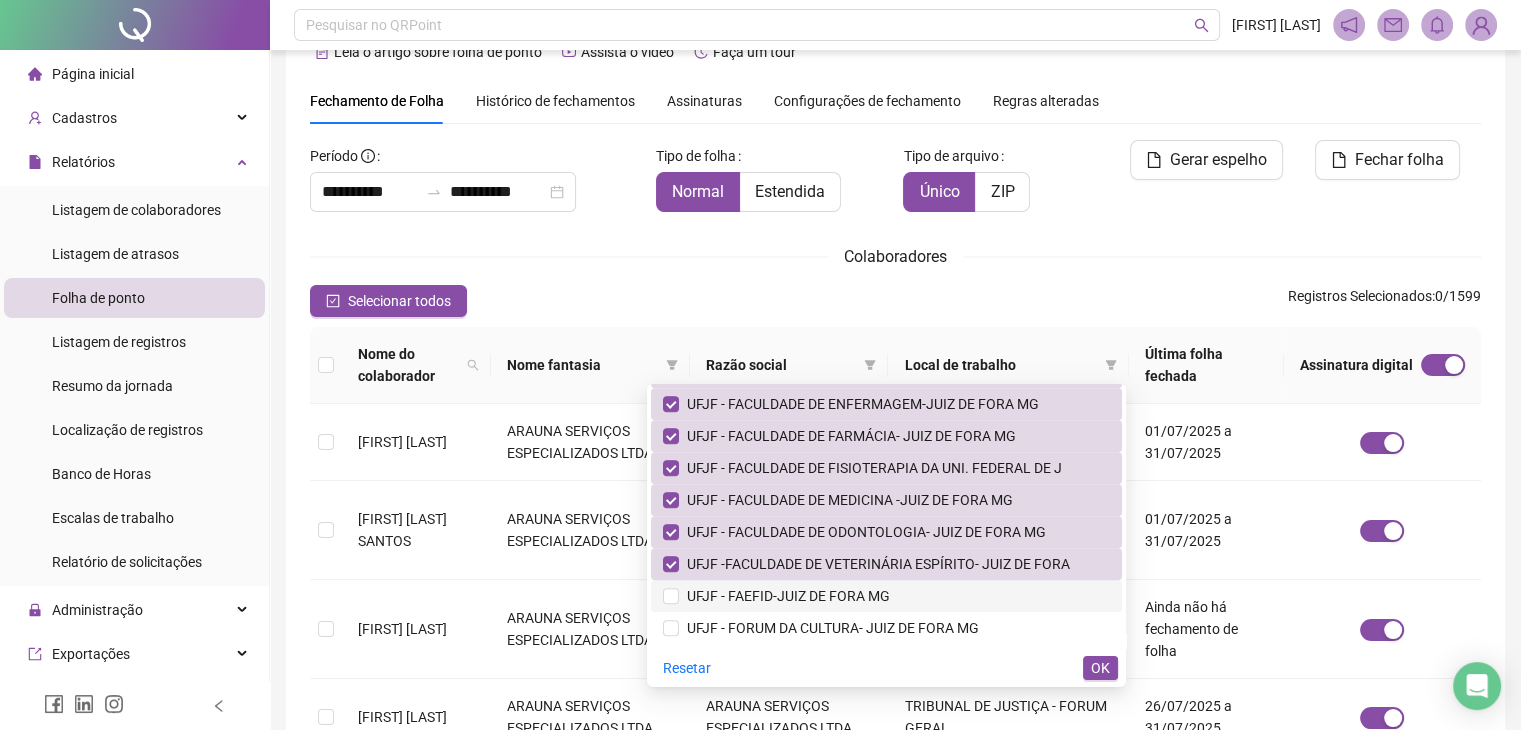 click on "UFJF - FAEFID-JUIZ DE FORA MG" at bounding box center [784, 596] 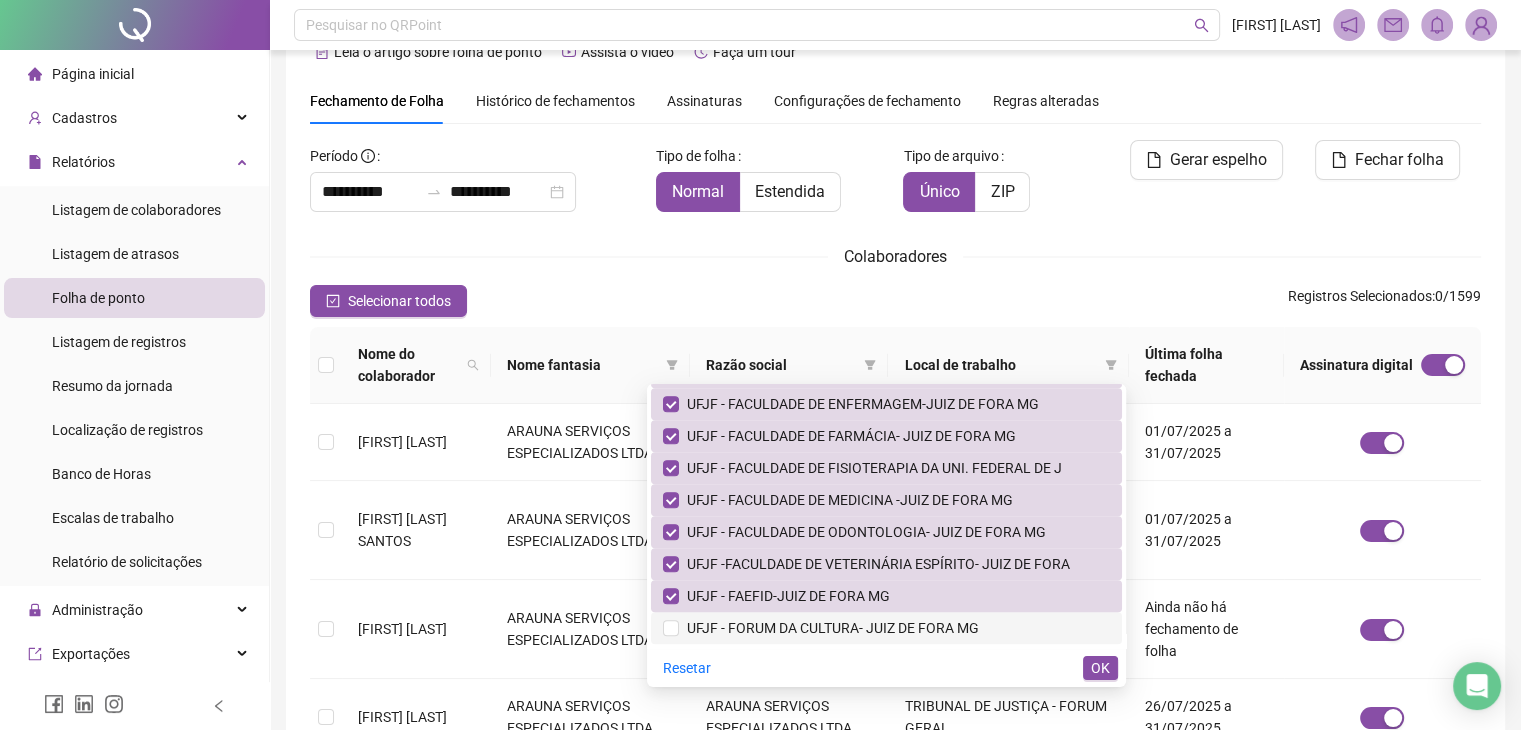 click on "UFJF - FORUM DA CULTURA- JUIZ DE FORA MG" at bounding box center (829, 628) 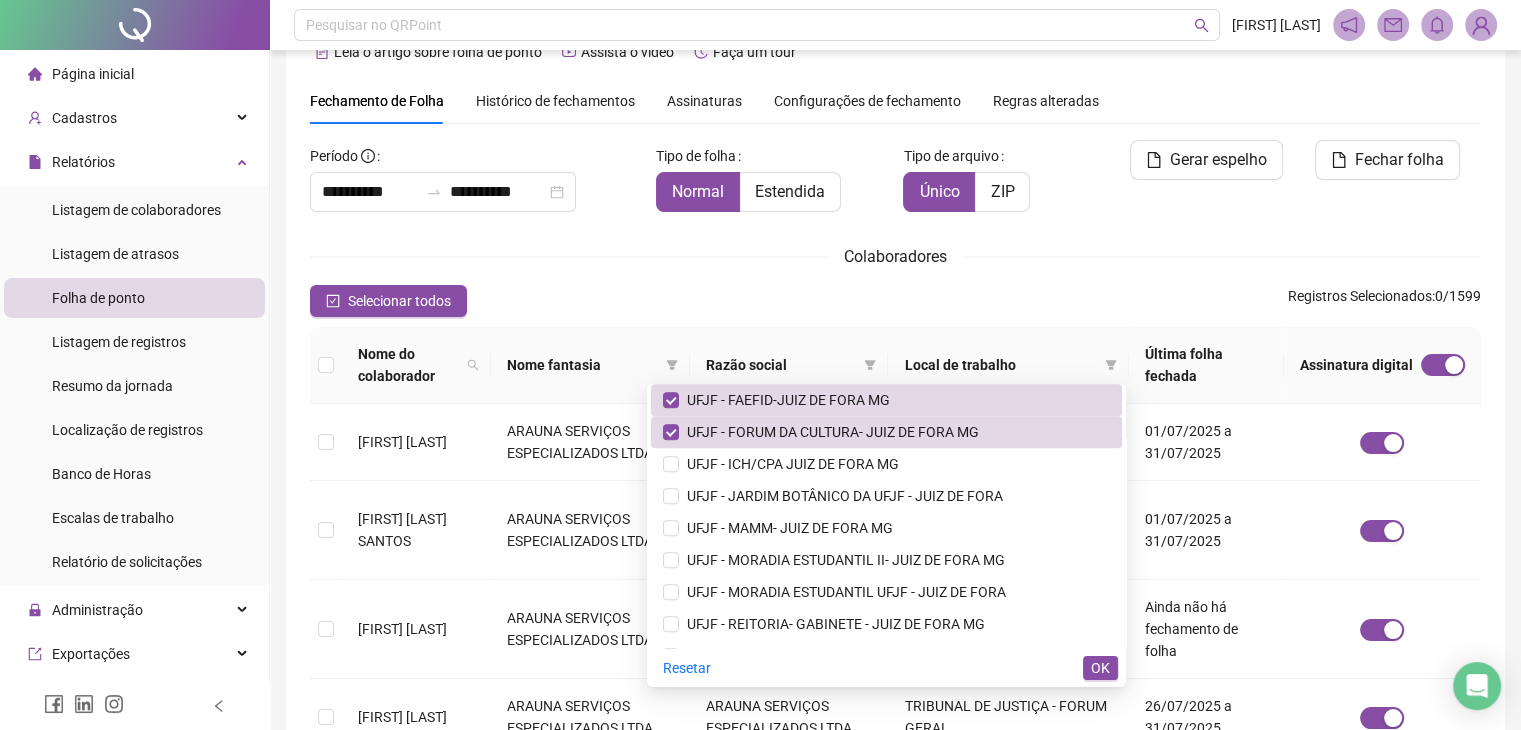 scroll, scrollTop: 8840, scrollLeft: 0, axis: vertical 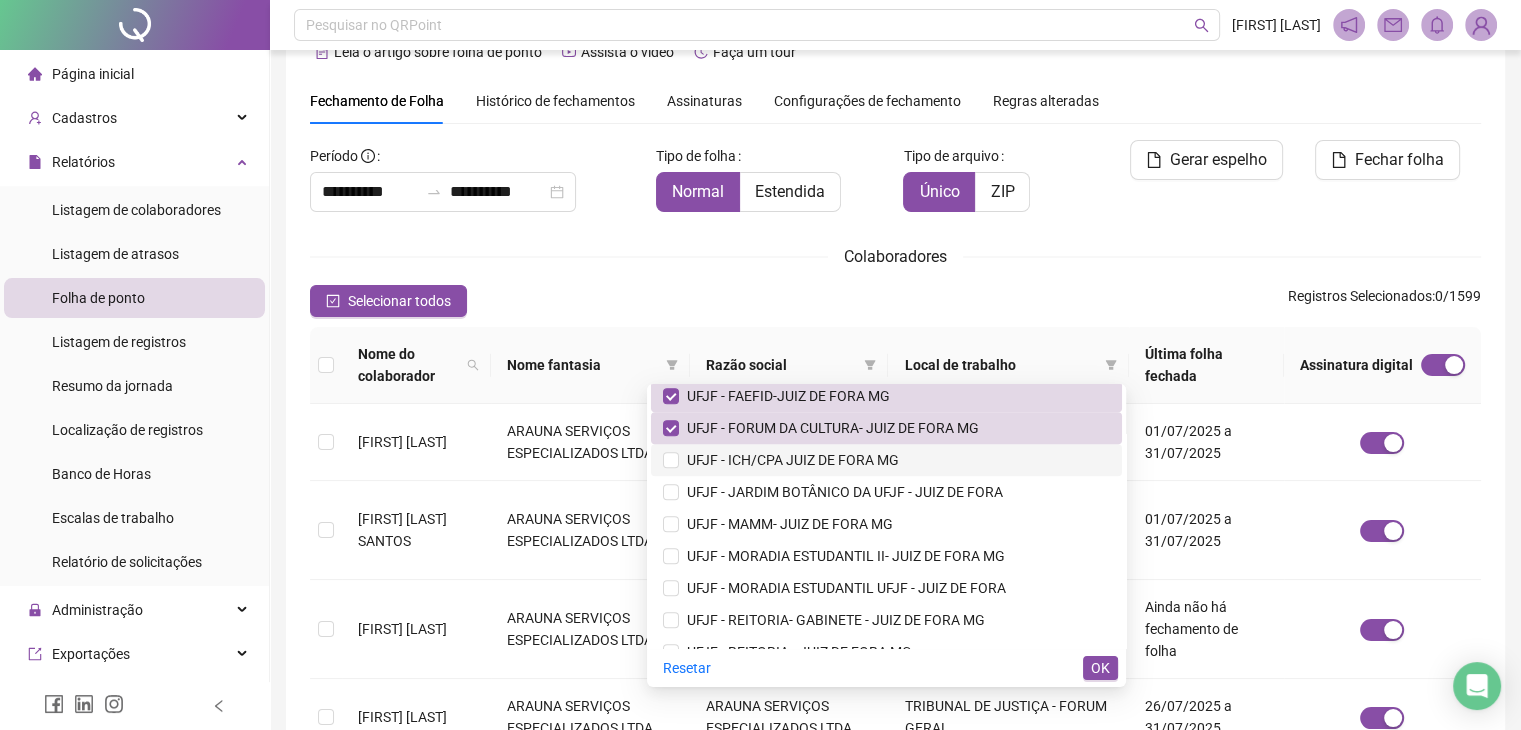 click on "UFJF - ICH/CPA JUIZ DE FORA MG" at bounding box center (789, 460) 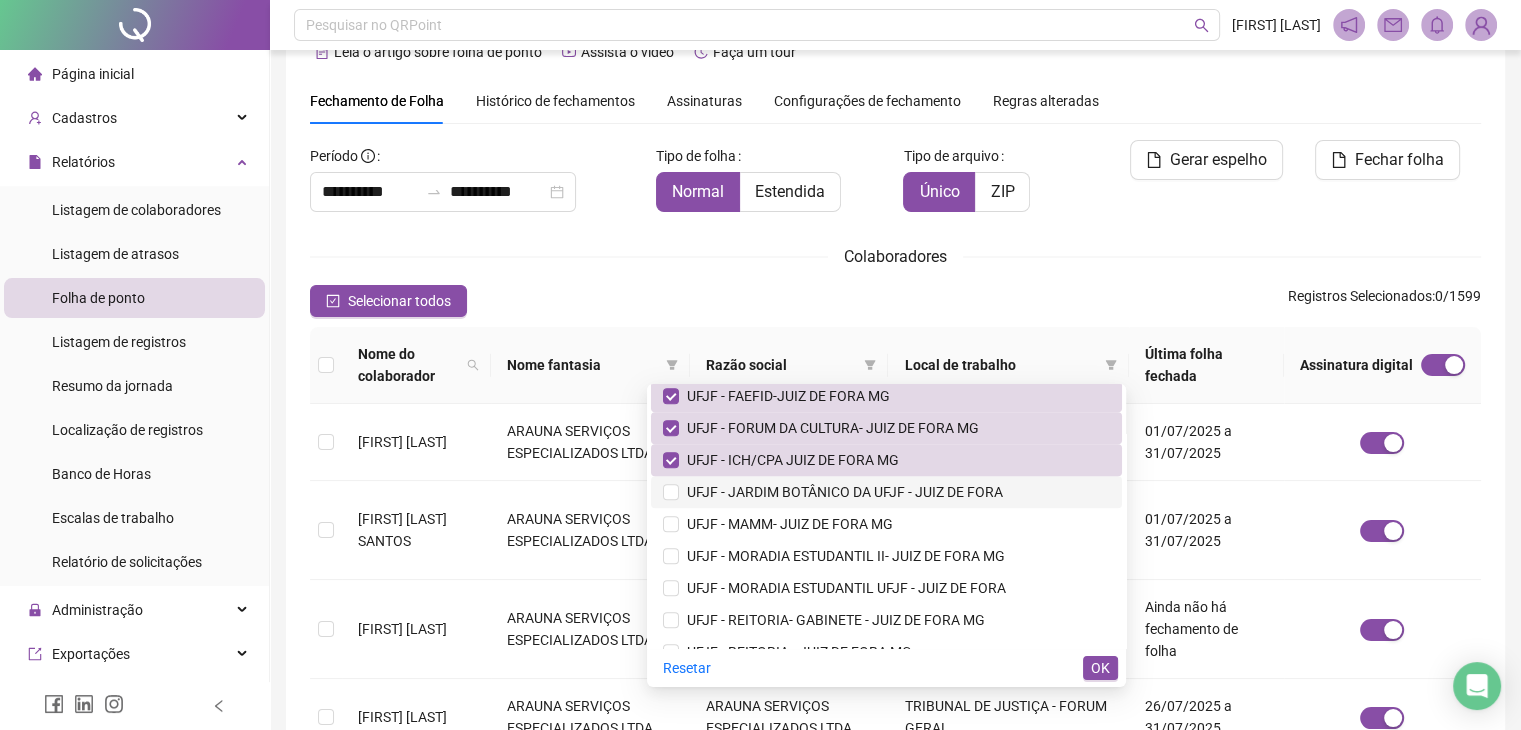 click on "UFJF - JARDIM BOTÂNICO DA UFJF - JUIZ DE FORA" at bounding box center [841, 492] 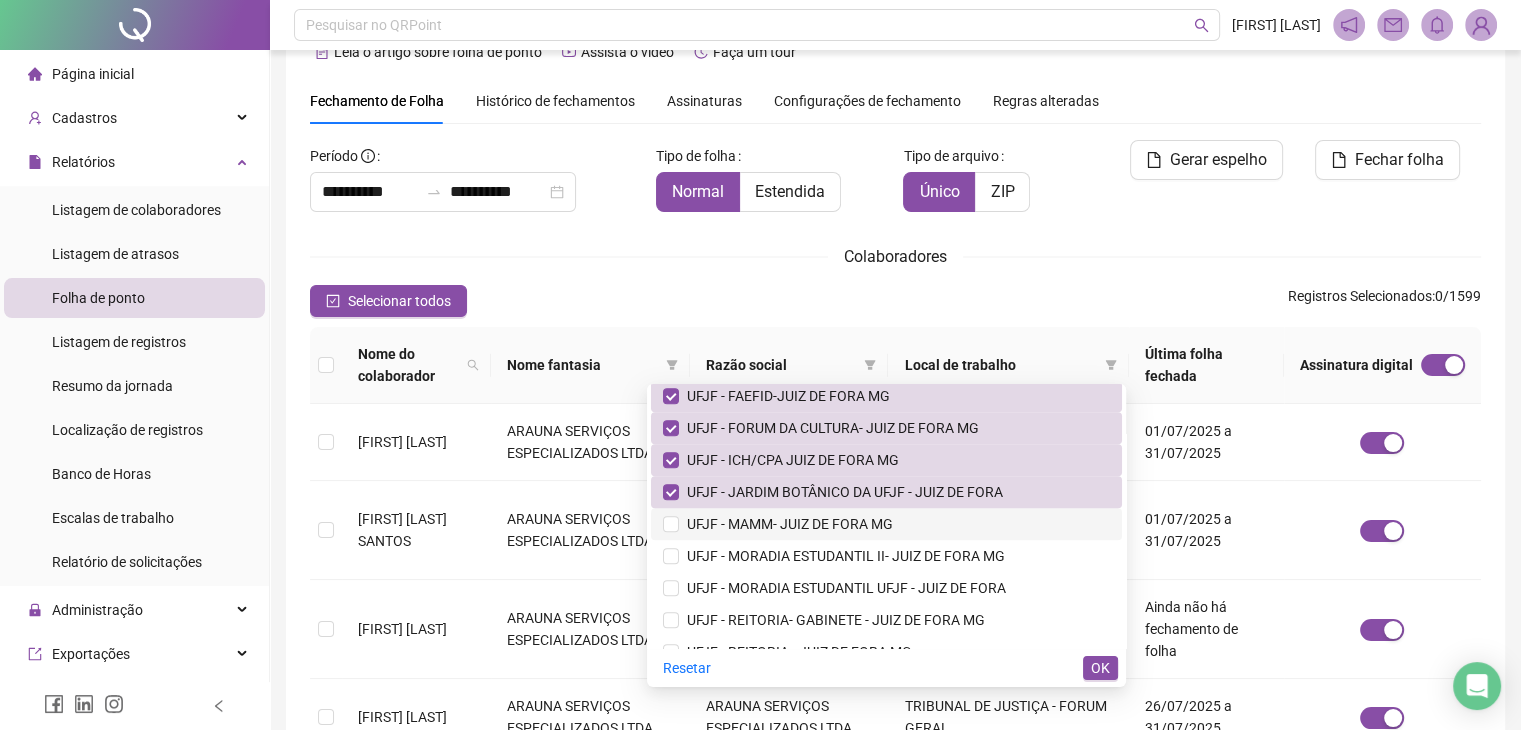click on "UFJF - MAMM- JUIZ DE FORA MG" at bounding box center [786, 524] 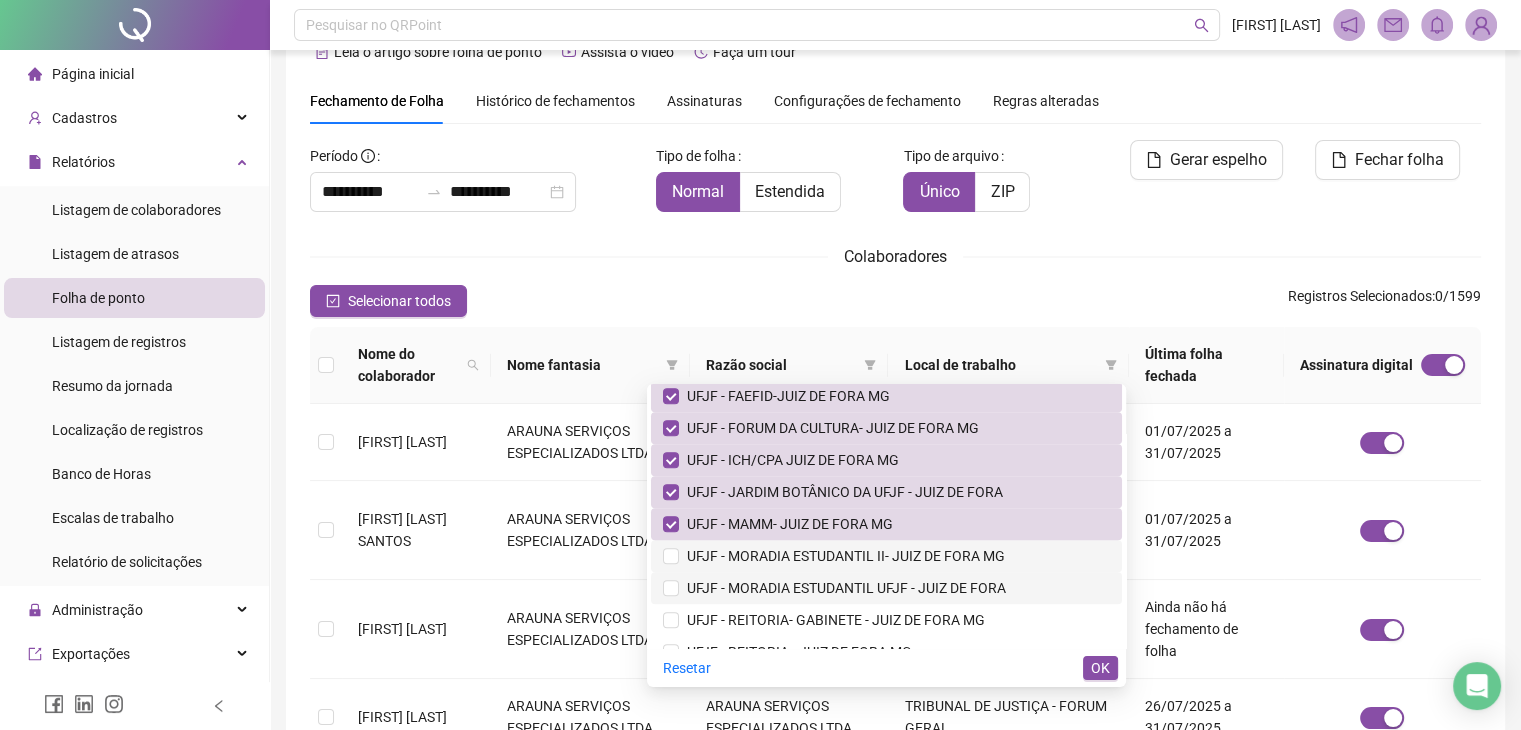 drag, startPoint x: 779, startPoint y: 553, endPoint x: 777, endPoint y: 582, distance: 29.068884 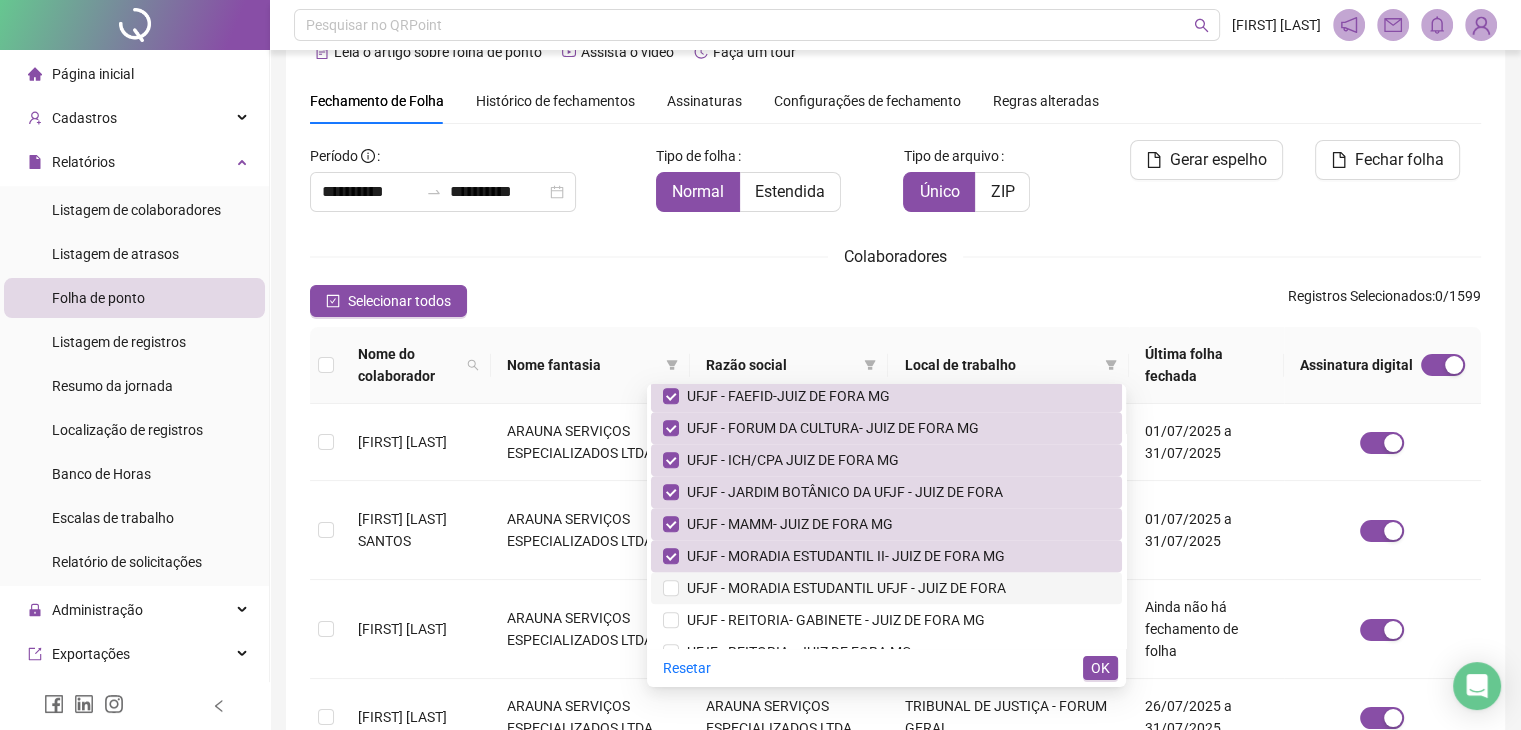 click on "UFJF - MORADIA ESTUDANTIL UFJF - JUIZ DE FORA" at bounding box center [842, 588] 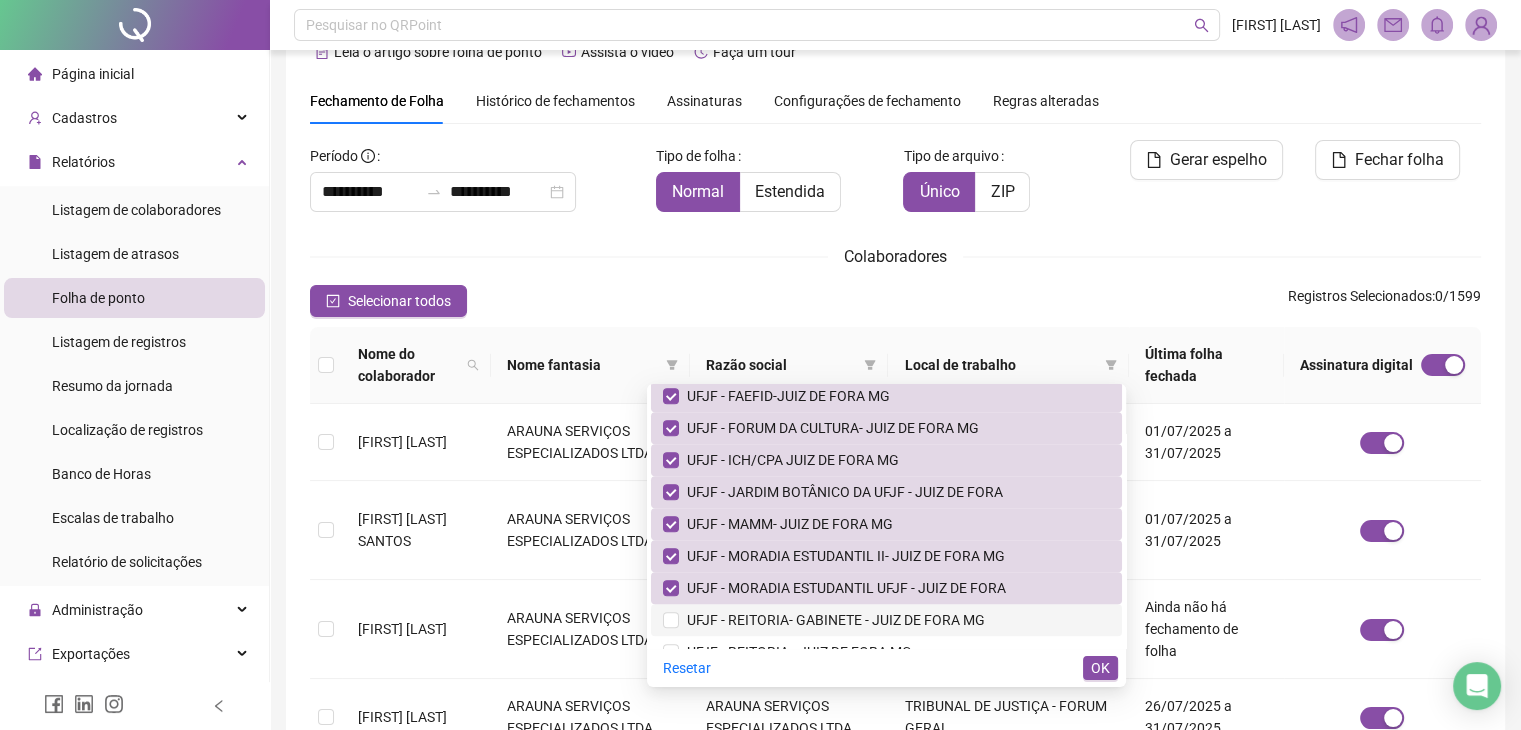 click on "UFJF - REITORIA- GABINETE - JUIZ DE FORA MG" at bounding box center (832, 620) 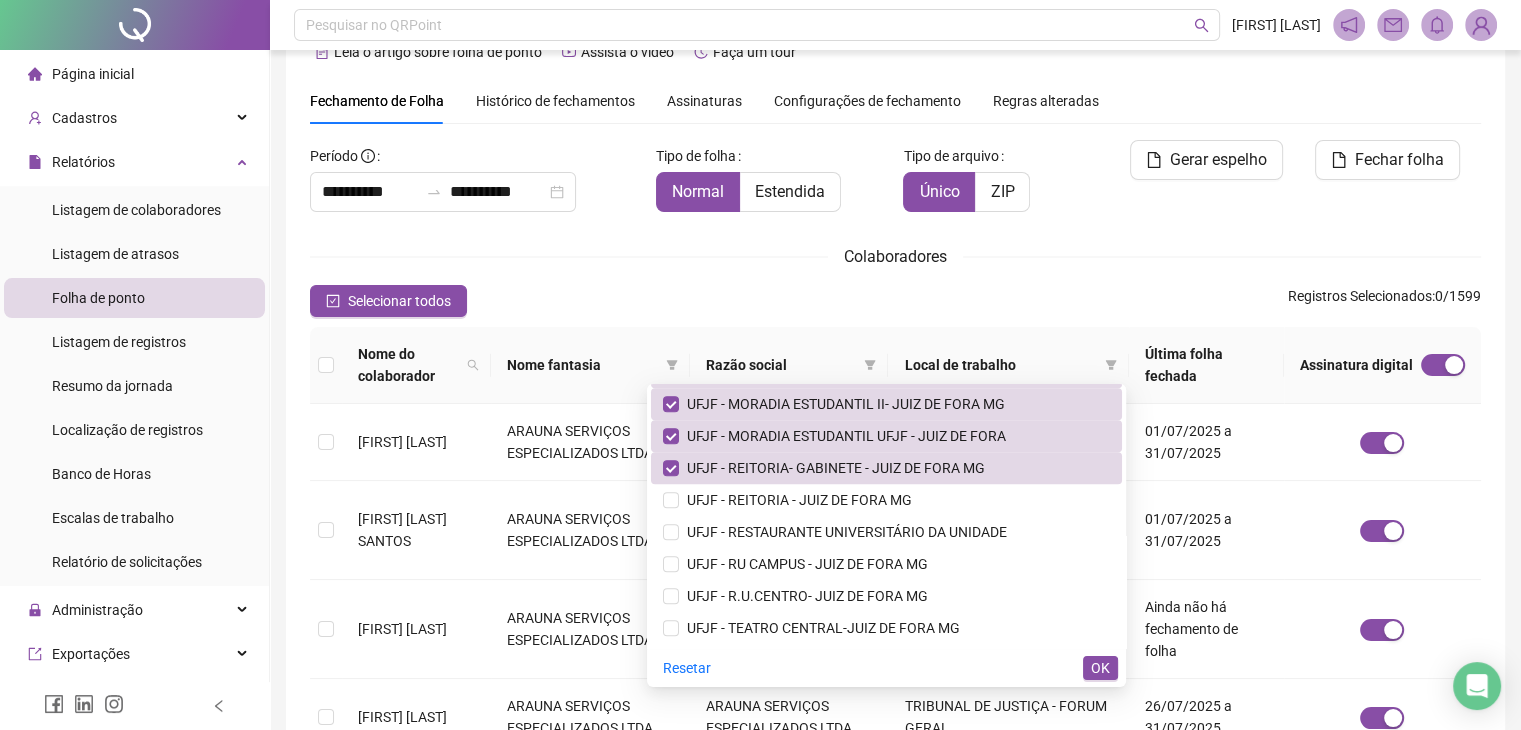 scroll, scrollTop: 9000, scrollLeft: 0, axis: vertical 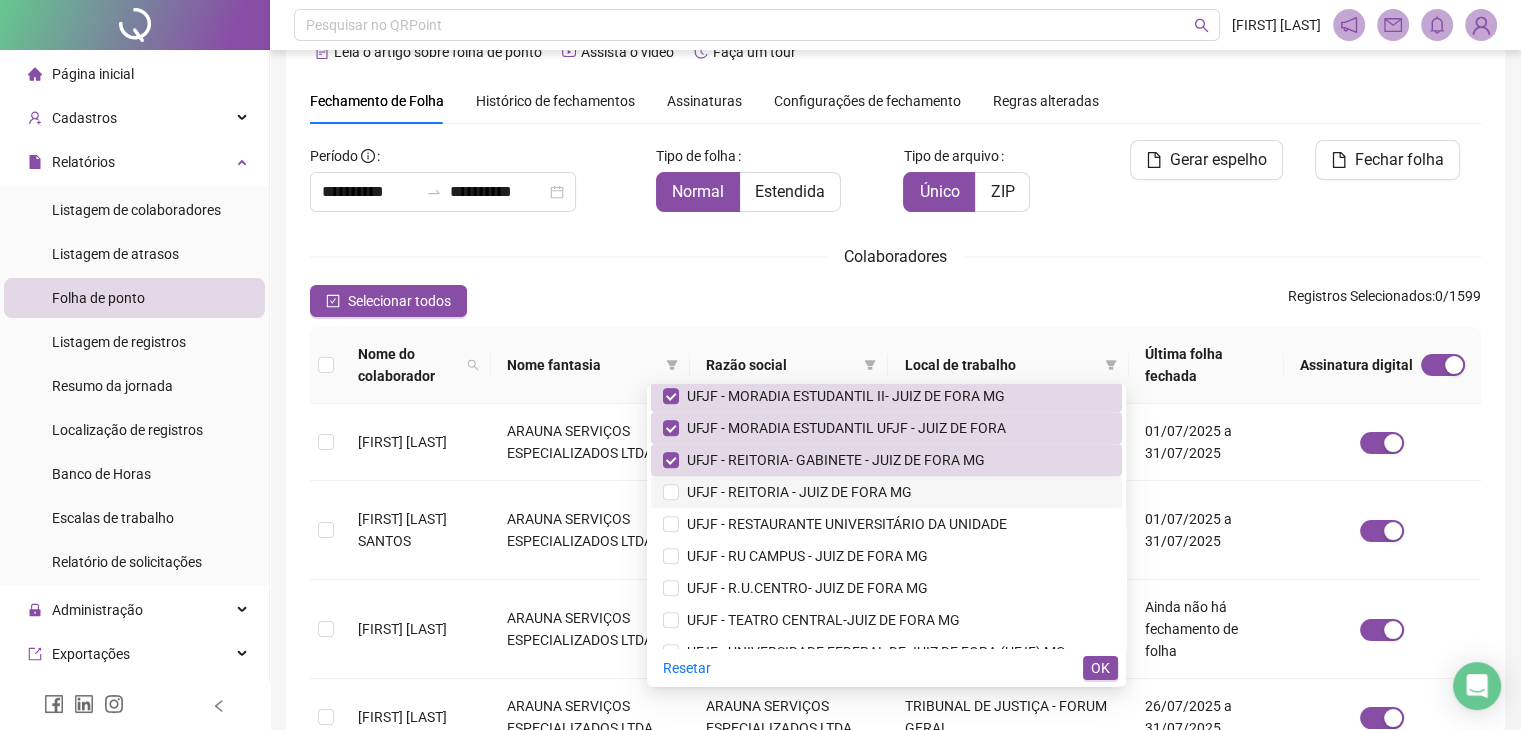 click on "UFJF - REITORIA - JUIZ DE FORA MG" at bounding box center (795, 492) 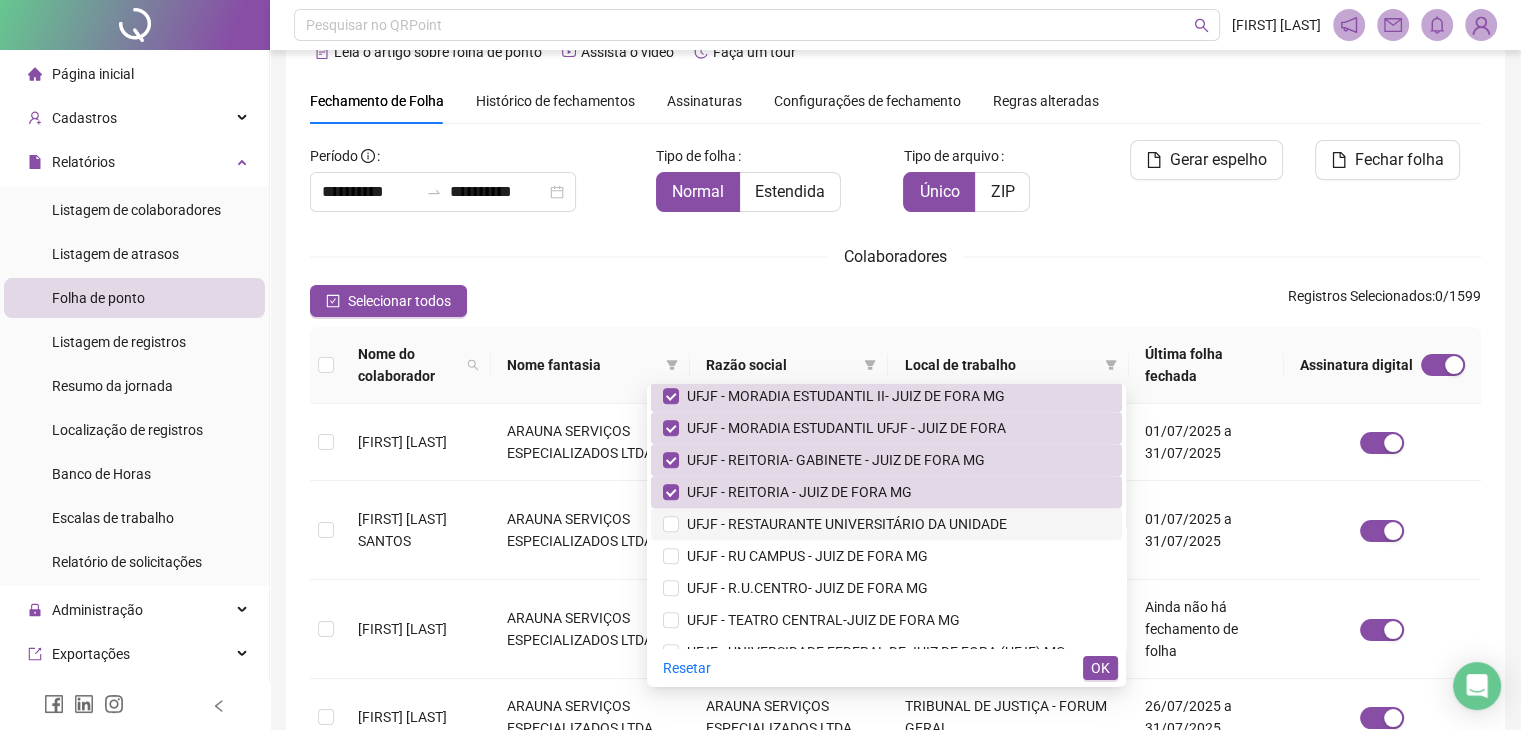 click on "UFJF - RESTAURANTE UNIVERSITÁRIO DA  UNIDADE" at bounding box center [843, 524] 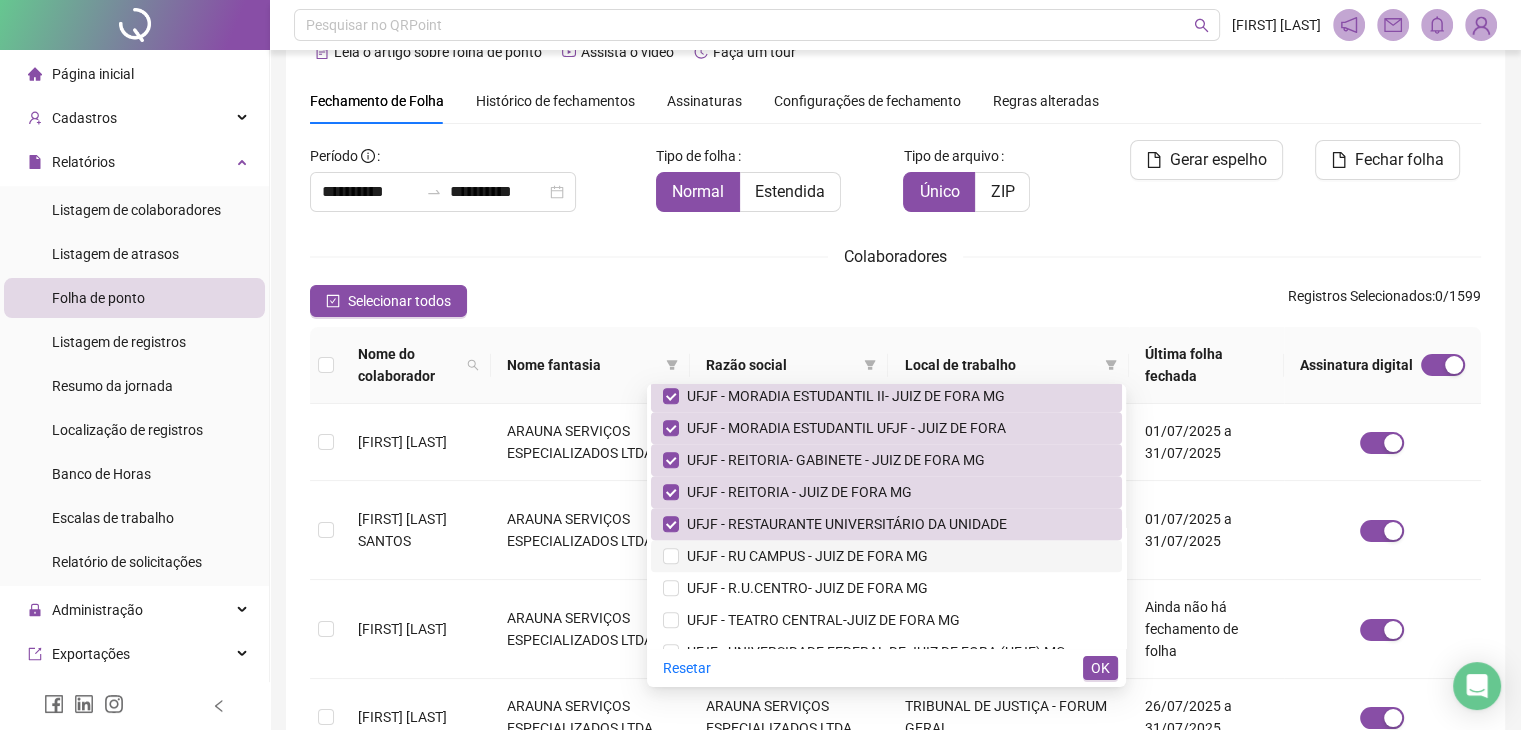 click on "UFJF - RU CAMPUS - JUIZ DE FORA MG" at bounding box center [803, 556] 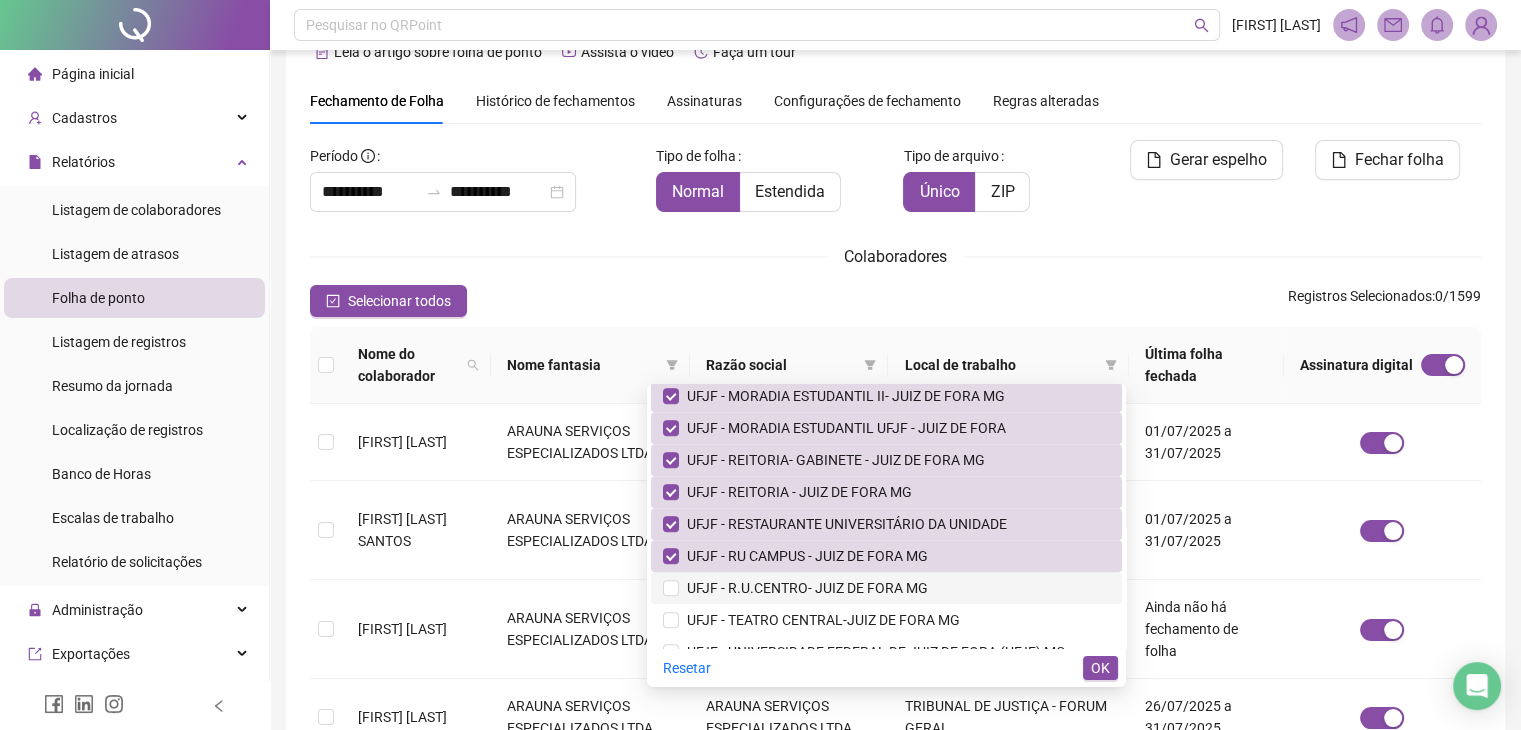 click on "UFJF - R.U.CENTRO- JUIZ DE FORA MG" at bounding box center (803, 588) 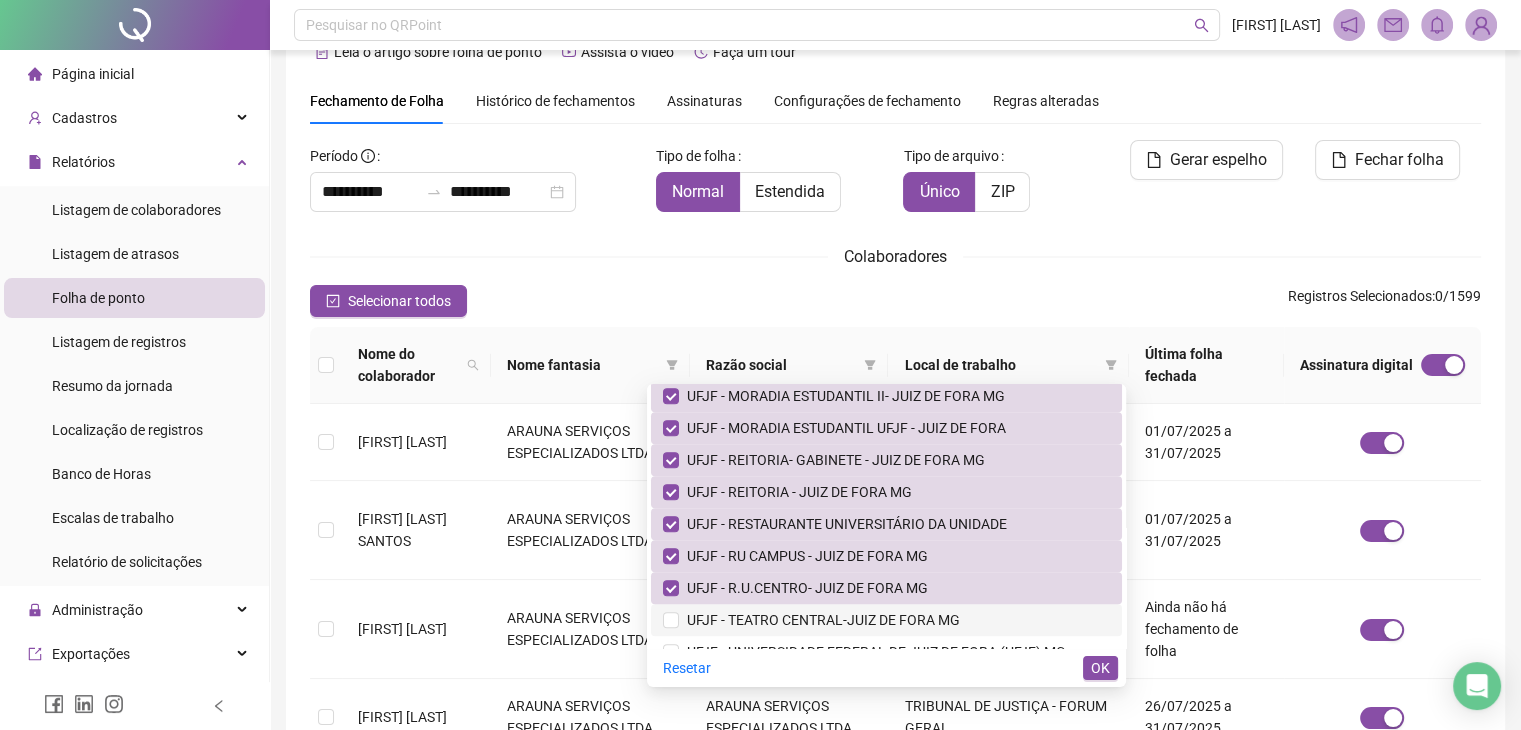 click on "UFJF - TEATRO CENTRAL-JUIZ DE FORA MG" at bounding box center (819, 620) 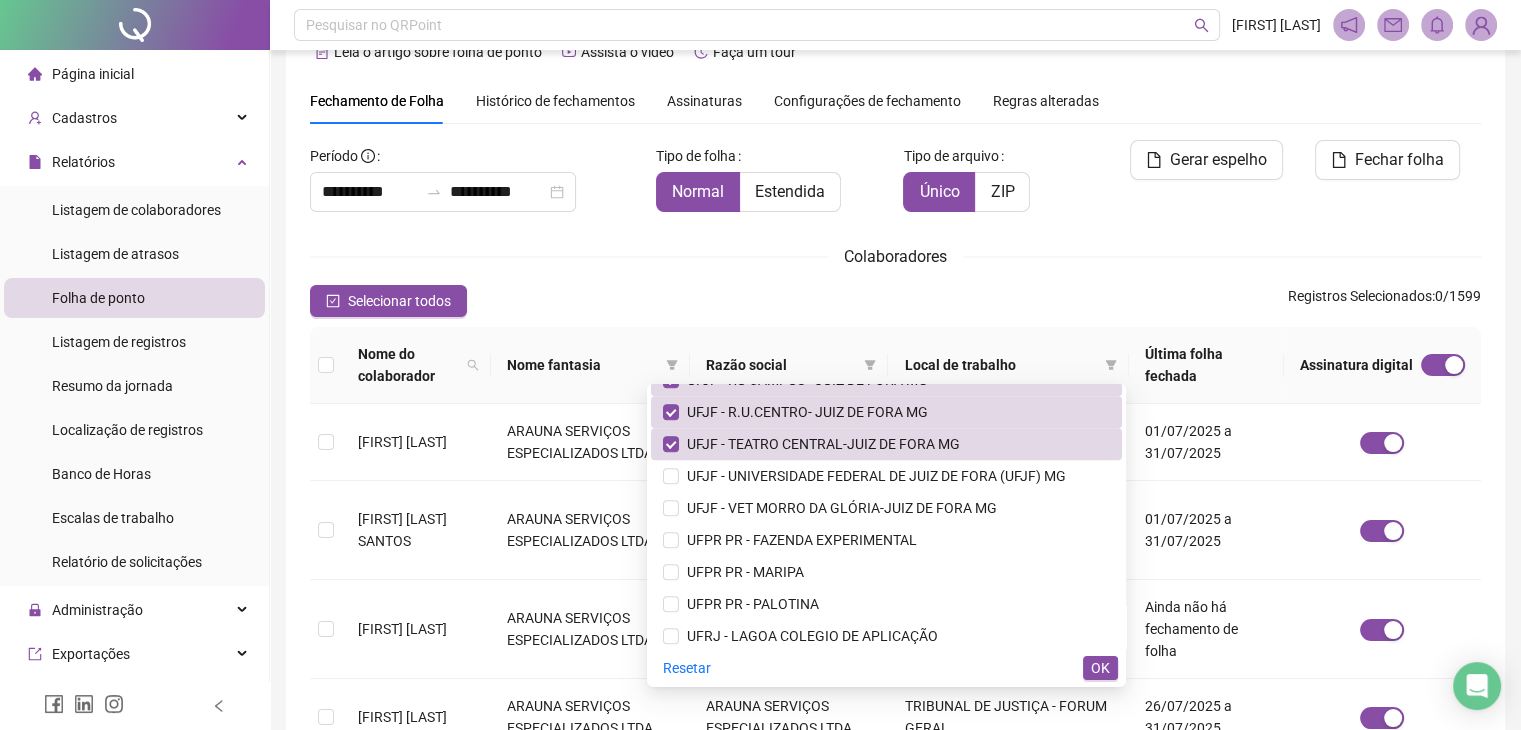 scroll, scrollTop: 9200, scrollLeft: 0, axis: vertical 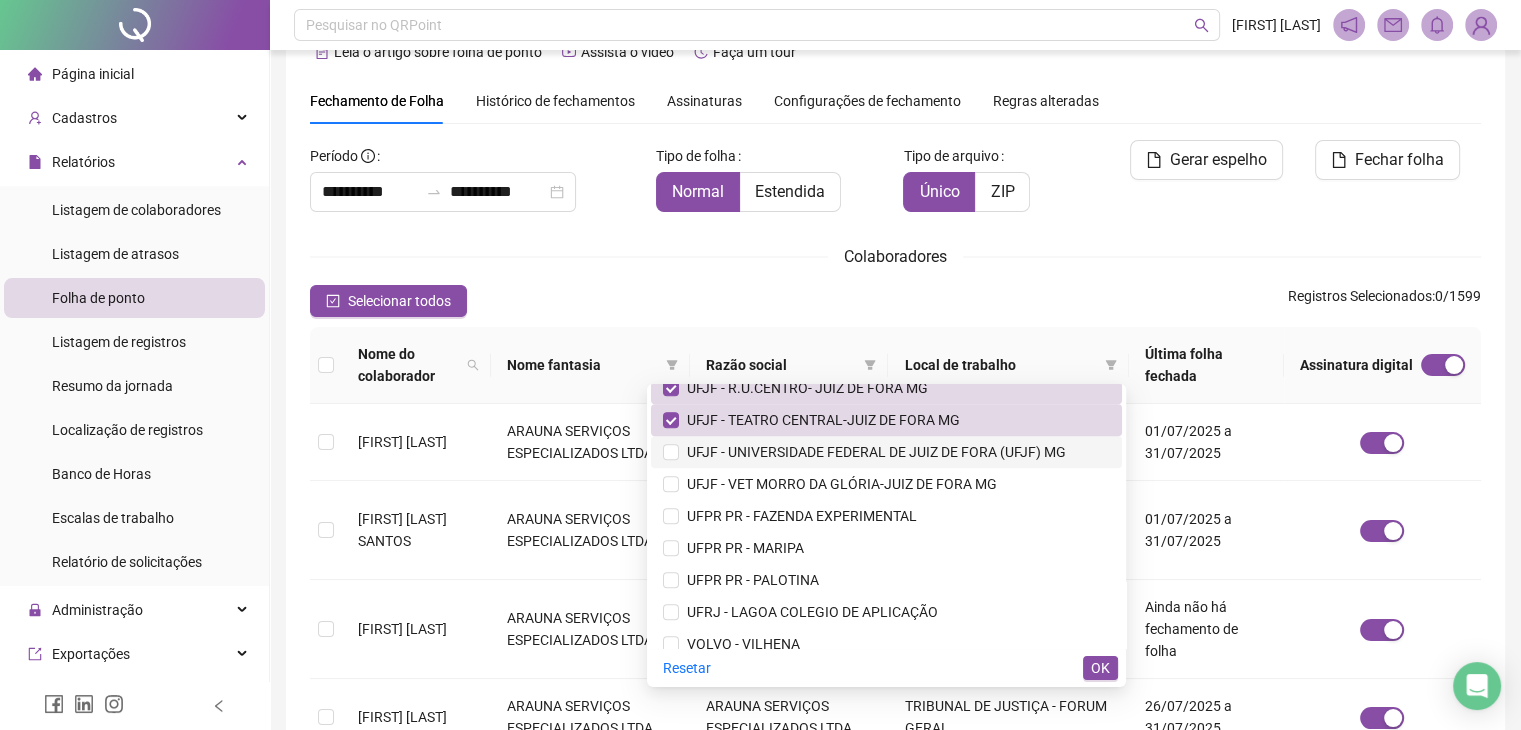 click on "UFJF - UNIVERSIDADE FEDERAL DE JUIZ DE FORA (UFJF) MG" at bounding box center [872, 452] 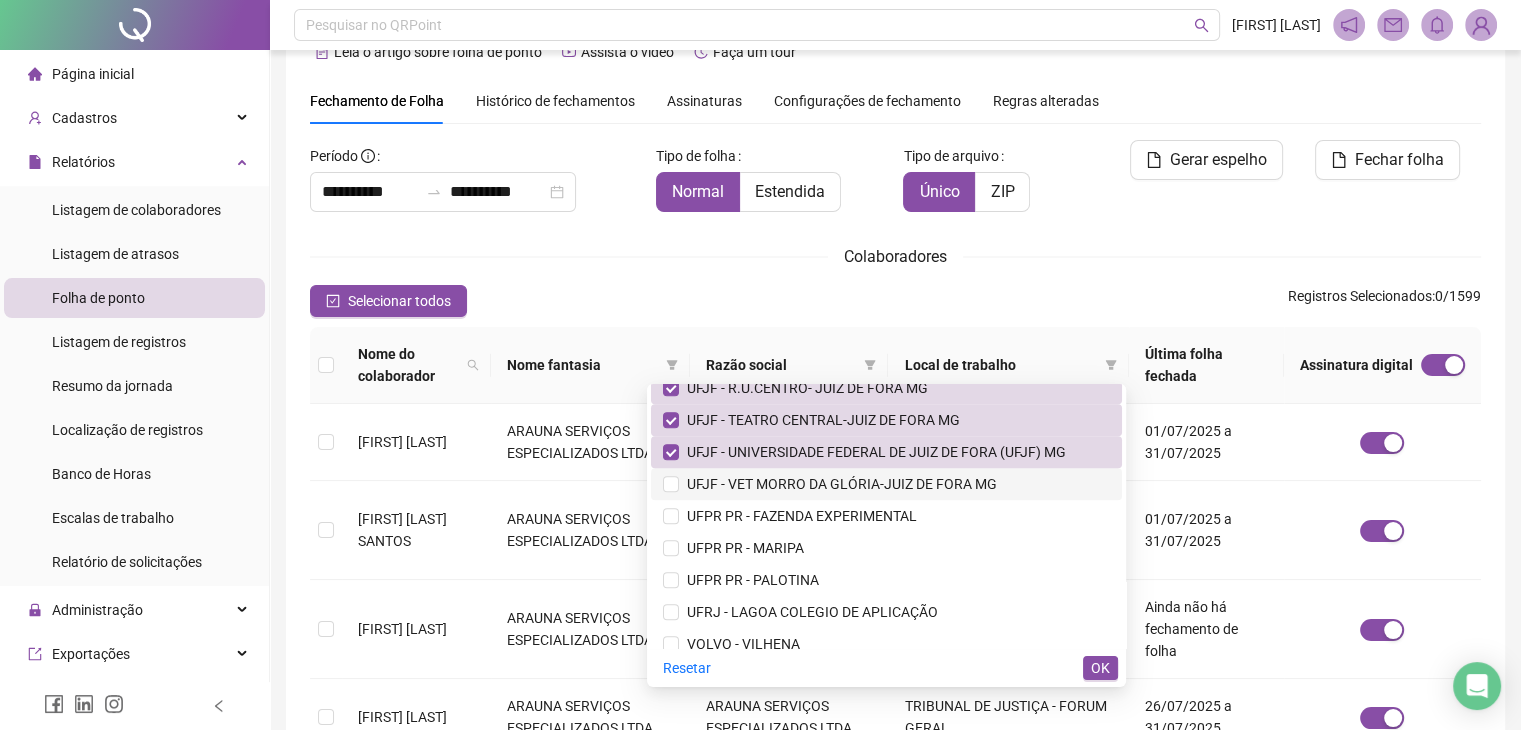 click on "UFJF - VET MORRO DA GLÓRIA-JUIZ DE FORA MG" at bounding box center (886, 484) 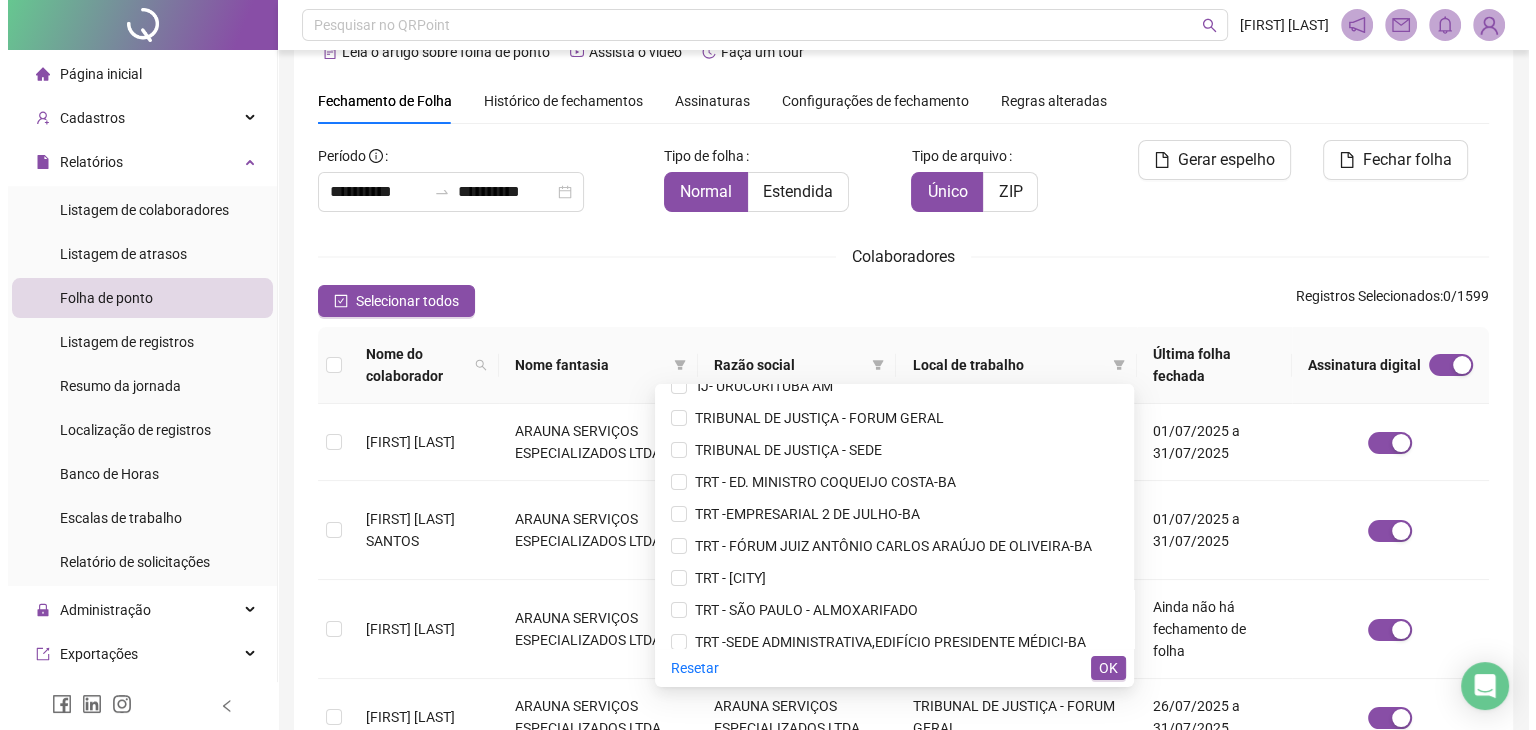 scroll, scrollTop: 7920, scrollLeft: 0, axis: vertical 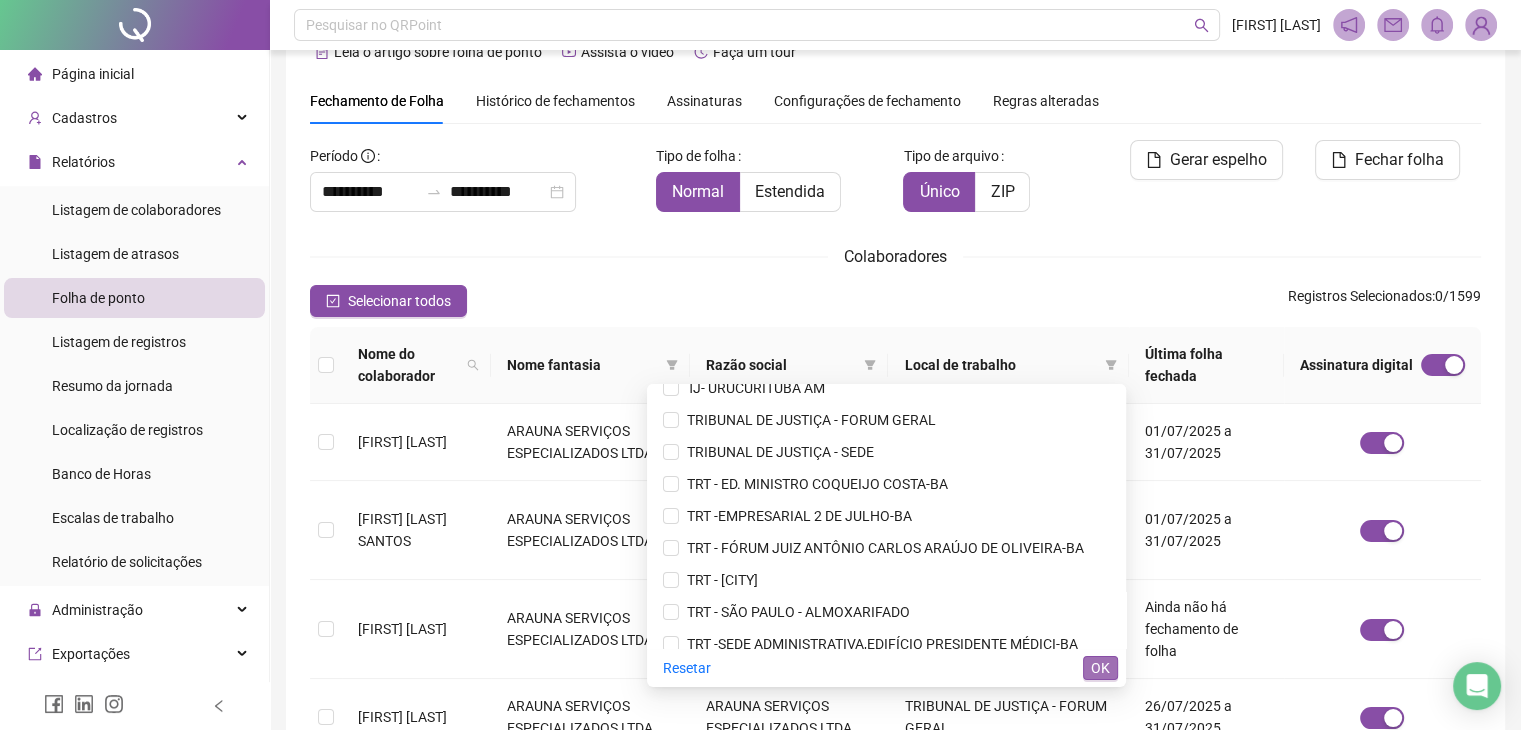click on "OK" at bounding box center [1100, 668] 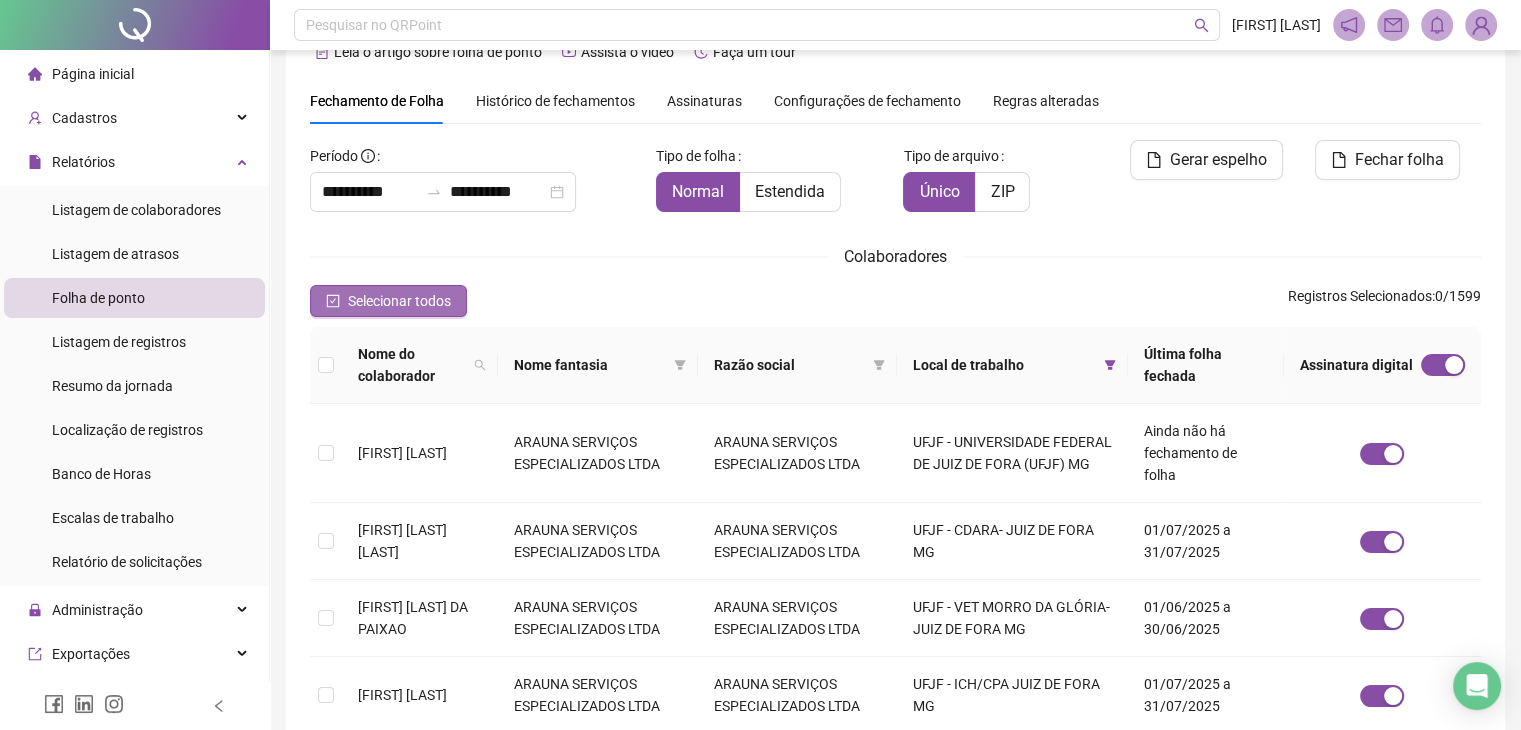 click on "Selecionar todos" at bounding box center (399, 301) 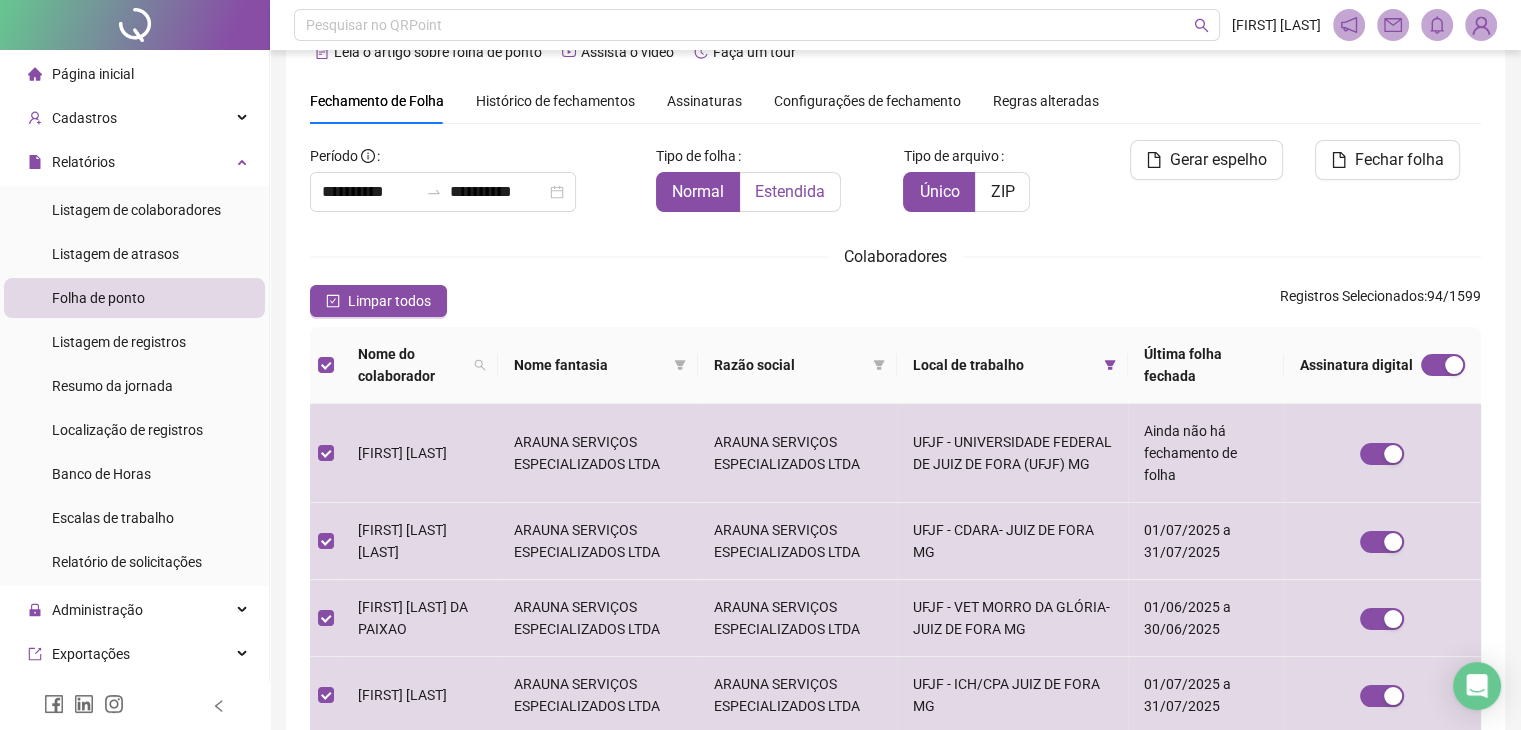 click on "Estendida" at bounding box center (790, 191) 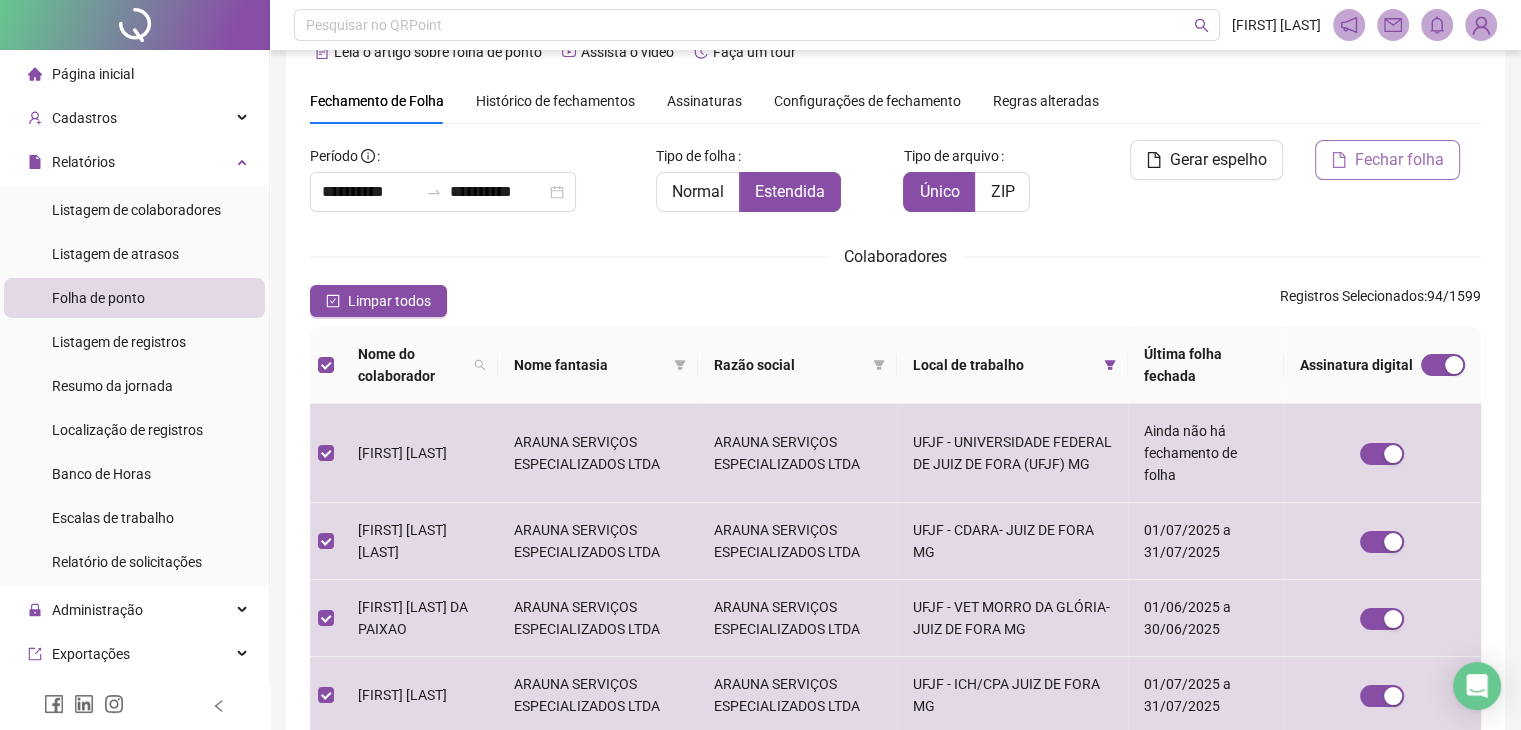 click on "Fechar folha" at bounding box center (1399, 160) 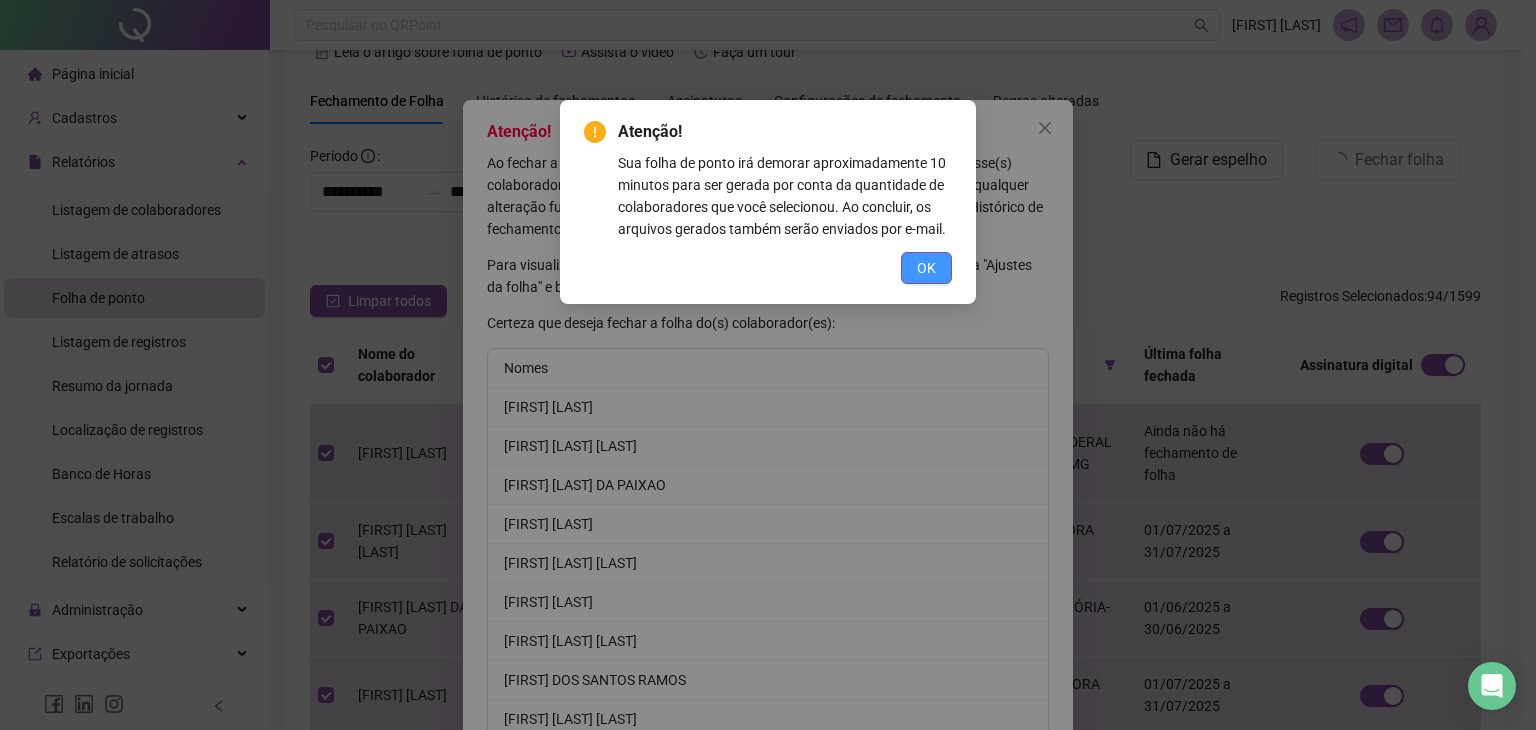 click on "OK" at bounding box center (926, 268) 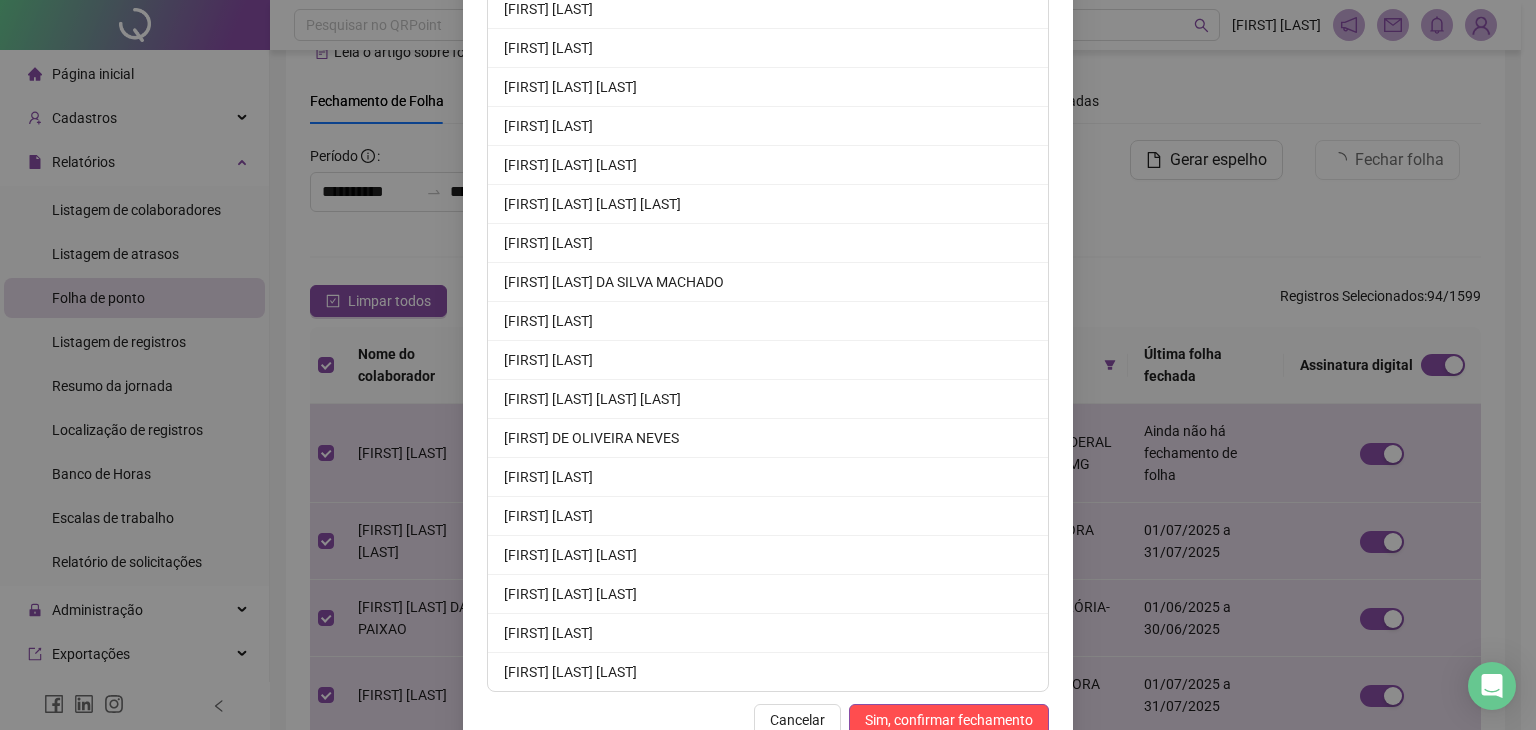 scroll, scrollTop: 3393, scrollLeft: 0, axis: vertical 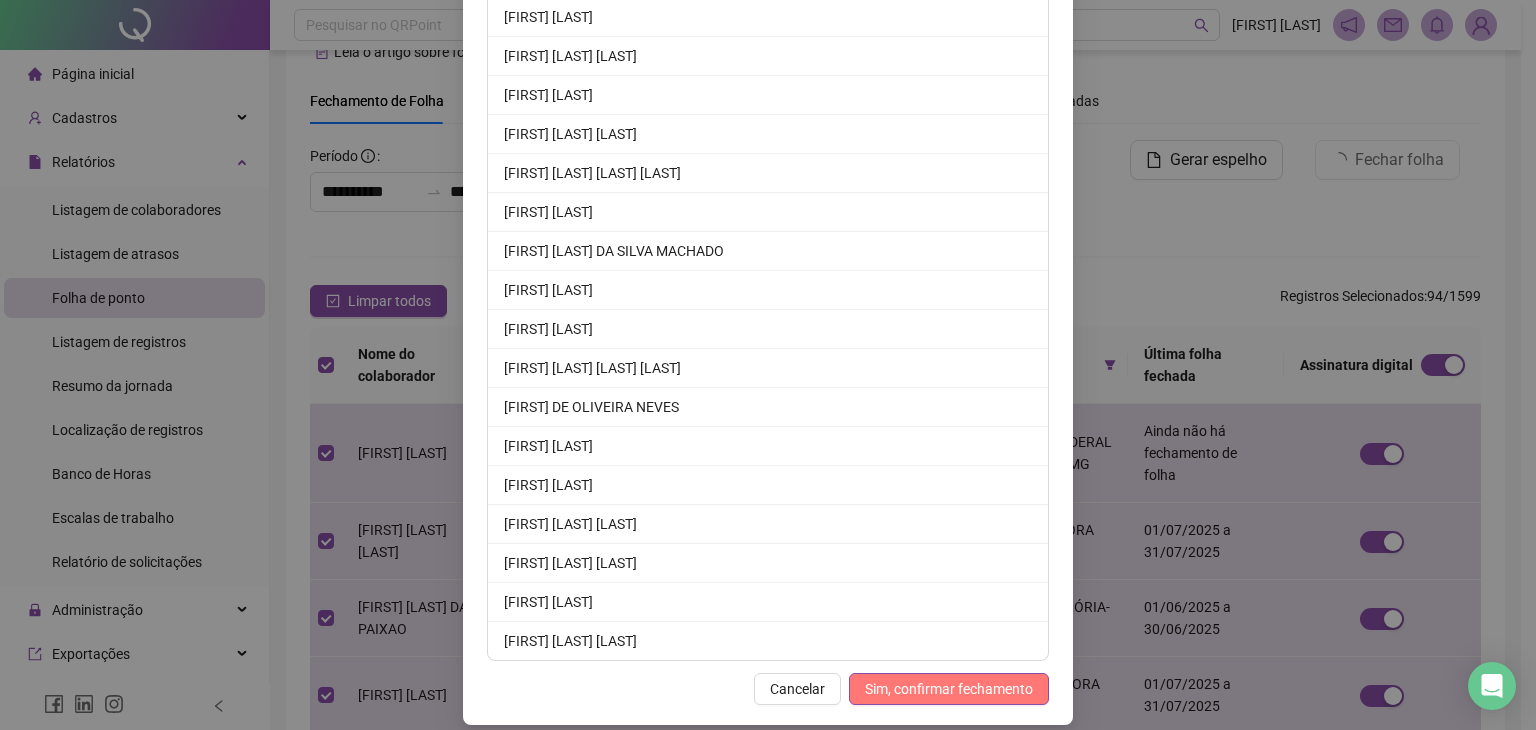 click on "Sim, confirmar fechamento" at bounding box center [949, 689] 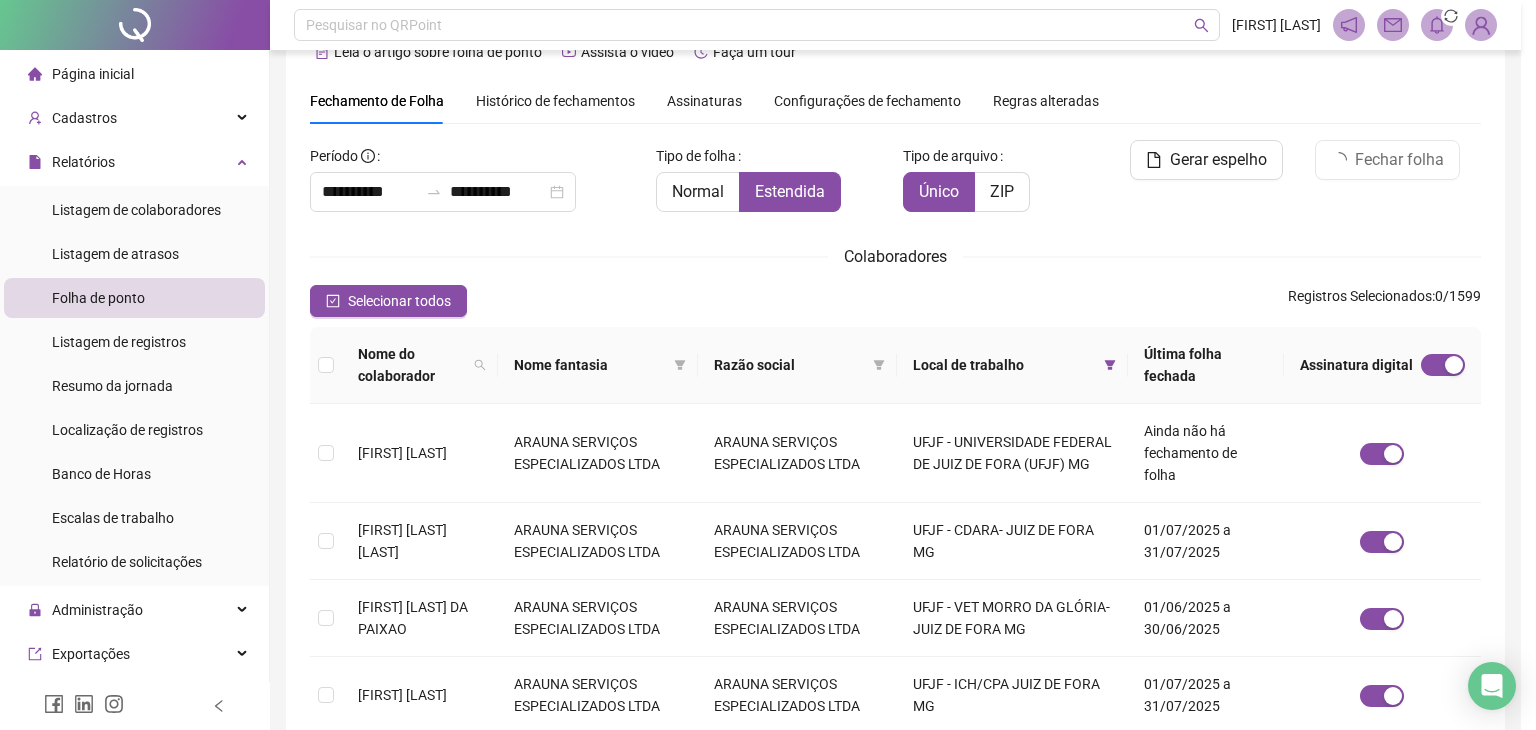 scroll, scrollTop: 3294, scrollLeft: 0, axis: vertical 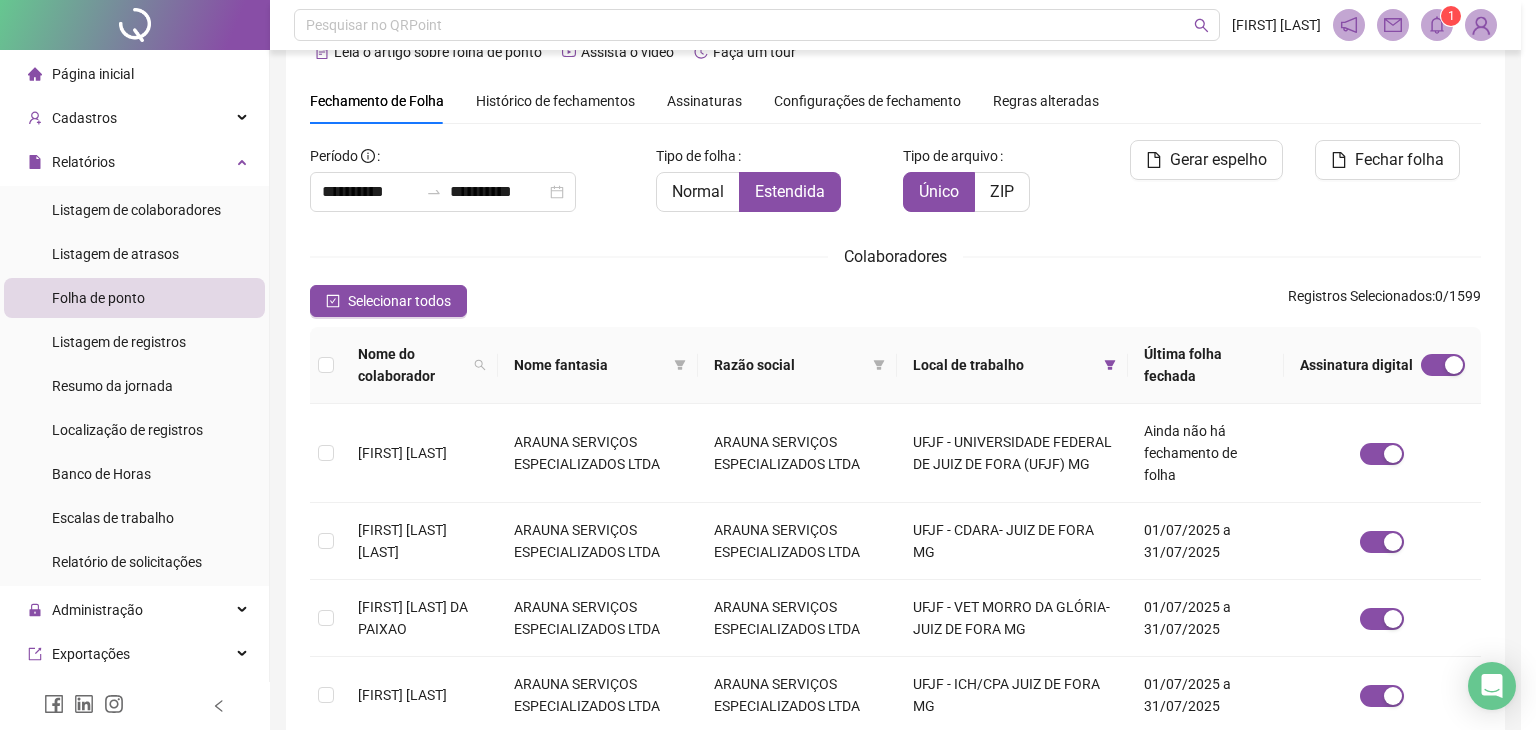 click on "Histórico de fechamentos" at bounding box center [555, 101] 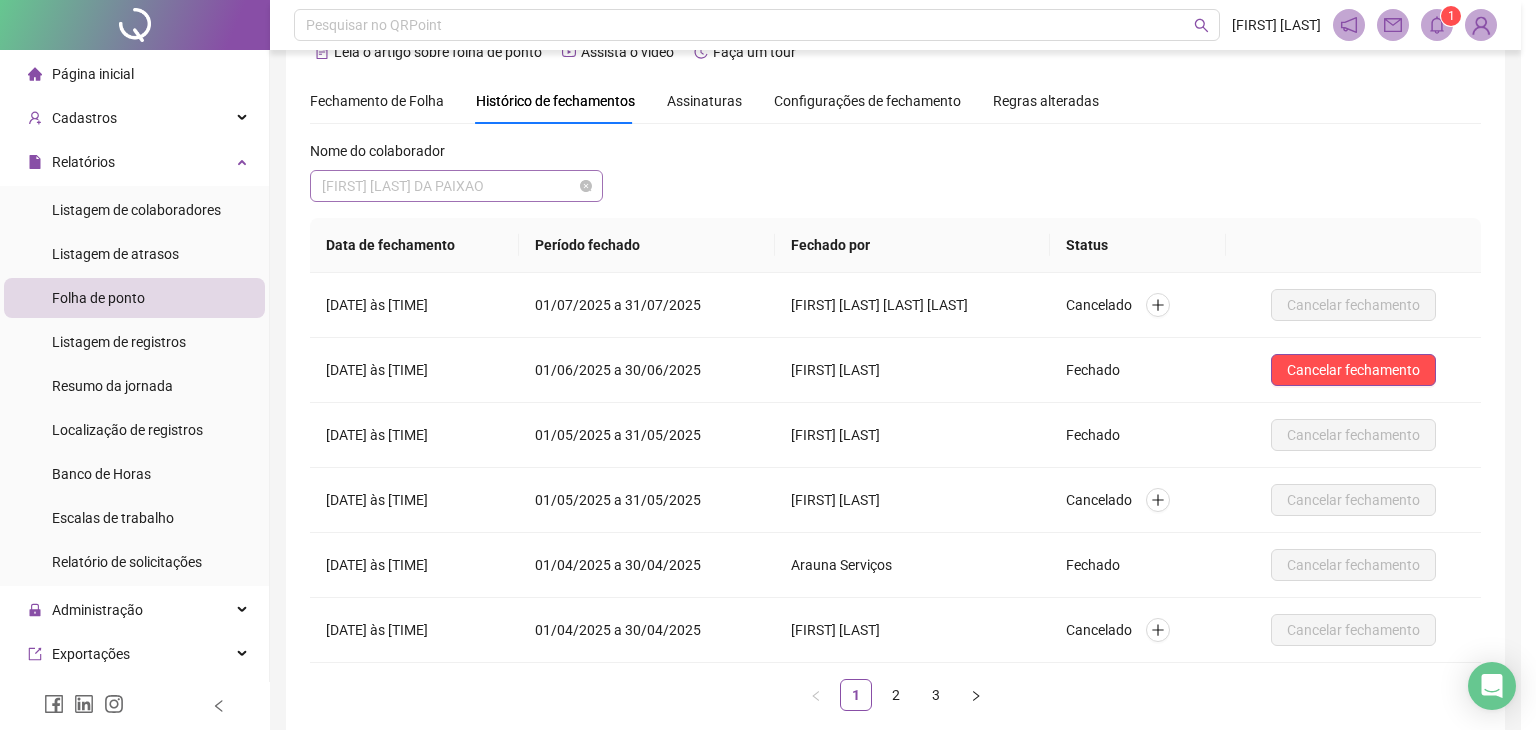 click on "[FIRST] [LAST] DA PAIXAO" at bounding box center (456, 186) 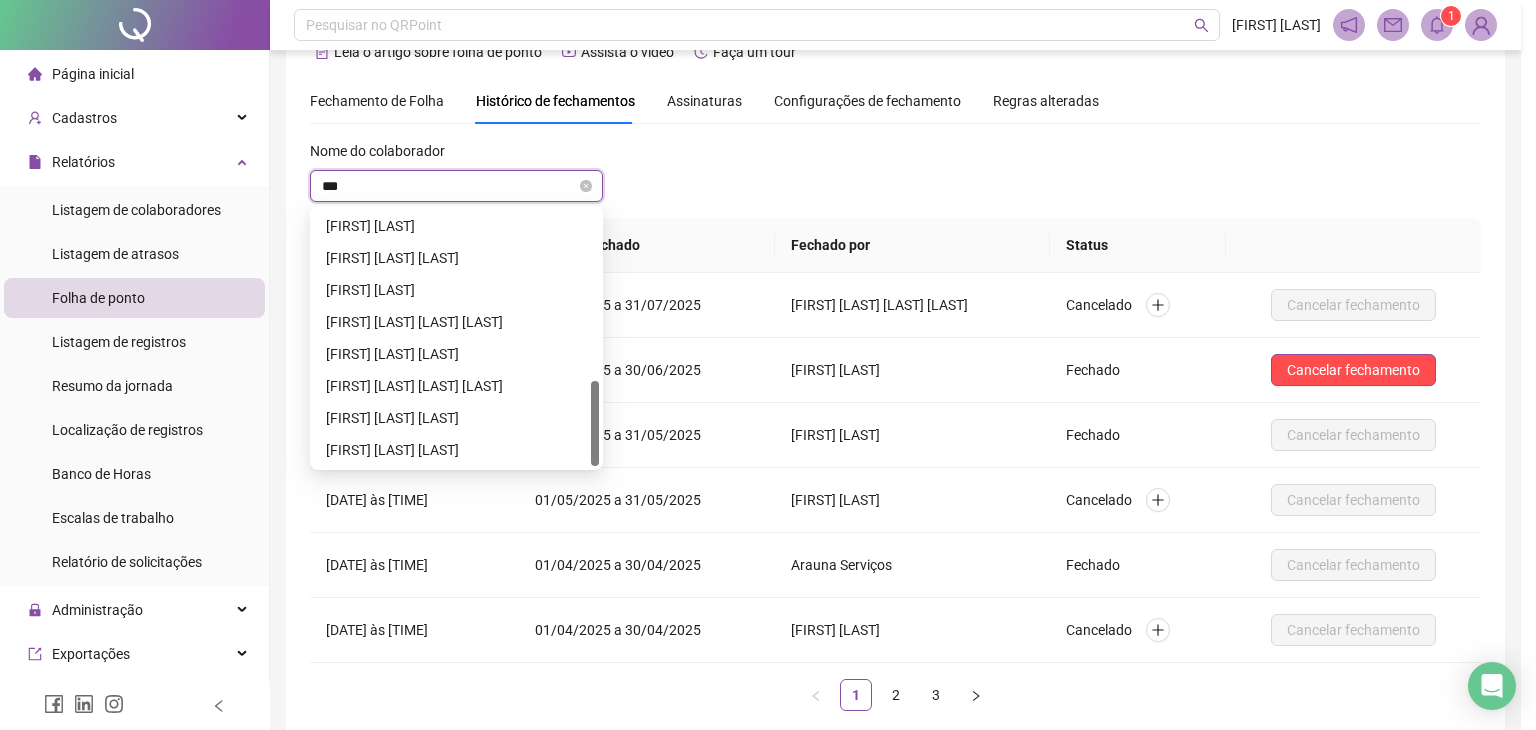 scroll, scrollTop: 512, scrollLeft: 0, axis: vertical 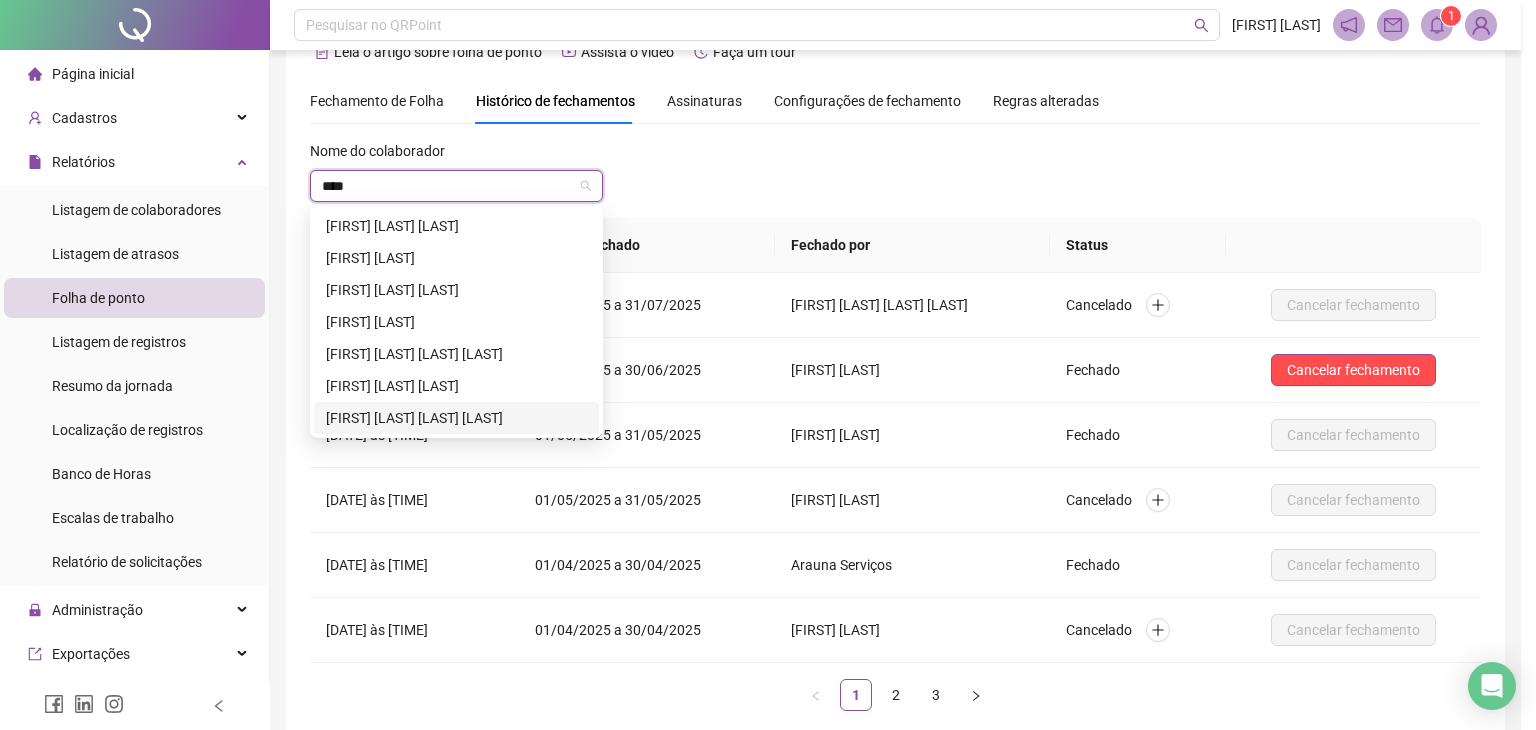 click on "[FIRST] [LAST] [LAST] [LAST]" at bounding box center (456, 418) 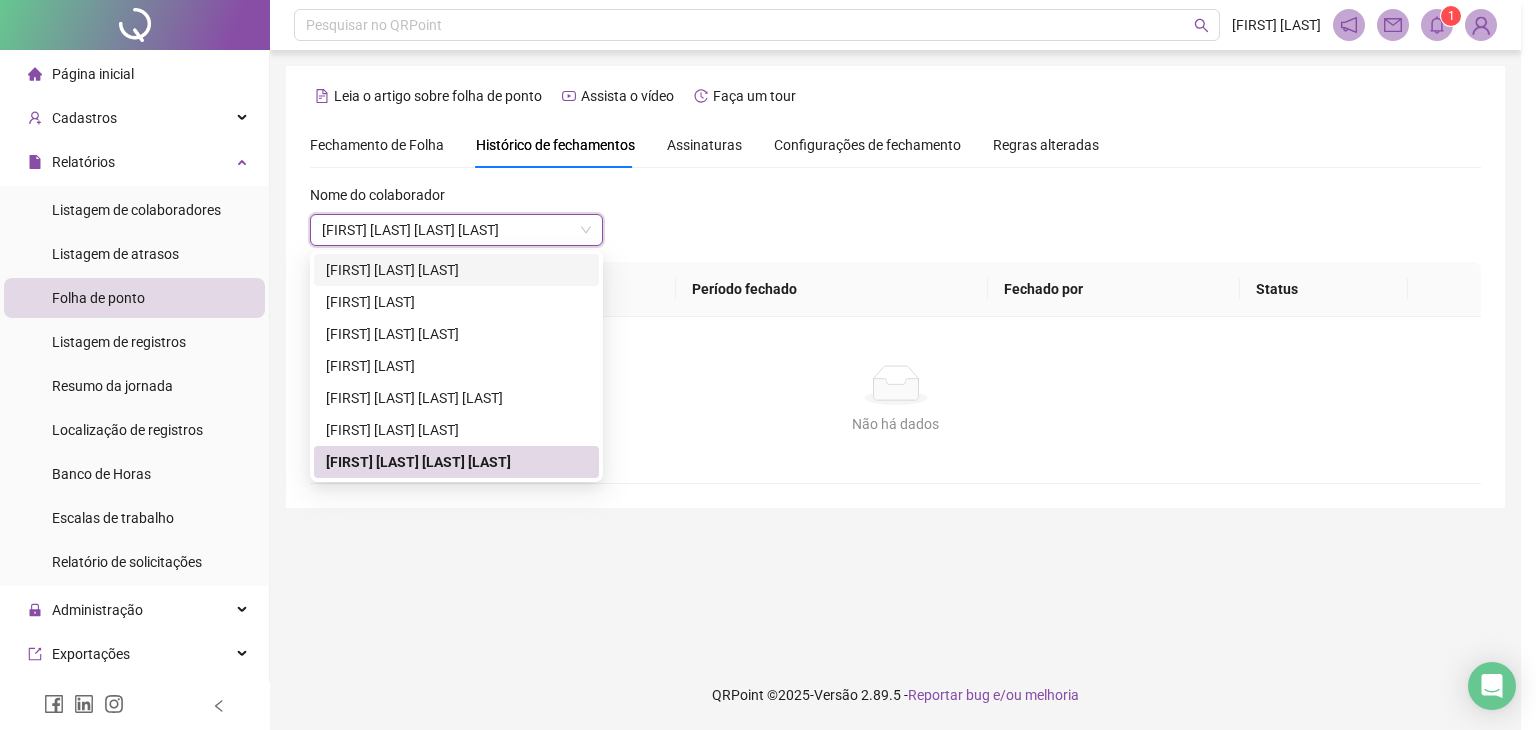 scroll, scrollTop: 0, scrollLeft: 0, axis: both 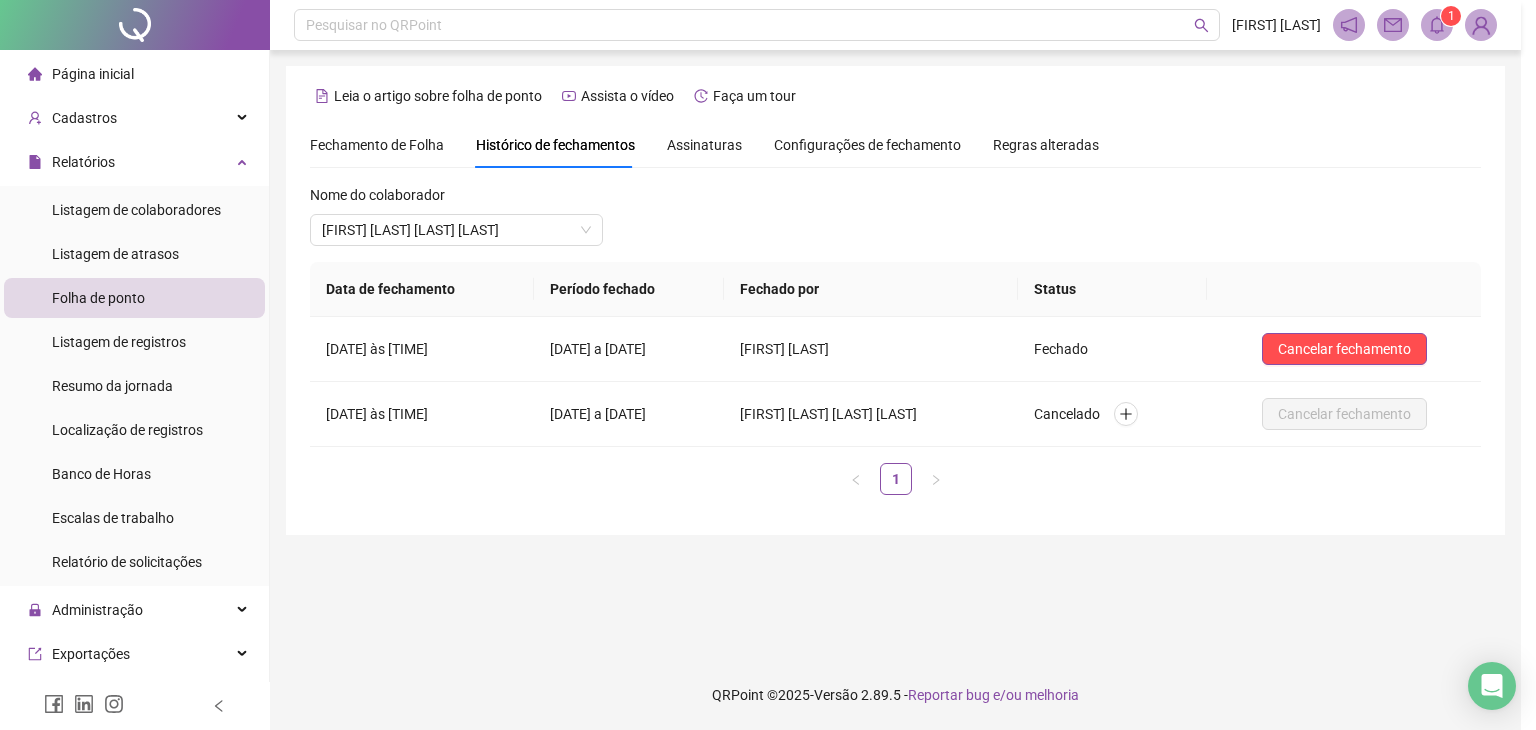 click on "Fechamento de Folha" at bounding box center [377, 145] 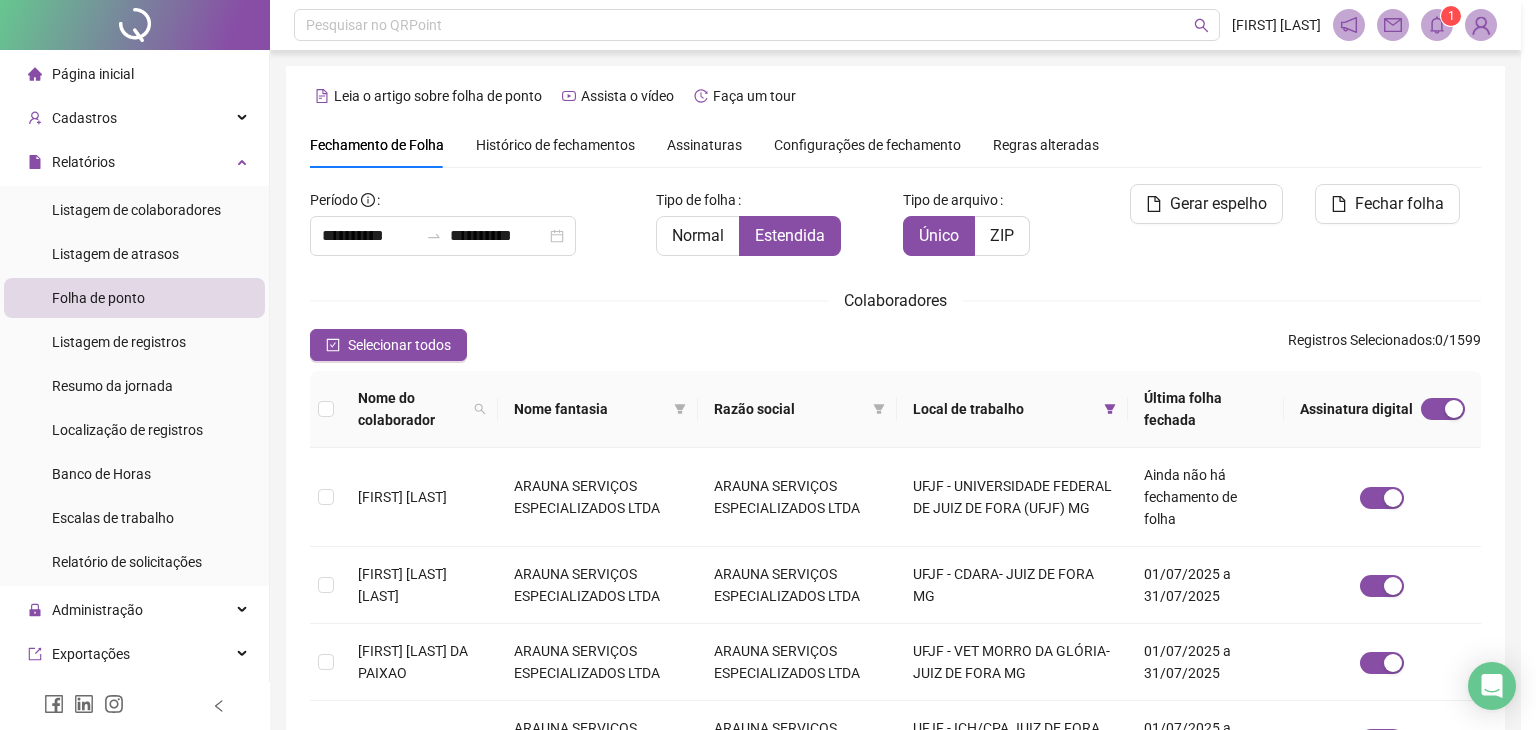 scroll, scrollTop: 44, scrollLeft: 0, axis: vertical 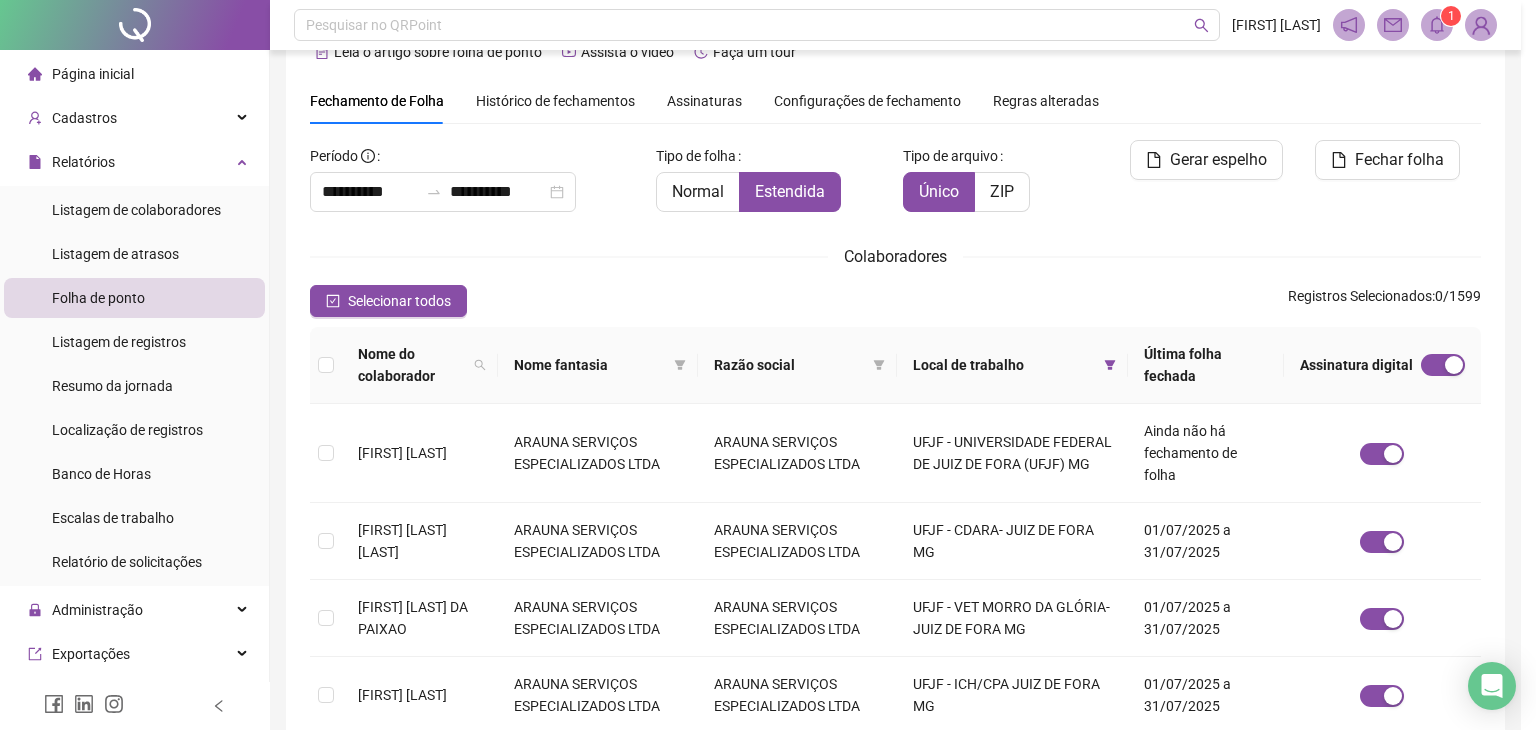type on "**********" 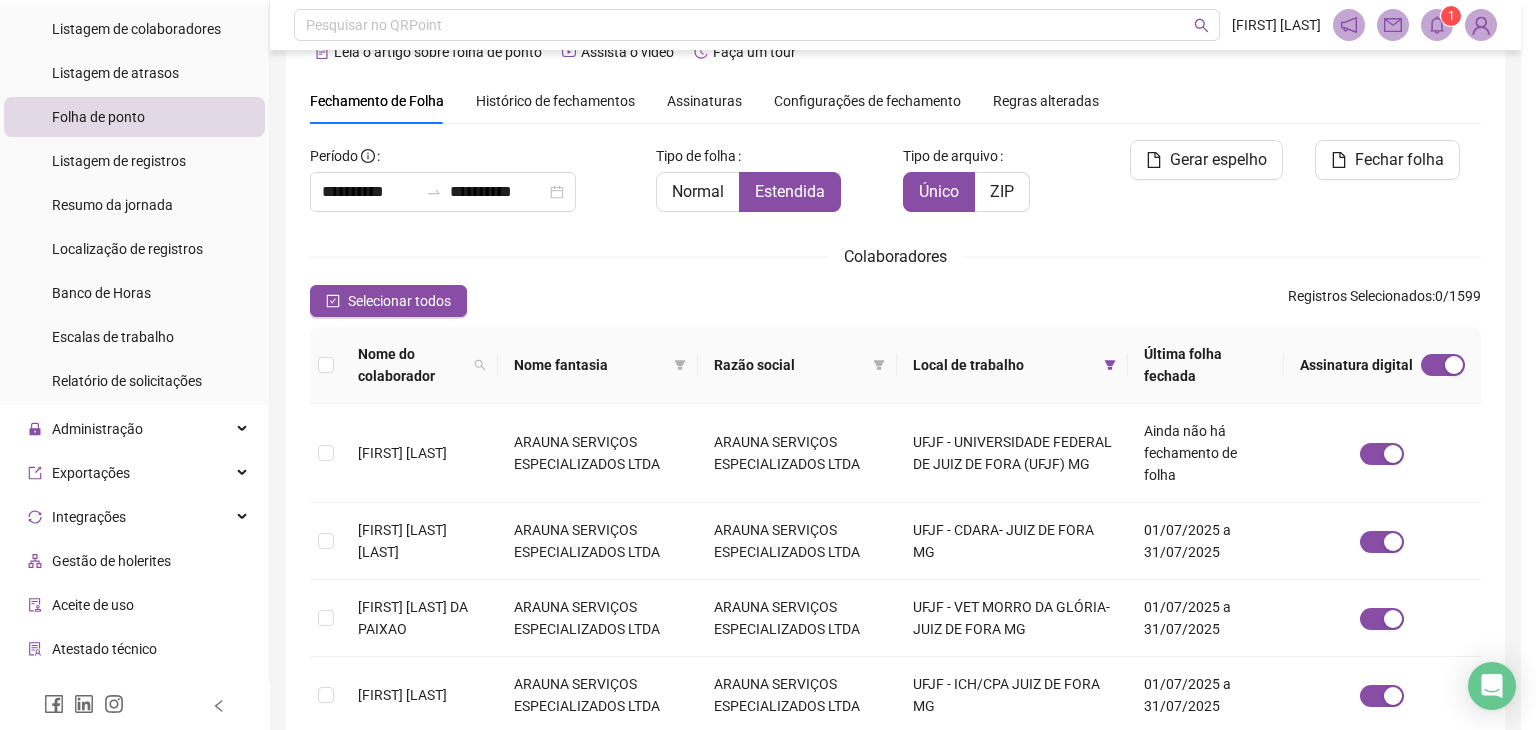 scroll, scrollTop: 200, scrollLeft: 0, axis: vertical 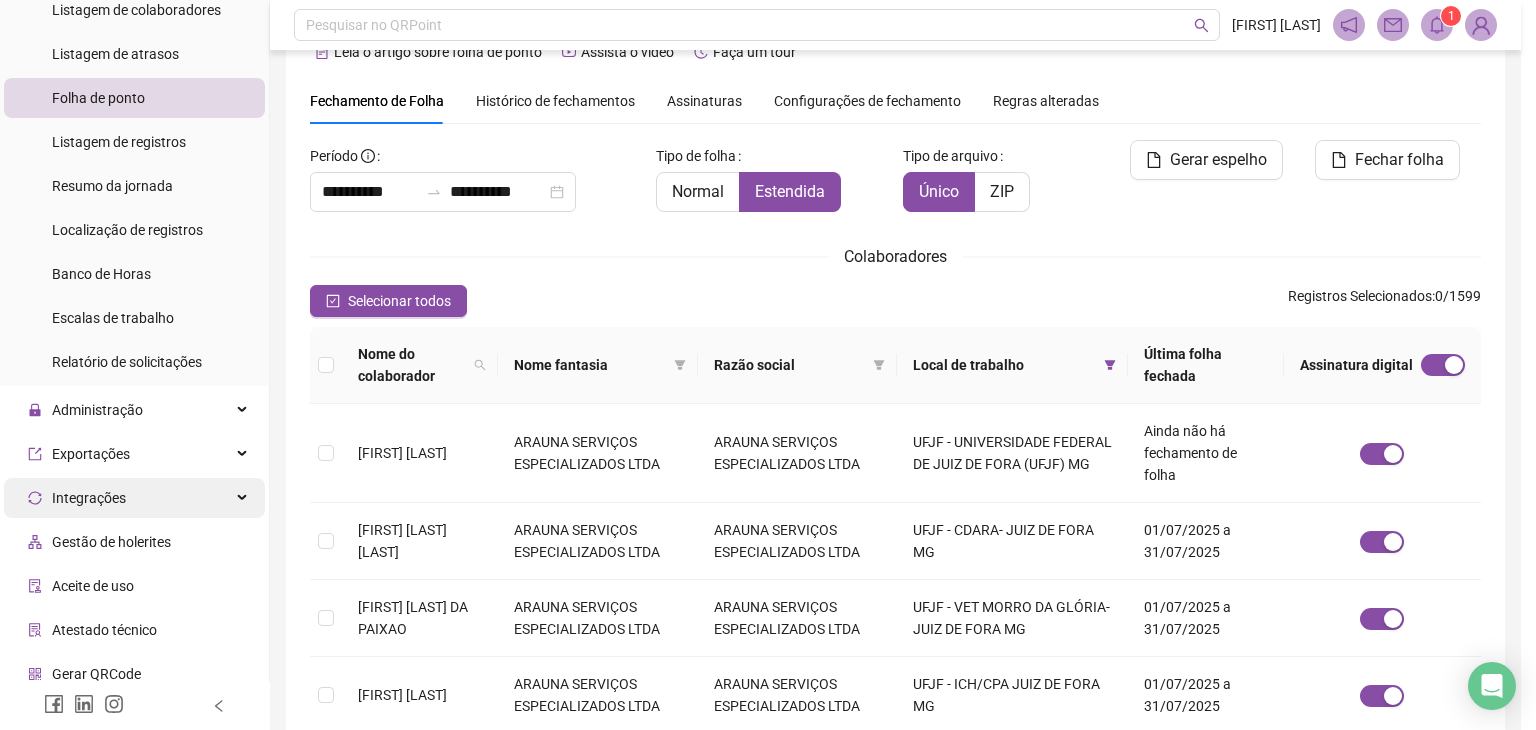 click on "Integrações" at bounding box center (134, 498) 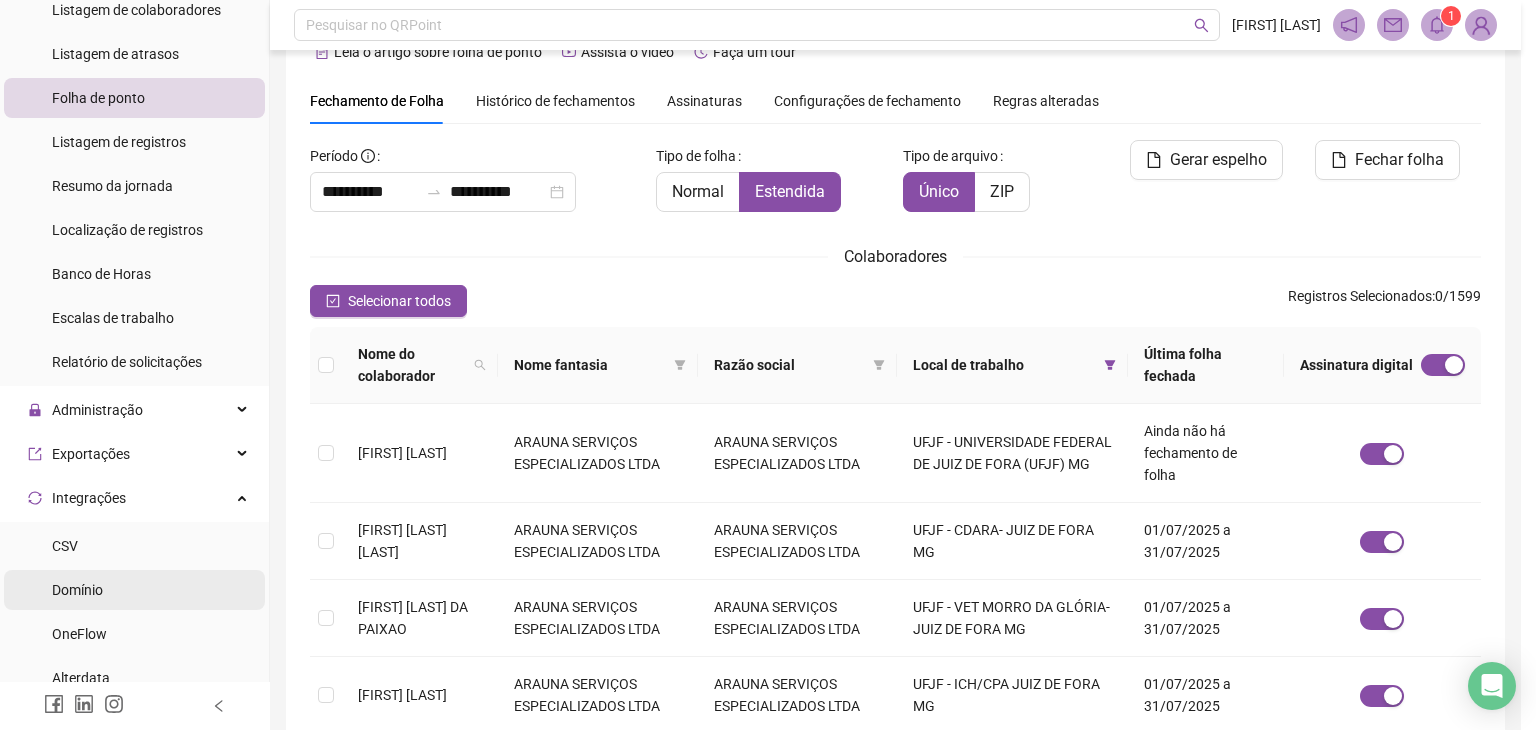 click on "Domínio" at bounding box center [77, 590] 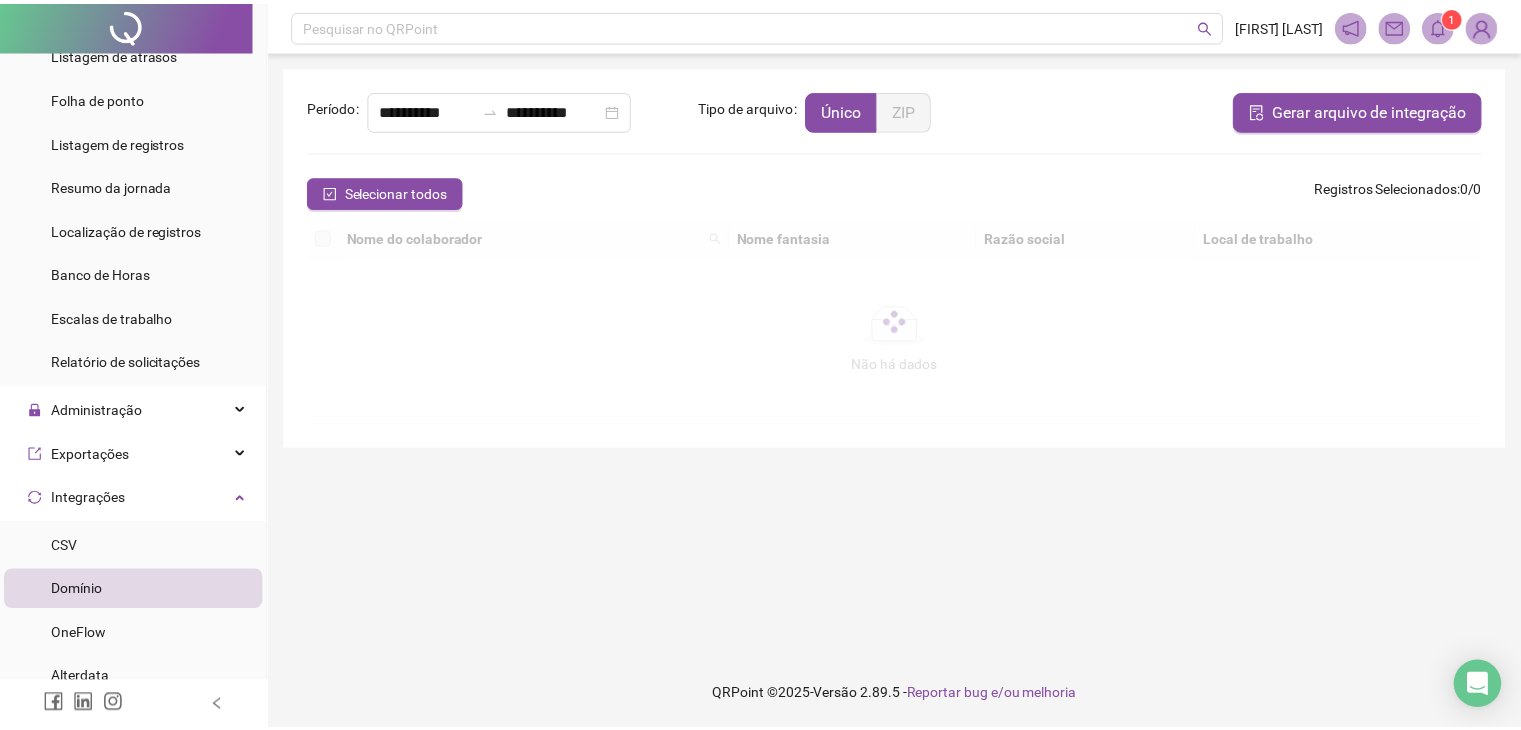 scroll, scrollTop: 0, scrollLeft: 0, axis: both 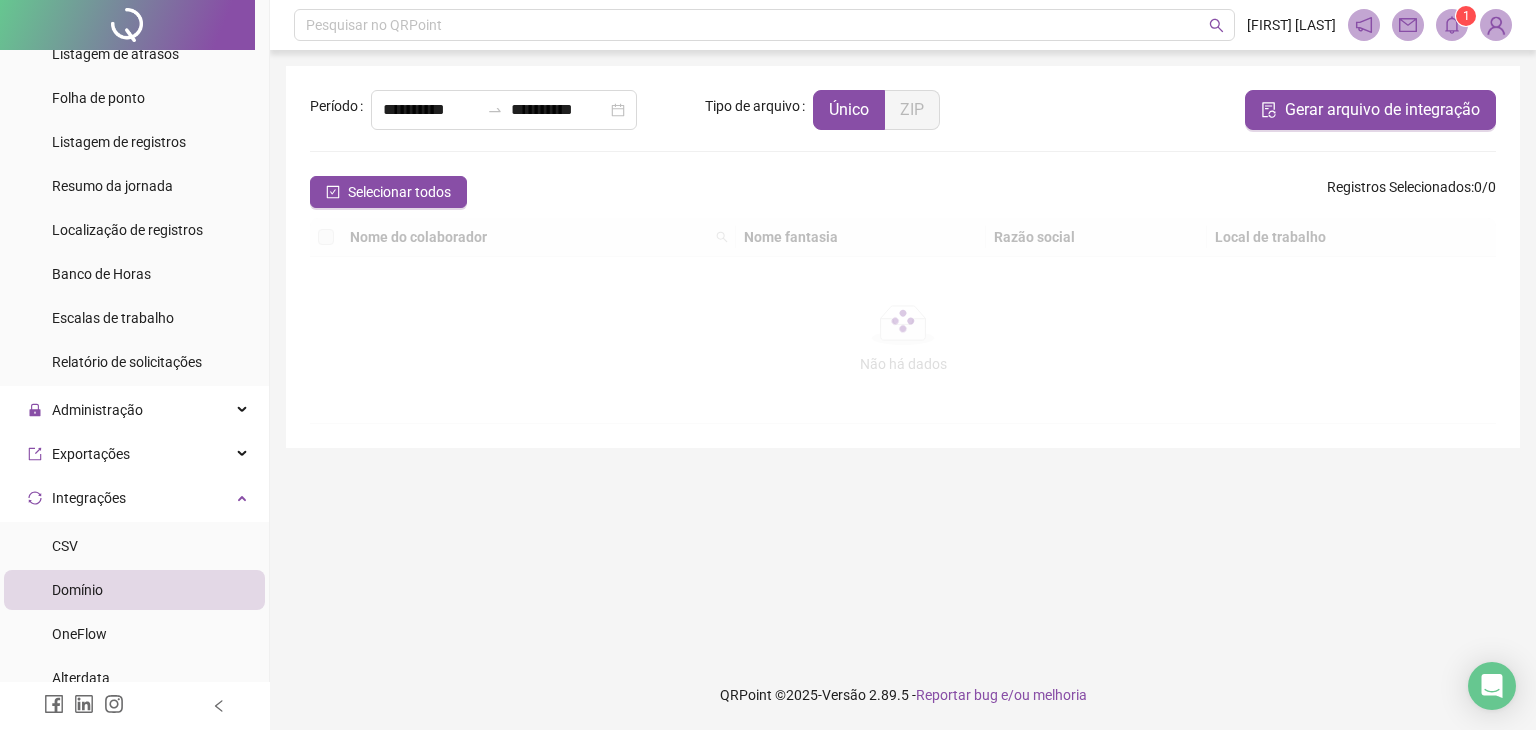 type on "**********" 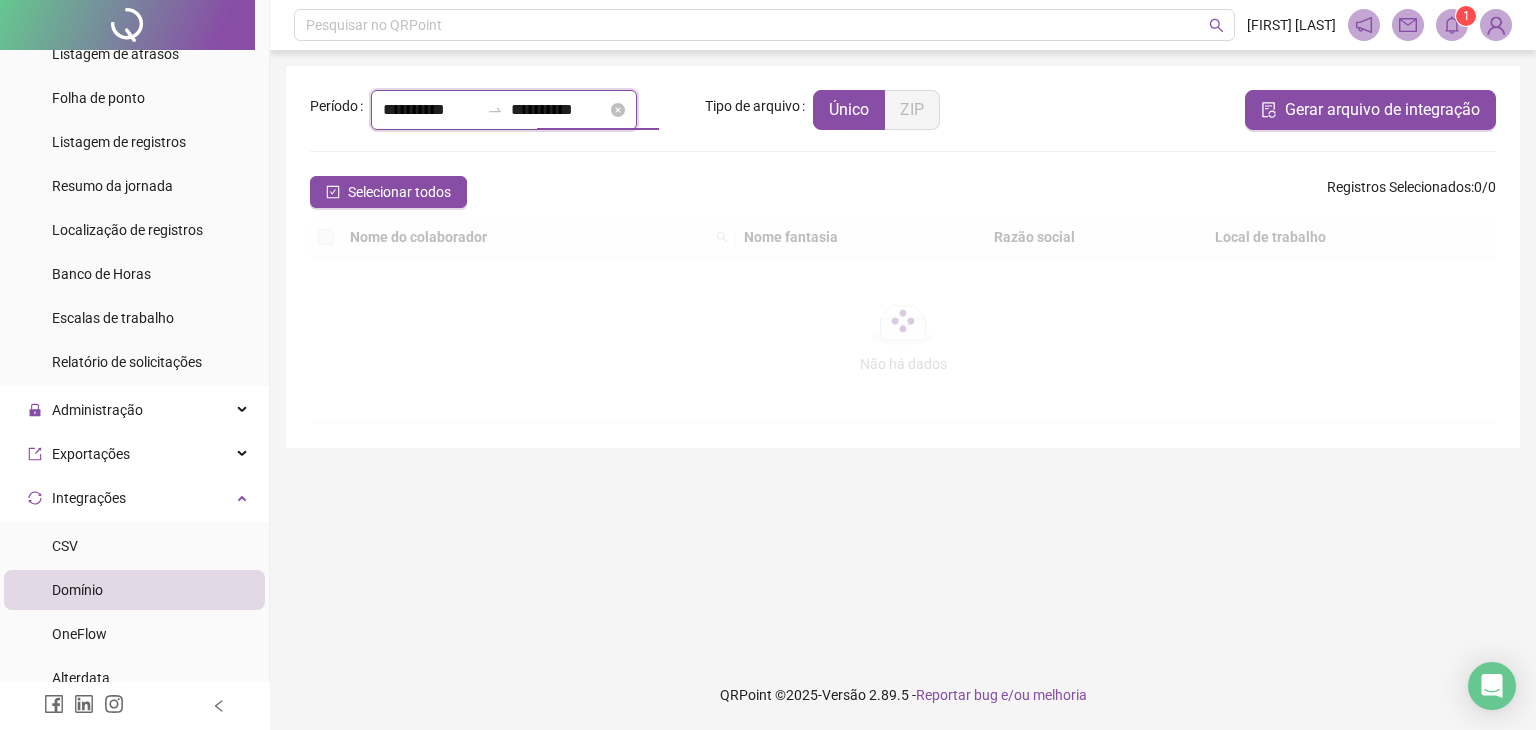 click on "**********" at bounding box center [559, 110] 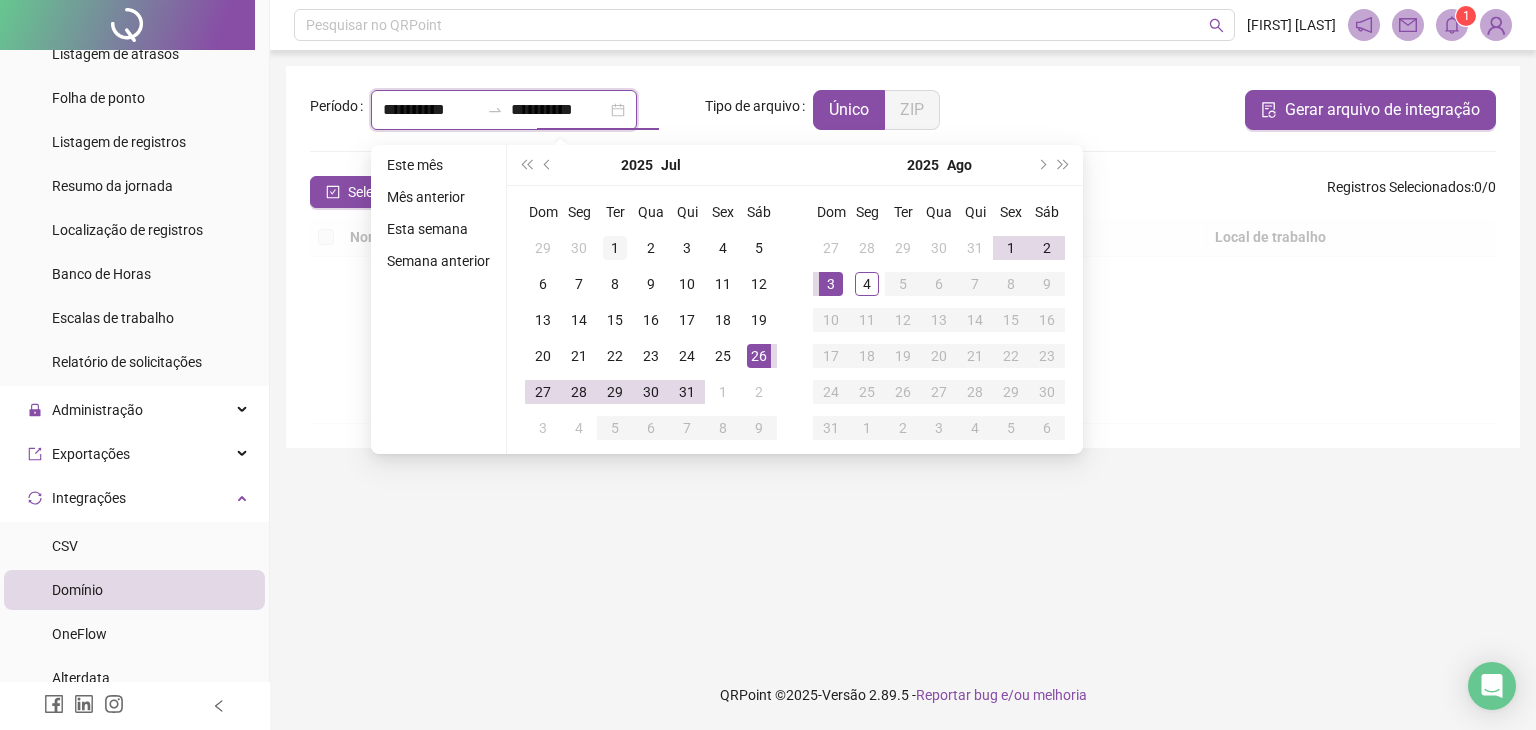 type on "**********" 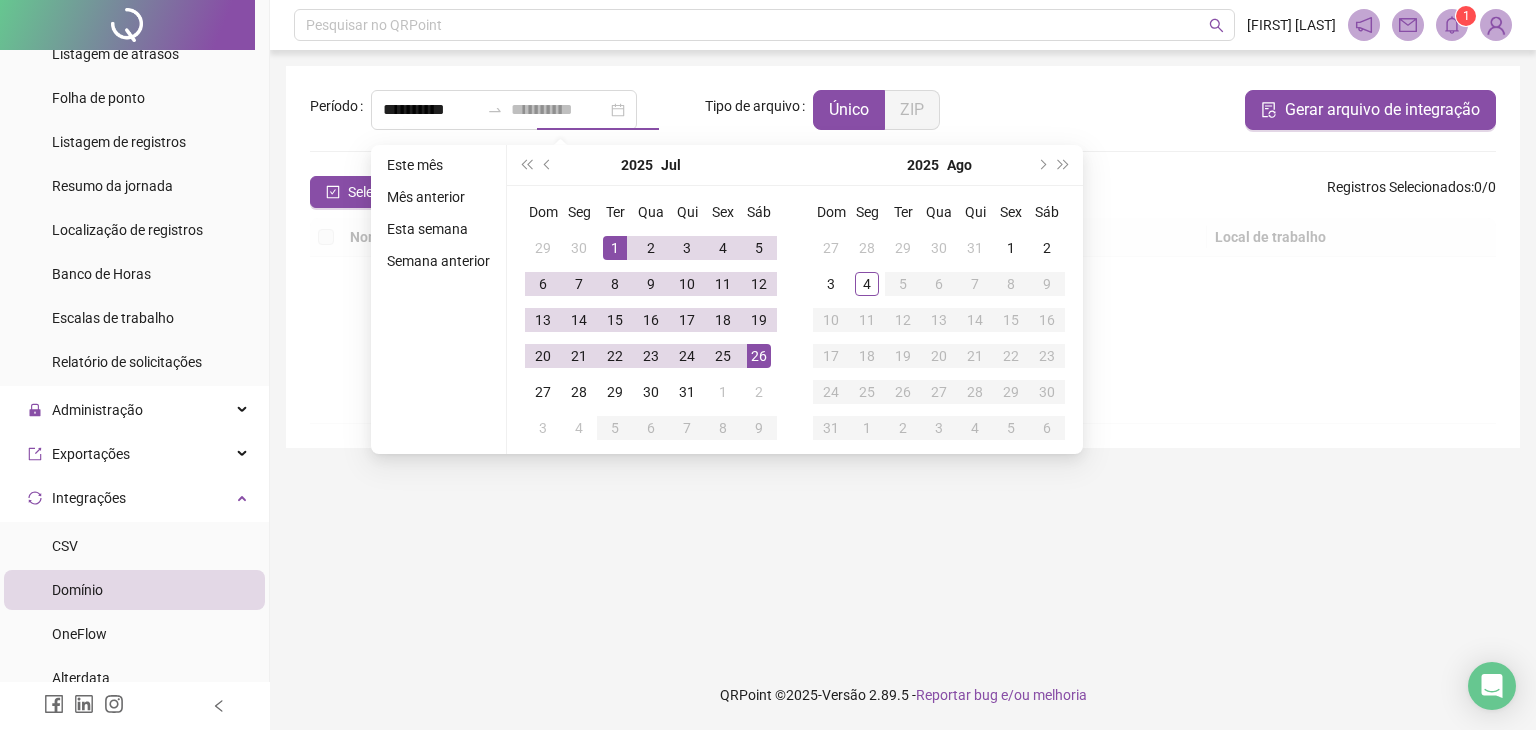 click on "1" at bounding box center (615, 248) 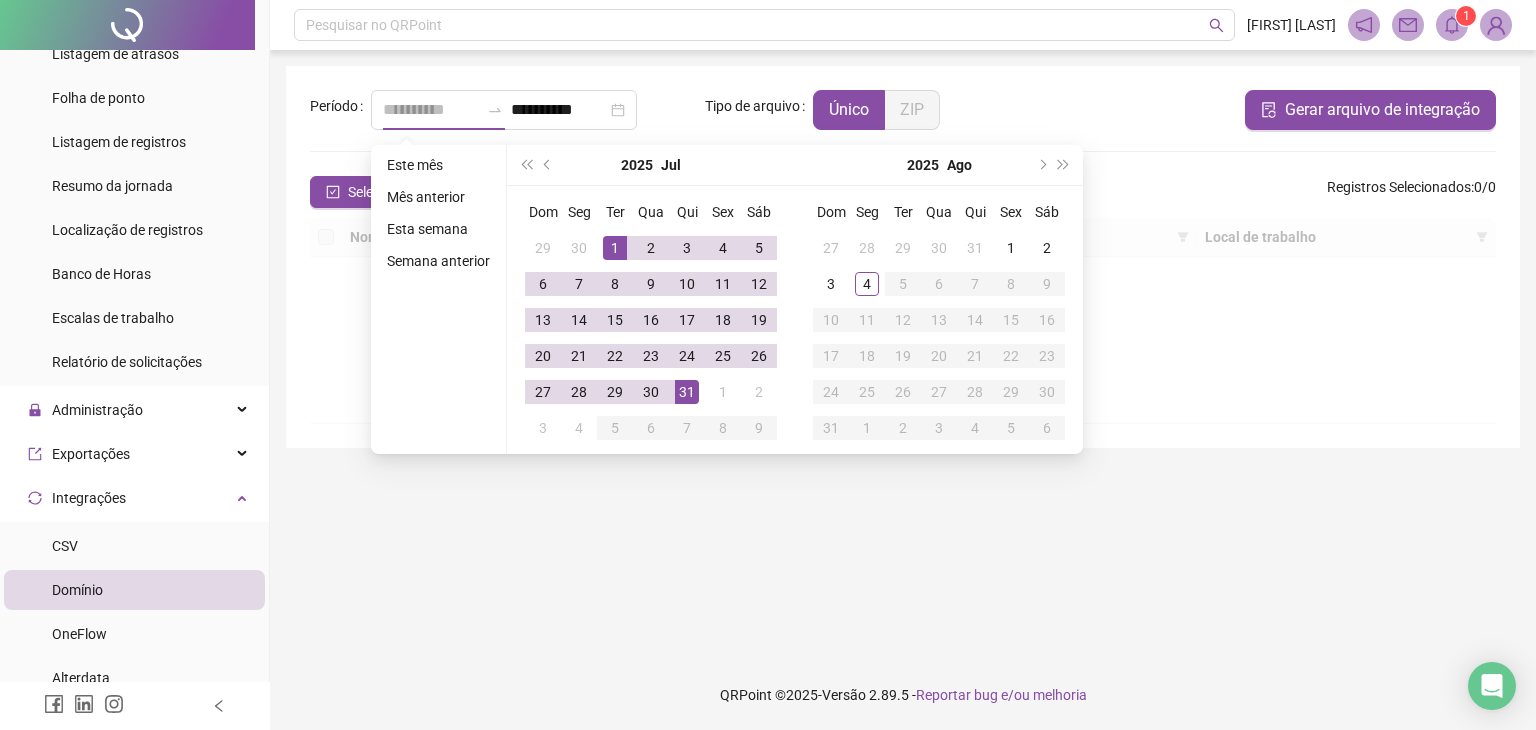 click on "31" at bounding box center (687, 392) 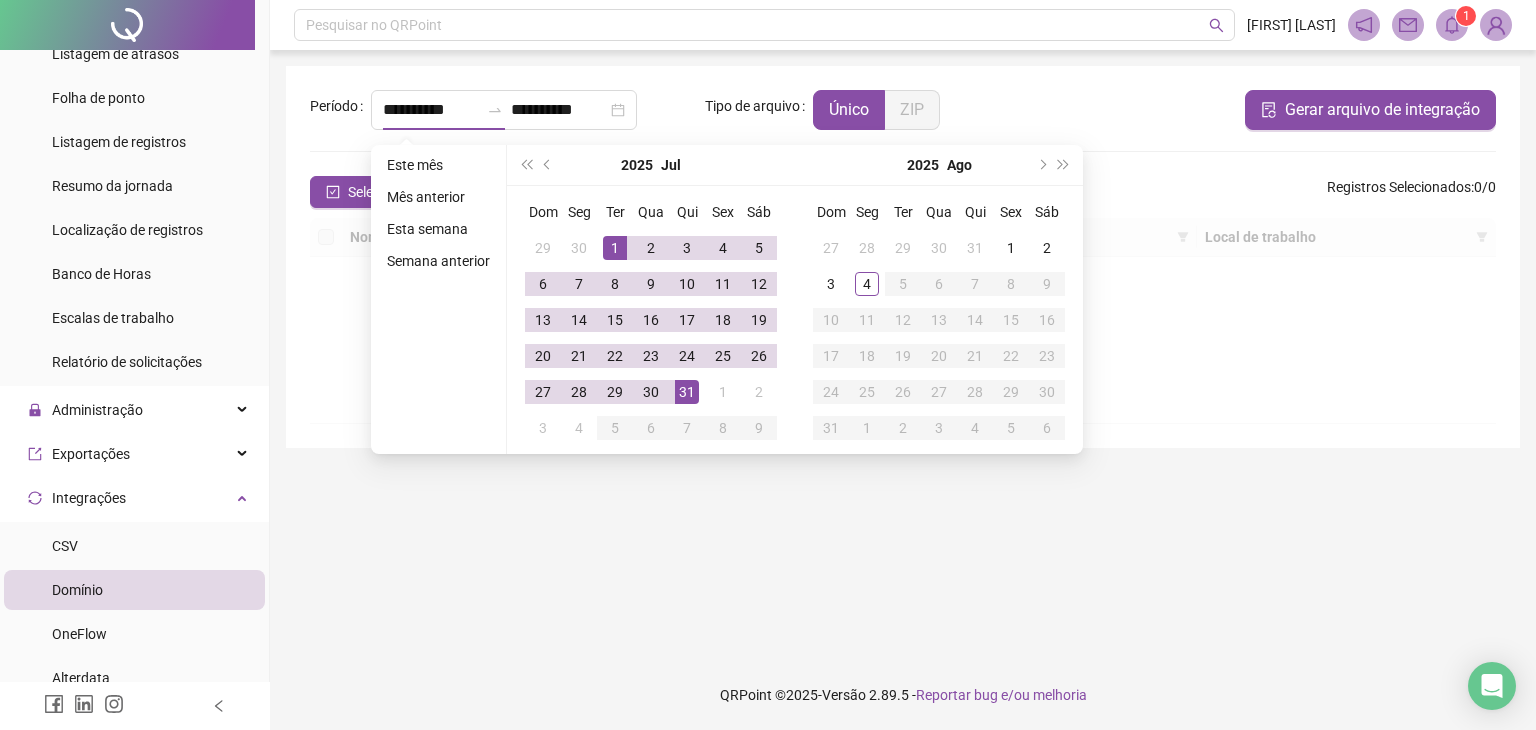 type on "**********" 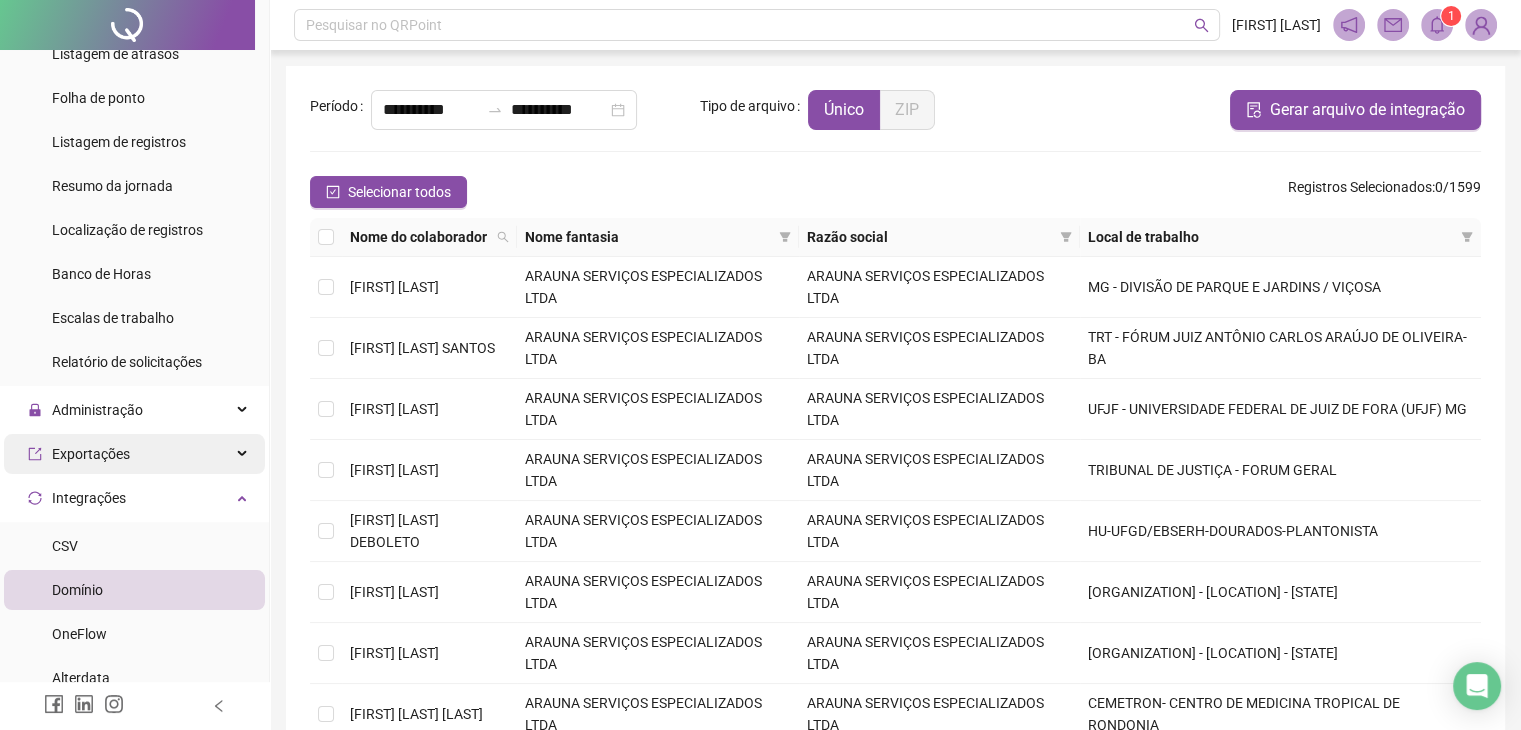 click on "Exportações" at bounding box center [134, 454] 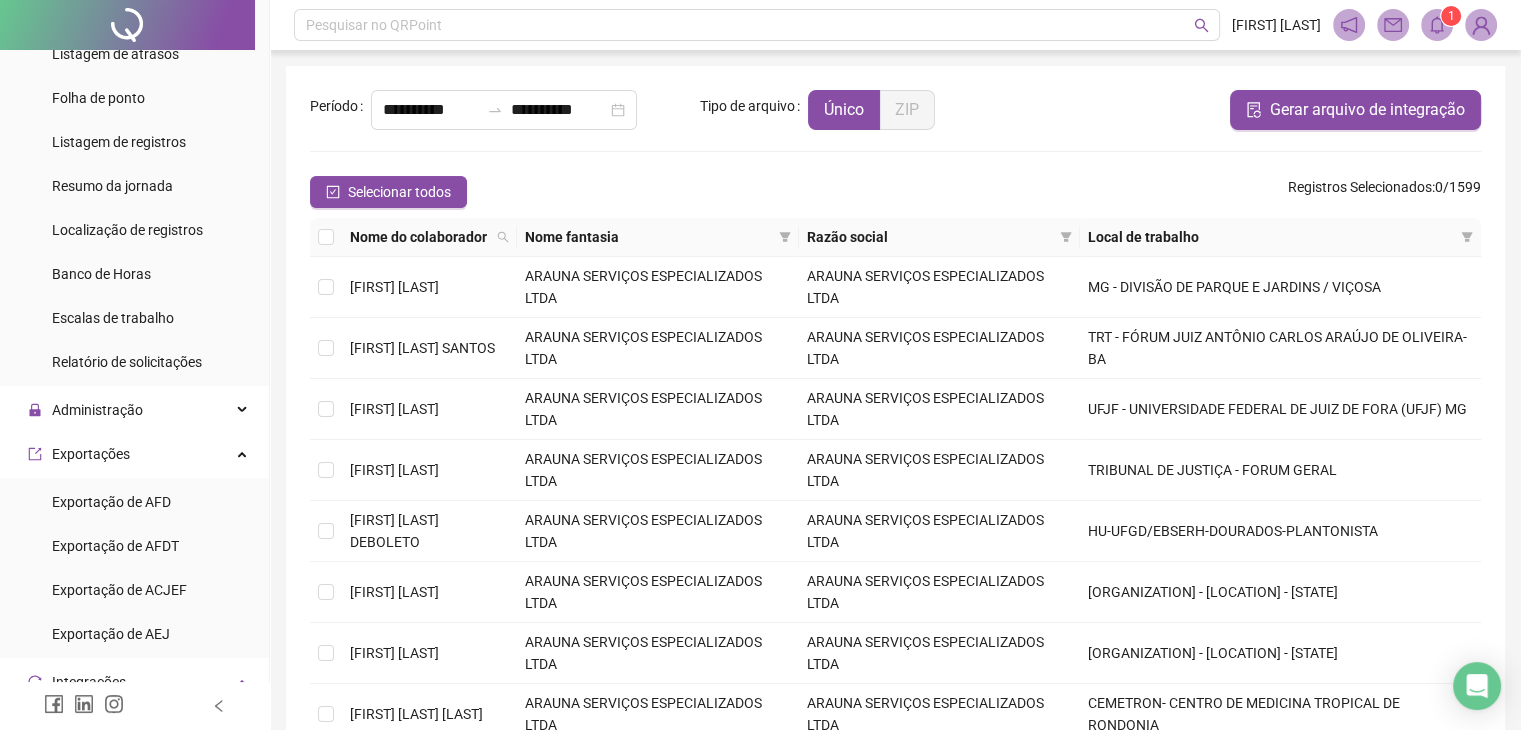 scroll, scrollTop: 668, scrollLeft: 0, axis: vertical 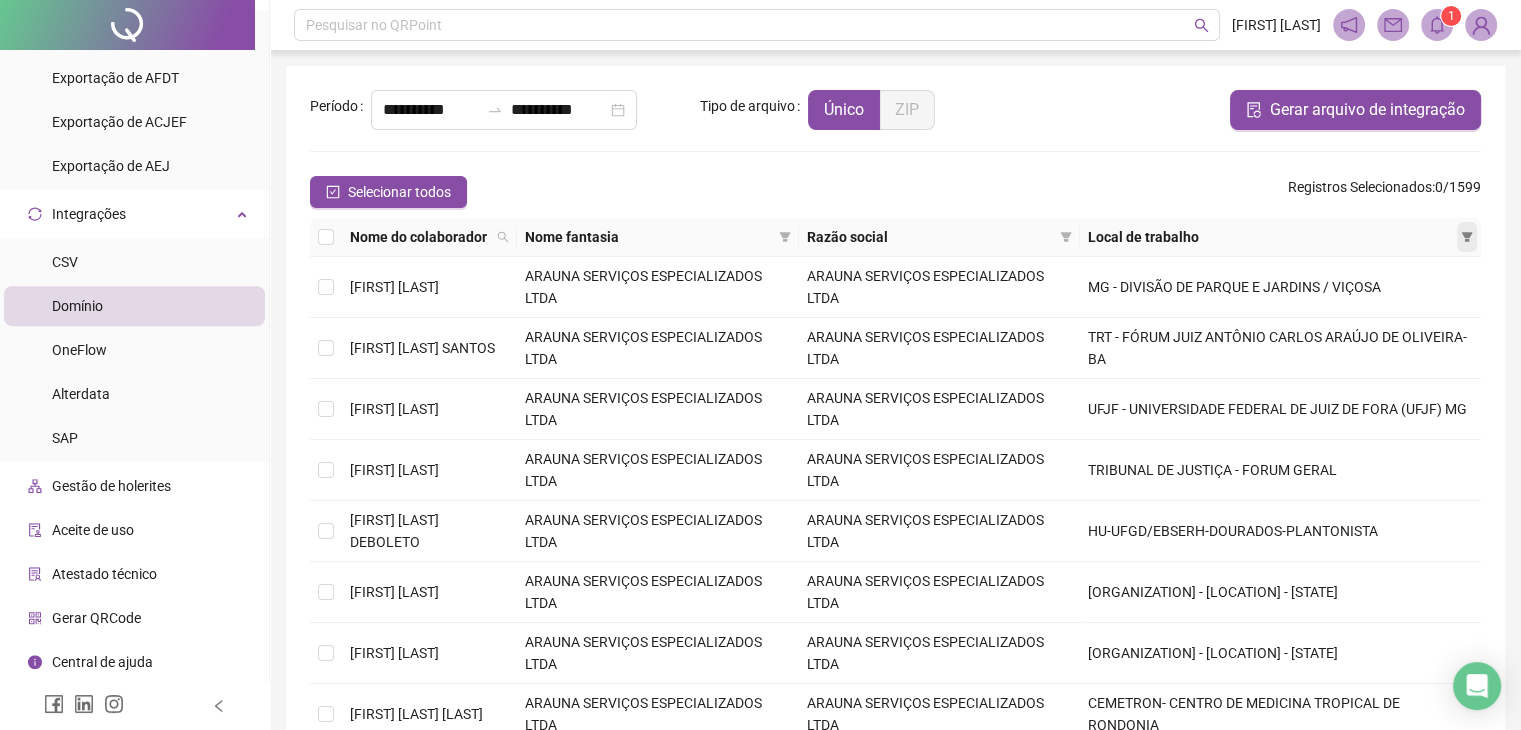 click at bounding box center (1467, 237) 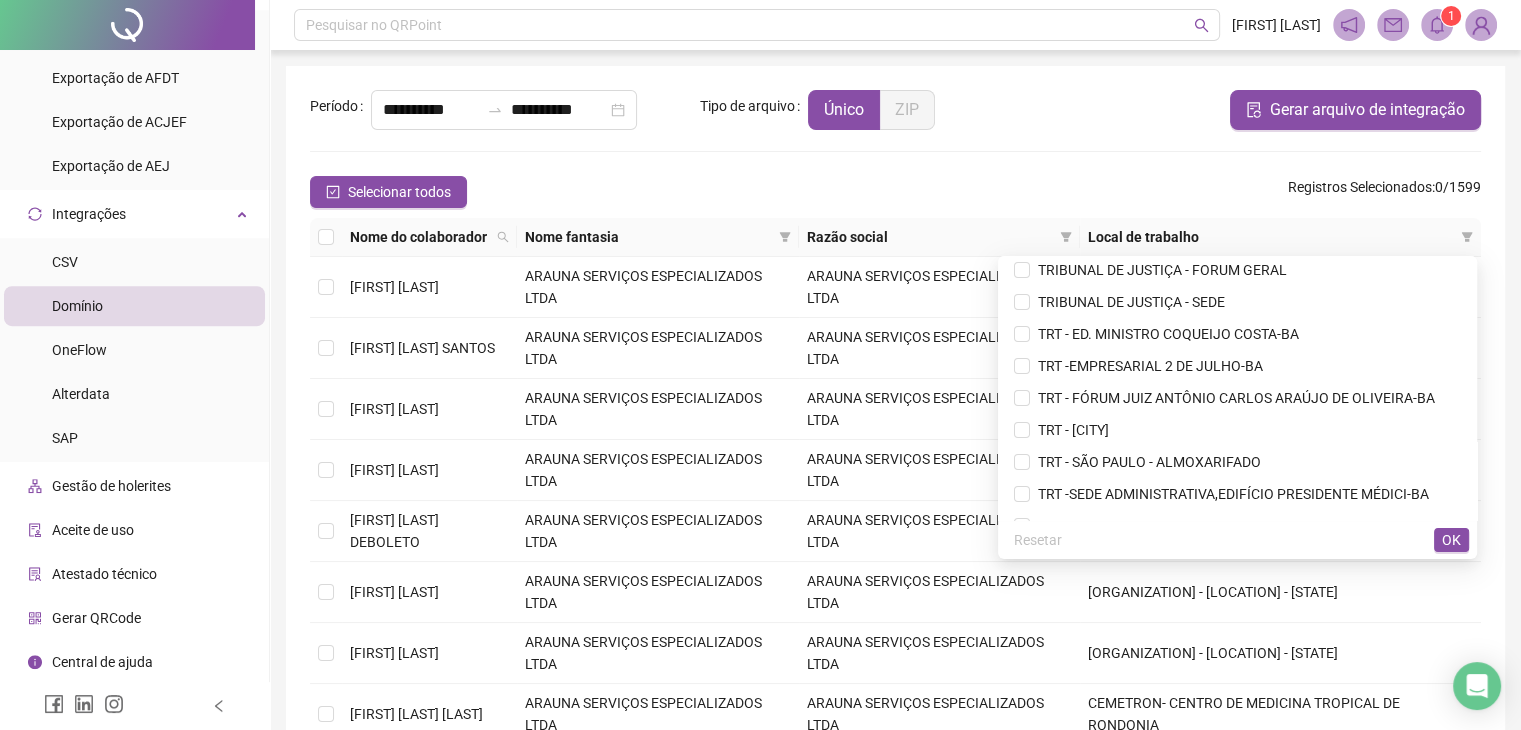 scroll, scrollTop: 7987, scrollLeft: 0, axis: vertical 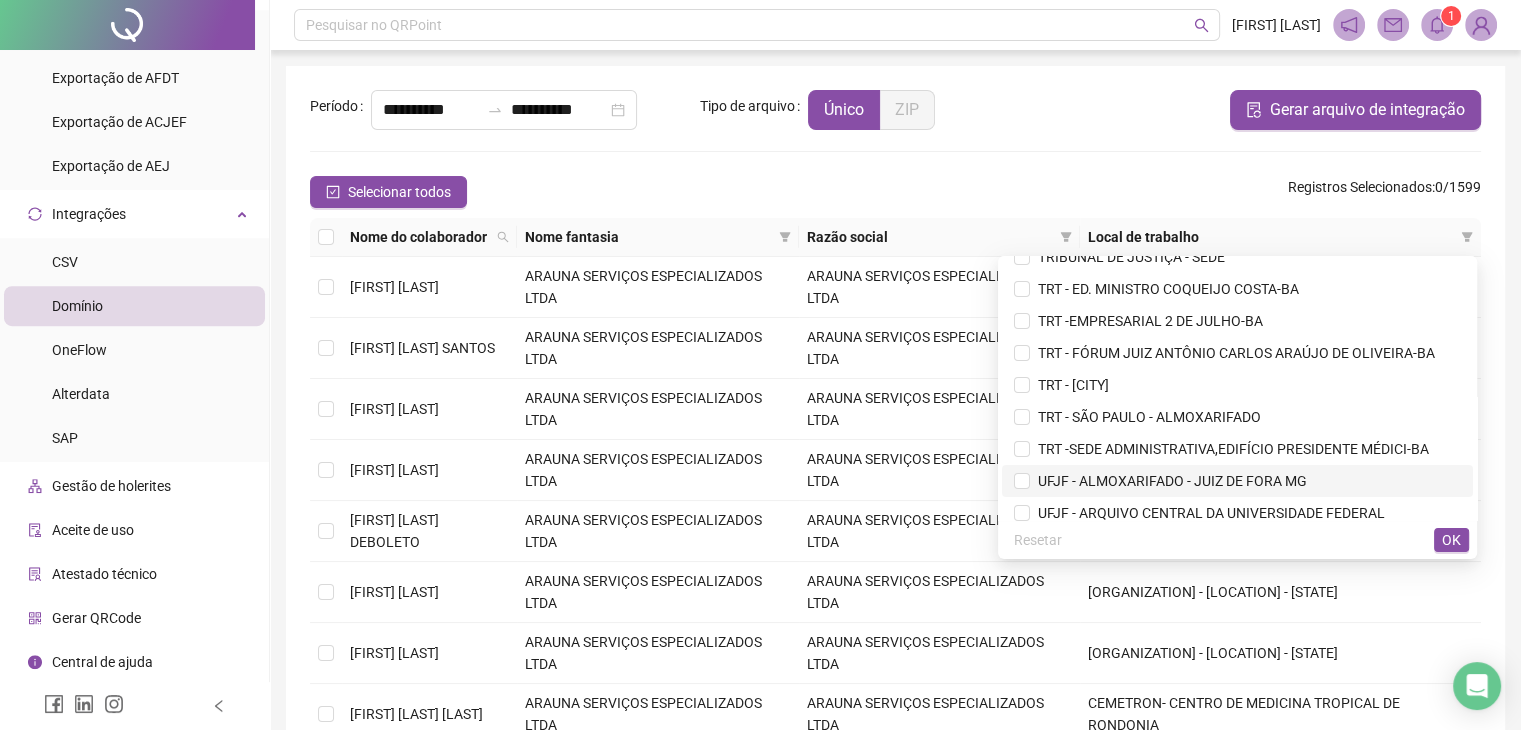 click on "UFJF - ALMOXARIFADO - JUIZ DE FORA MG" at bounding box center [1168, 481] 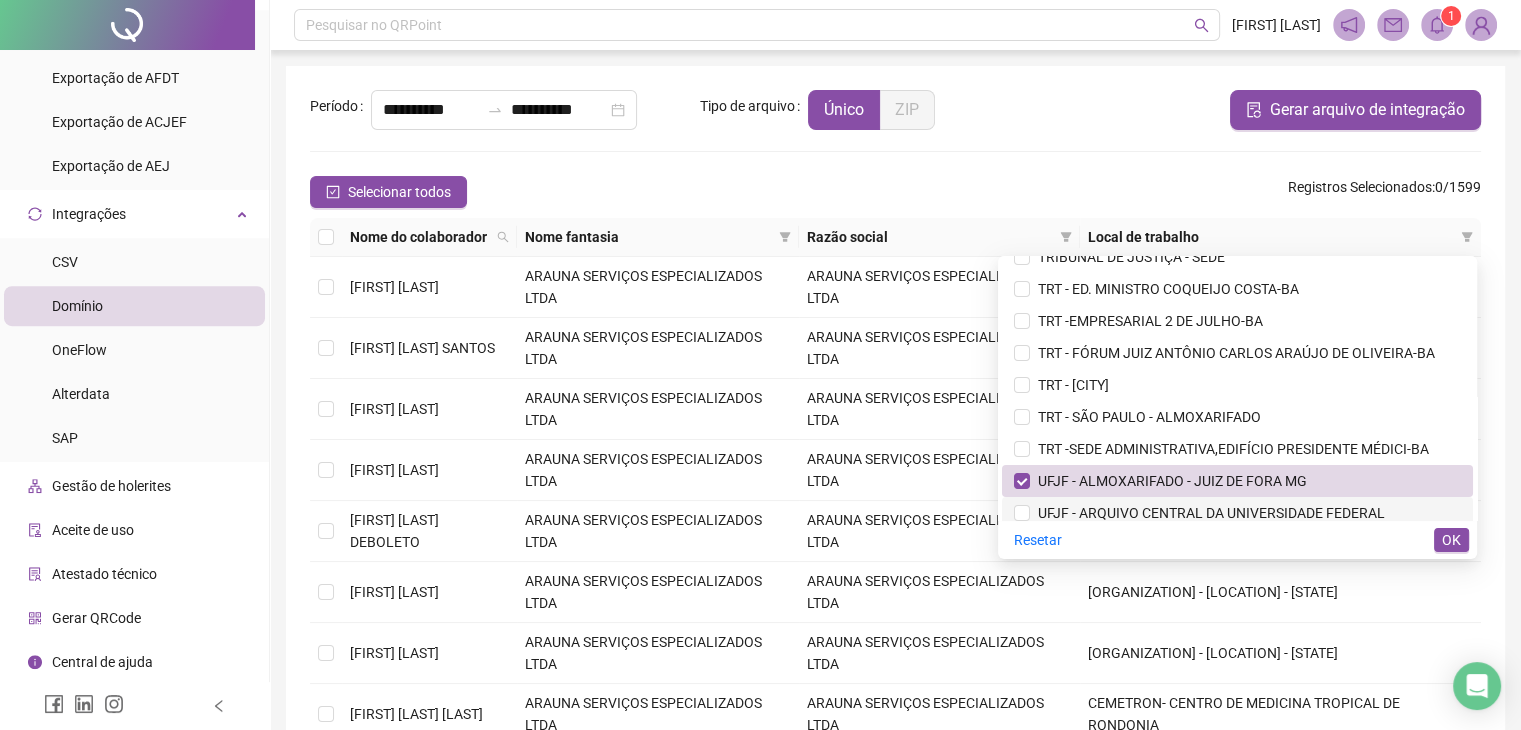 click on "UFJF - ARQUIVO CENTRAL DA UNIVERSIDADE FEDERAL" at bounding box center (1207, 513) 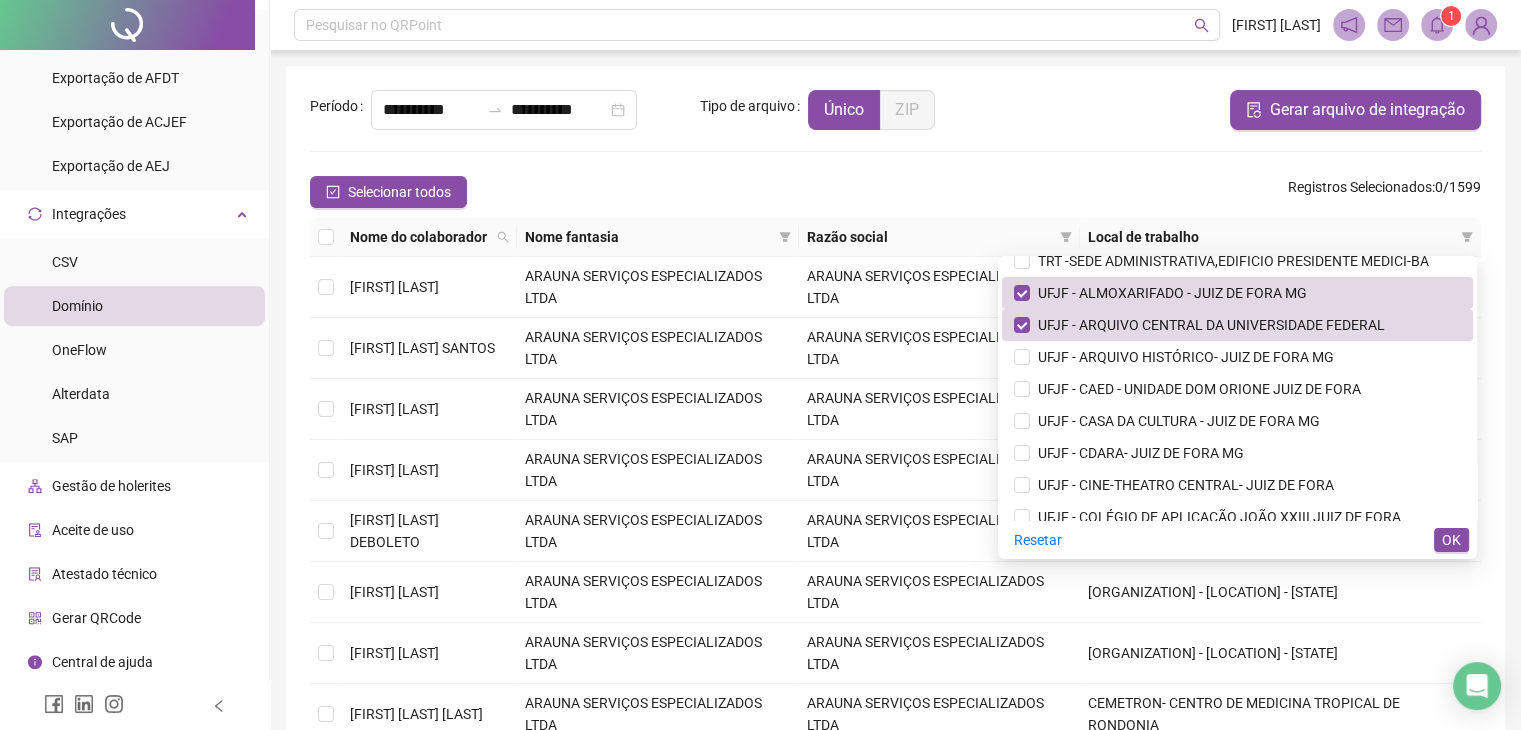 scroll, scrollTop: 8227, scrollLeft: 0, axis: vertical 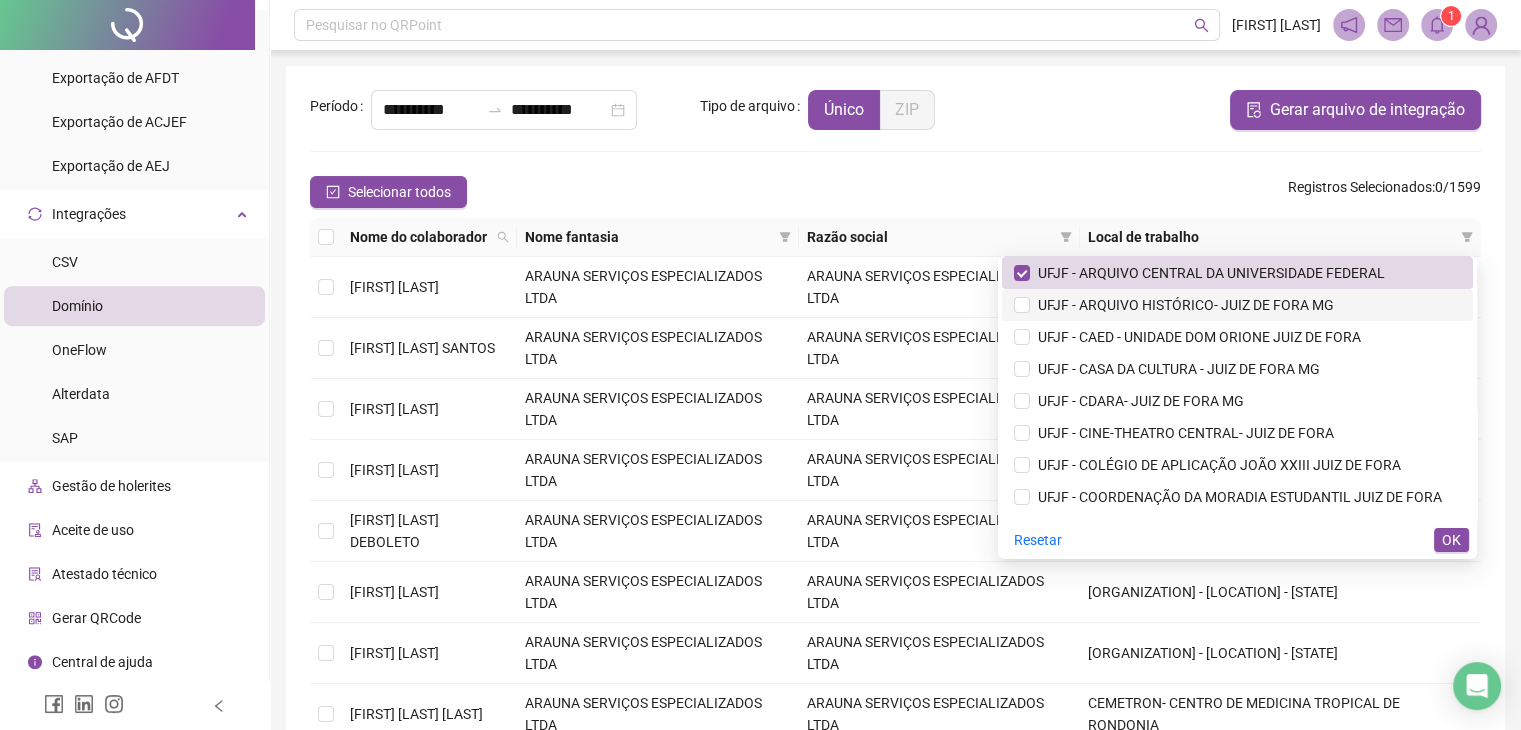 click on "UFJF - ARQUIVO HISTÓRICO- JUIZ DE FORA MG" at bounding box center (1182, 305) 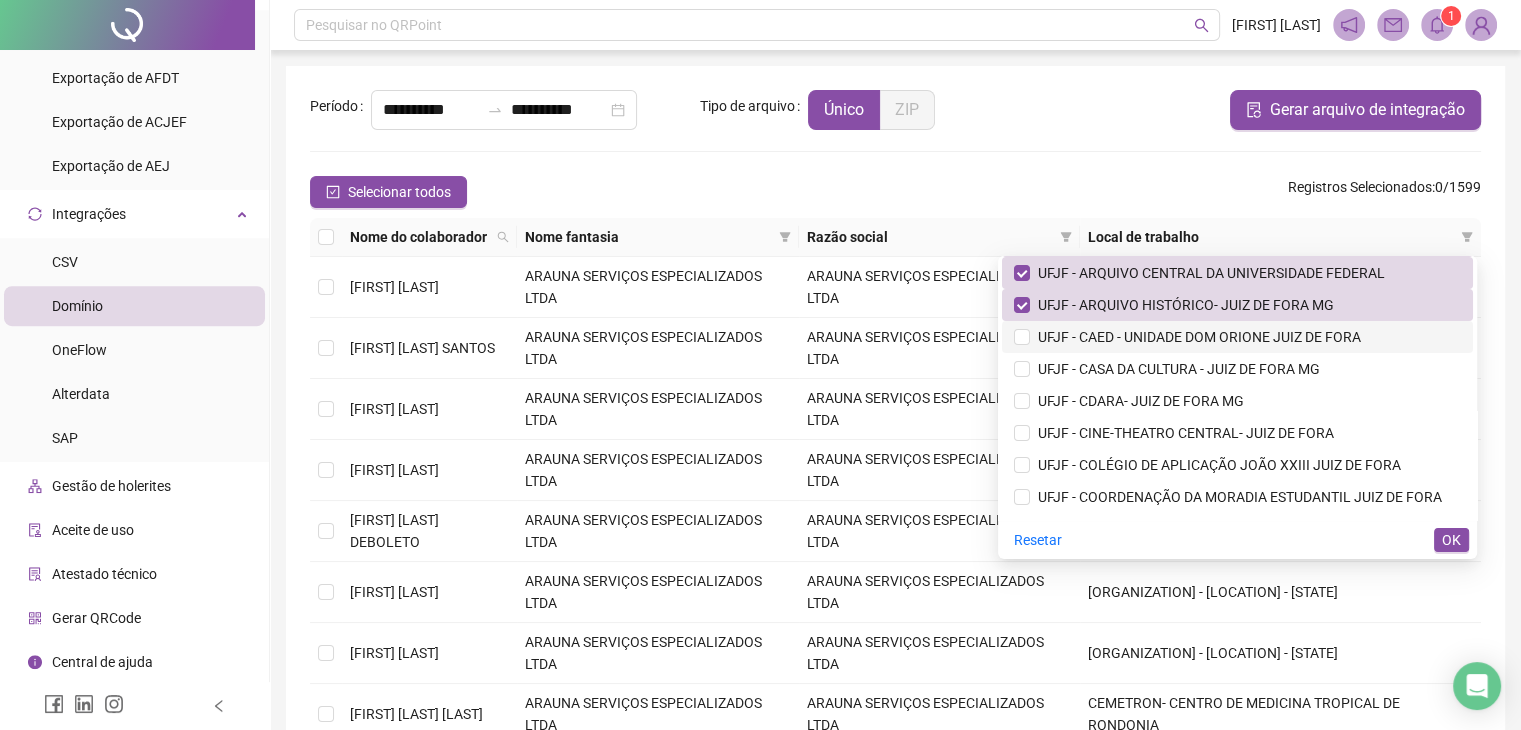 click on "UFJF - CAED - UNIDADE DOM ORIONE JUIZ DE FORA" at bounding box center [1195, 337] 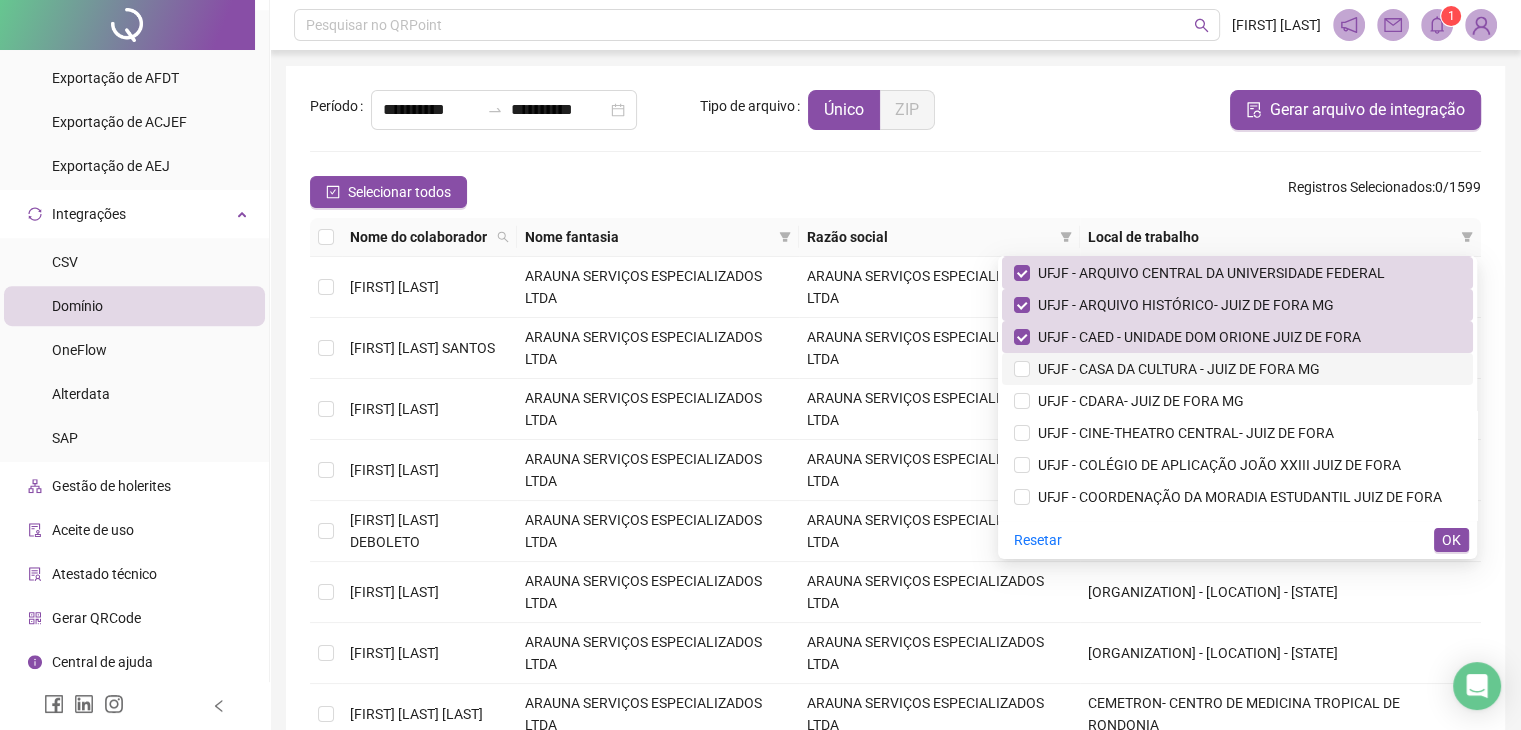 click on "UFJF - CASA DA CULTURA - JUIZ DE FORA MG" at bounding box center (1175, 369) 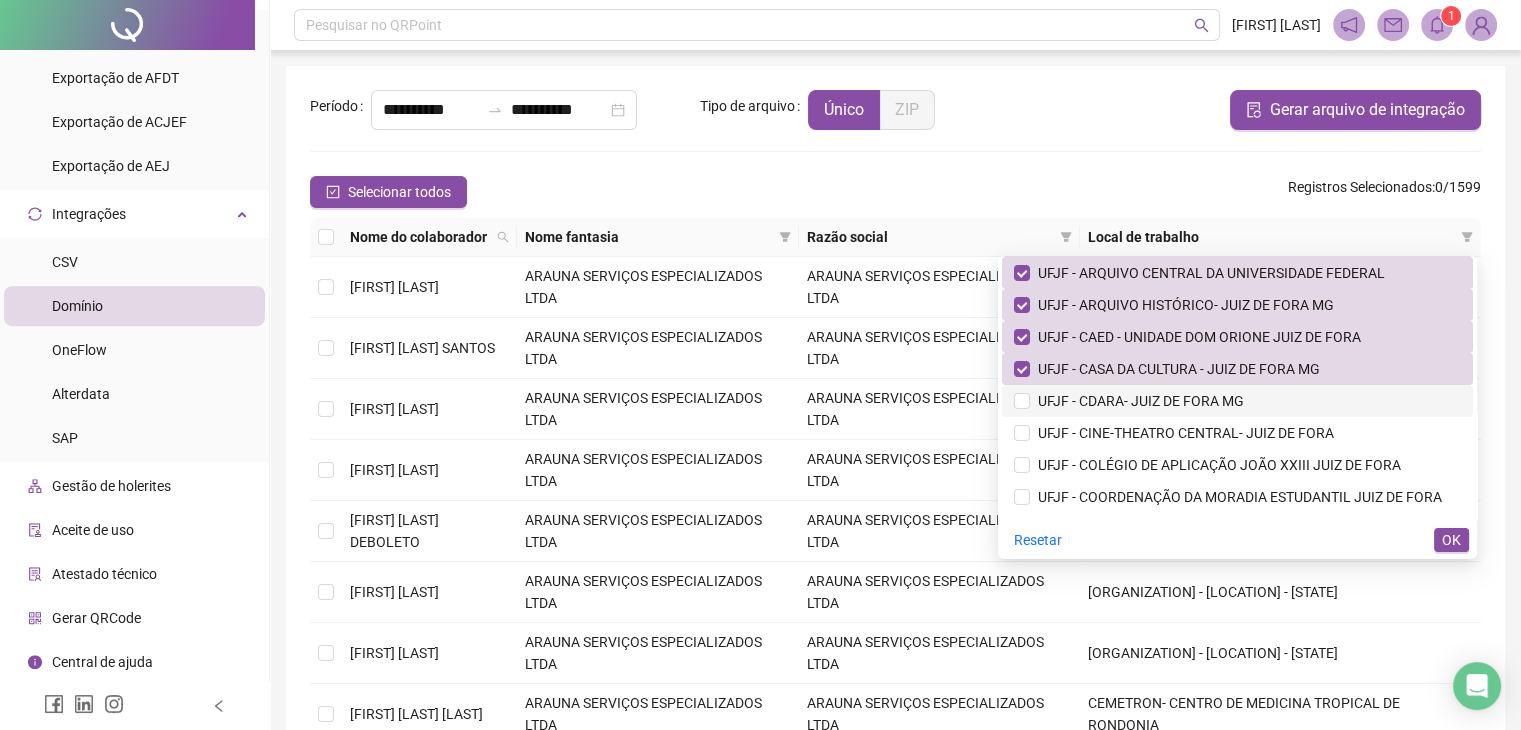 click on "UFJF - CDARA- JUIZ DE FORA MG" at bounding box center [1137, 401] 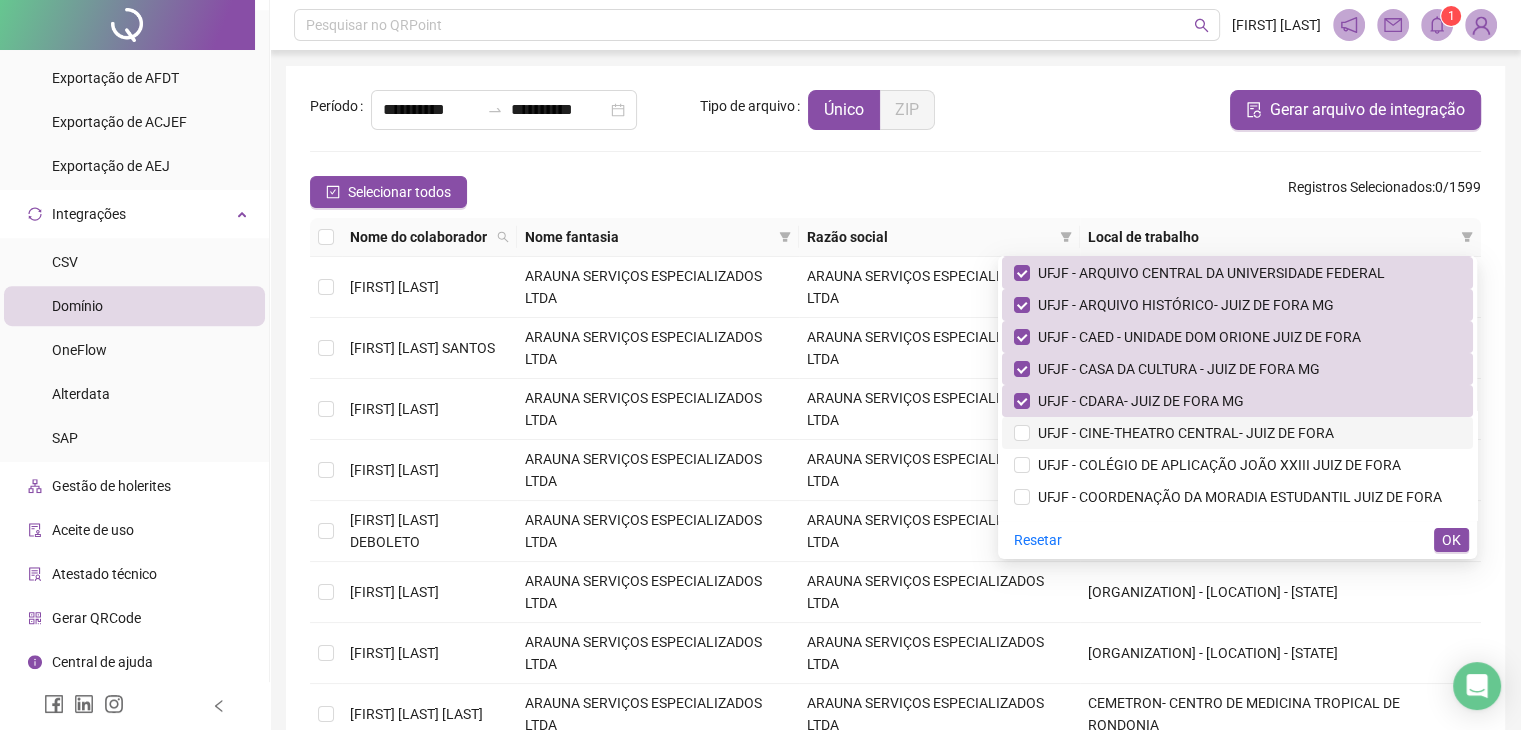 click on "UFJF - CINE-THEATRO CENTRAL- JUIZ DE FORA" at bounding box center (1182, 433) 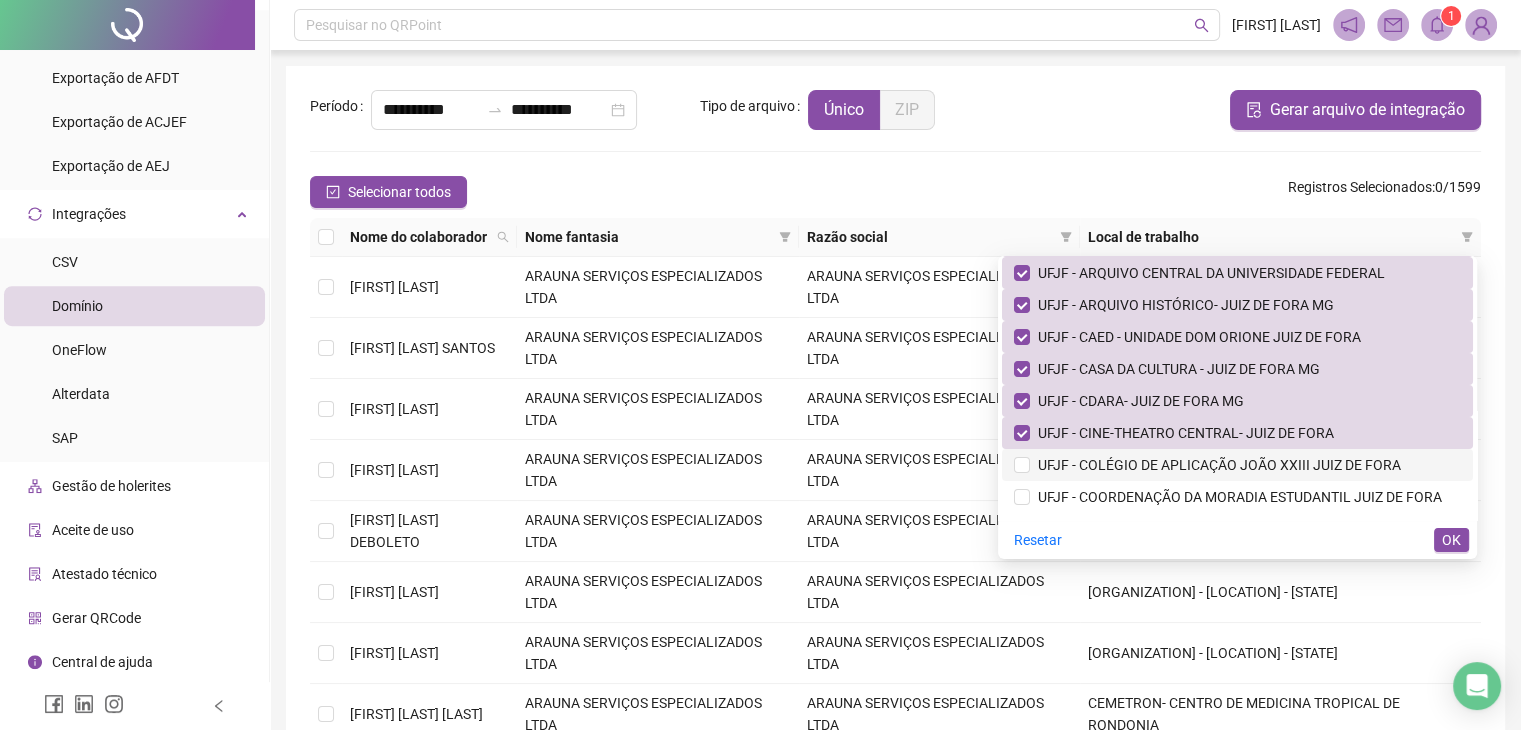 click on "UFJF - COLÉGIO DE APLICAÇÃO JOÃO XXIII  JUIZ DE FORA" at bounding box center [1215, 465] 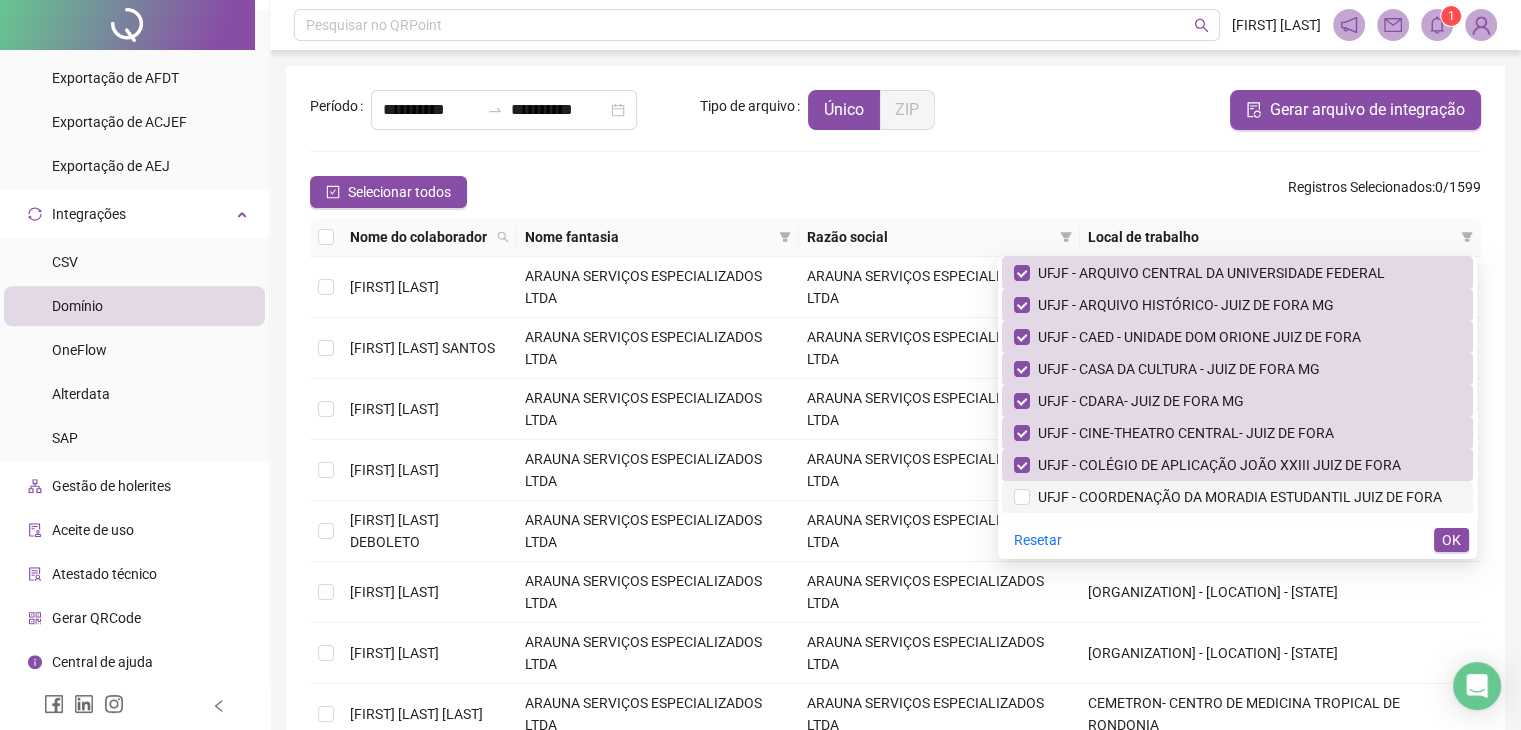 click on "UFJF - COORDENAÇÃO DA MORADIA ESTUDANTIL JUIZ DE FORA" at bounding box center [1236, 497] 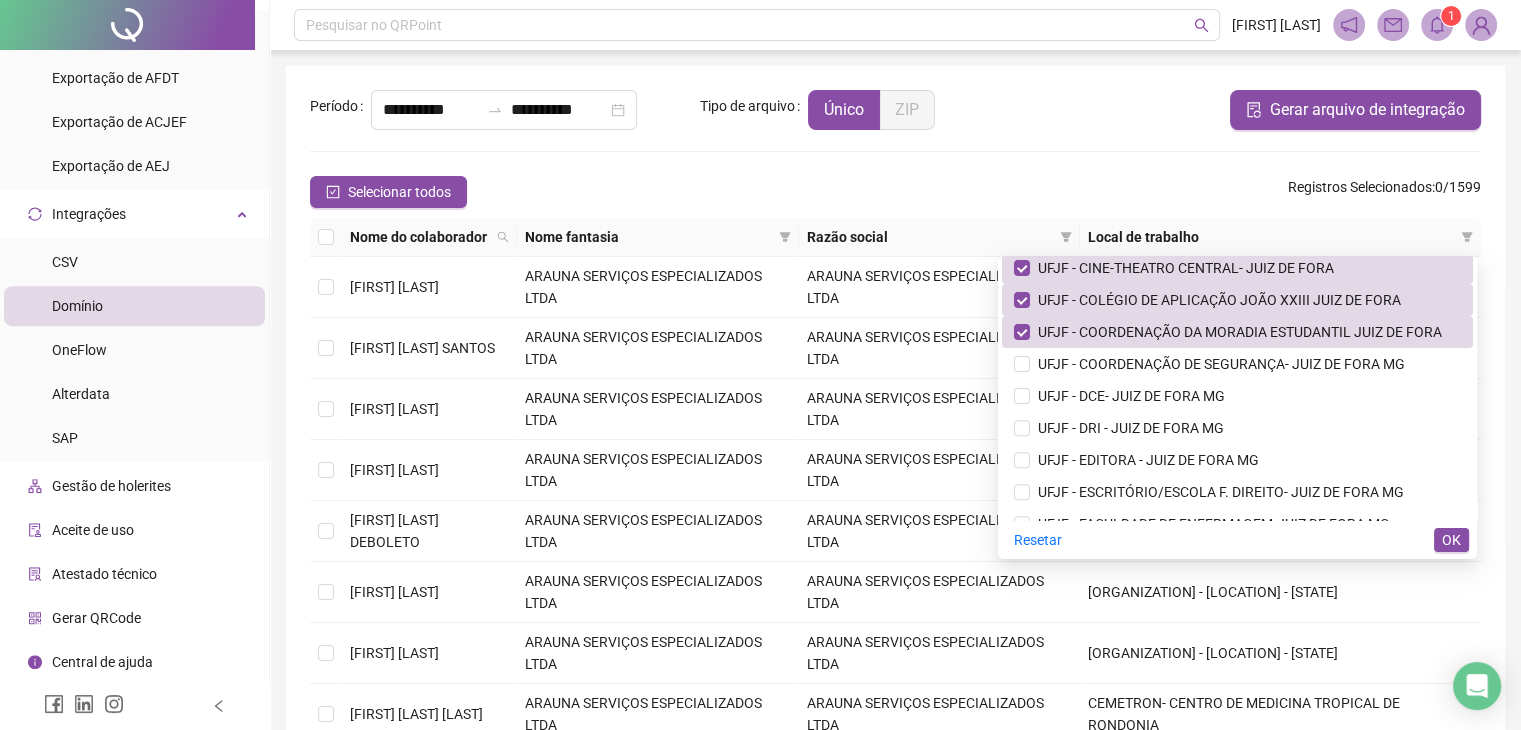 scroll, scrollTop: 8427, scrollLeft: 0, axis: vertical 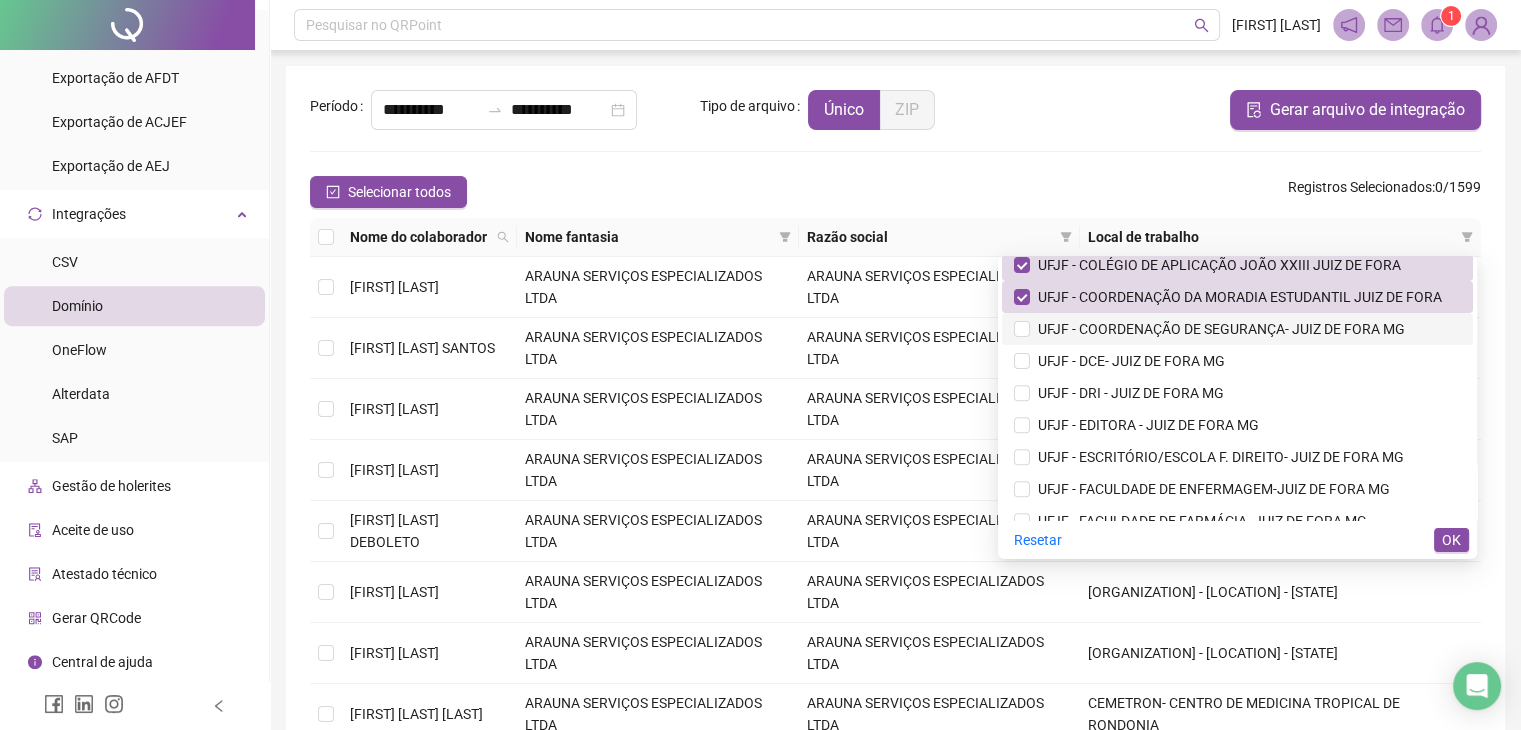 click on "UFJF - COORDENAÇÃO DE SEGURANÇA- JUIZ DE FORA MG" at bounding box center [1217, 329] 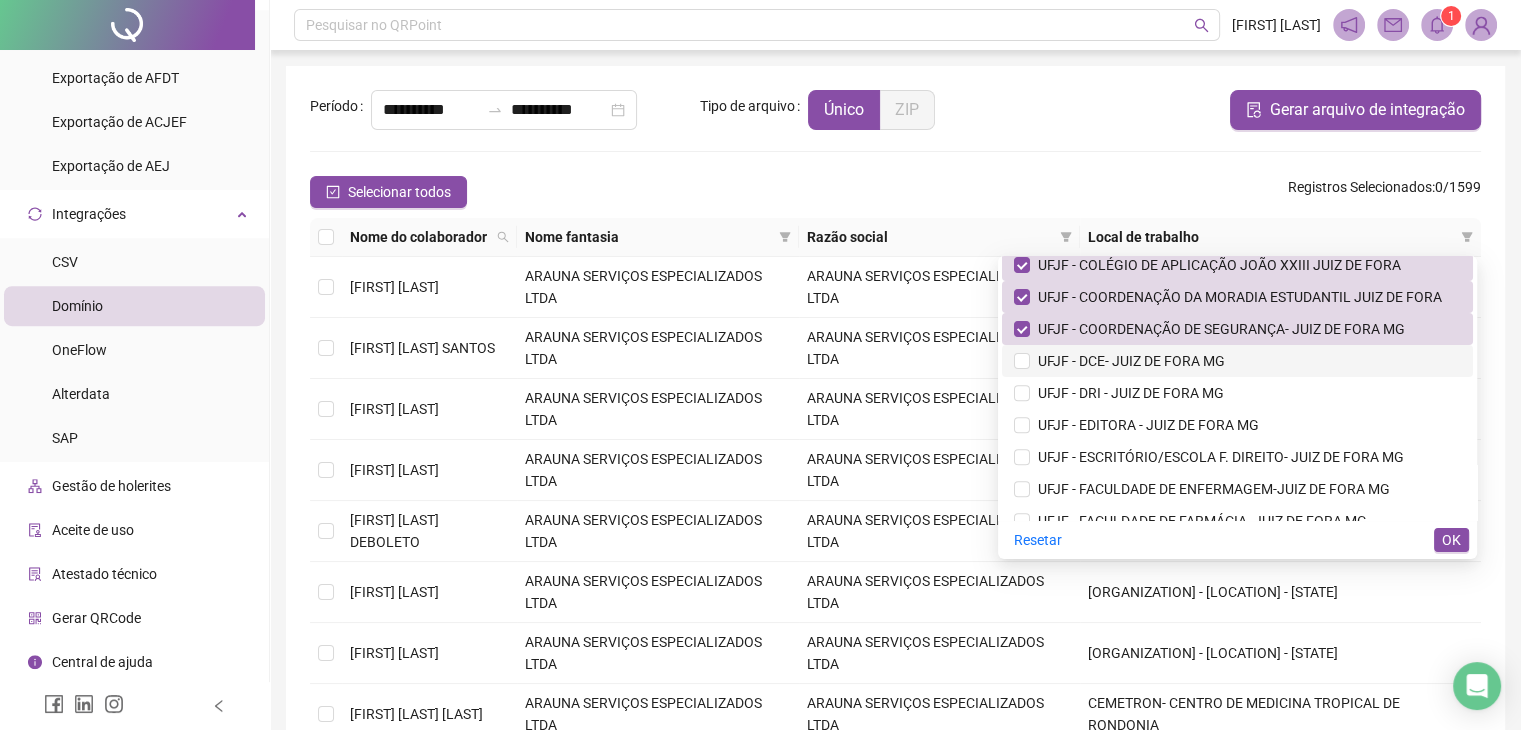 click on "UFJF - DCE- JUIZ DE FORA MG" at bounding box center (1127, 361) 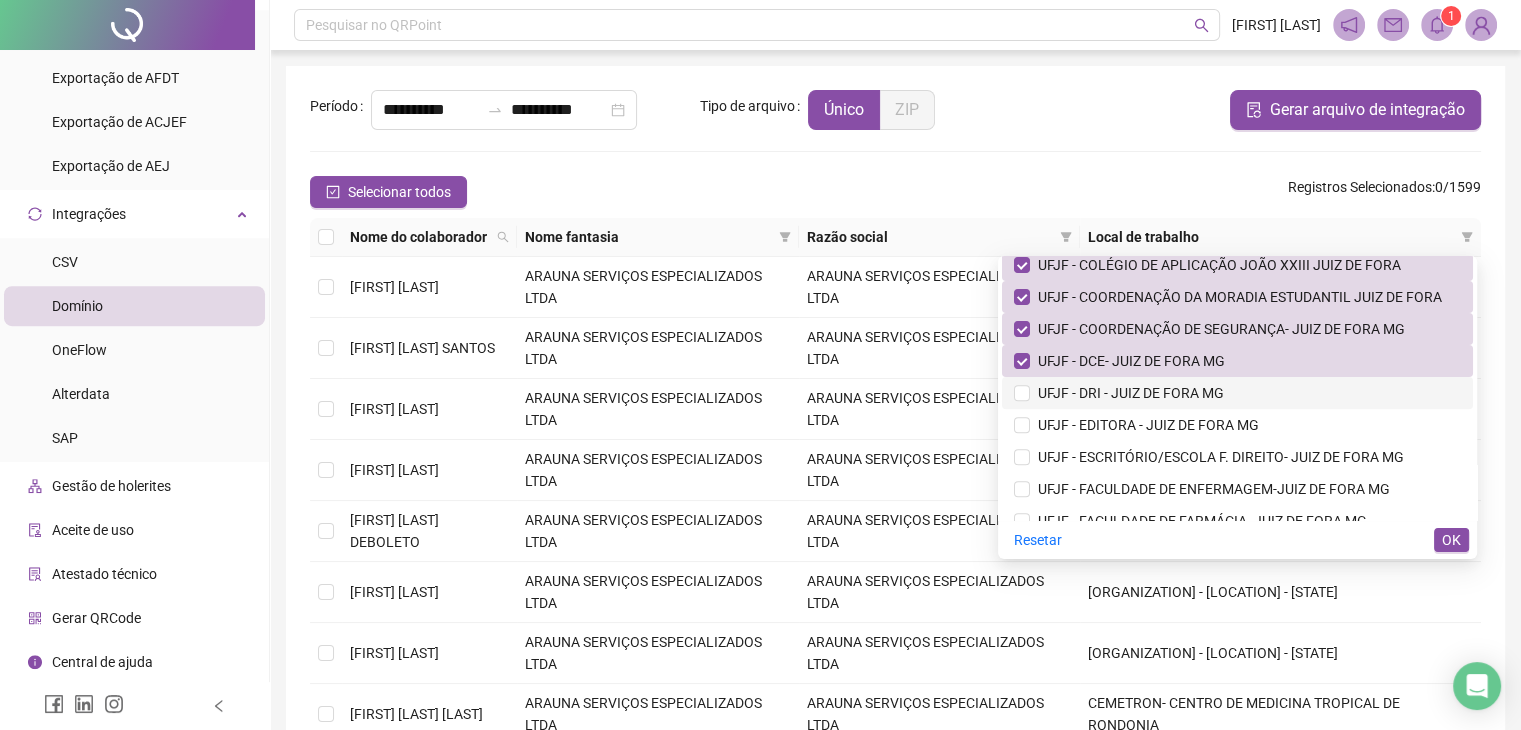 click on "UFJF - DRI - JUIZ DE FORA MG" at bounding box center (1127, 393) 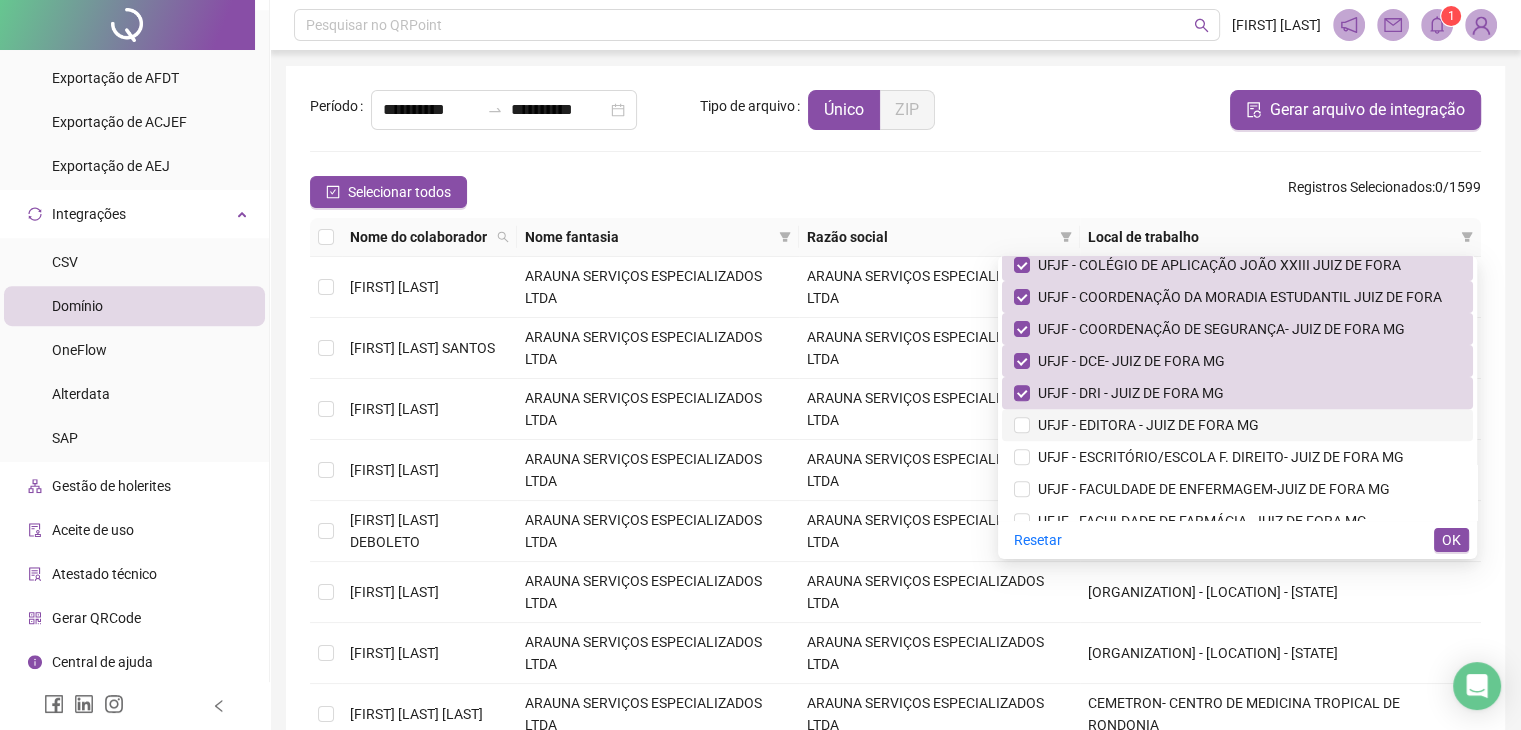 click on "UFJF - EDITORA - JUIZ DE FORA MG" at bounding box center (1144, 425) 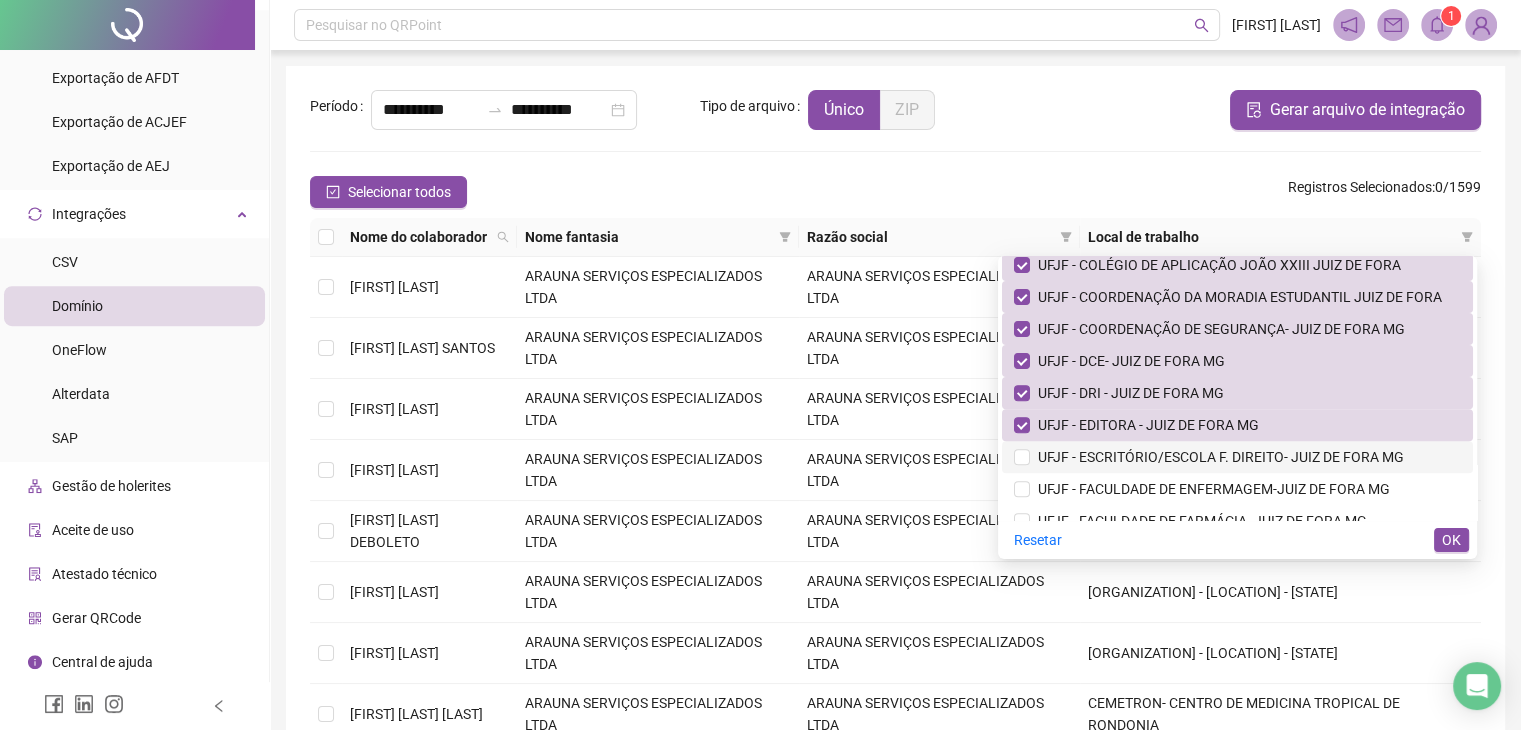 click on "UFJF - ESCRITÓRIO/ESCOLA F. DIREITO- JUIZ DE FORA MG" at bounding box center [1217, 457] 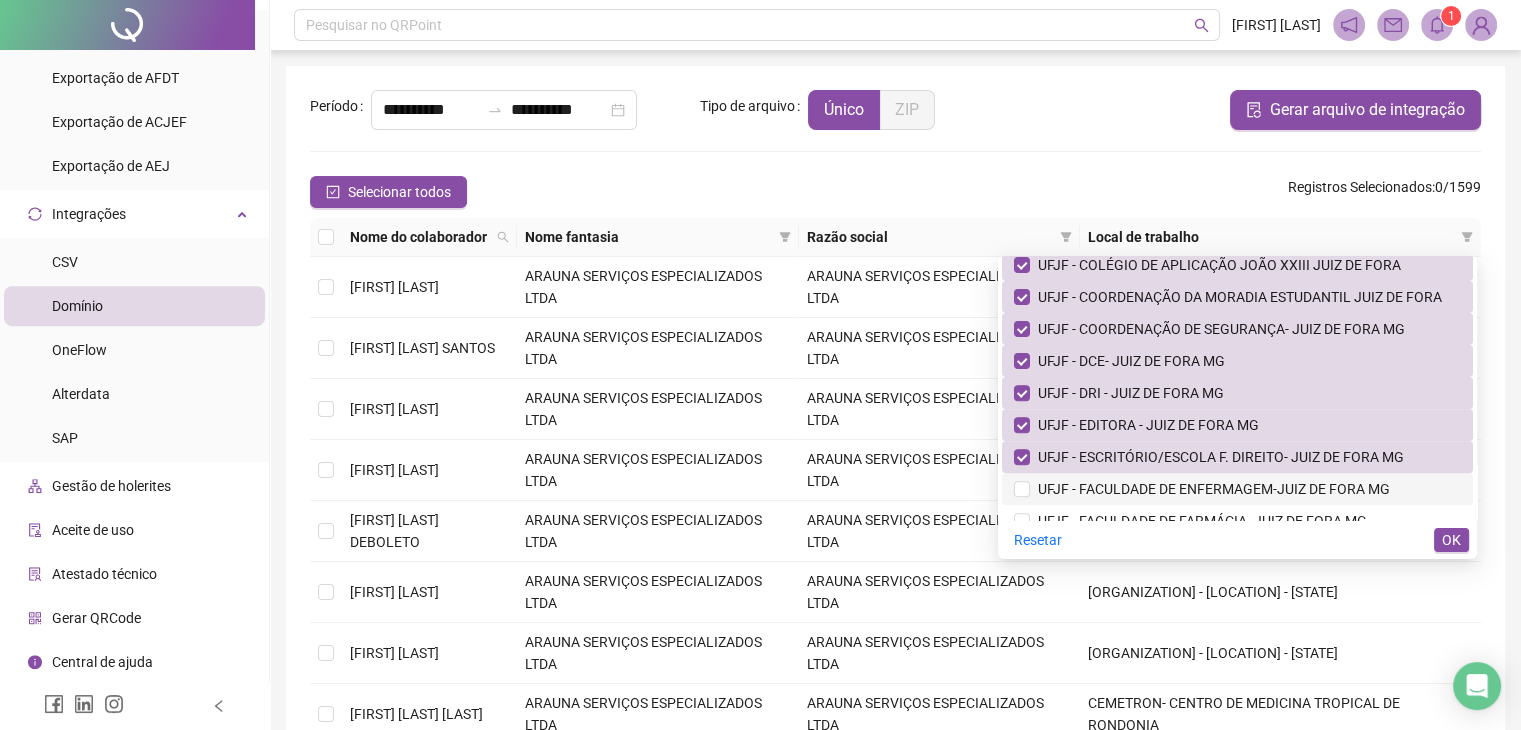 click on "UFJF - FACULDADE DE ENFERMAGEM-JUIZ DE FORA MG" at bounding box center [1210, 489] 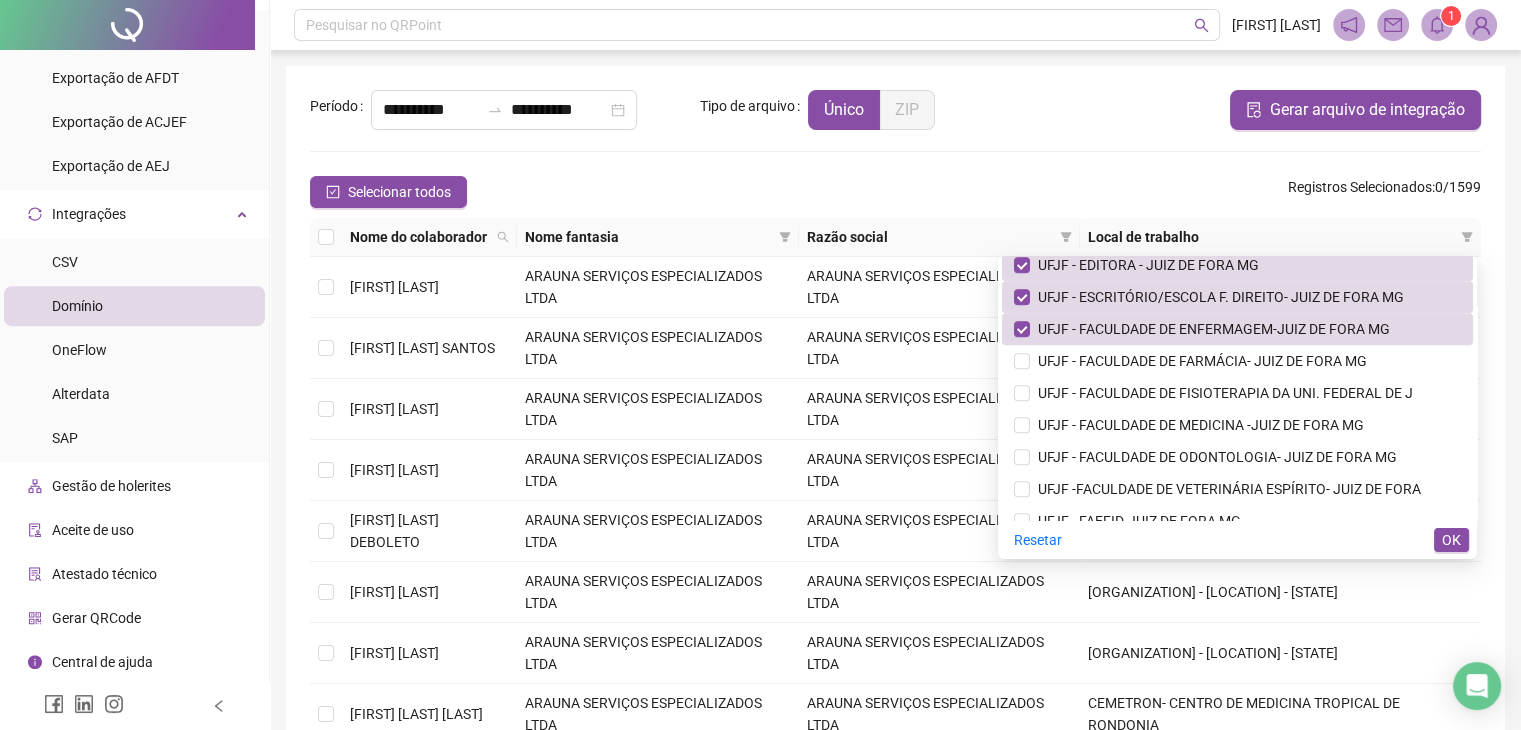 scroll, scrollTop: 8600, scrollLeft: 0, axis: vertical 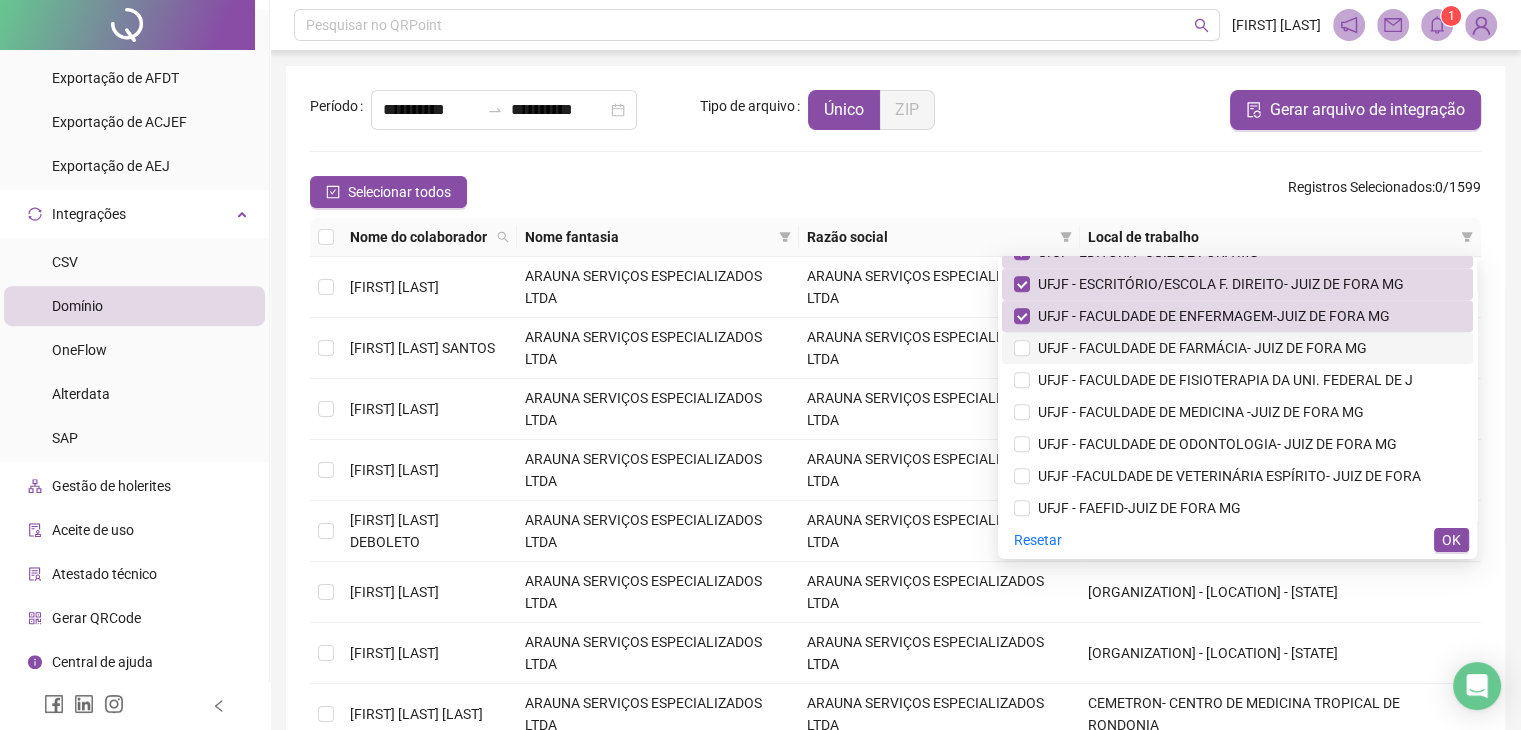 click on "UFJF - FACULDADE DE FARMÁCIA- JUIZ DE FORA  MG" at bounding box center [1198, 348] 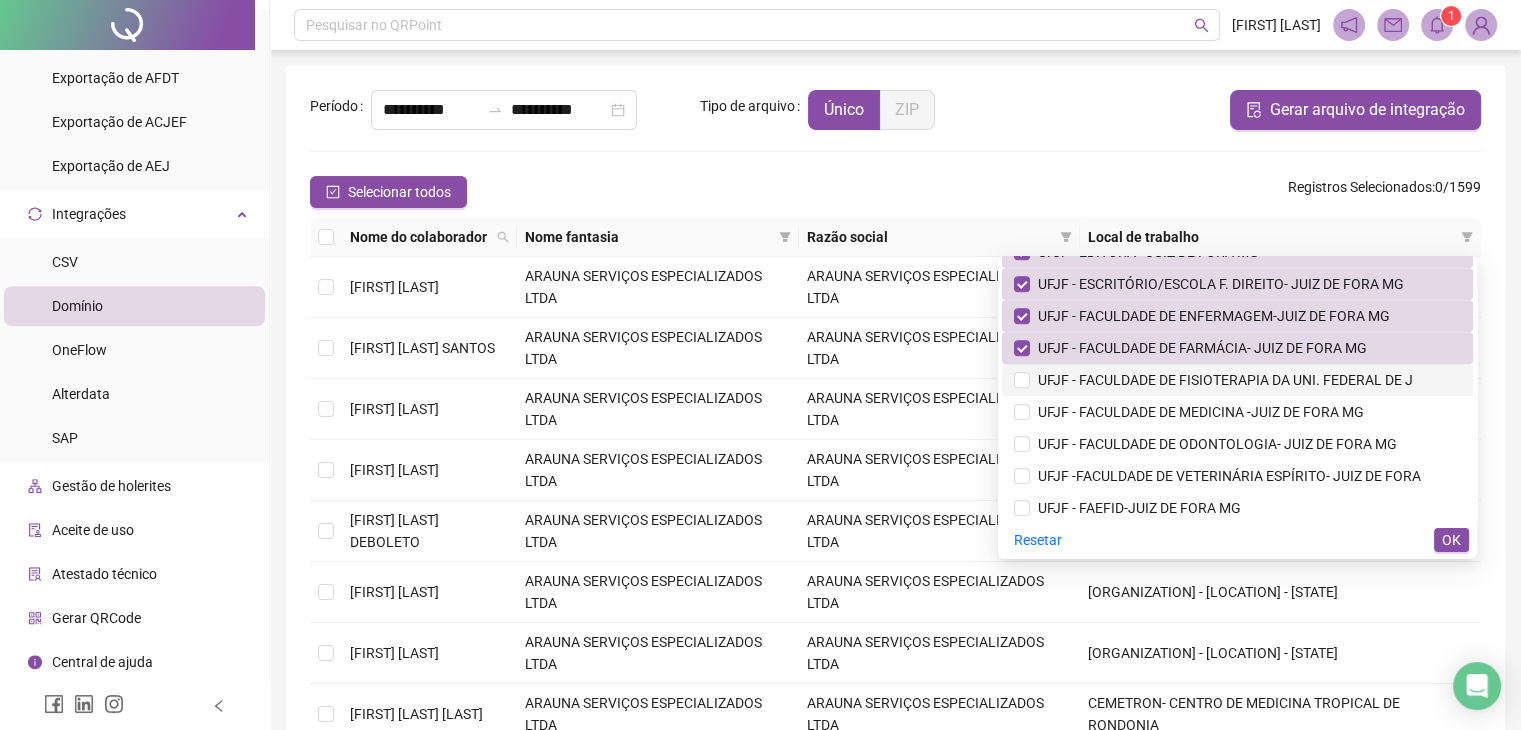 click on "UFJF - FACULDADE DE FISIOTERAPIA DA UNI. FEDERAL DE J" at bounding box center [1221, 380] 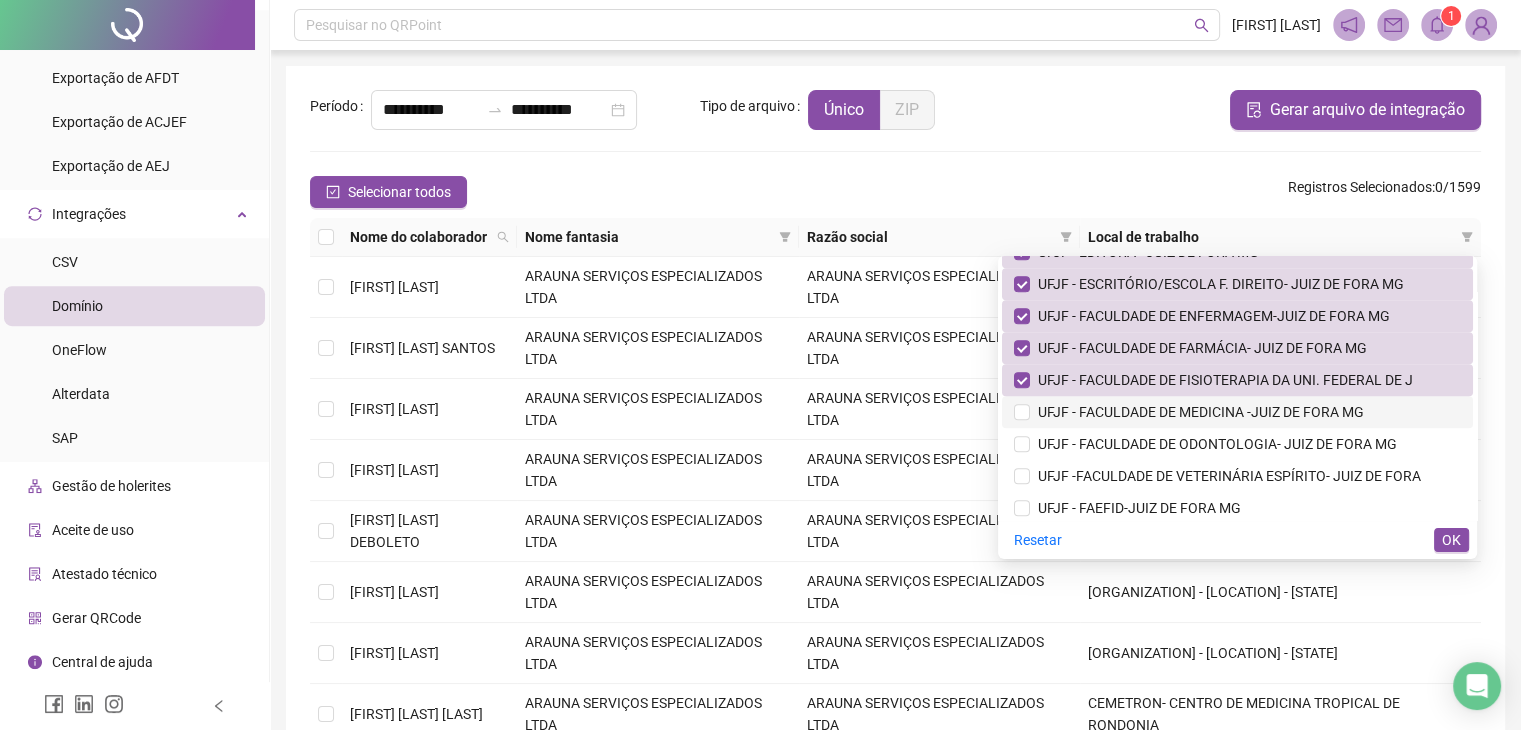 click on "UFJF - FACULDADE DE MEDICINA -JUIZ DE FORA  MG" at bounding box center [1197, 412] 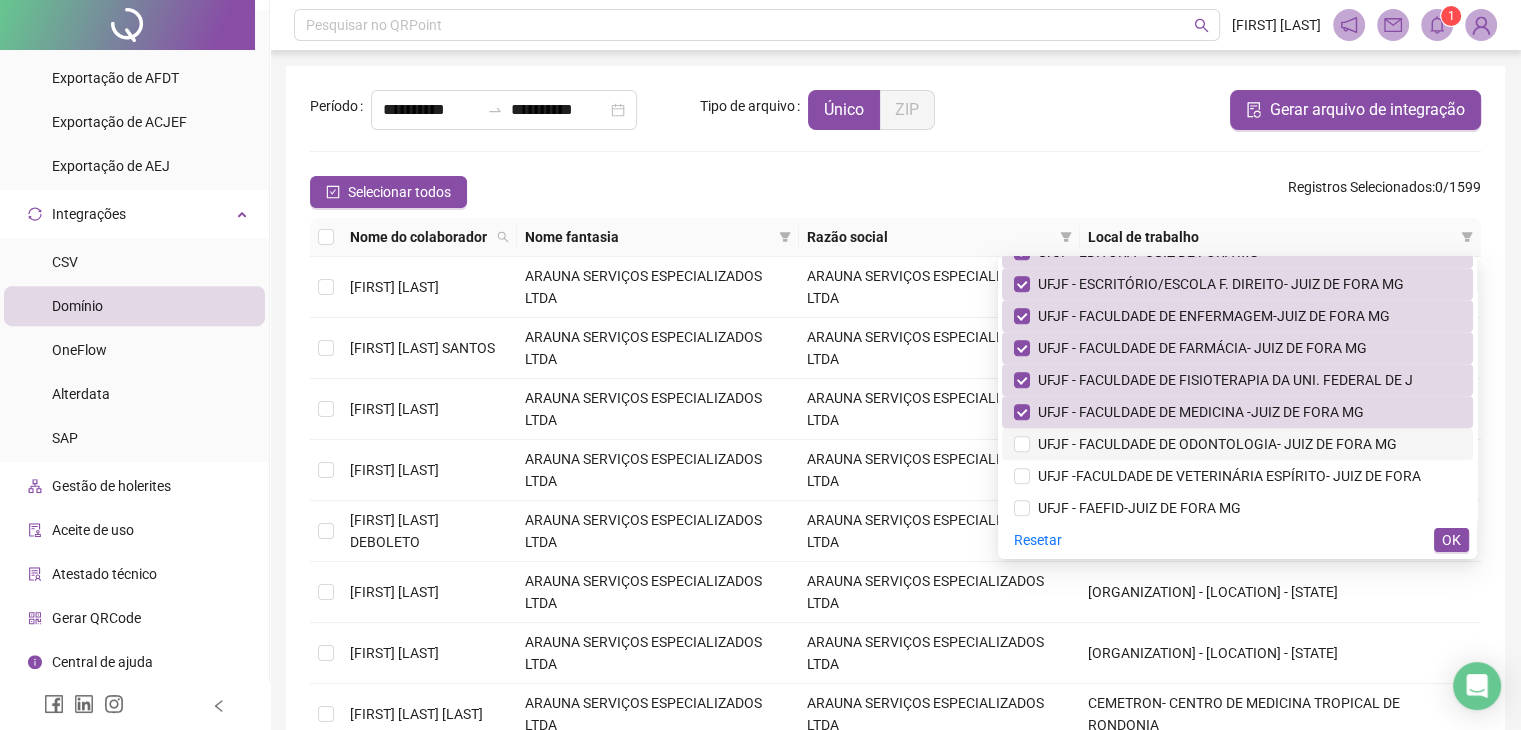 click on "UFJF - FACULDADE DE ODONTOLOGIA- JUIZ DE FORA MG" at bounding box center [1237, 444] 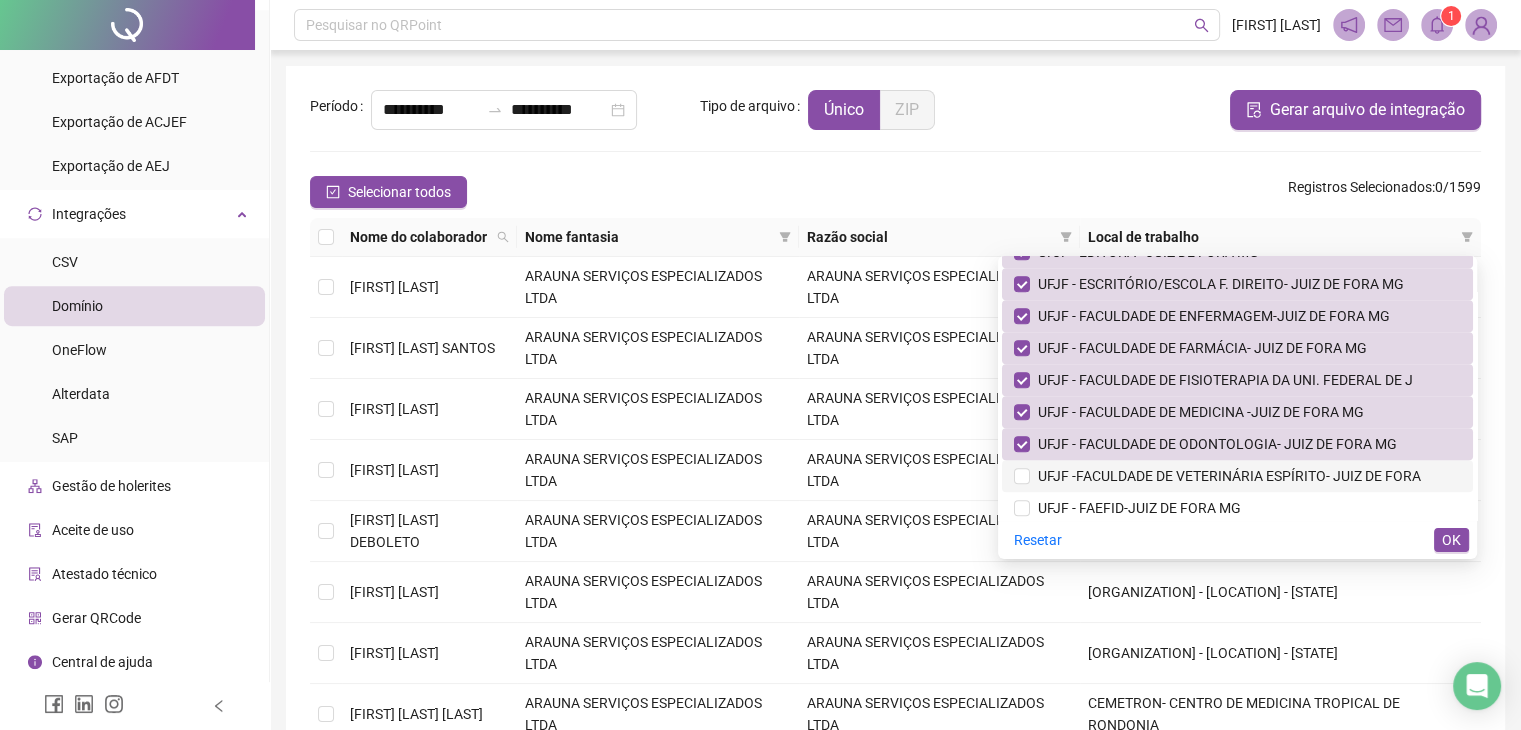 click on "UFJF -FACULDADE DE VETERINÁRIA ESPÍRITO- JUIZ DE FORA" at bounding box center (1237, 476) 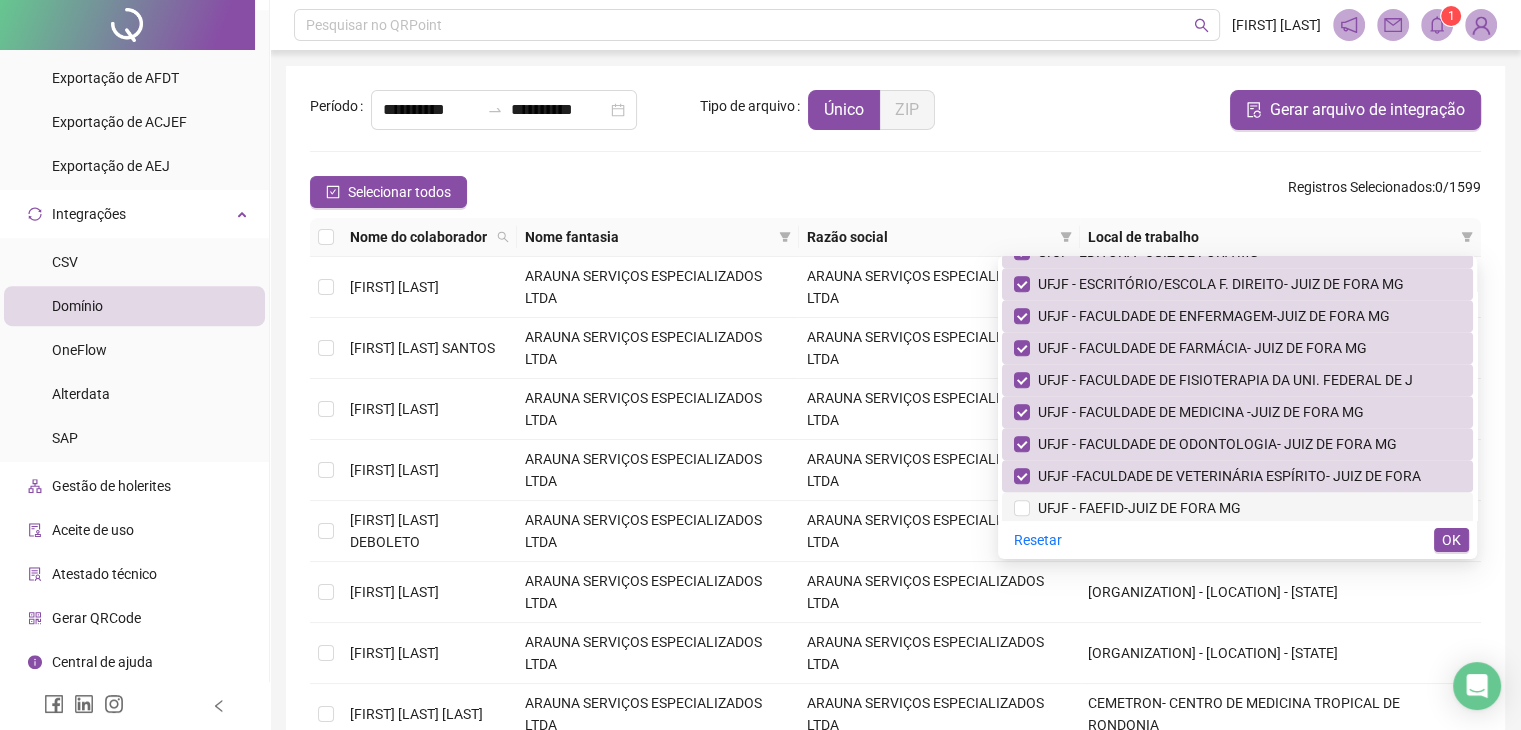 click on "UFJF - FAEFID-JUIZ DE FORA MG" at bounding box center (1135, 508) 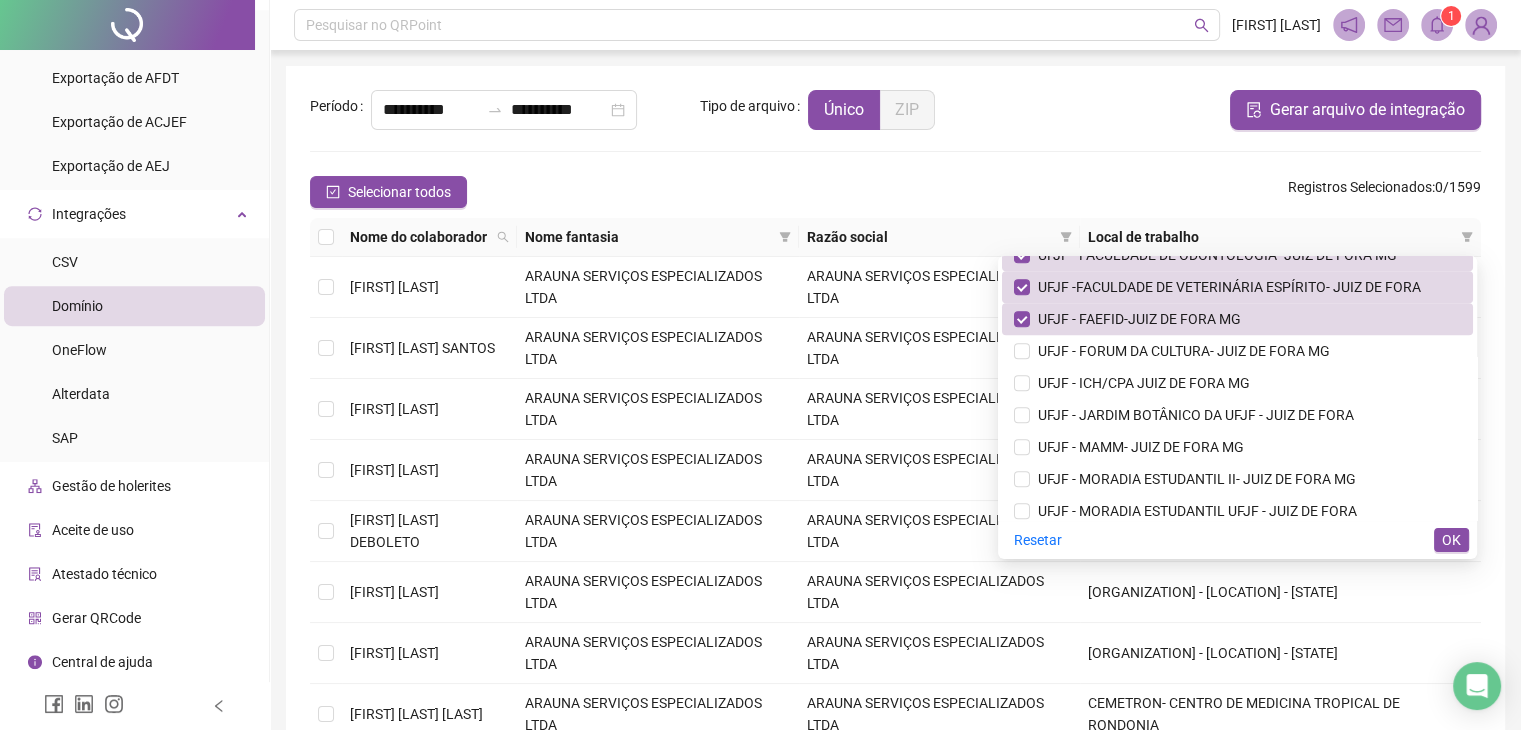 scroll, scrollTop: 8800, scrollLeft: 0, axis: vertical 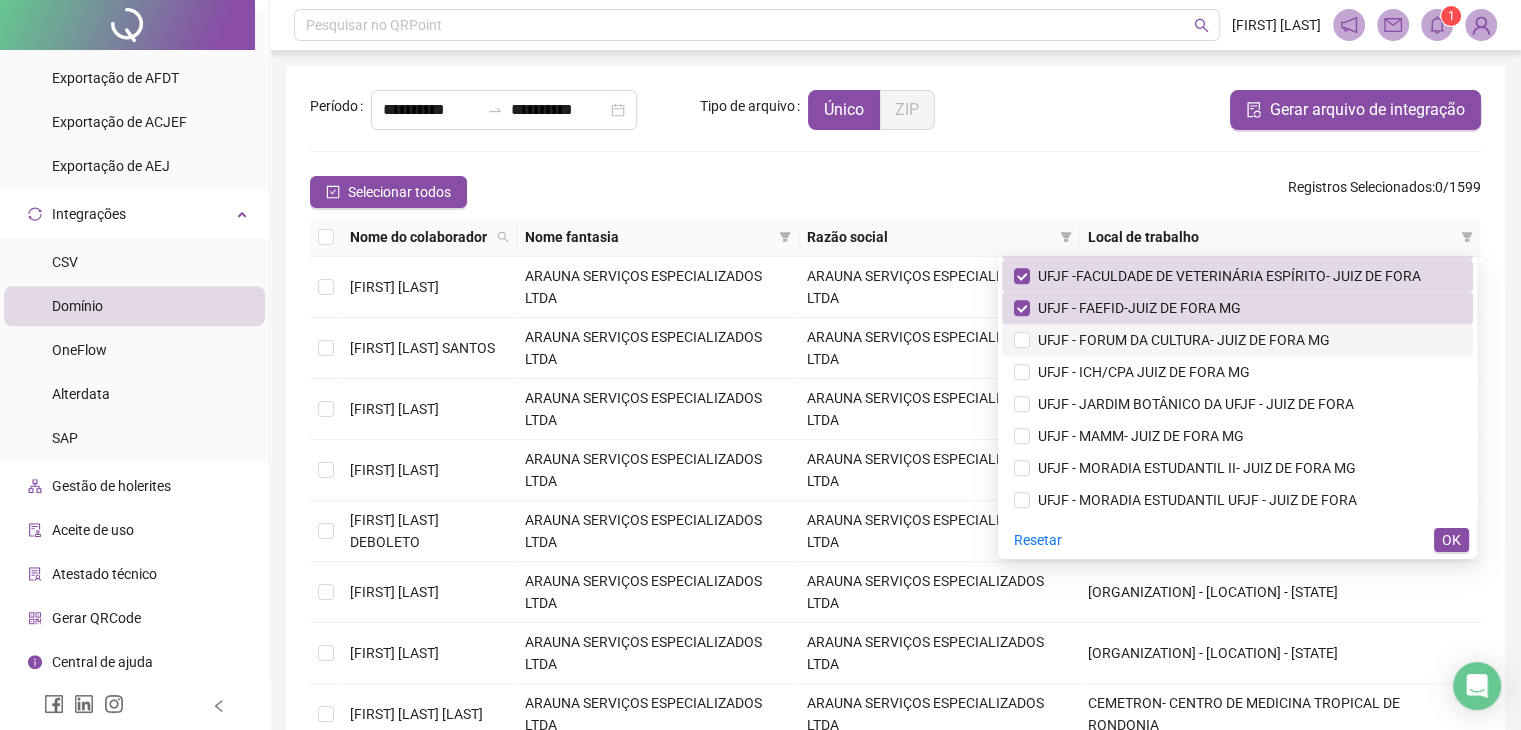 click on "UFJF - FORUM DA CULTURA- JUIZ DE FORA MG" at bounding box center (1180, 340) 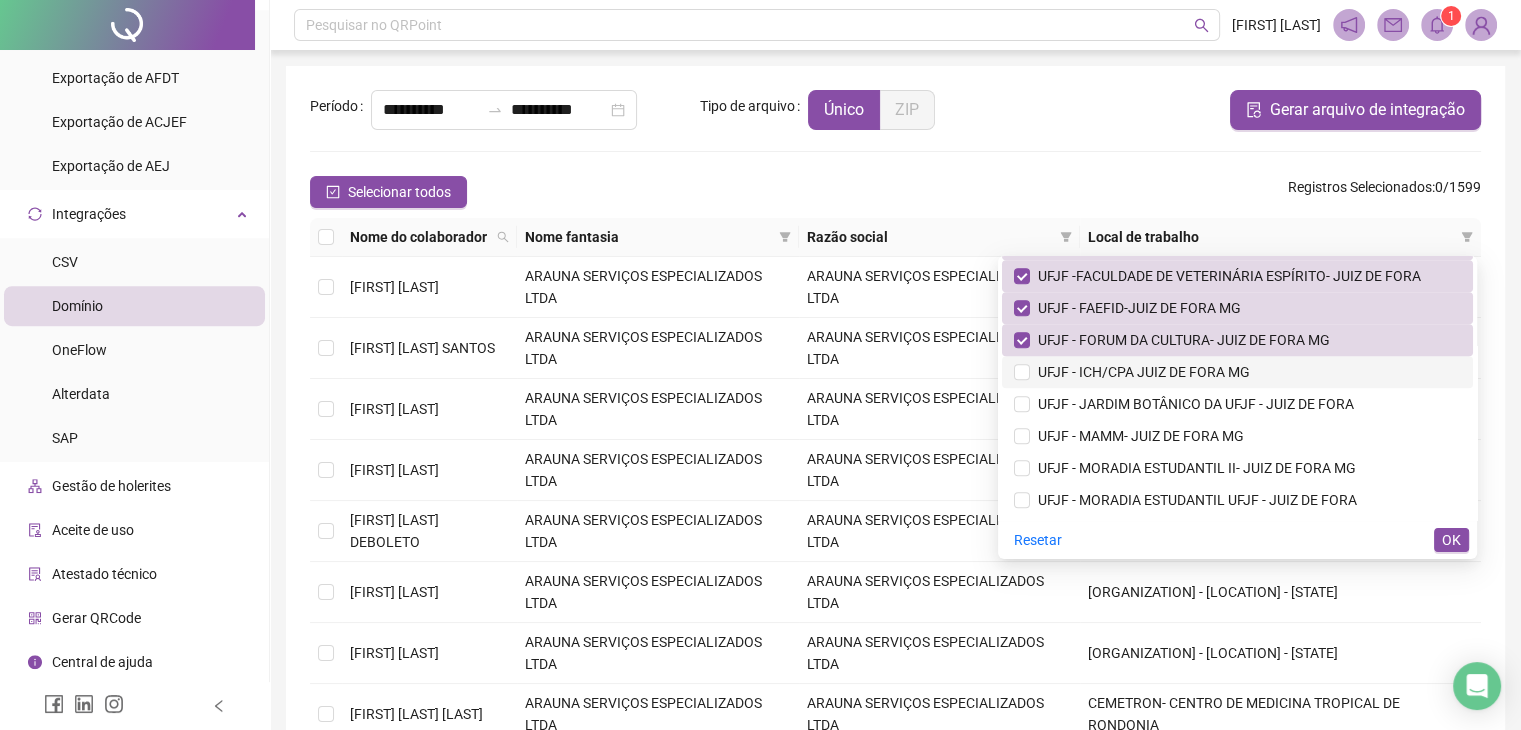 click on "UFJF - ICH/CPA JUIZ DE FORA MG" at bounding box center [1237, 372] 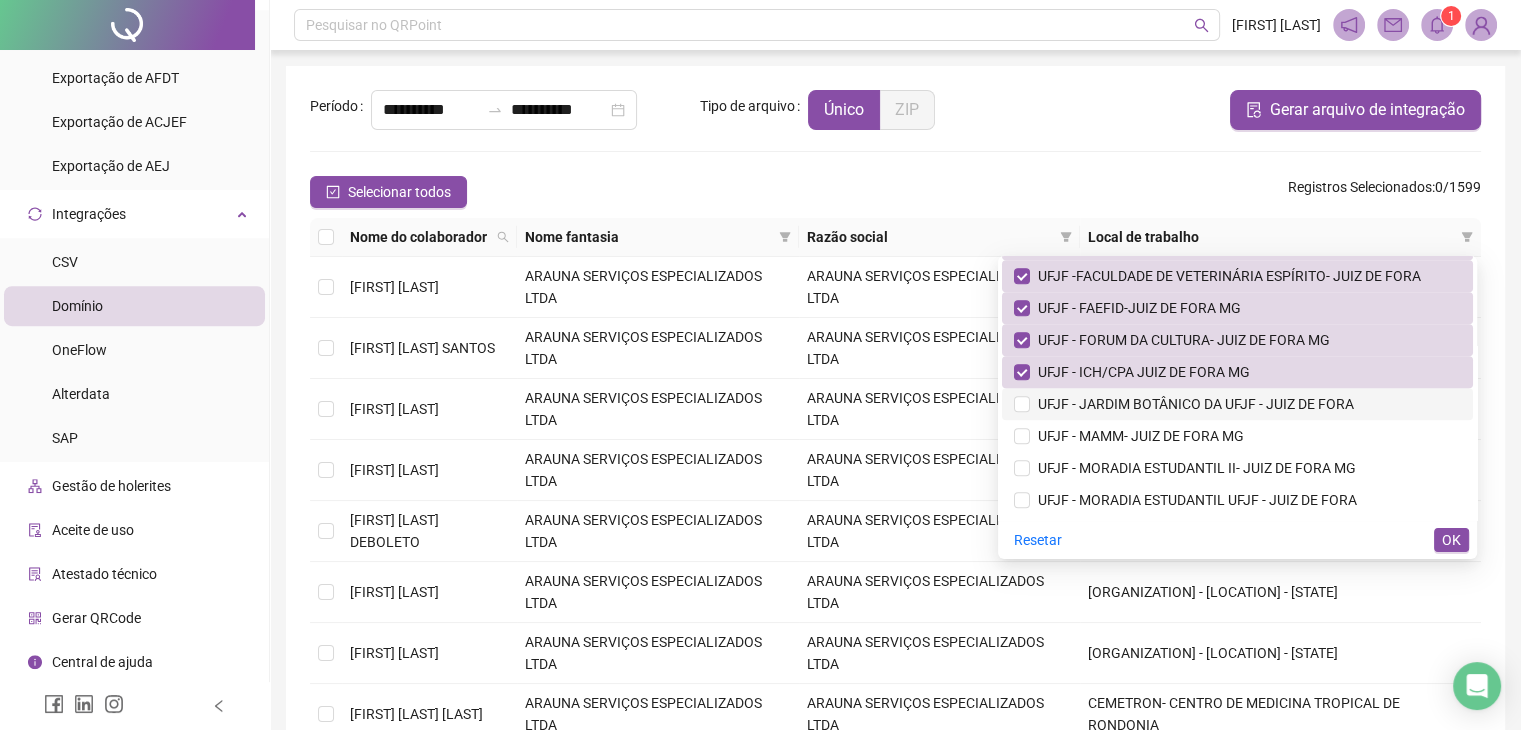 click on "UFJF - JARDIM BOTÂNICO DA UFJF - JUIZ DE FORA" at bounding box center [1192, 404] 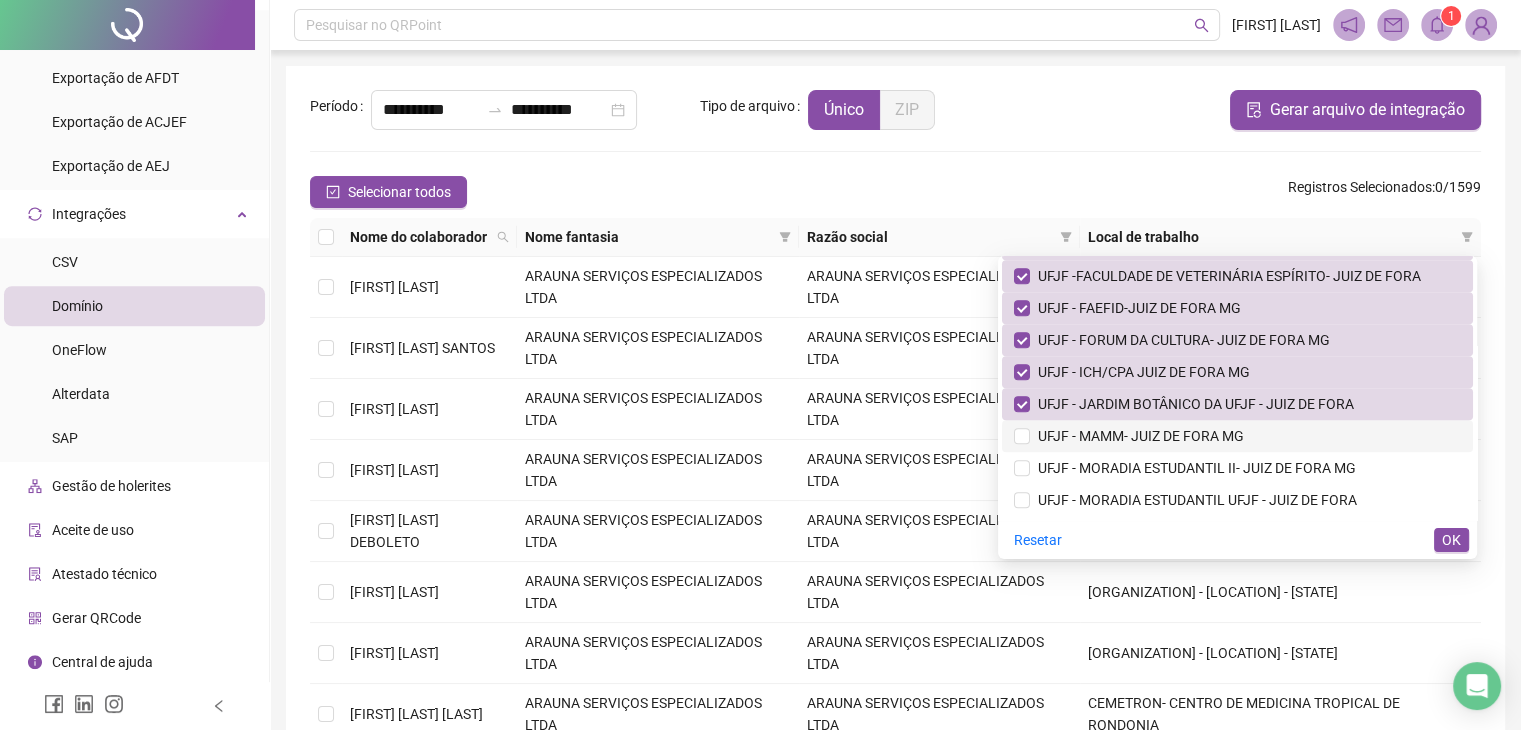 click on "UFJF - MAMM- JUIZ DE FORA MG" at bounding box center (1137, 436) 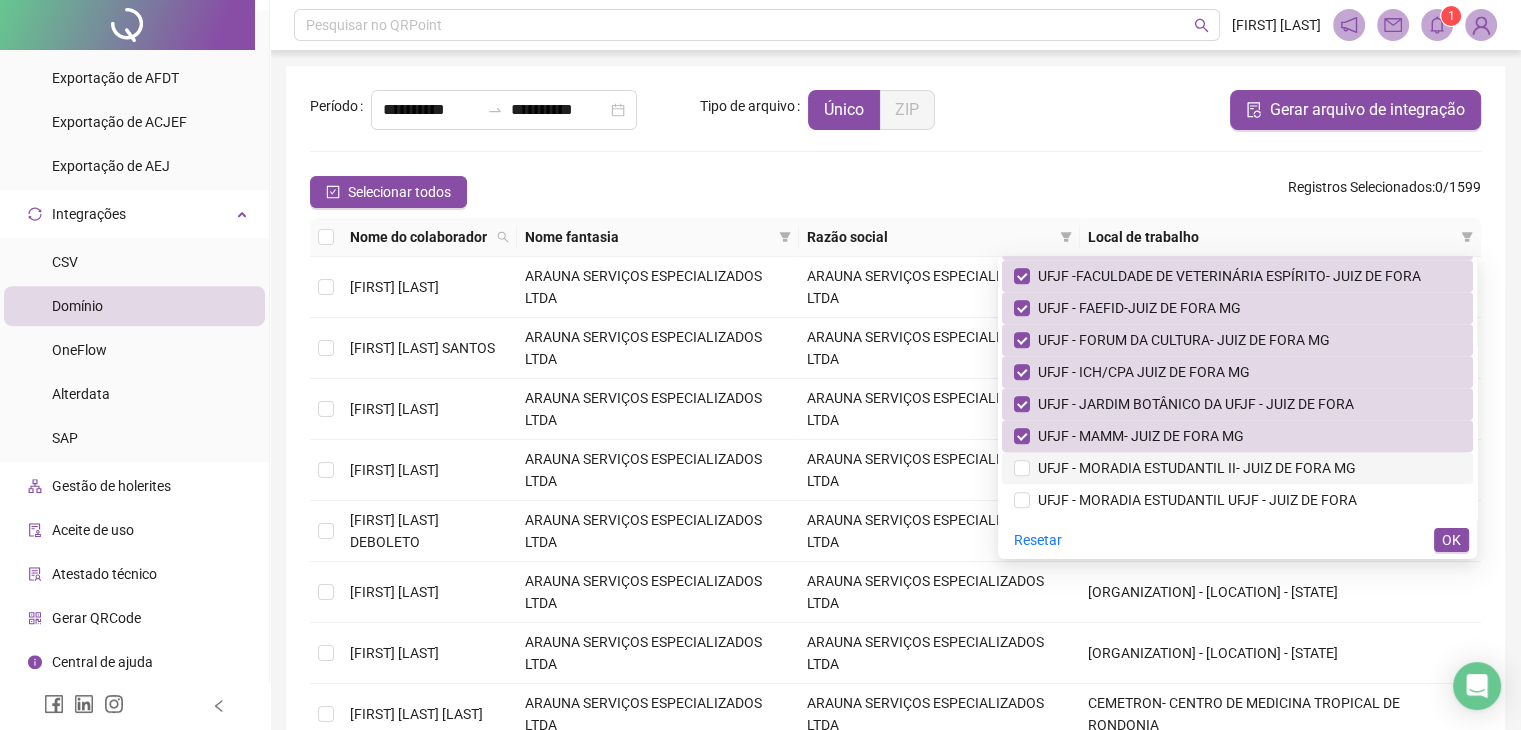 click on "UFJF - MORADIA ESTUDANTIL II- JUIZ DE FORA MG" at bounding box center [1193, 468] 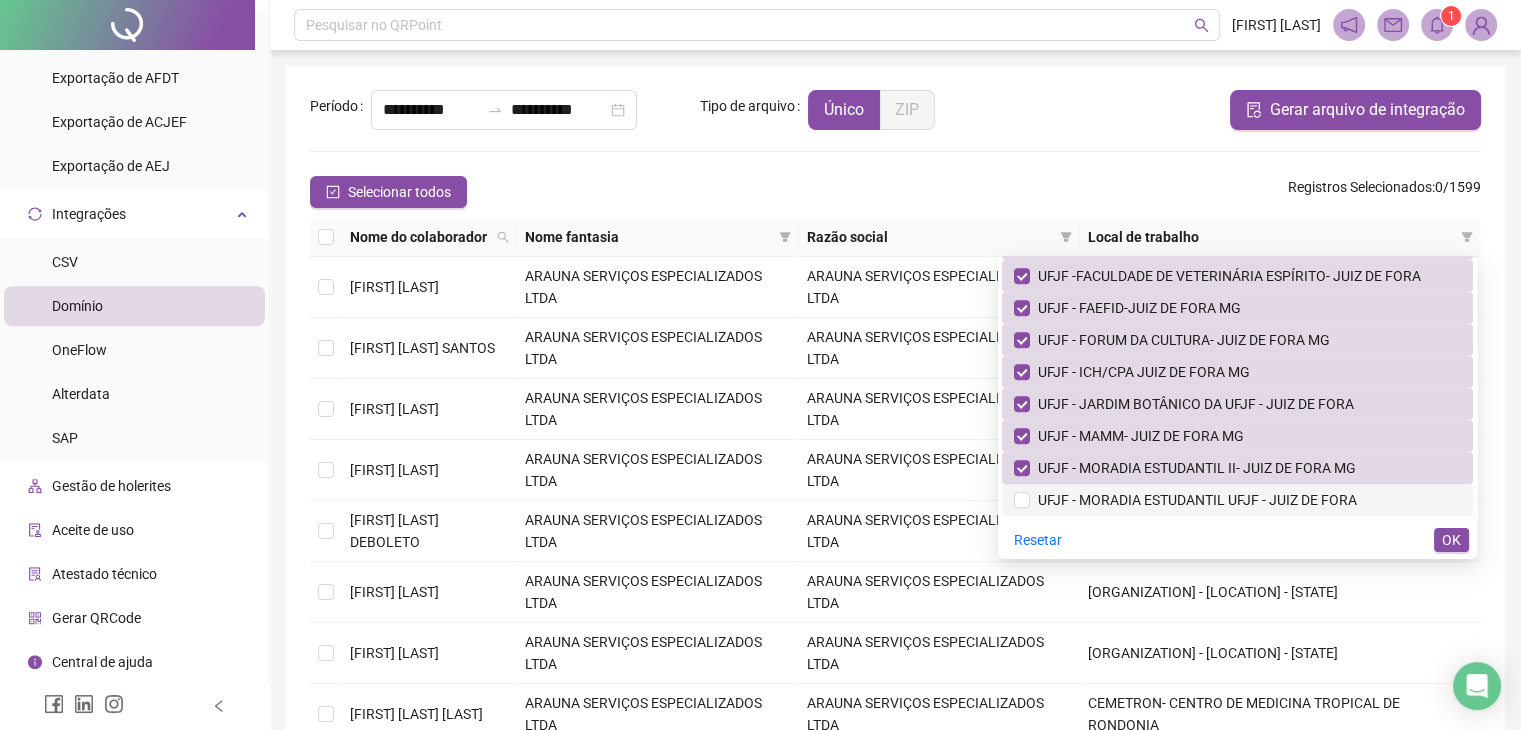 click on "UFJF - MORADIA ESTUDANTIL UFJF - JUIZ DE FORA" at bounding box center [1193, 500] 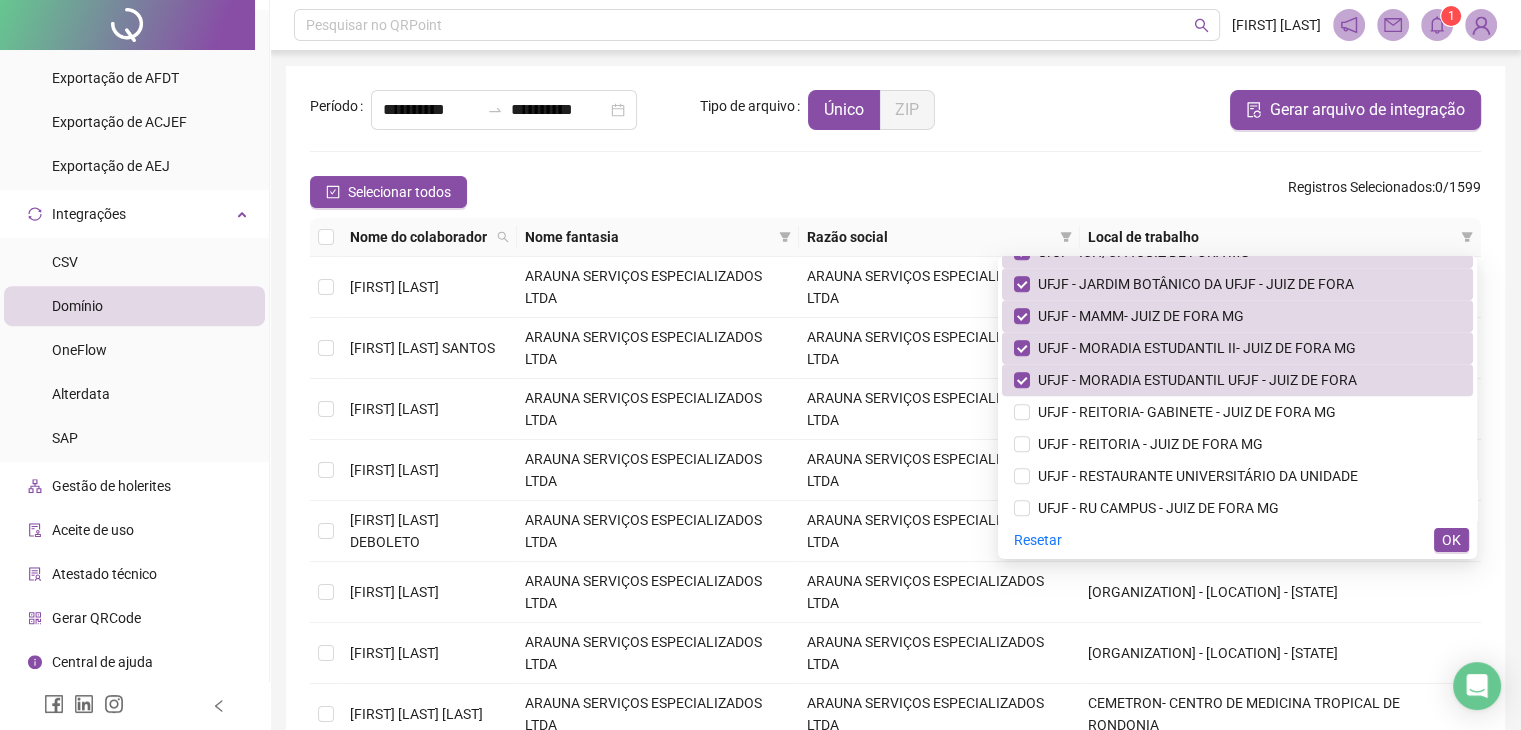 scroll, scrollTop: 8960, scrollLeft: 0, axis: vertical 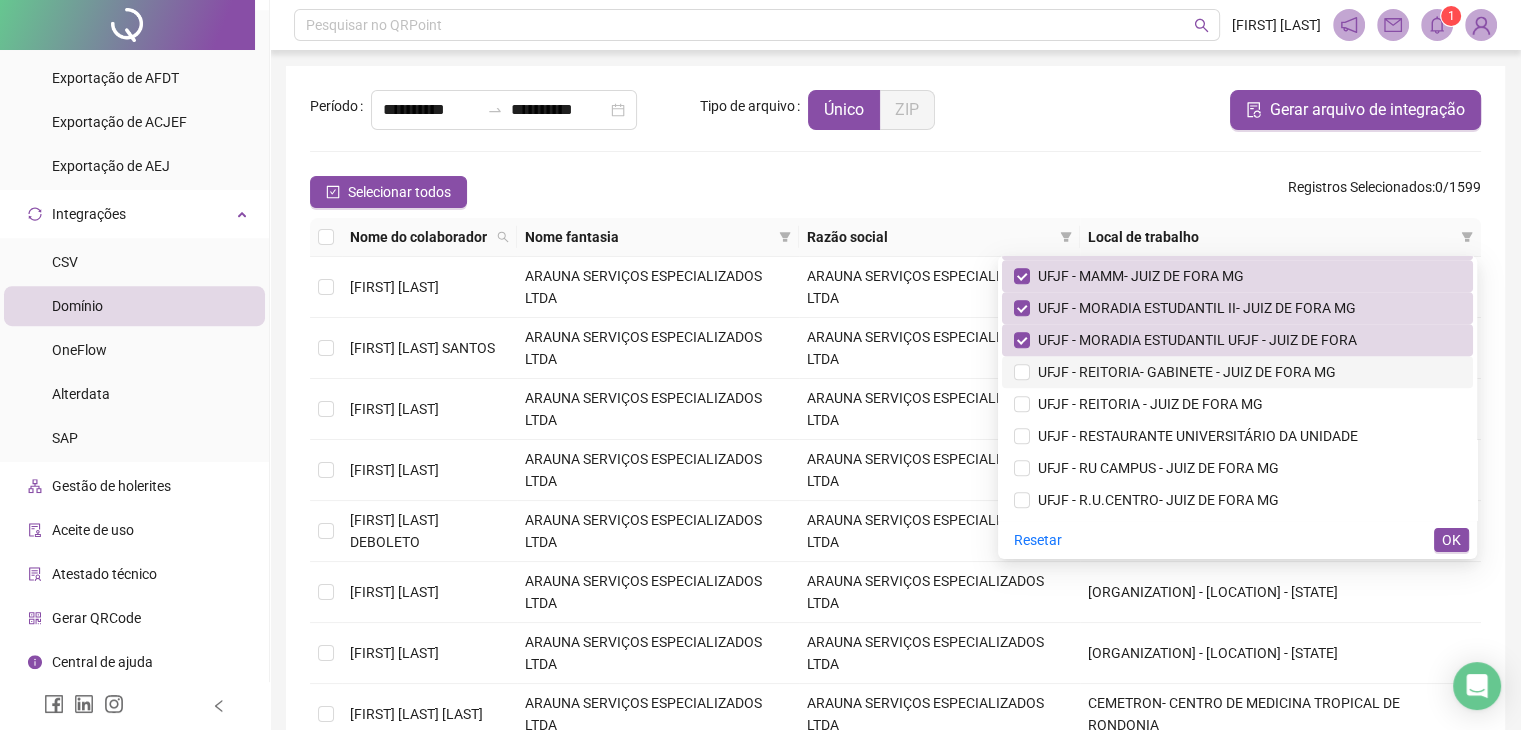 click on "UFJF - REITORIA- GABINETE - JUIZ DE FORA MG" at bounding box center [1183, 372] 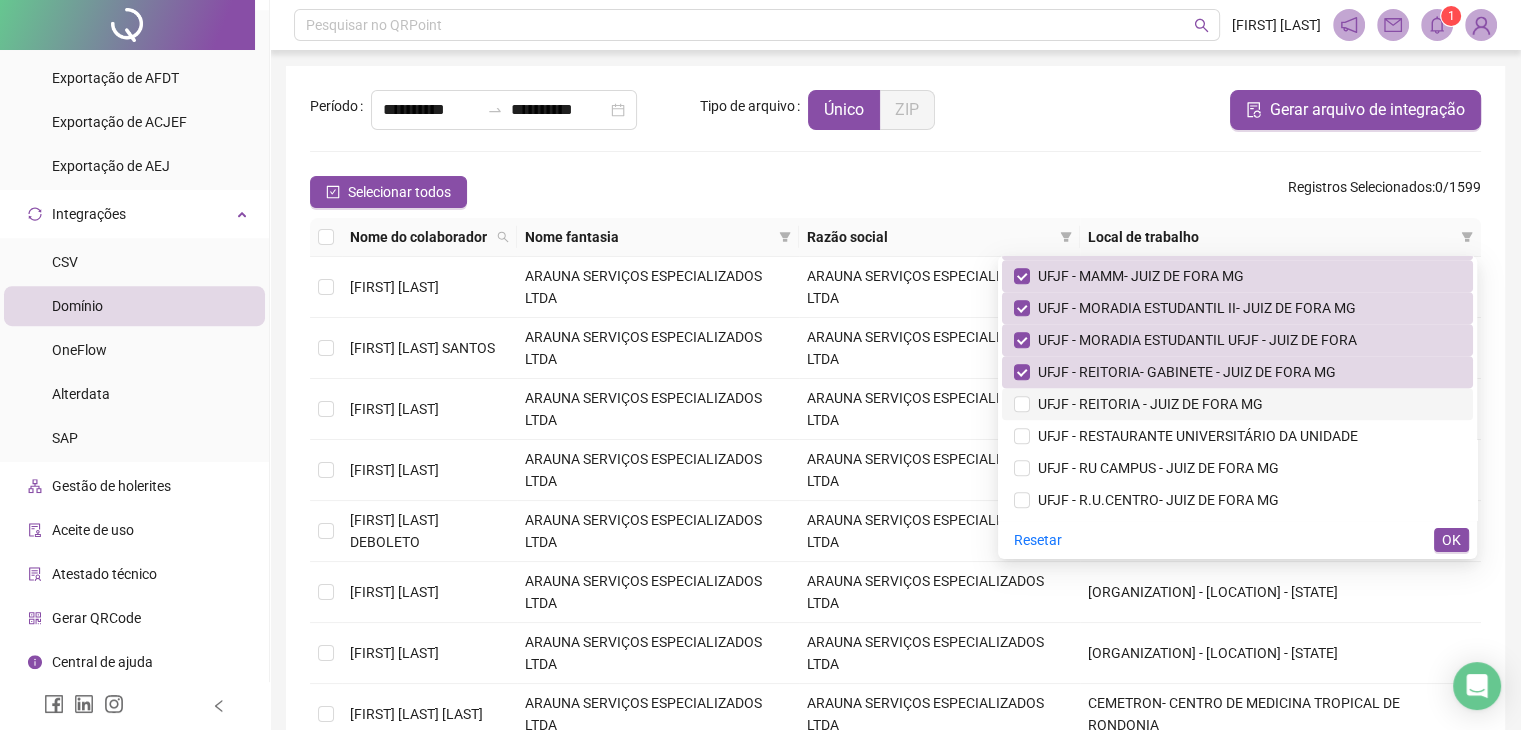 click on "UFJF - REITORIA - JUIZ DE FORA MG" at bounding box center (1146, 404) 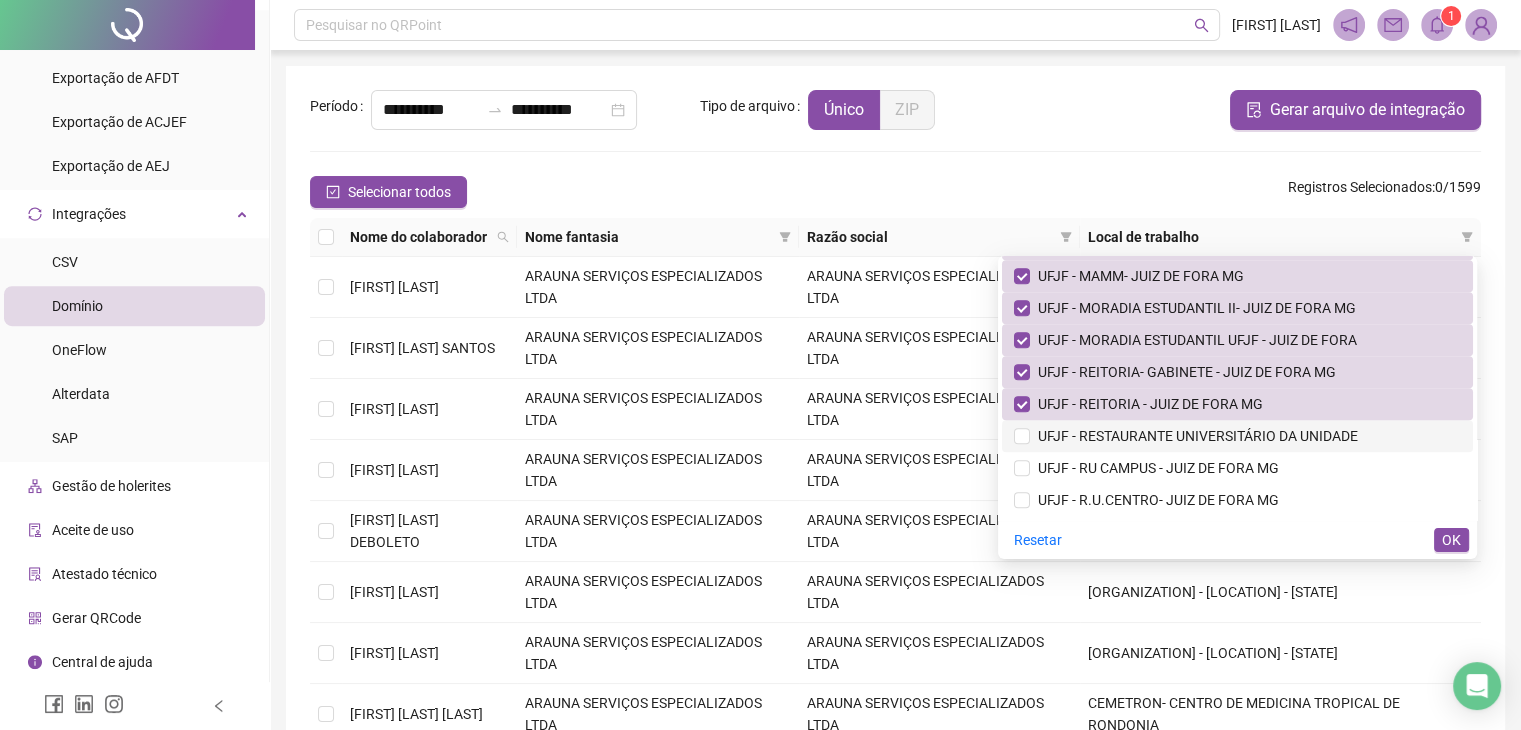 click on "UFJF - RESTAURANTE UNIVERSITÁRIO DA  UNIDADE" at bounding box center [1194, 436] 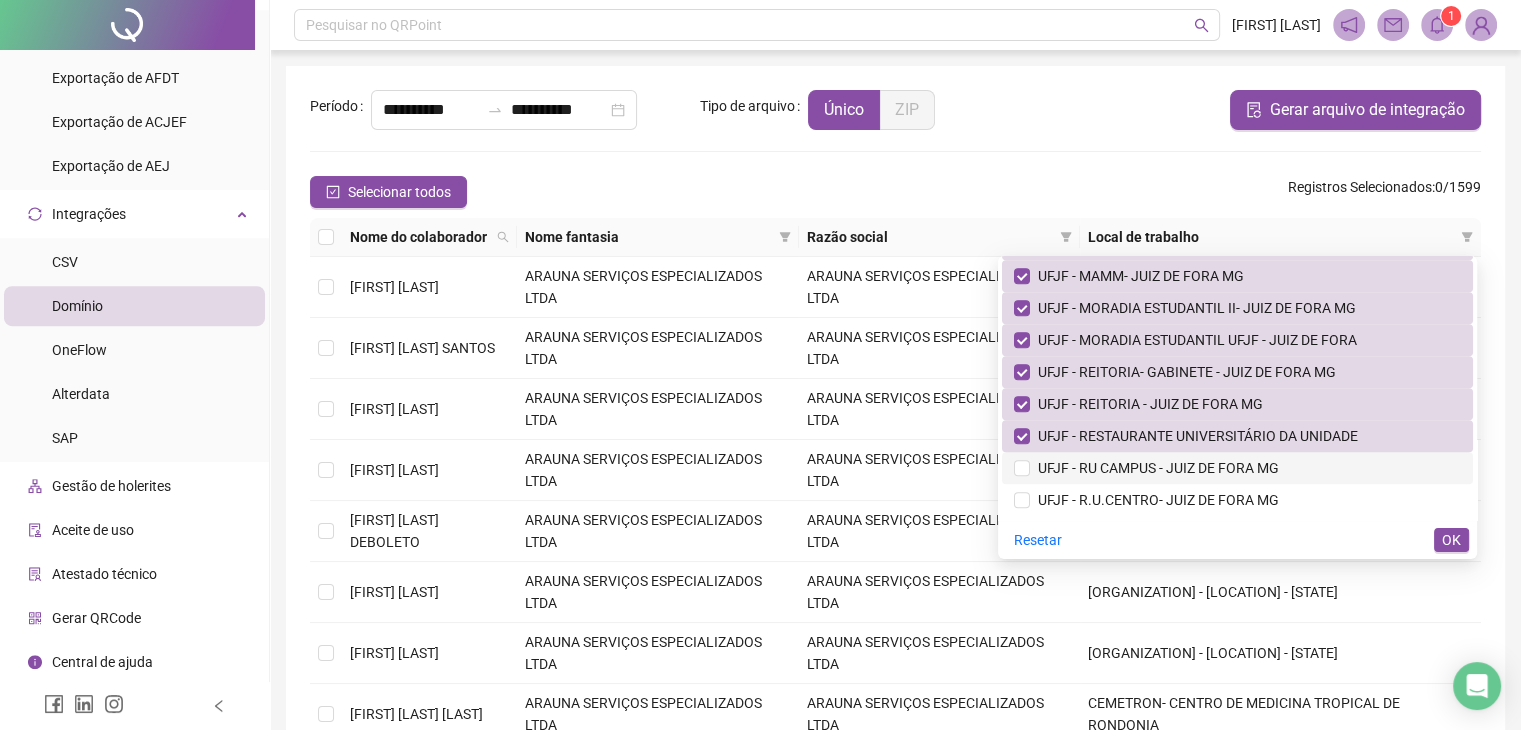 click on "UFJF - RU CAMPUS - JUIZ DE FORA MG" at bounding box center [1154, 468] 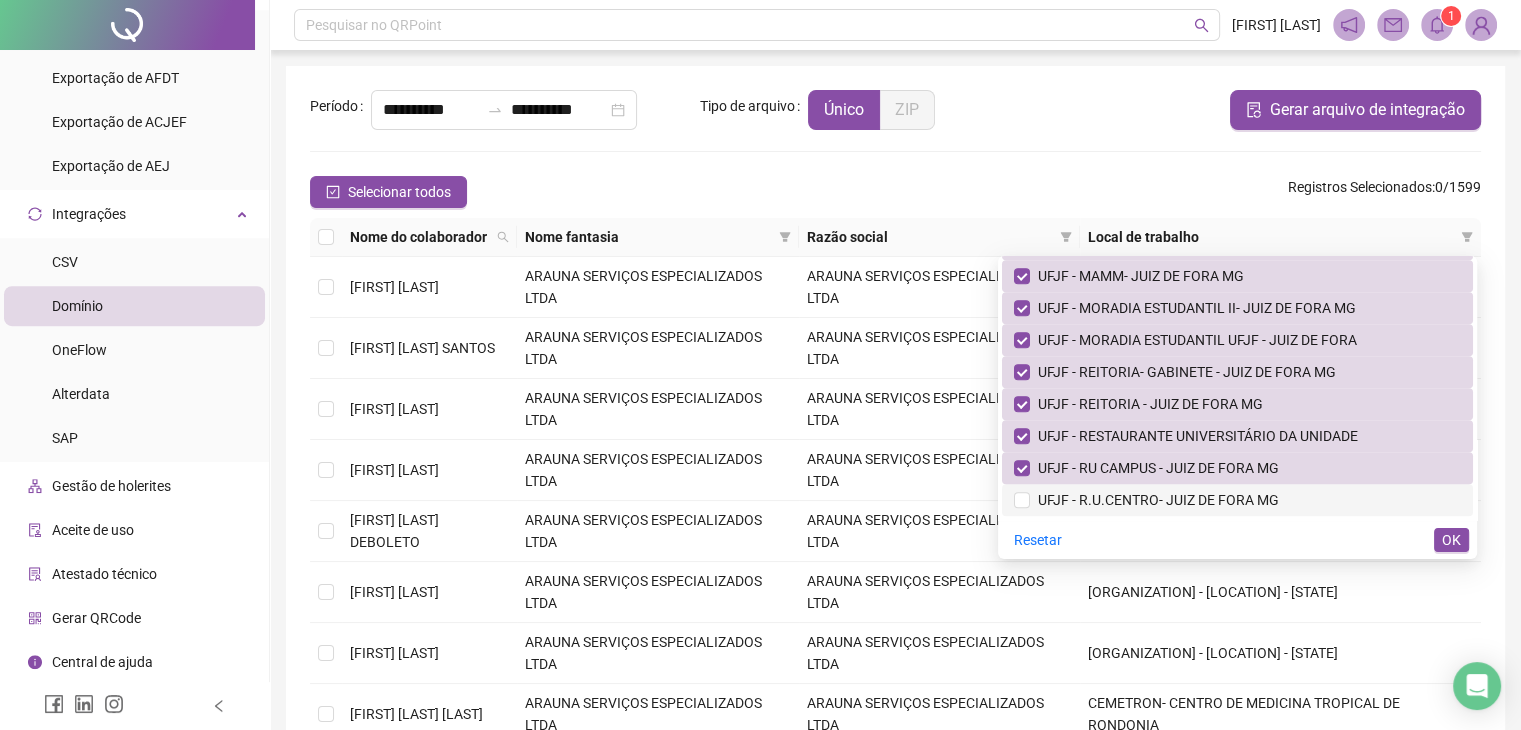 click on "UFJF - R.U.CENTRO- JUIZ DE FORA MG" at bounding box center [1237, 500] 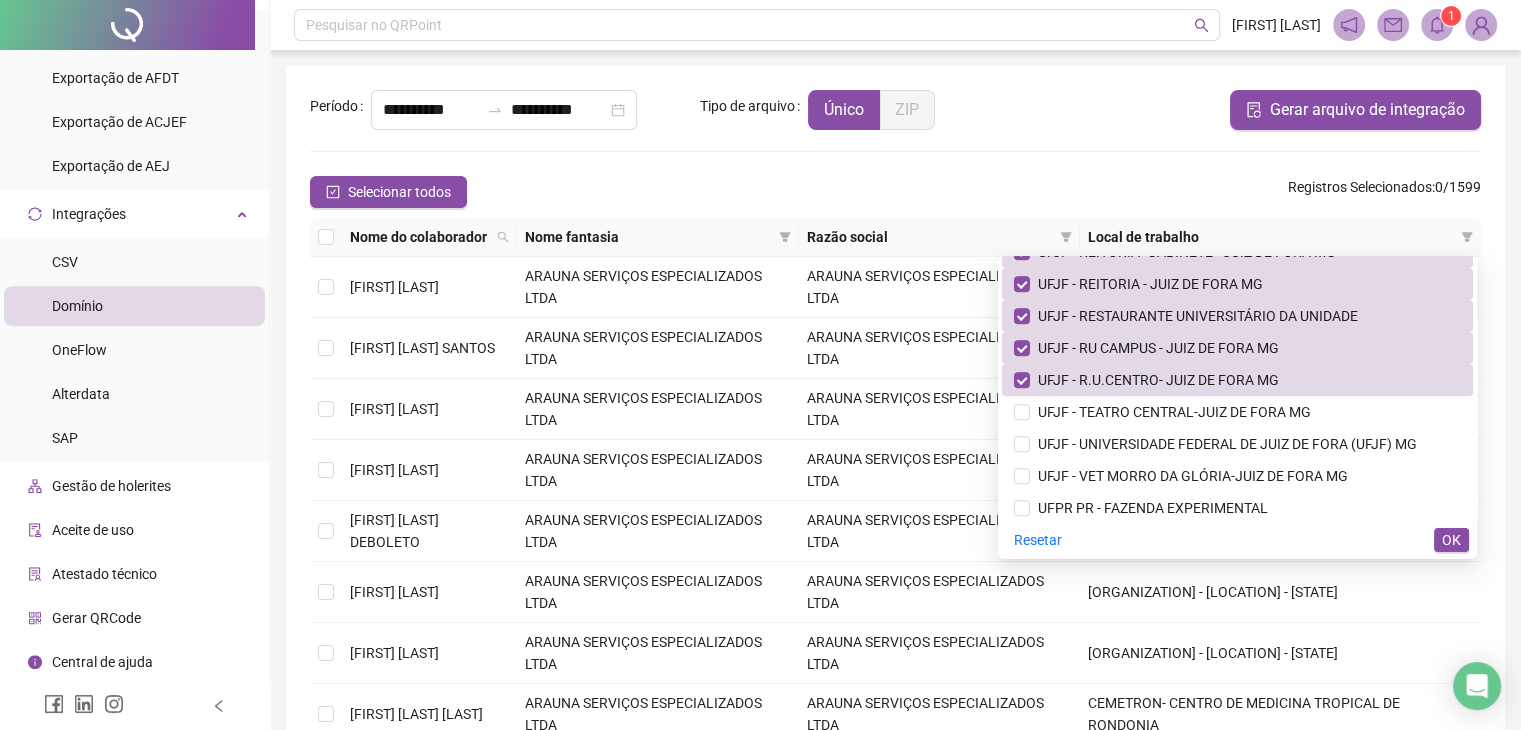scroll, scrollTop: 9120, scrollLeft: 0, axis: vertical 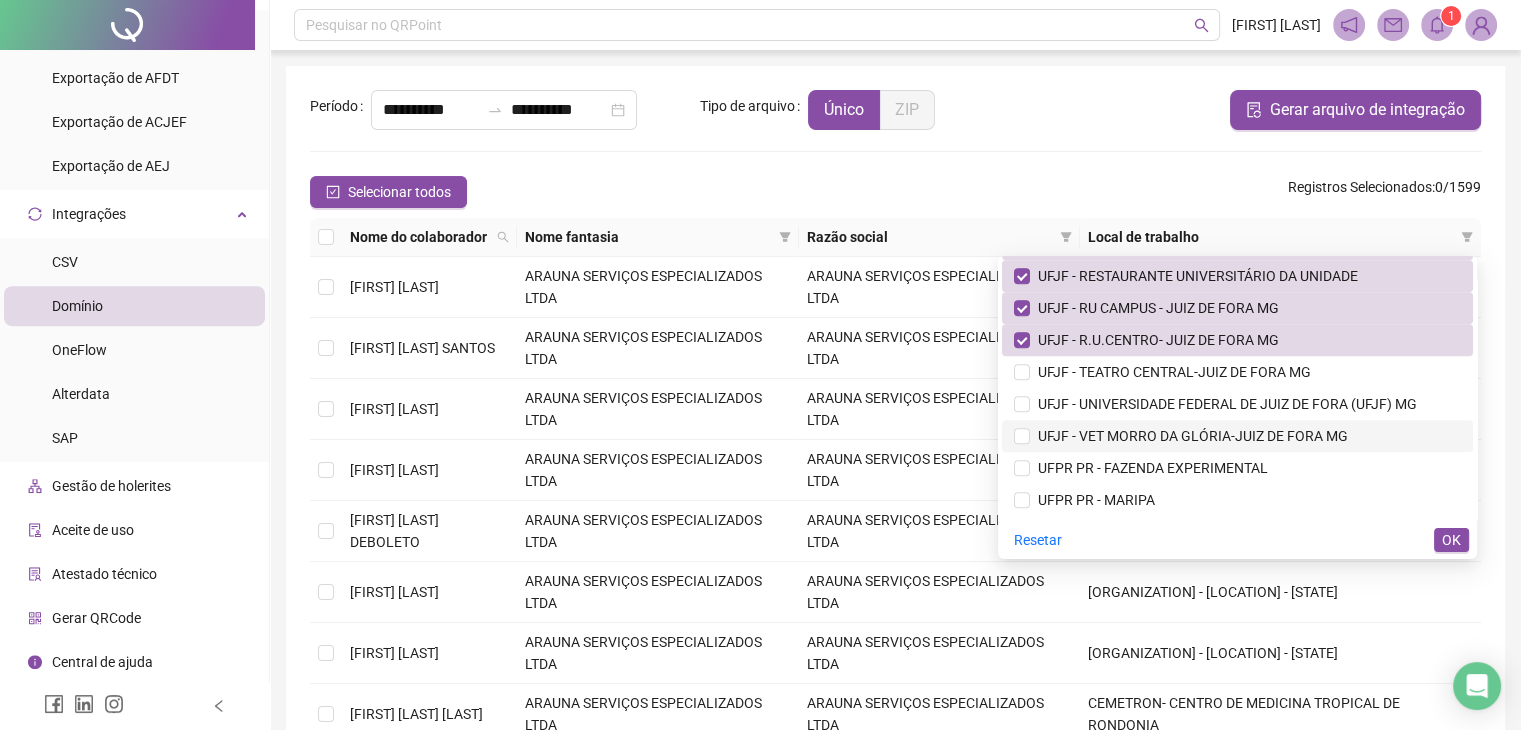 click on "UFJF - VET MORRO DA GLÓRIA-JUIZ DE FORA MG" at bounding box center [1189, 436] 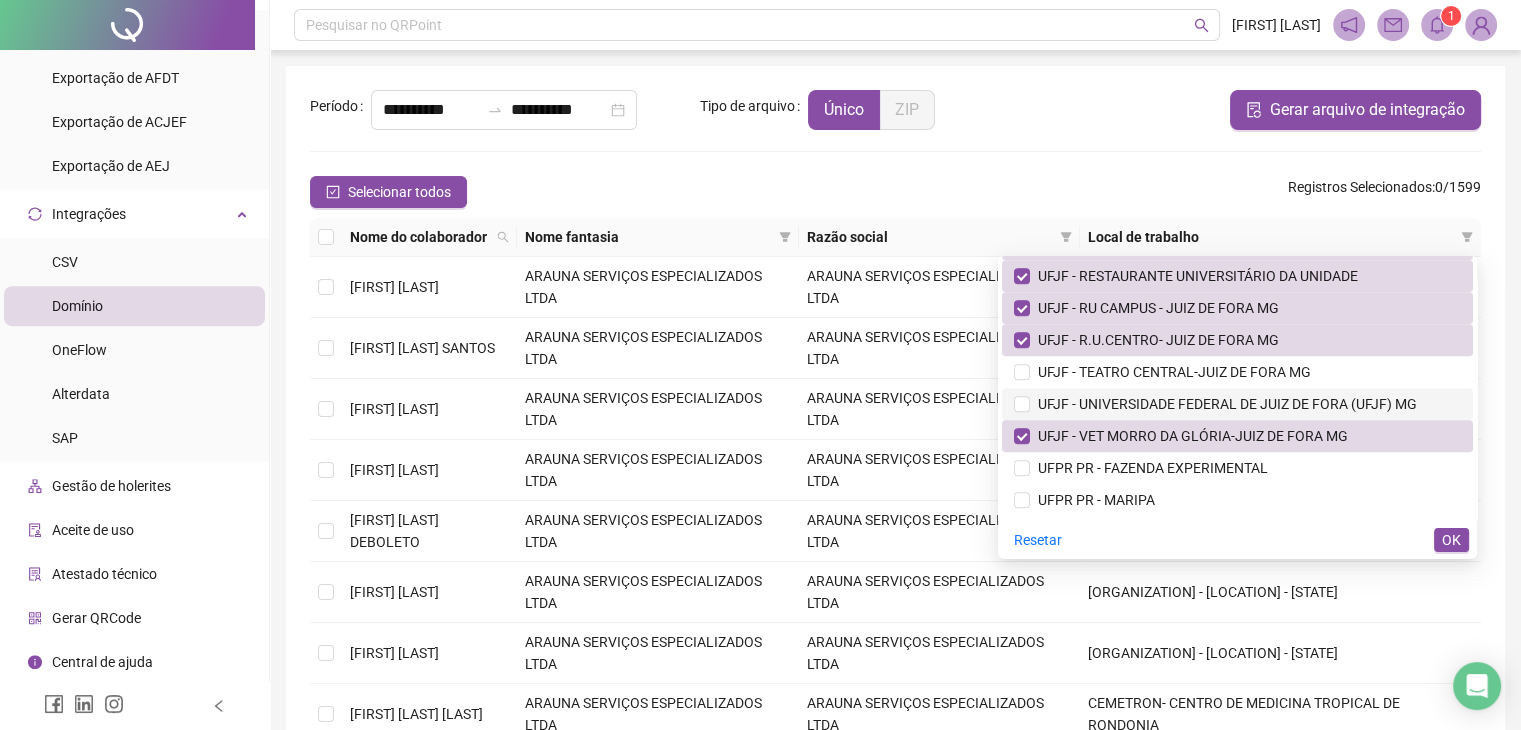 click on "UFJF - UNIVERSIDADE FEDERAL DE JUIZ DE FORA (UFJF) MG" at bounding box center [1223, 404] 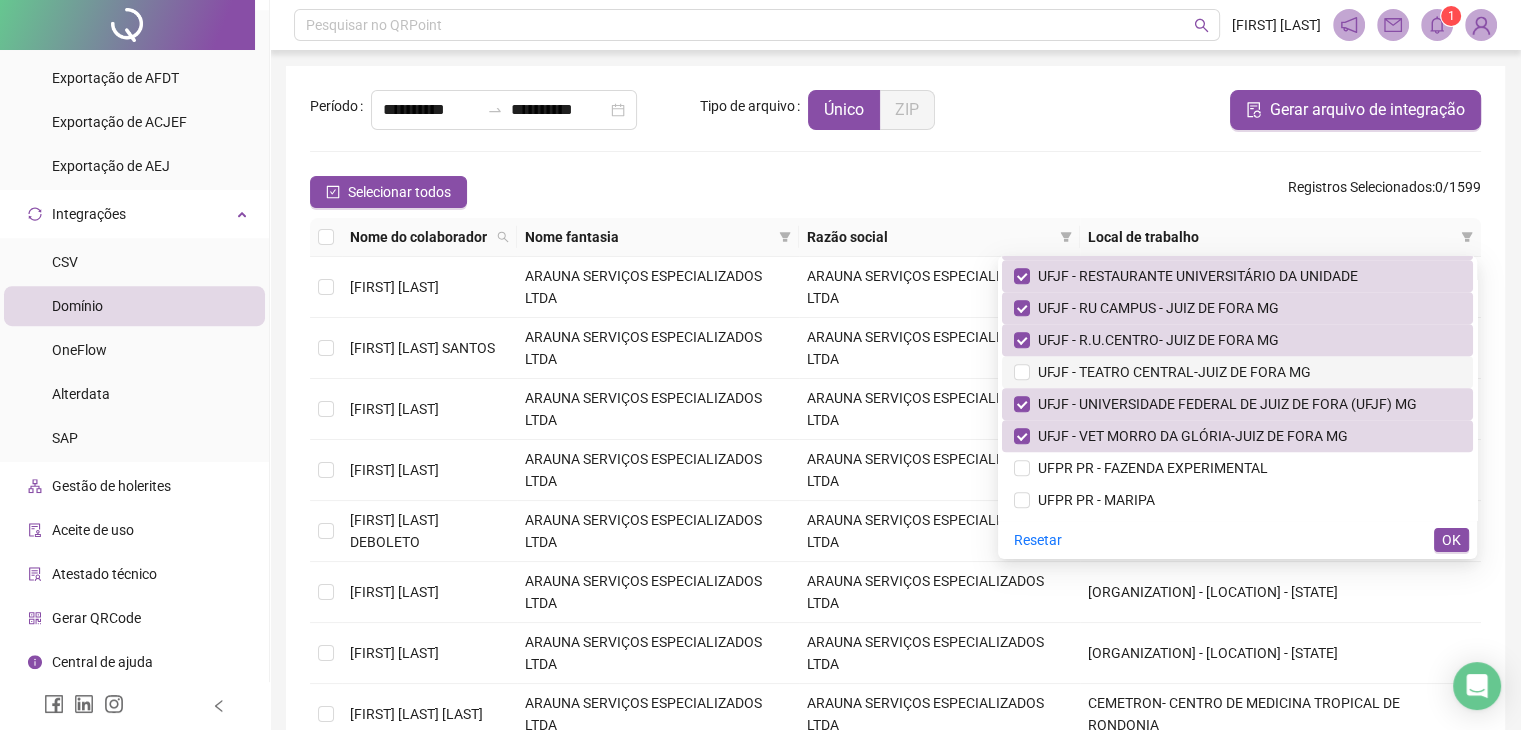 click on "UFJF - TEATRO CENTRAL-JUIZ DE FORA MG" at bounding box center [1170, 372] 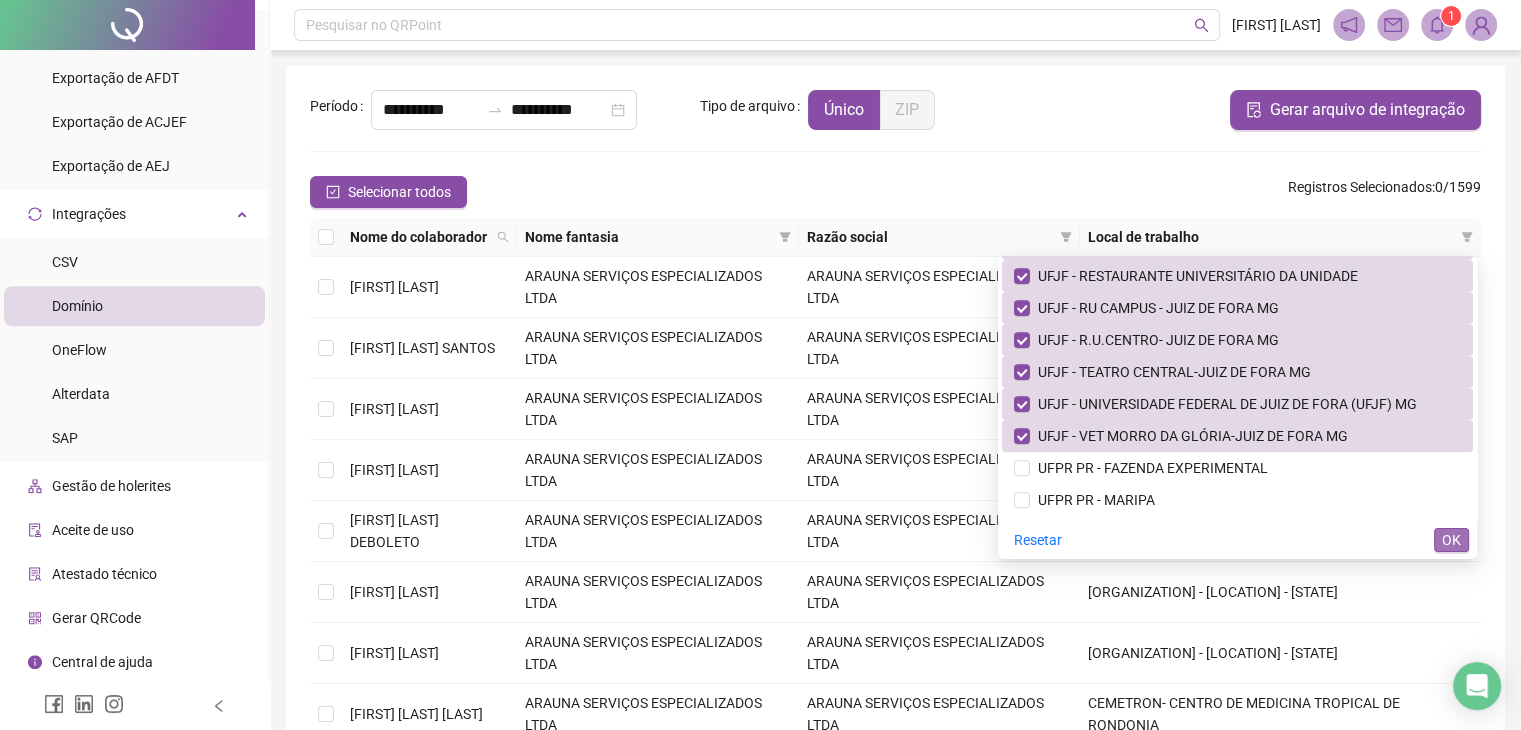 click on "OK" at bounding box center (1451, 540) 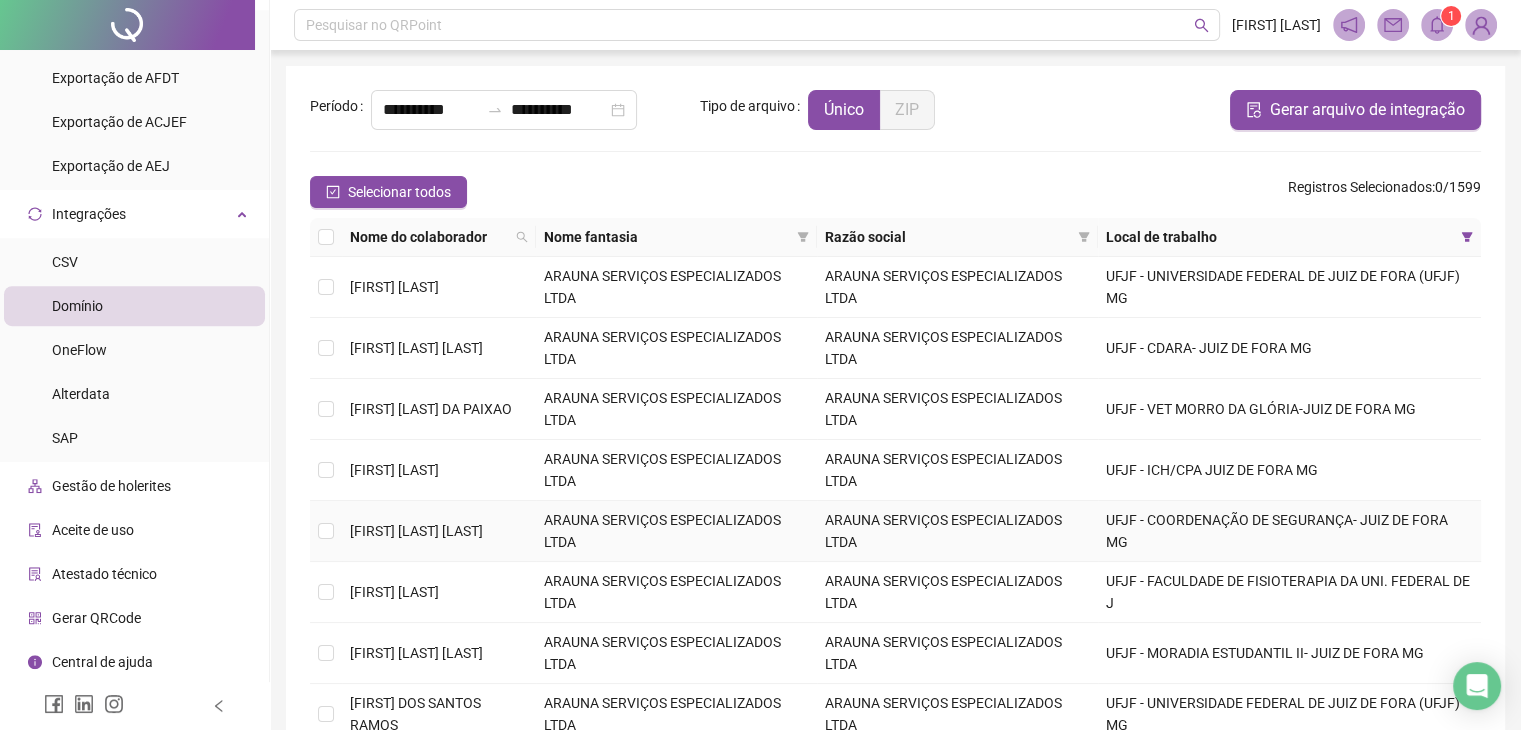 click on "UFJF - COORDENAÇÃO DE SEGURANÇA- JUIZ DE FORA MG" at bounding box center [1289, 531] 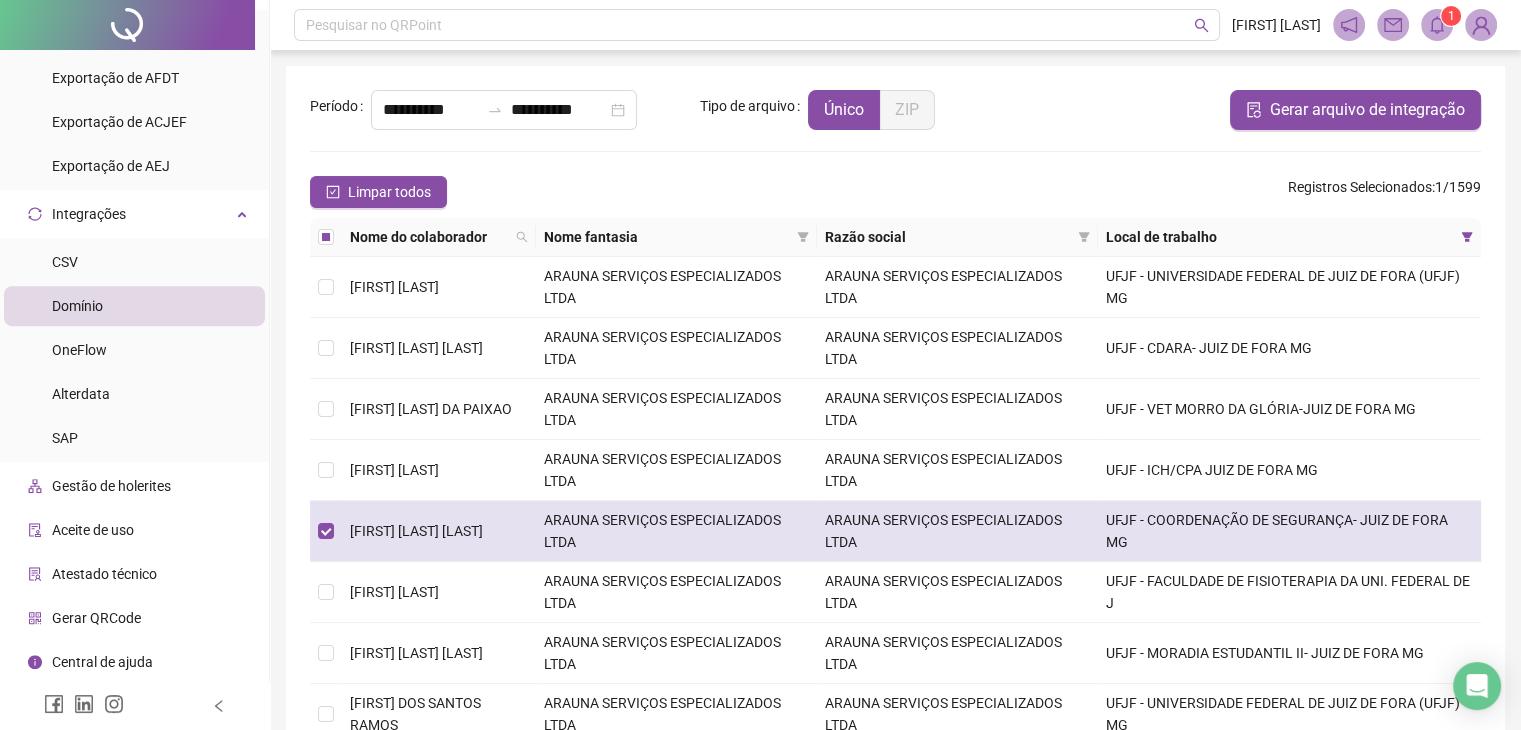 click on "[FIRST] [LAST] [LAST]" at bounding box center [416, 531] 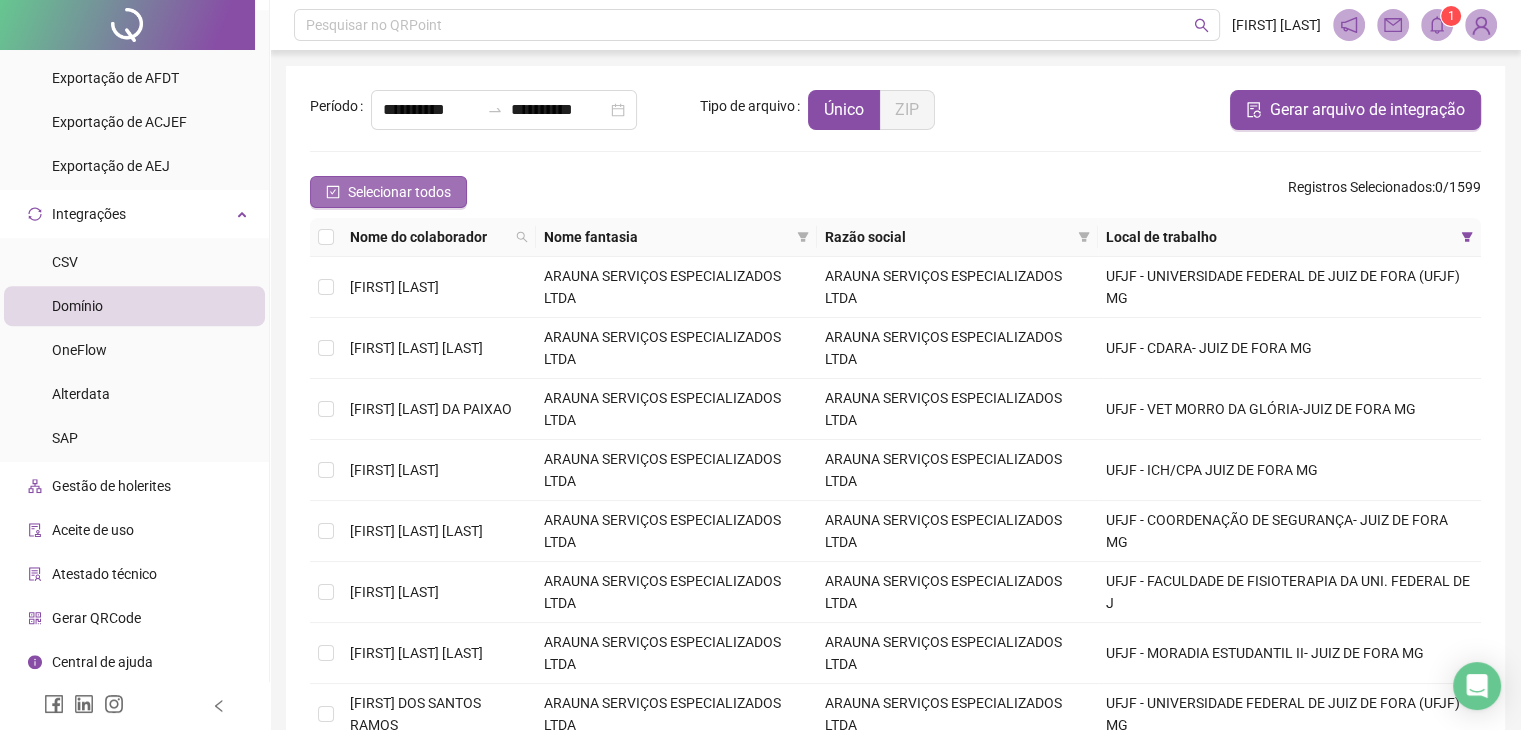 click on "Selecionar todos" at bounding box center (399, 192) 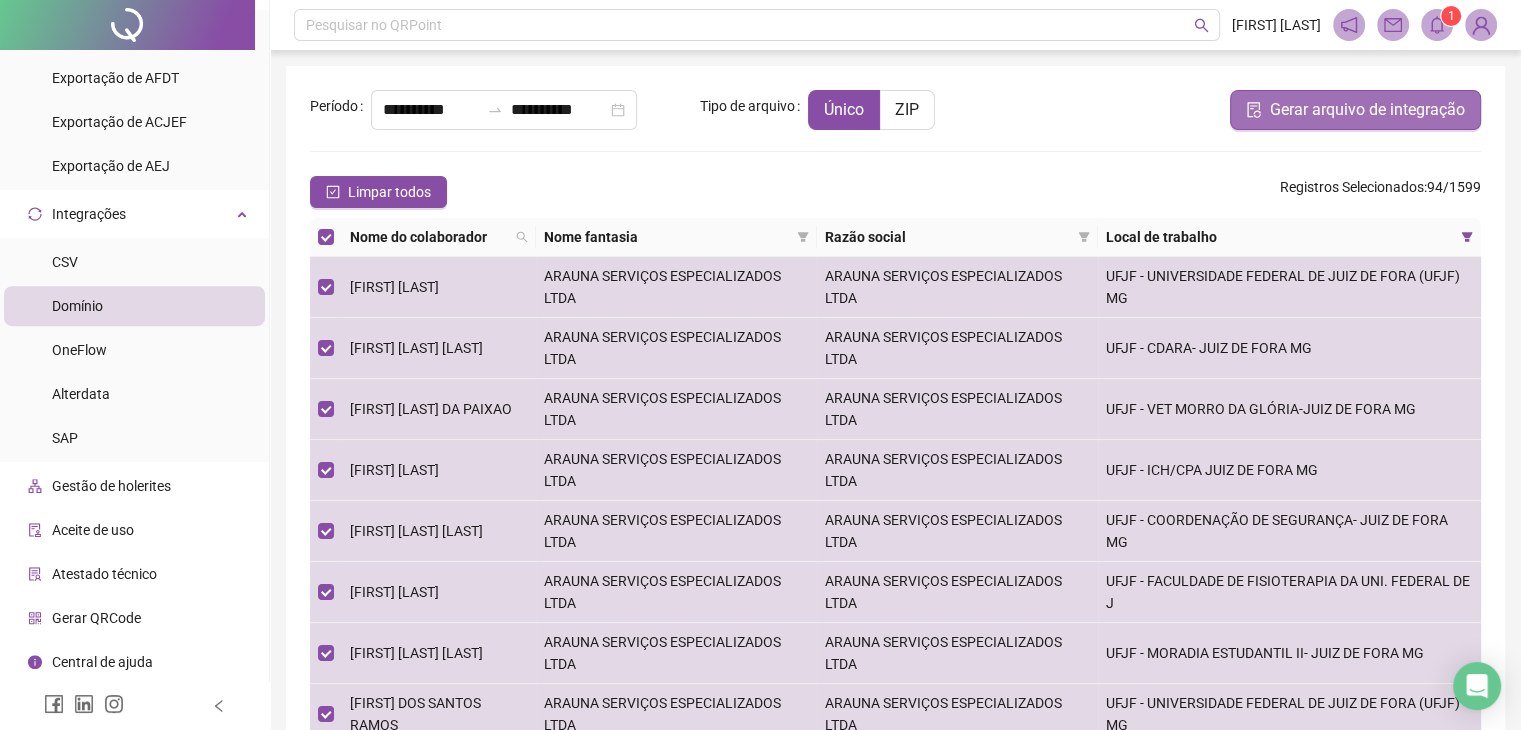 click on "Gerar arquivo de integração" at bounding box center [1367, 110] 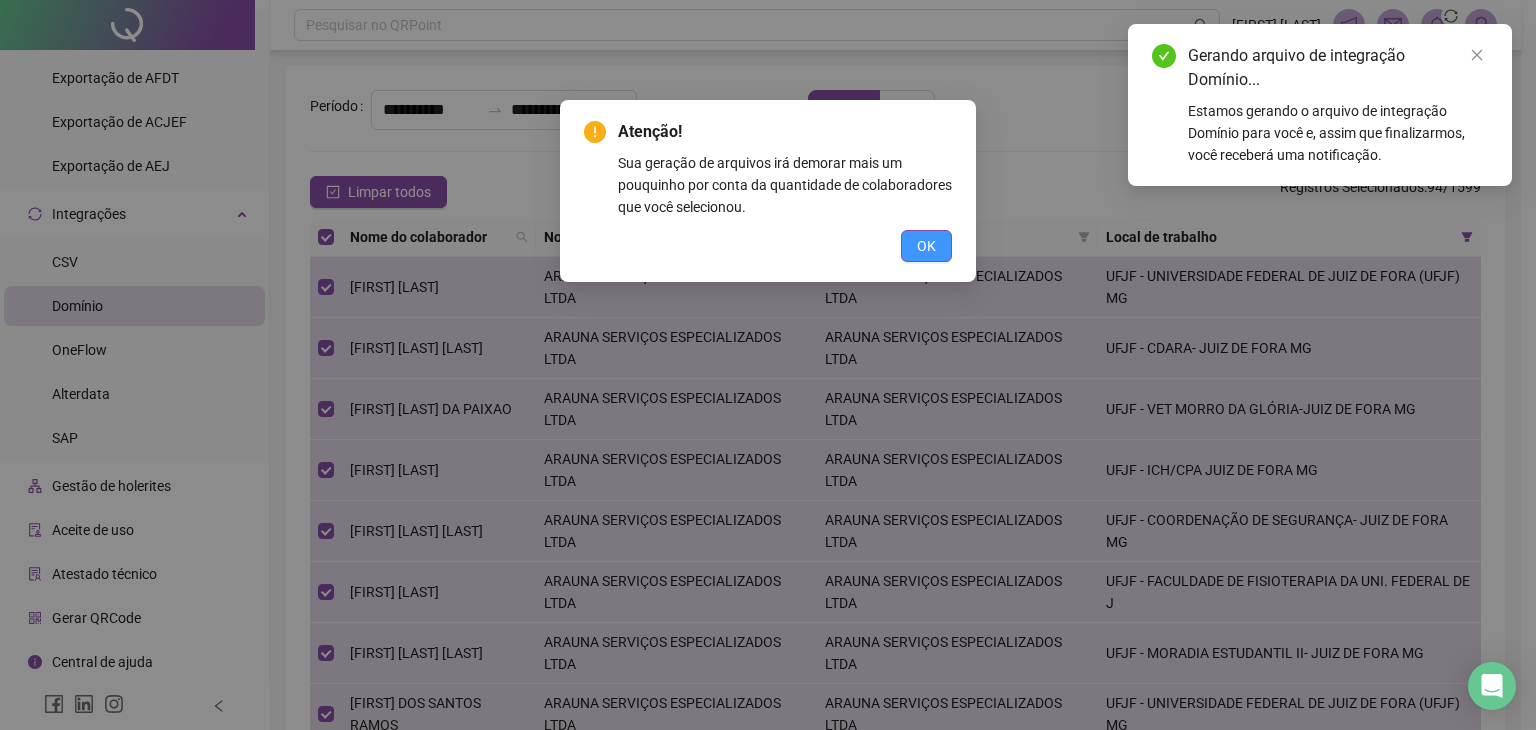 click on "OK" at bounding box center (926, 246) 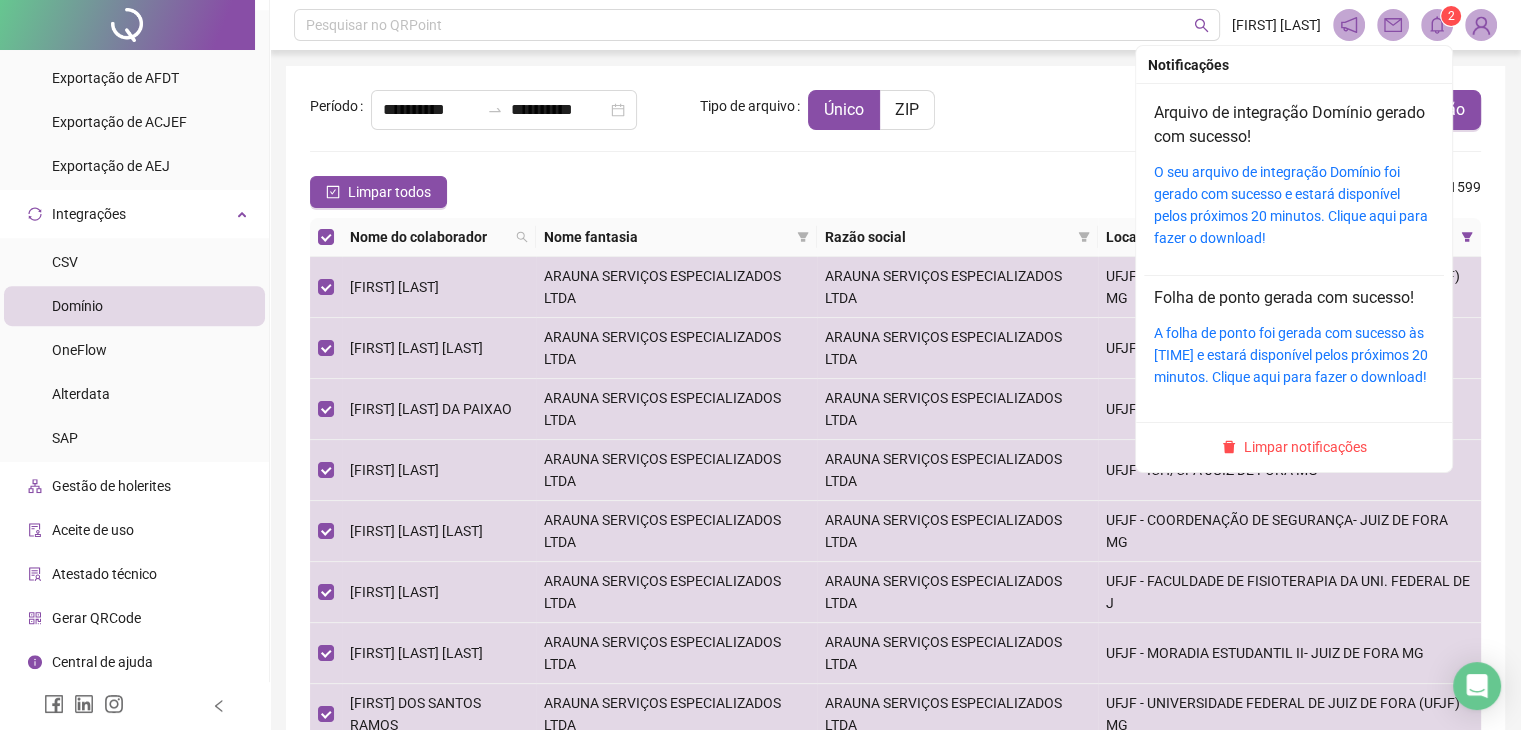 click at bounding box center [1437, 25] 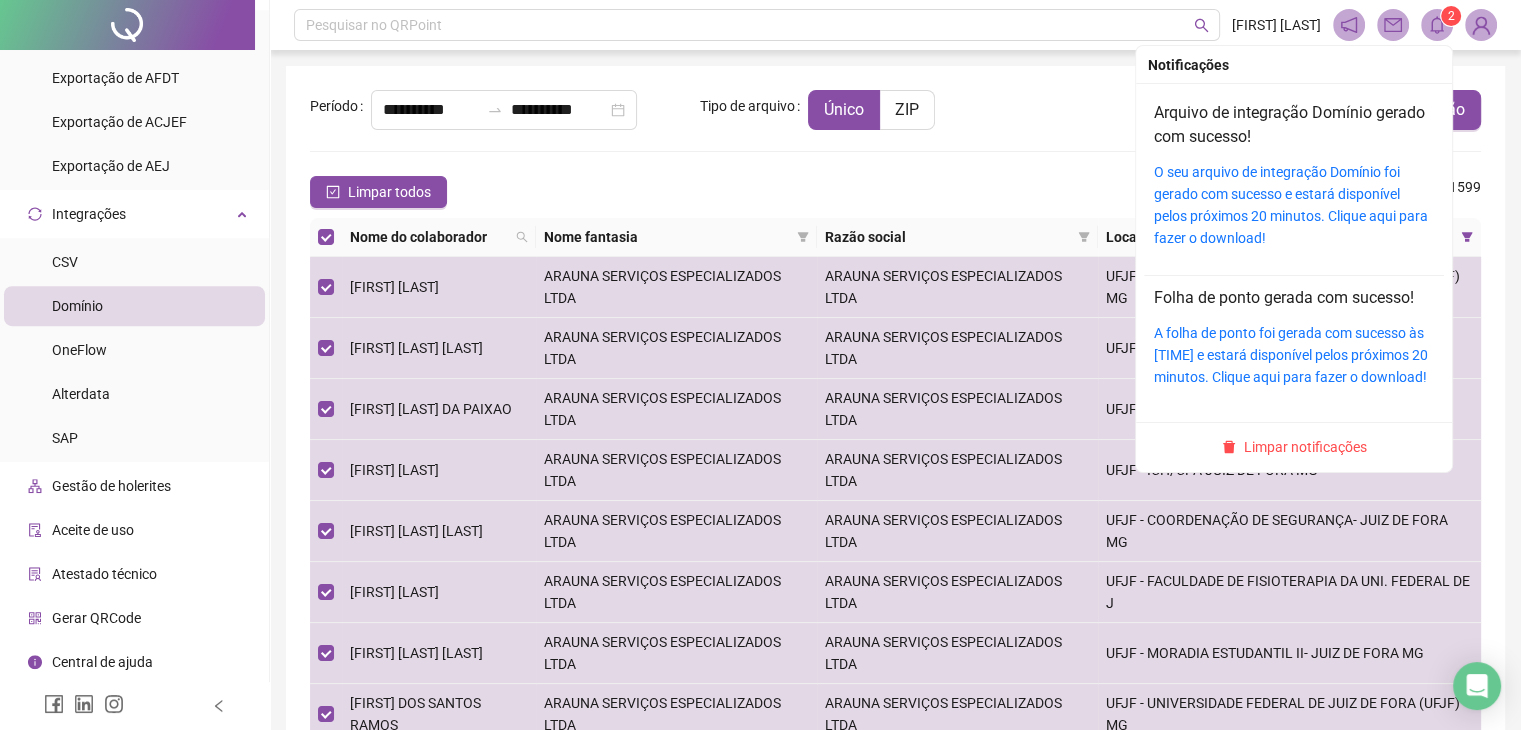 click on "2" at bounding box center [1451, 16] 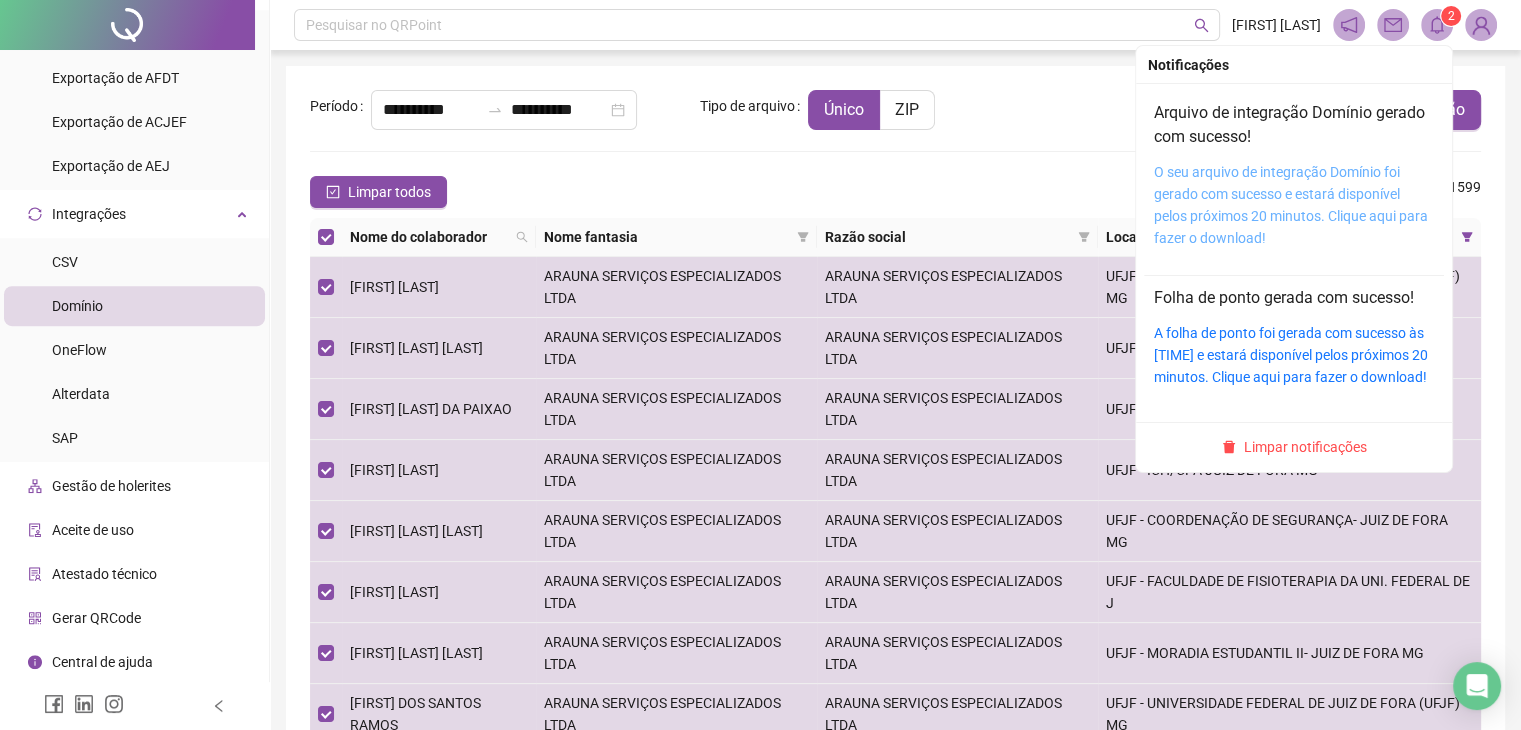 click on "O seu arquivo de integração Domínio foi gerado com sucesso e estará disponível pelos próximos 20 minutos. Clique aqui para fazer o download!" at bounding box center [1291, 205] 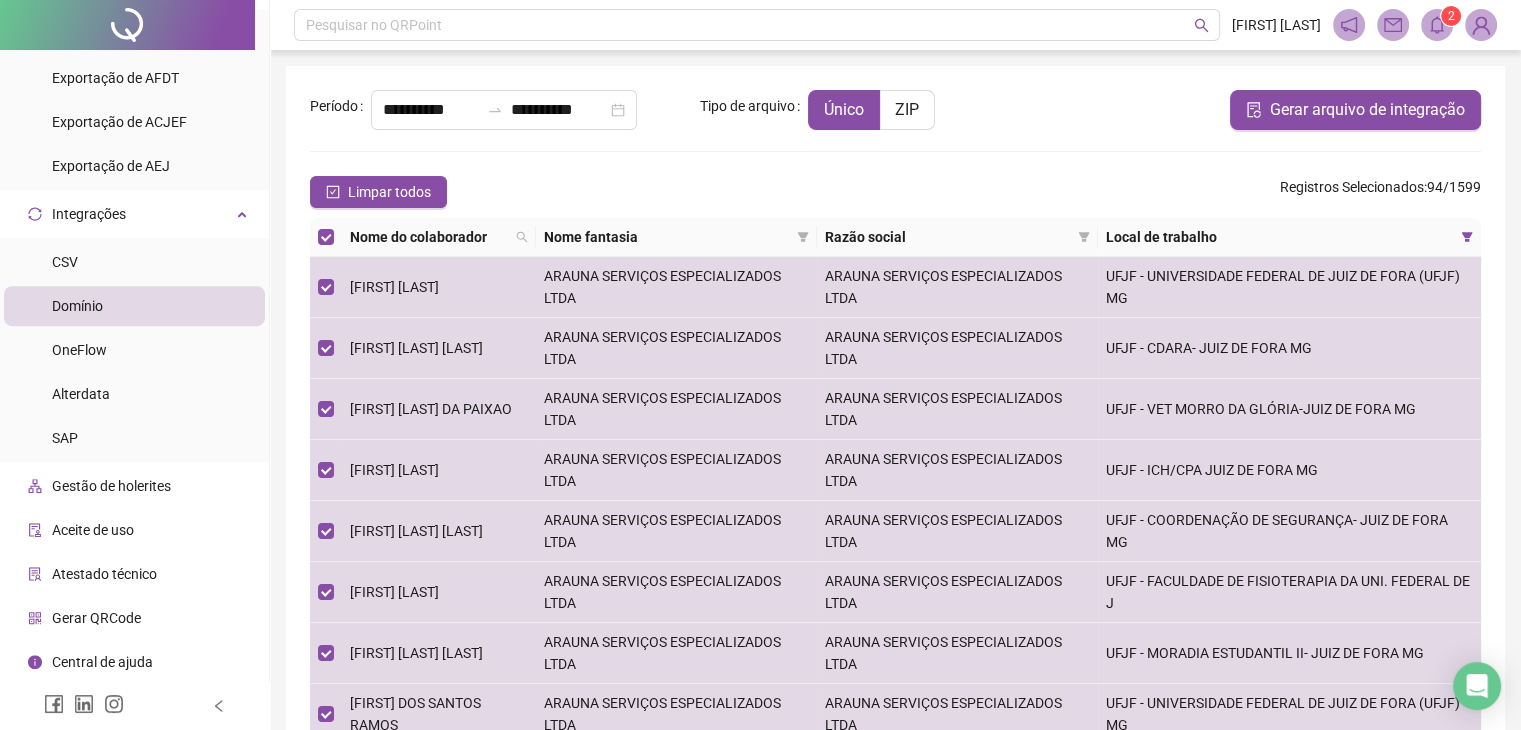 click on "**********" at bounding box center (895, 506) 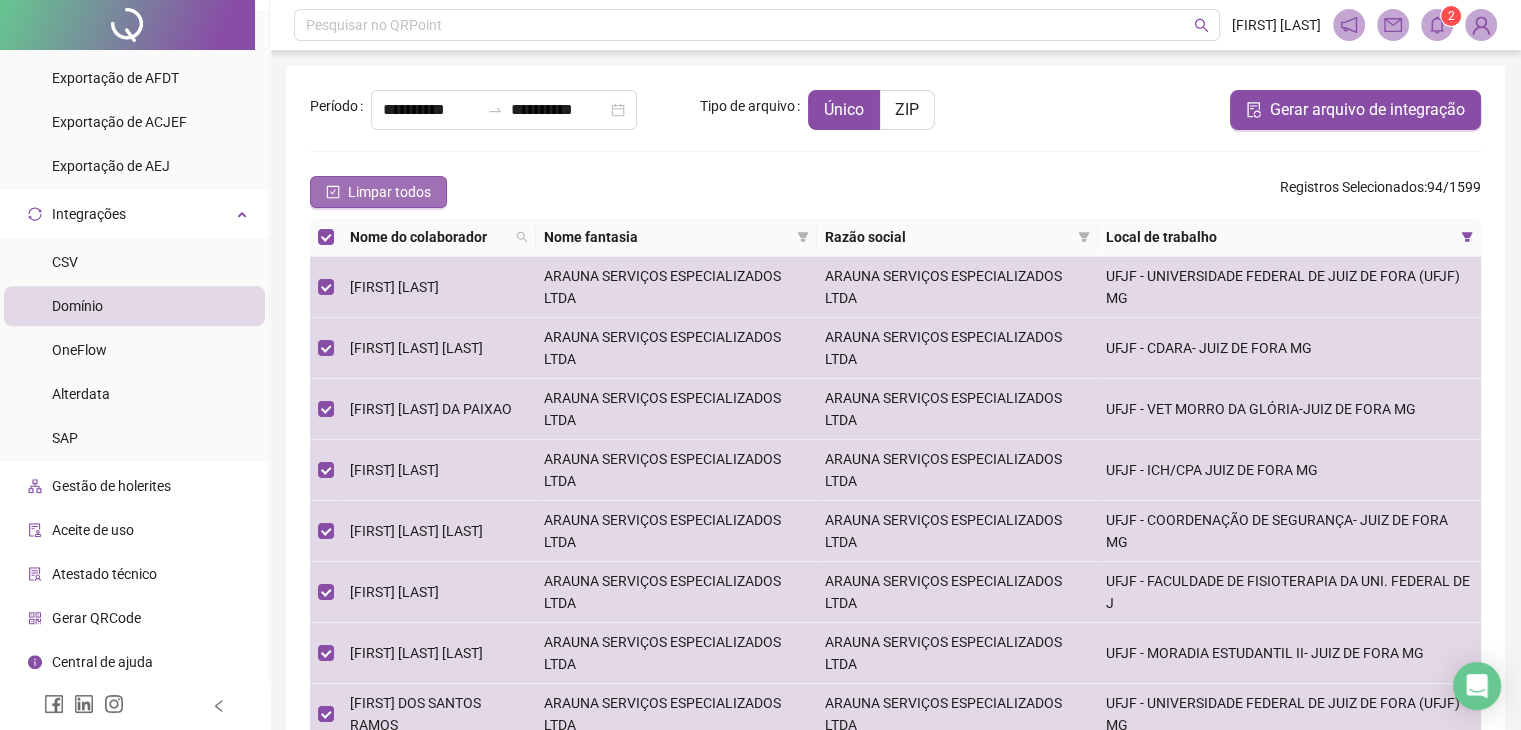click on "Limpar todos" at bounding box center (378, 192) 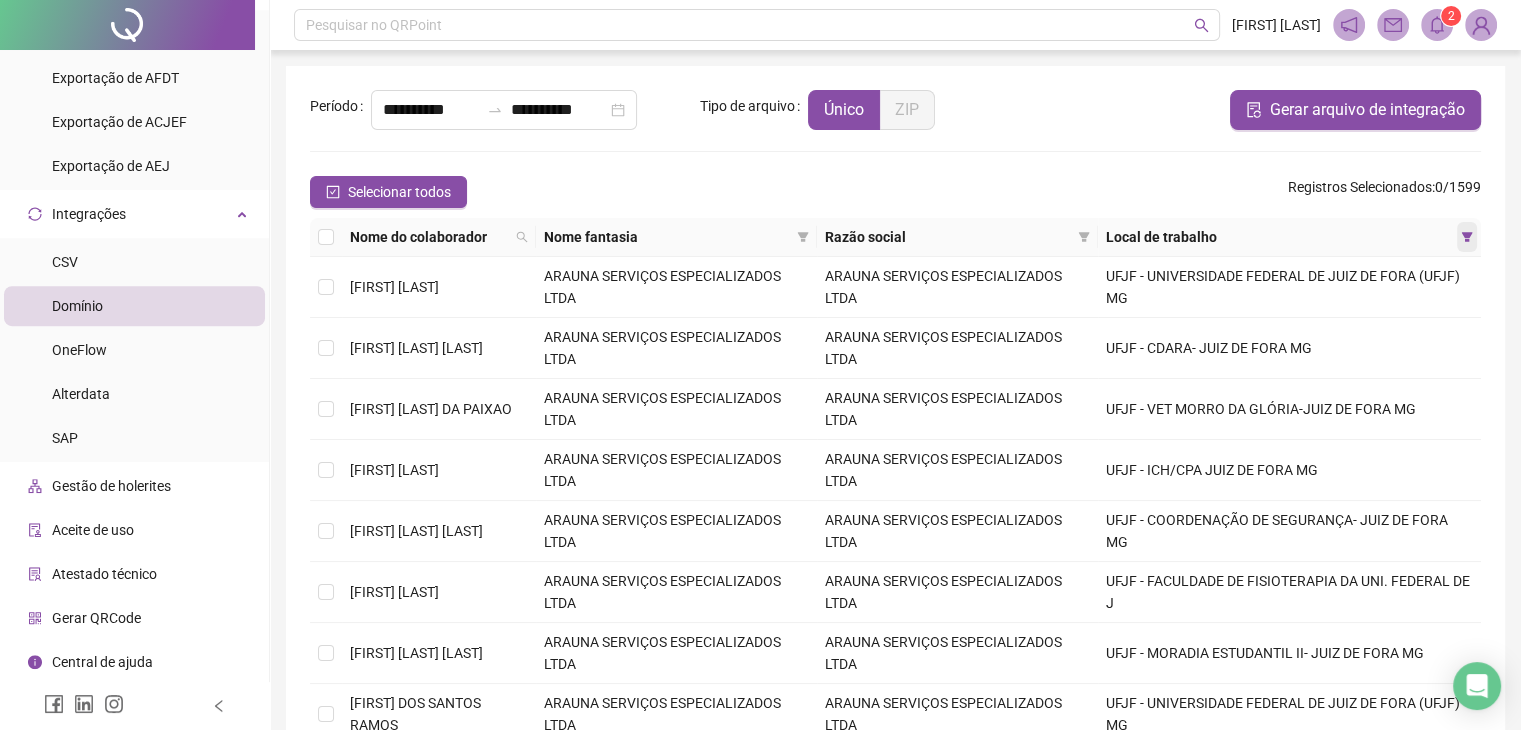 click 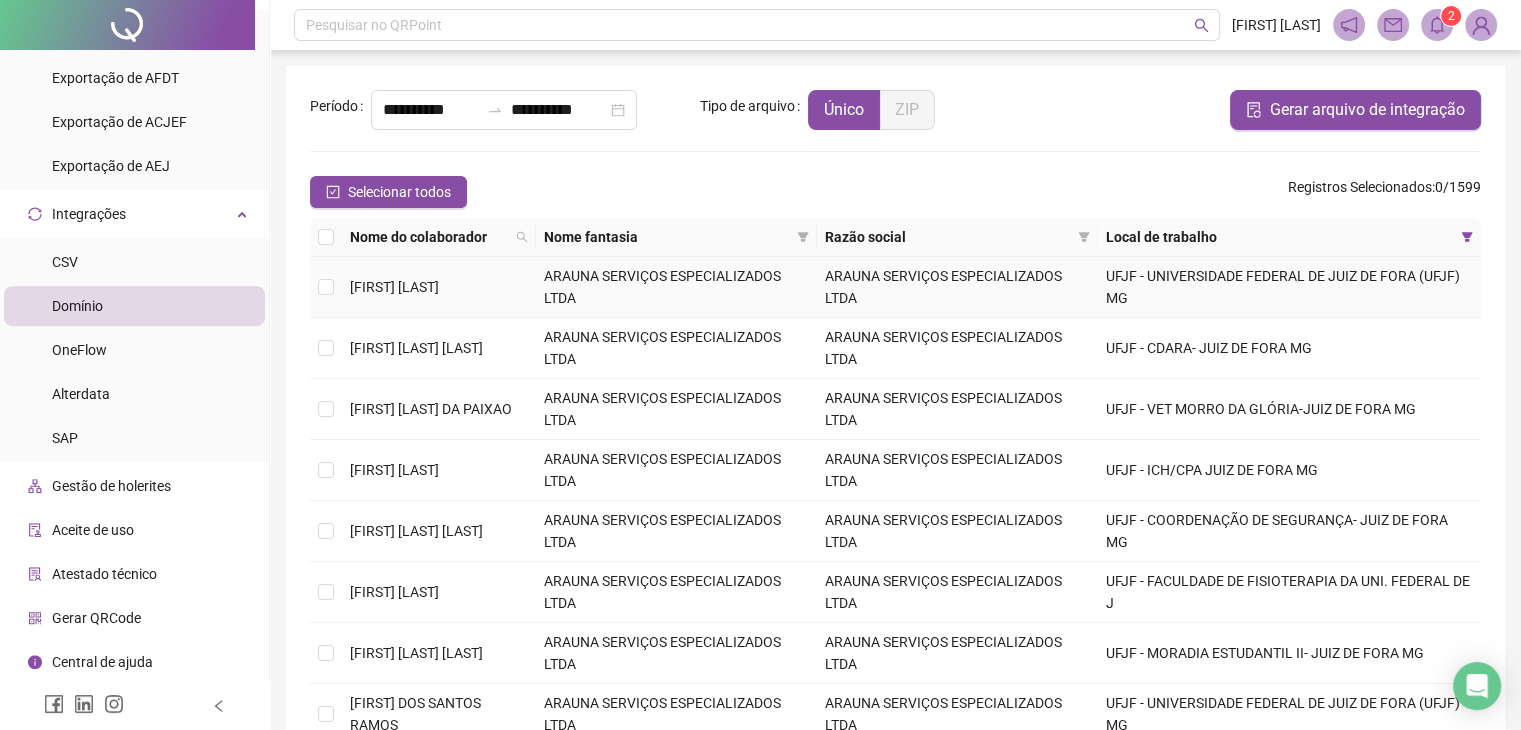 scroll, scrollTop: 9054, scrollLeft: 0, axis: vertical 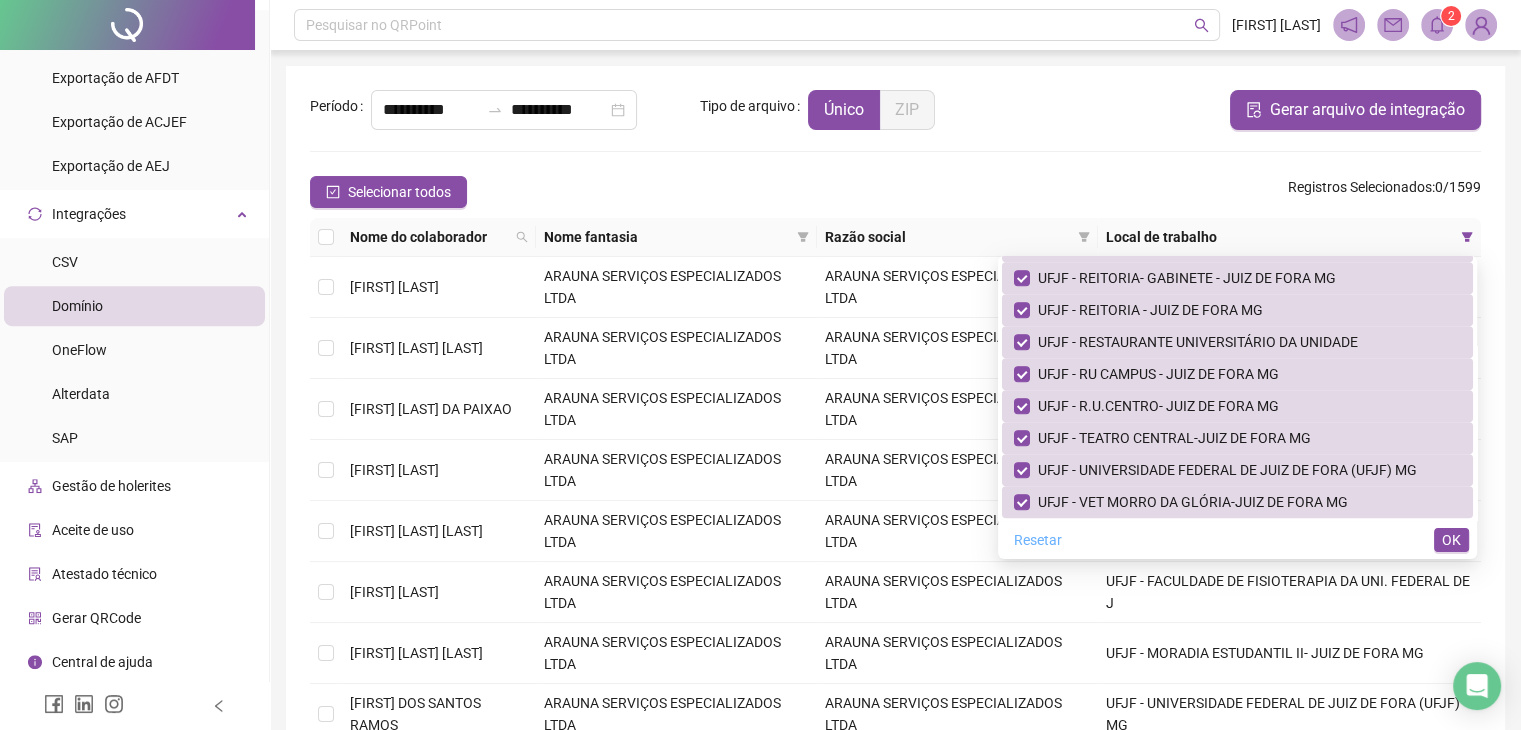 click on "Resetar" at bounding box center (1038, 540) 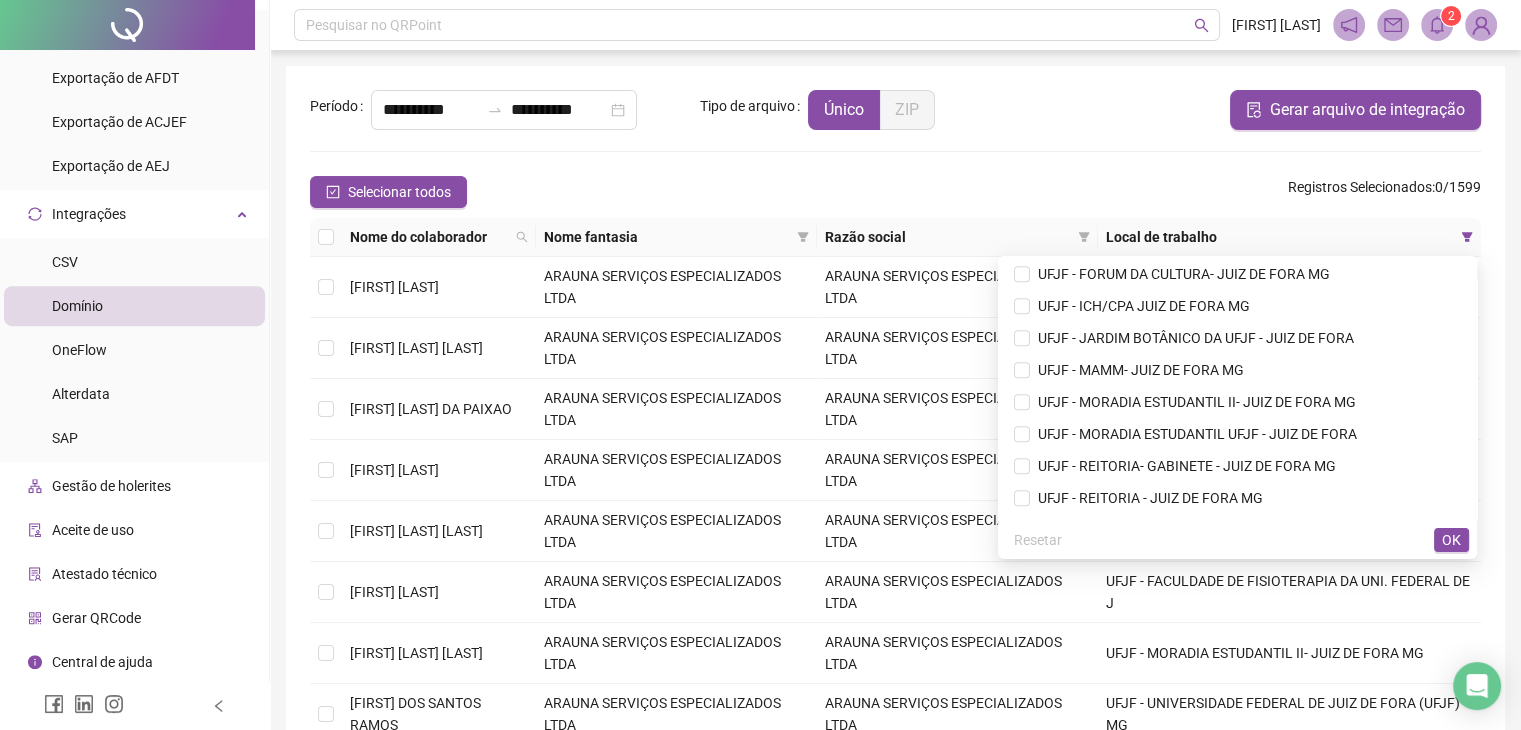 scroll, scrollTop: 8824, scrollLeft: 0, axis: vertical 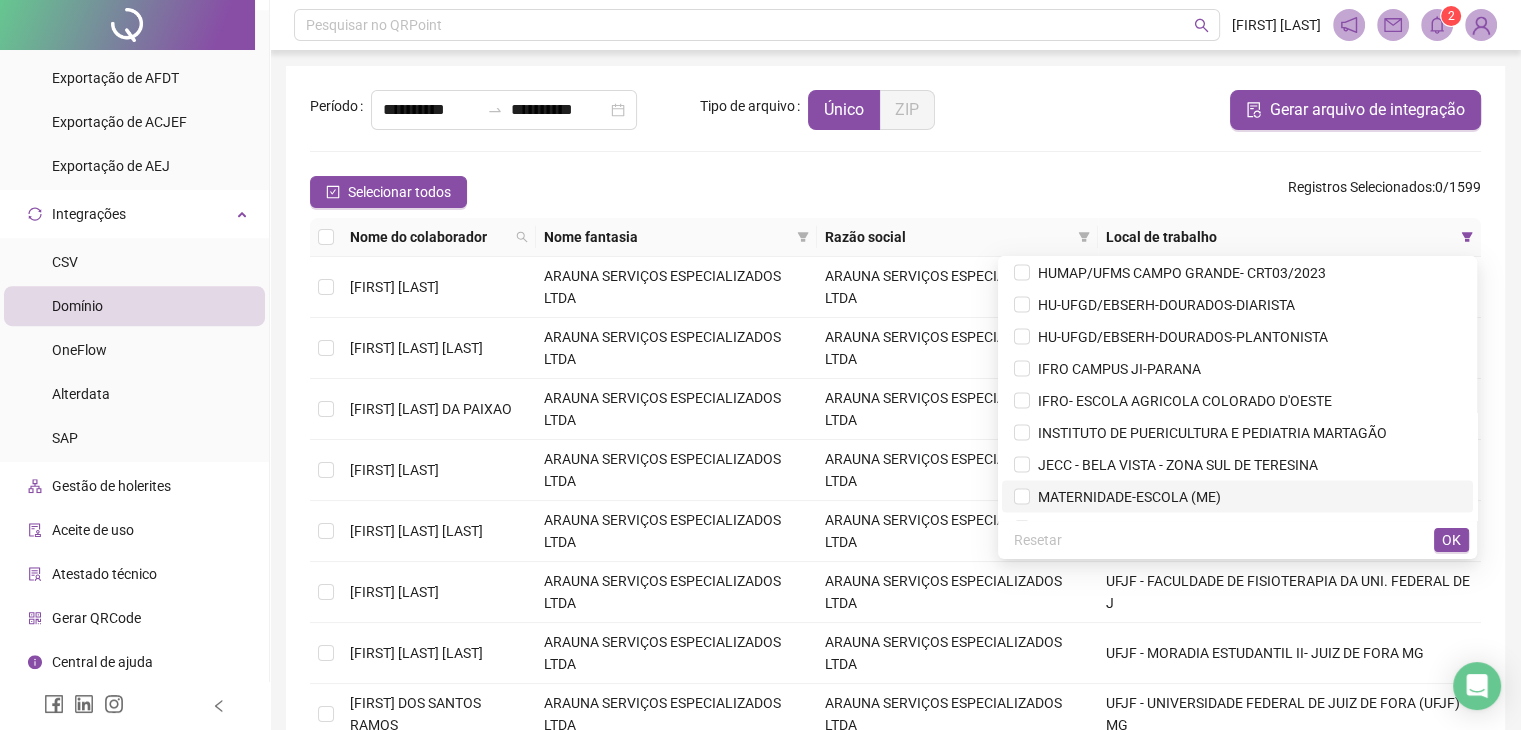 click on "MATERNIDADE-ESCOLA (ME)" at bounding box center (1125, 496) 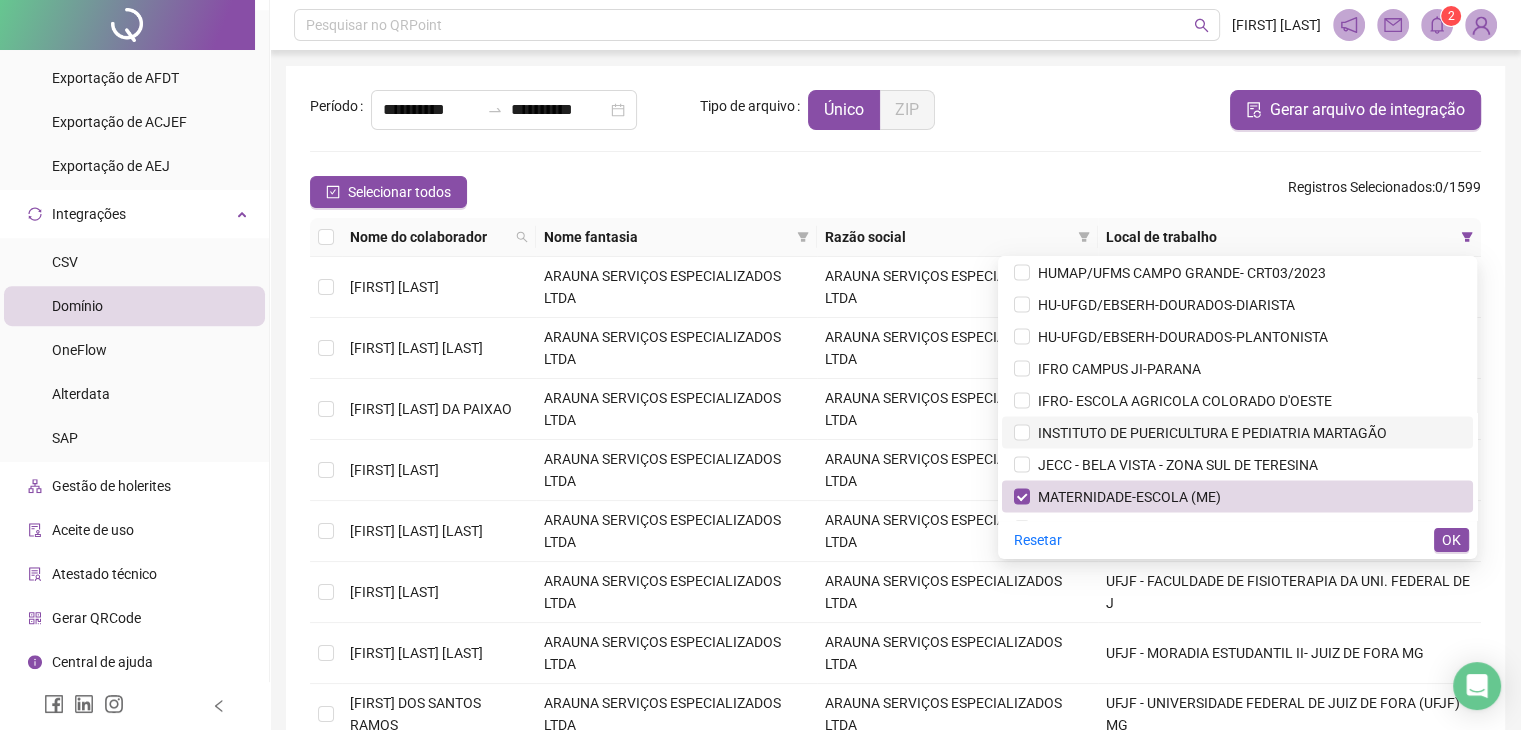 click on "INSTITUTO DE PUERICULTURA E PEDIATRIA MARTAGÃO" at bounding box center [1237, 432] 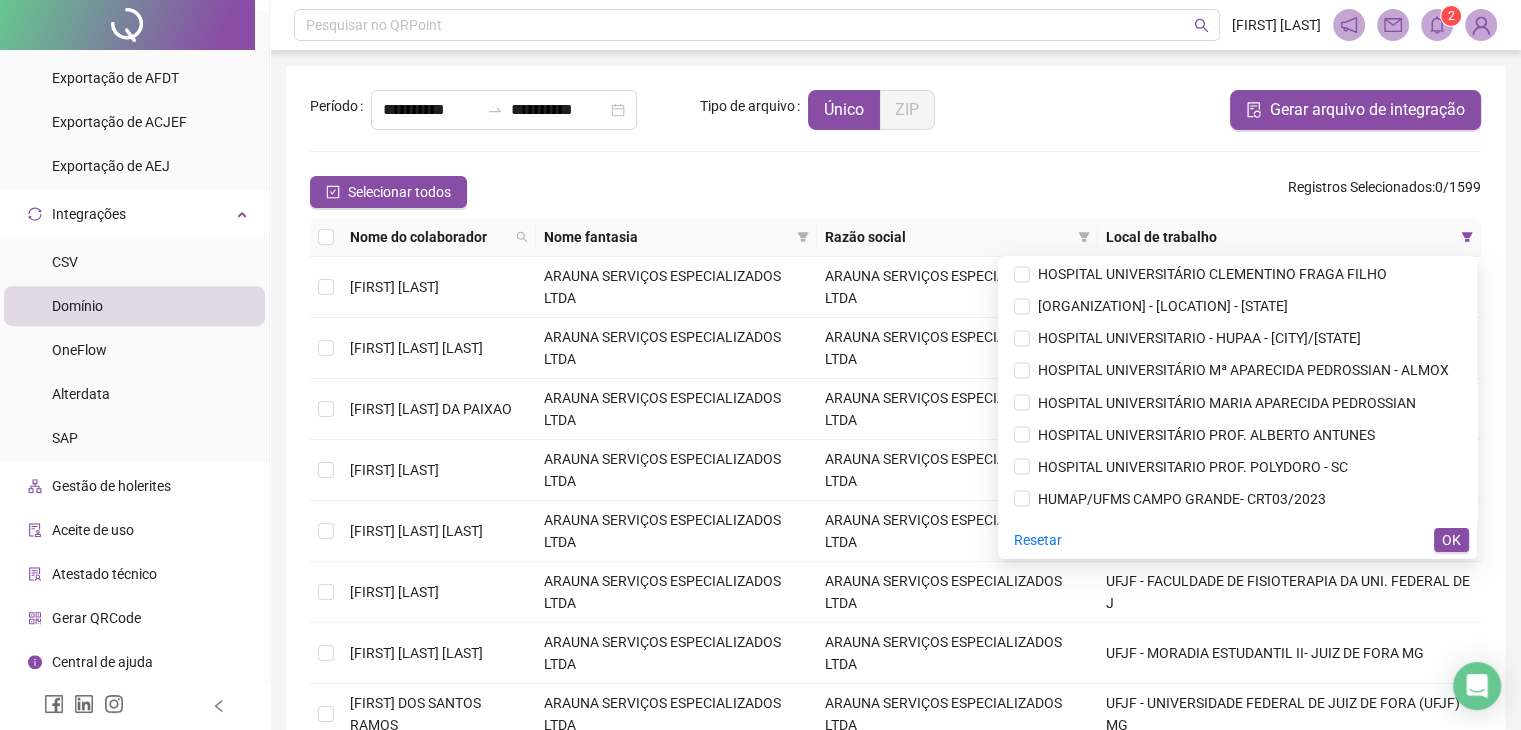 scroll, scrollTop: 3668, scrollLeft: 0, axis: vertical 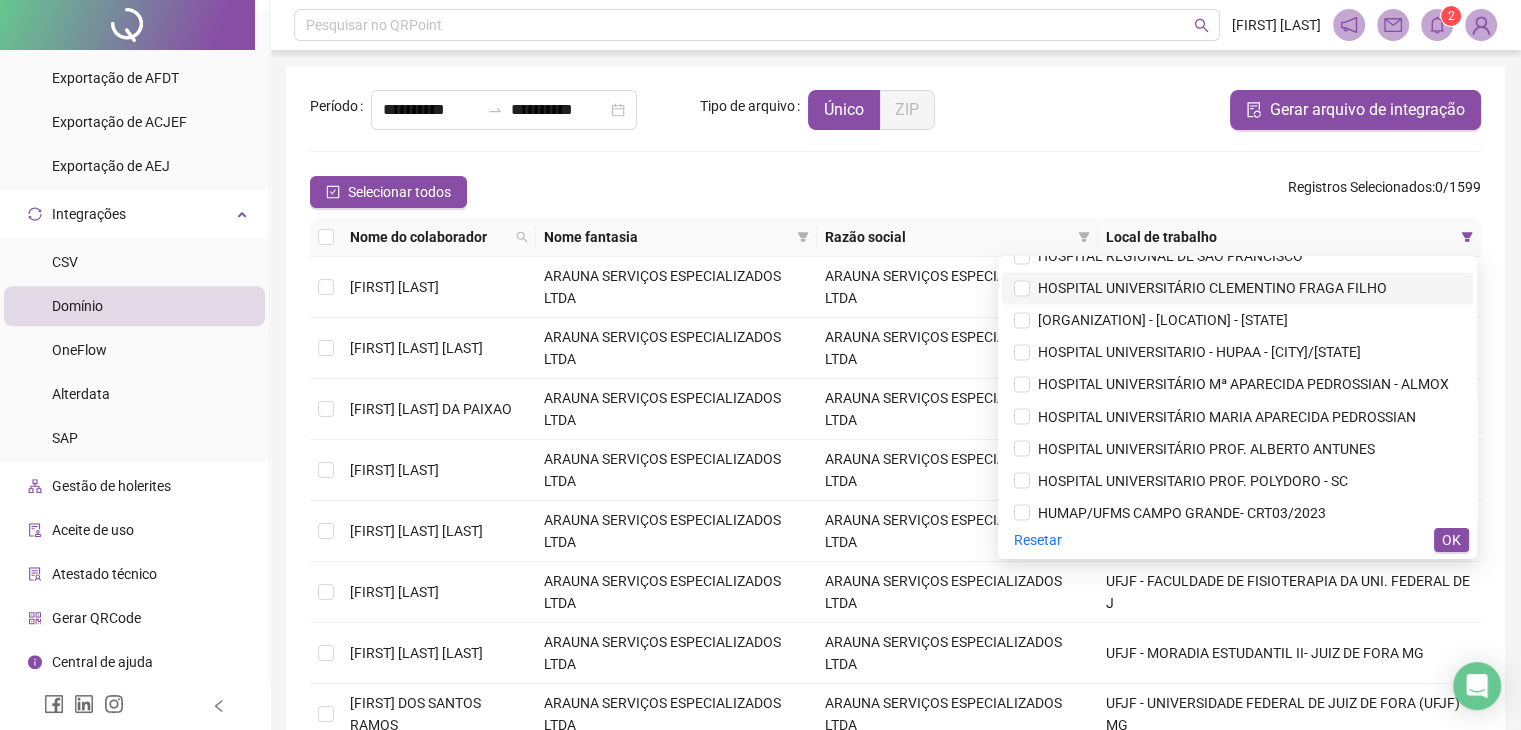 click on "HOSPITAL UNIVERSITÁRIO CLEMENTINO FRAGA FILHO" at bounding box center [1208, 288] 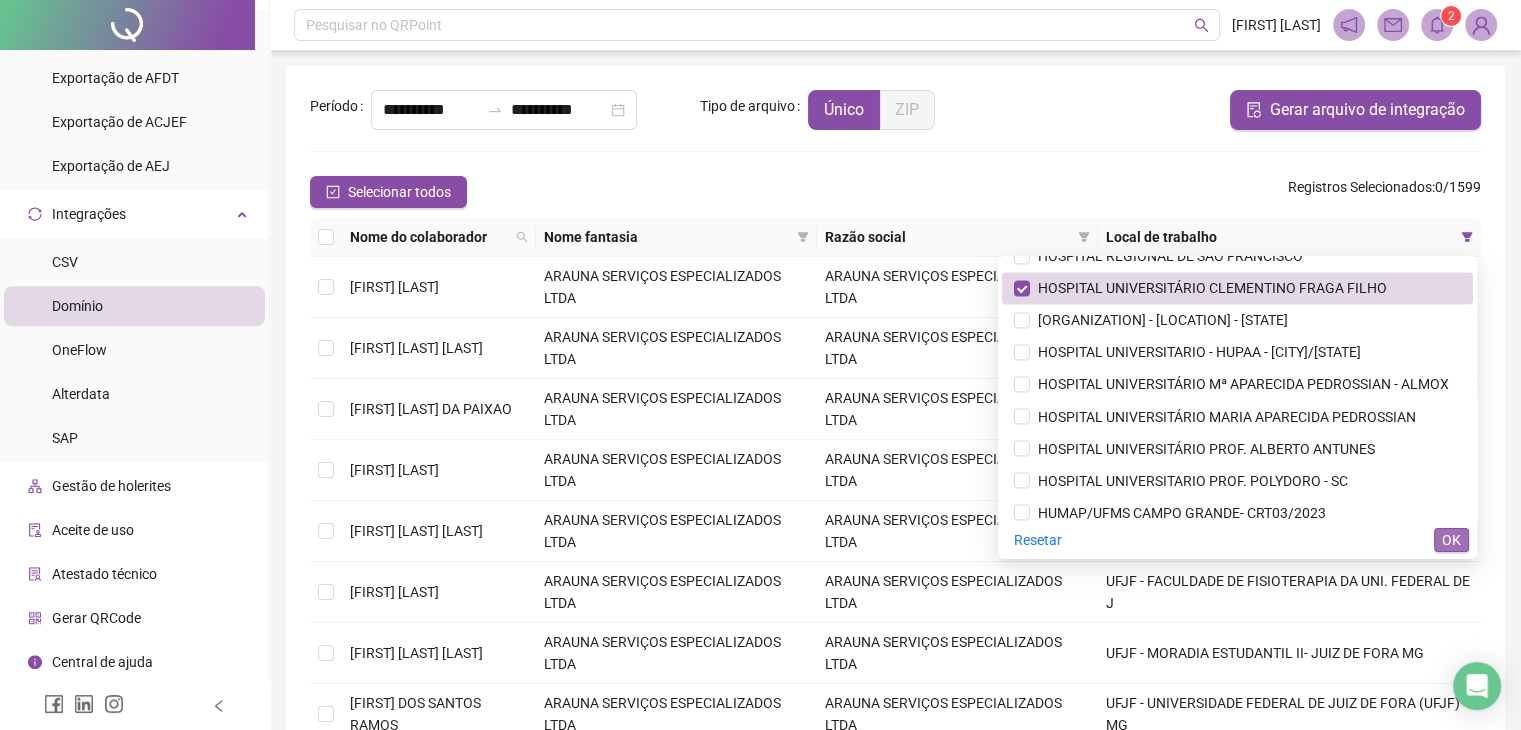 click on "OK" at bounding box center (1451, 540) 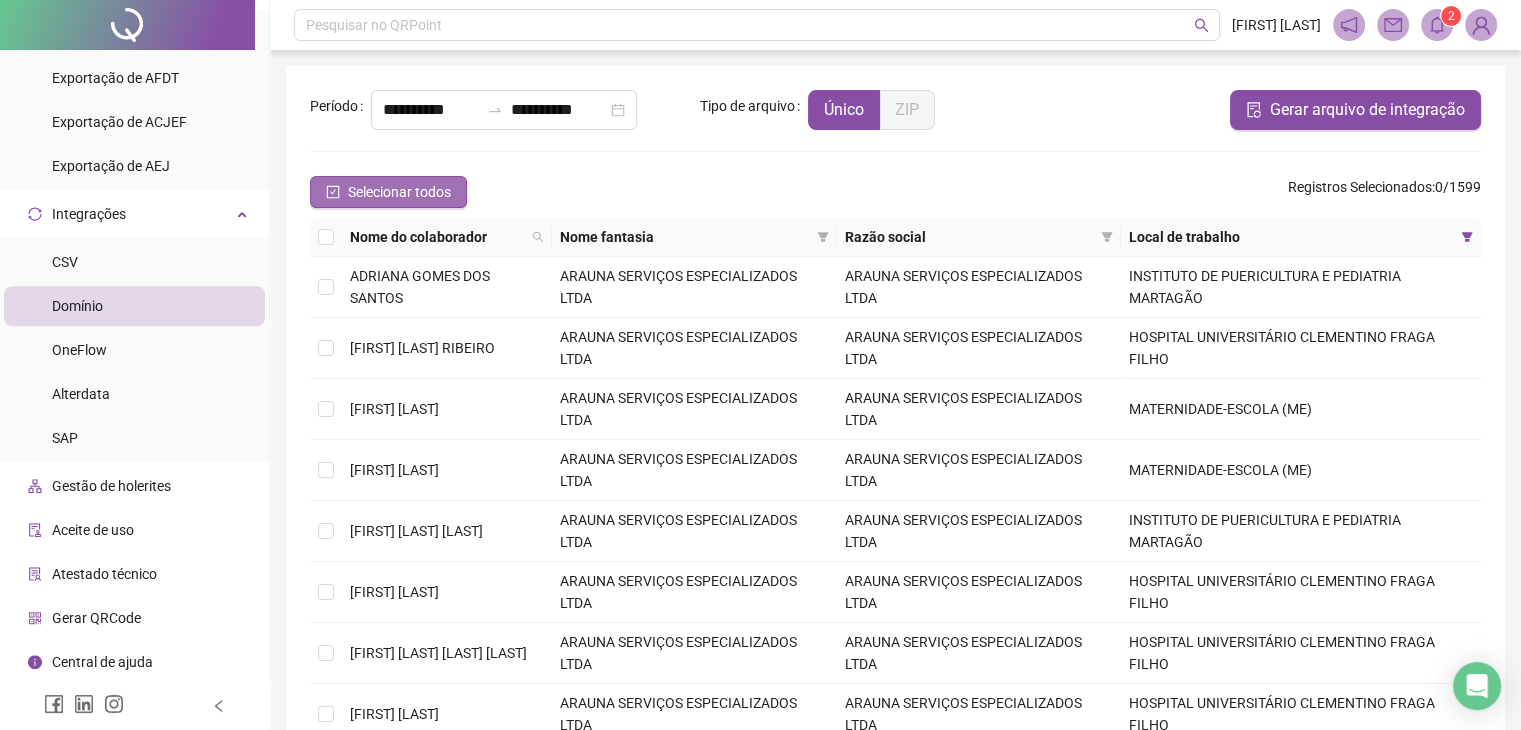 click on "Selecionar todos" at bounding box center (399, 192) 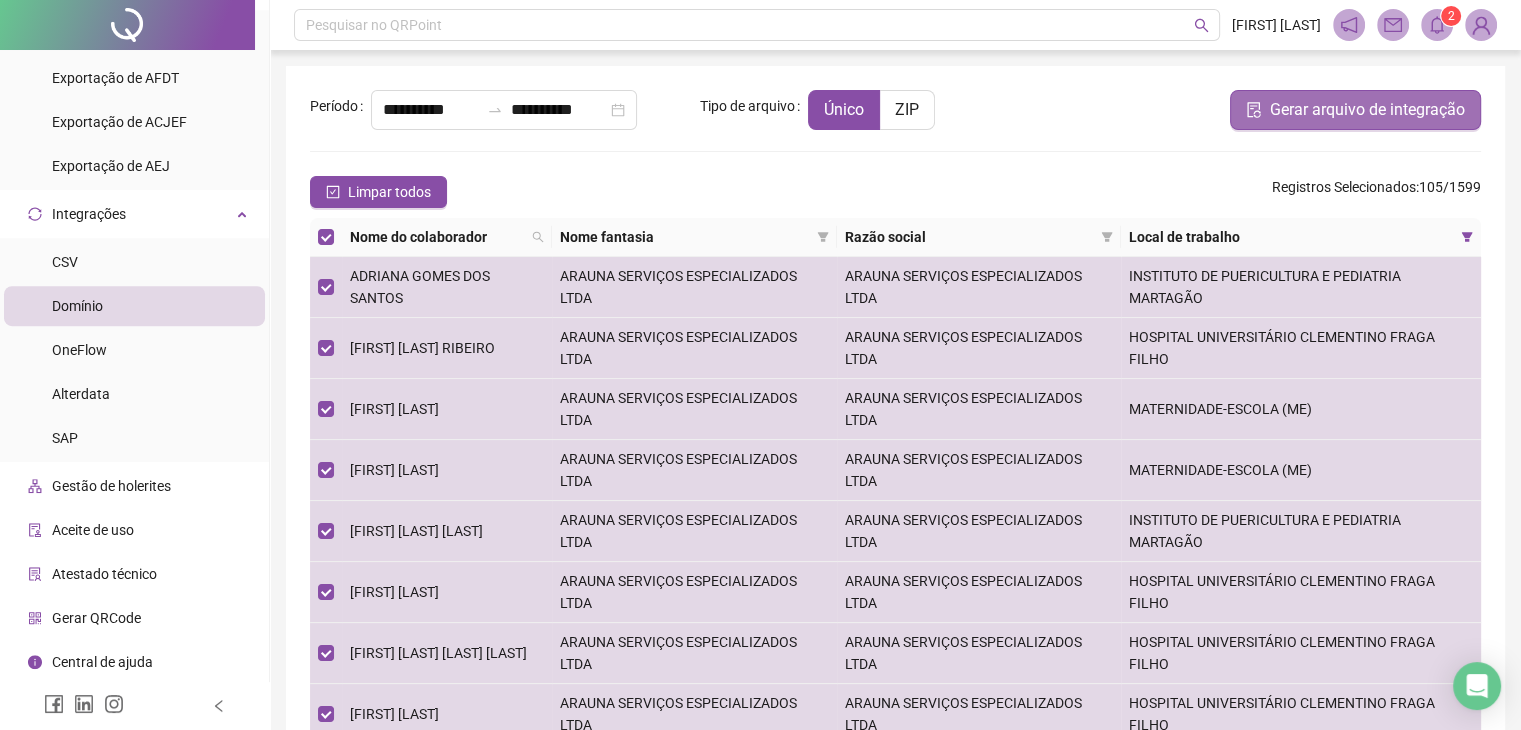 click on "Gerar arquivo de integração" at bounding box center [1367, 110] 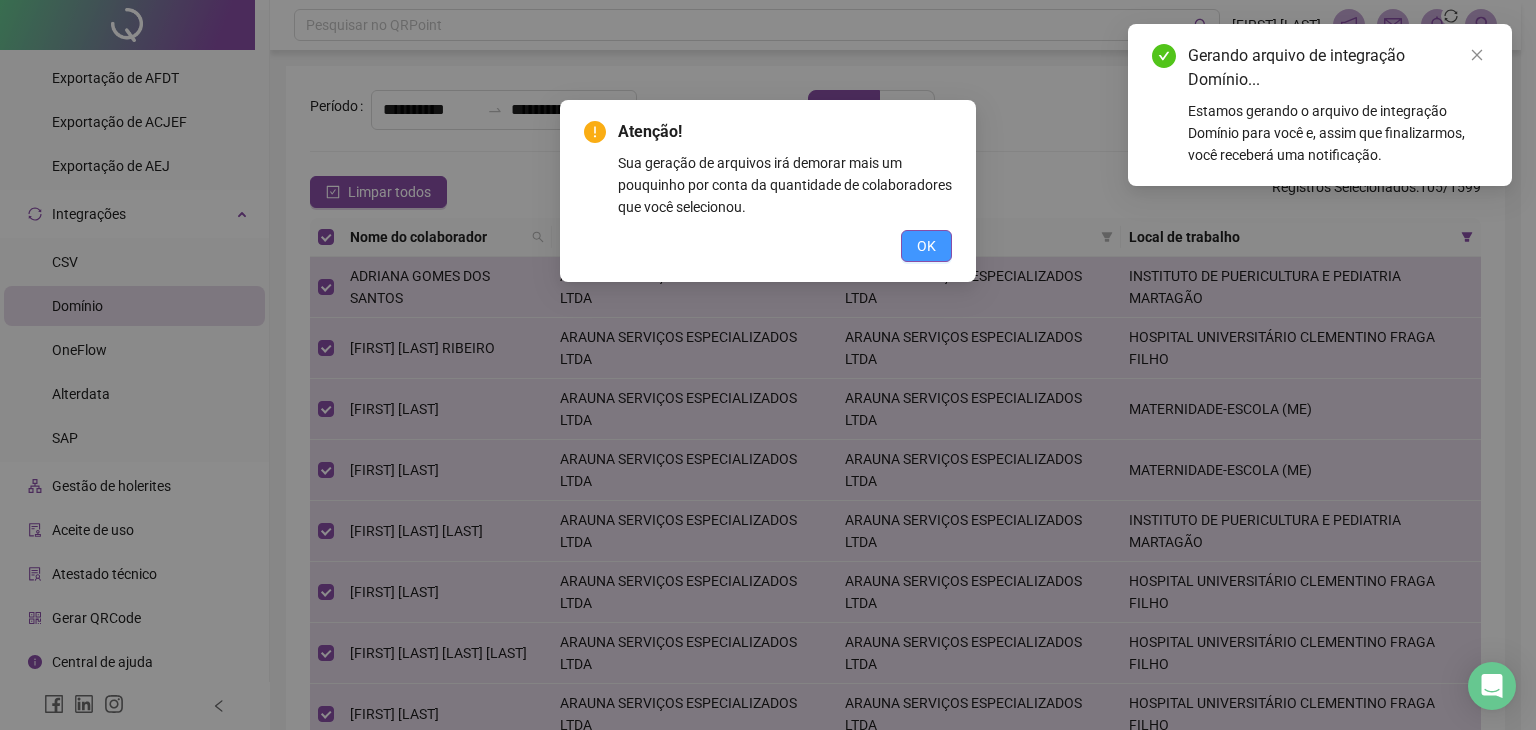 click on "OK" at bounding box center [926, 246] 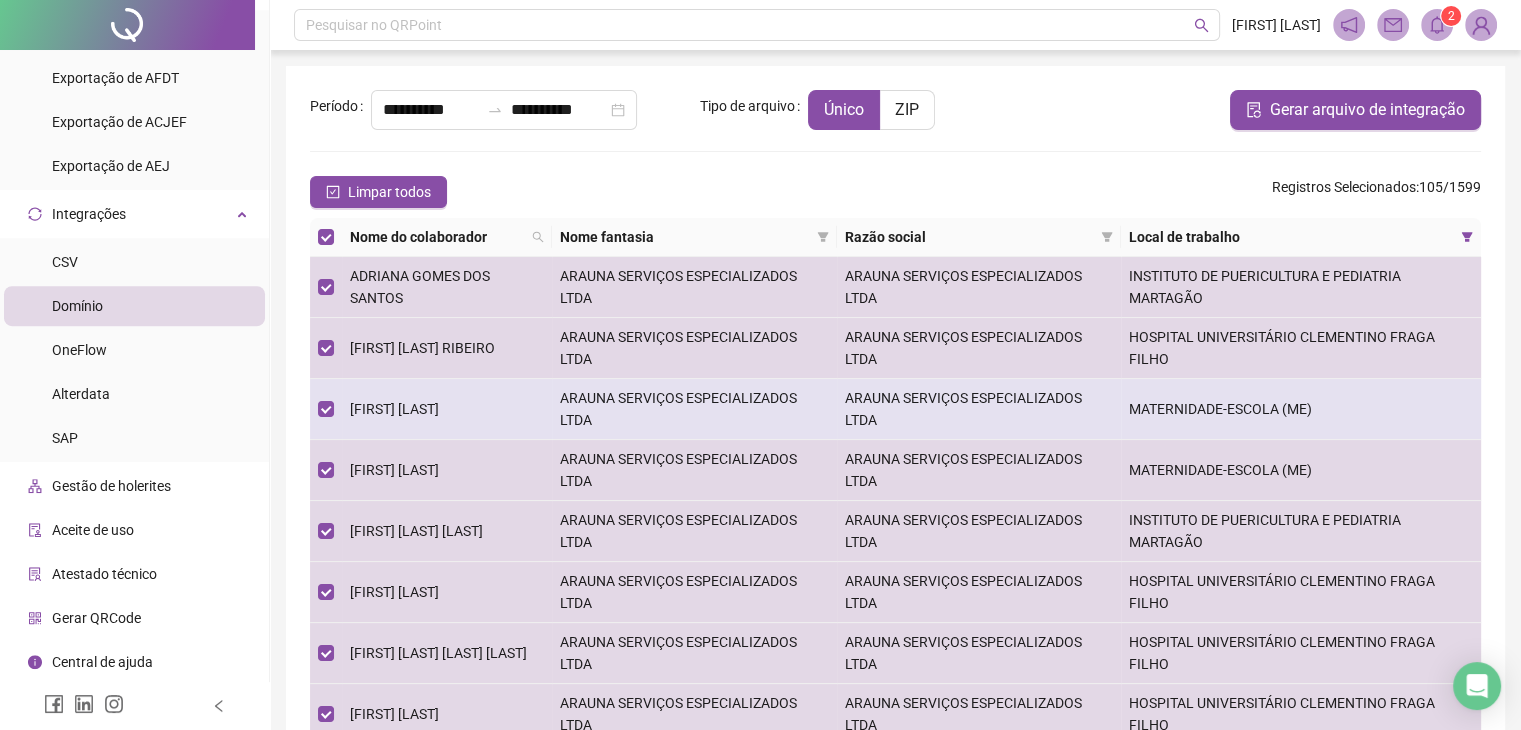 click on "[FIRST] [LAST]" at bounding box center (394, 409) 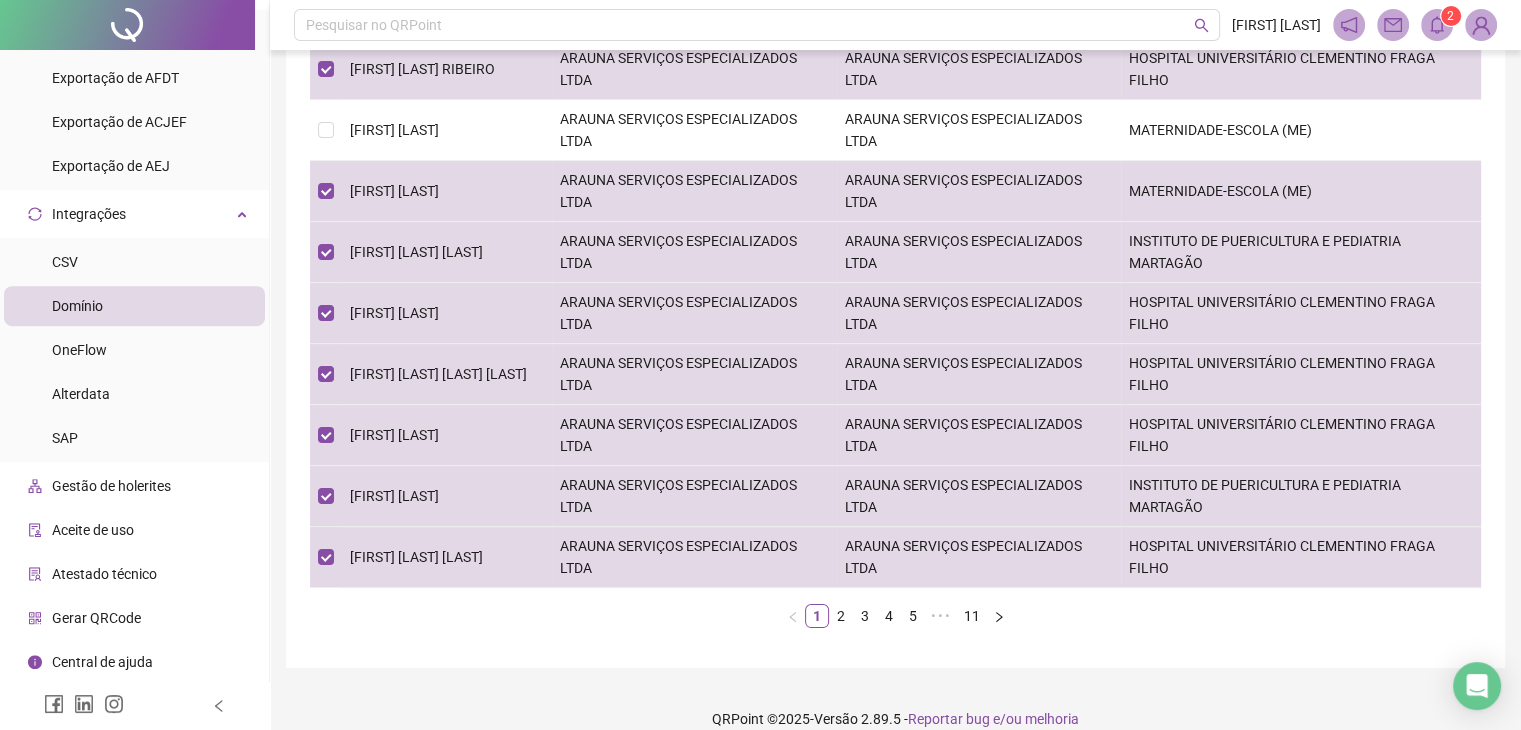 scroll, scrollTop: 280, scrollLeft: 0, axis: vertical 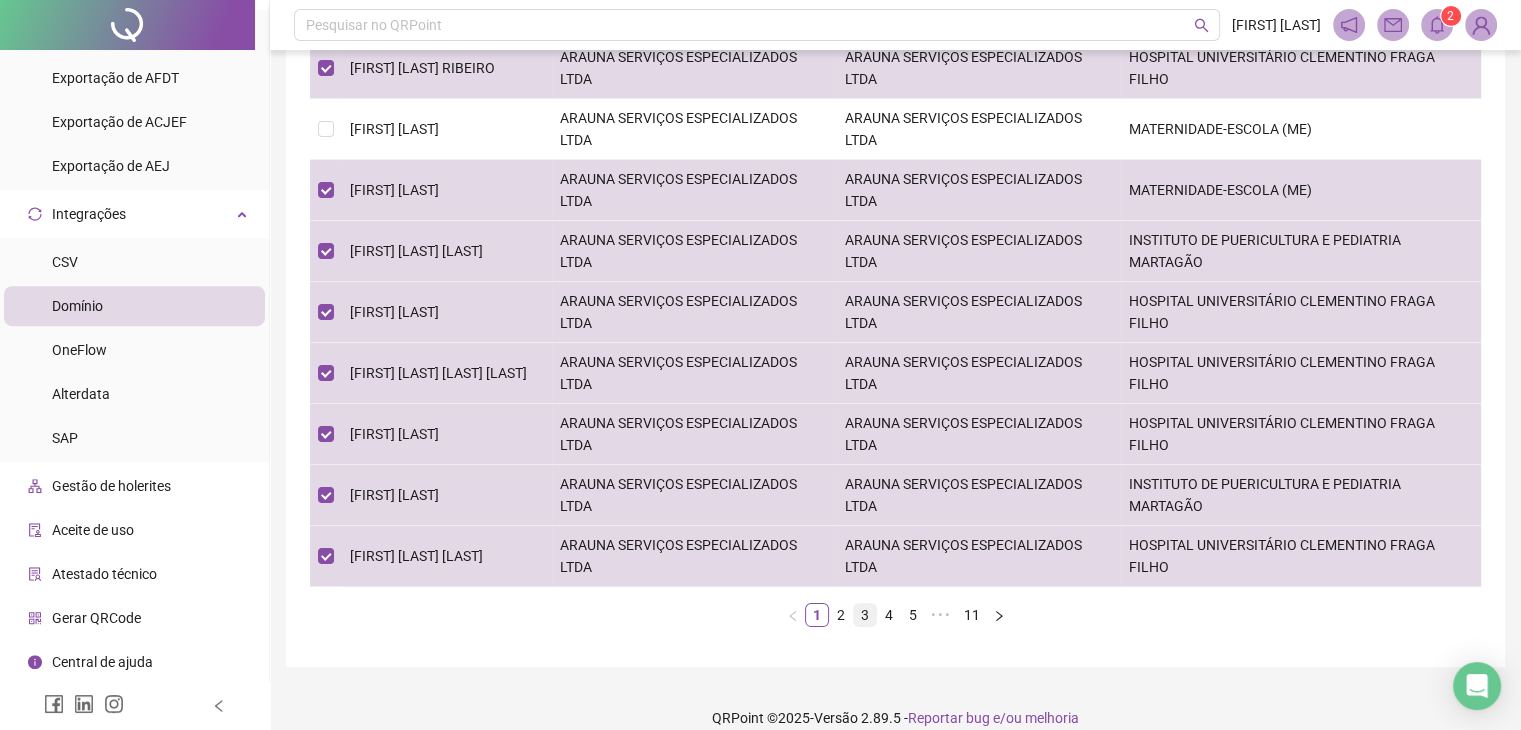 click on "3" at bounding box center (865, 615) 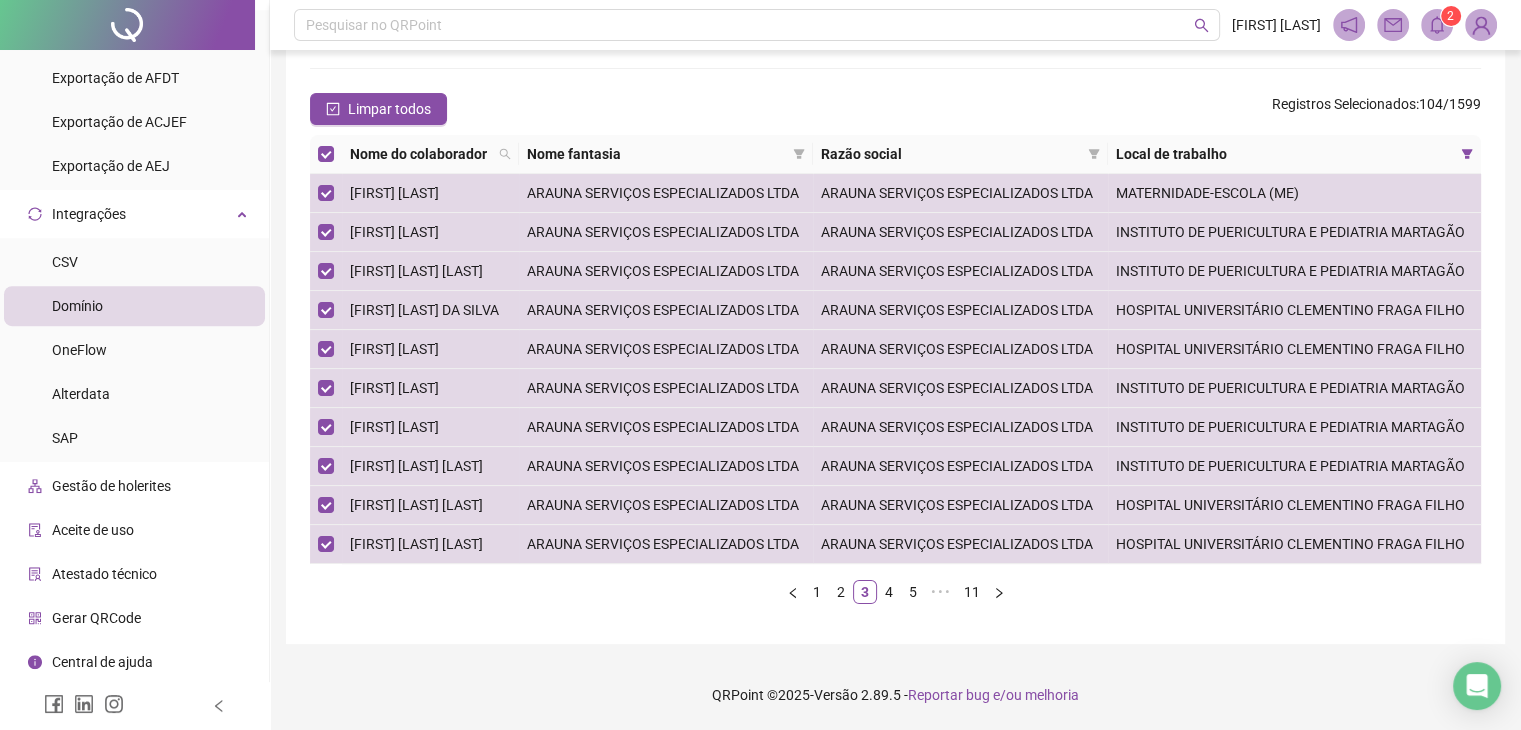 scroll, scrollTop: 80, scrollLeft: 0, axis: vertical 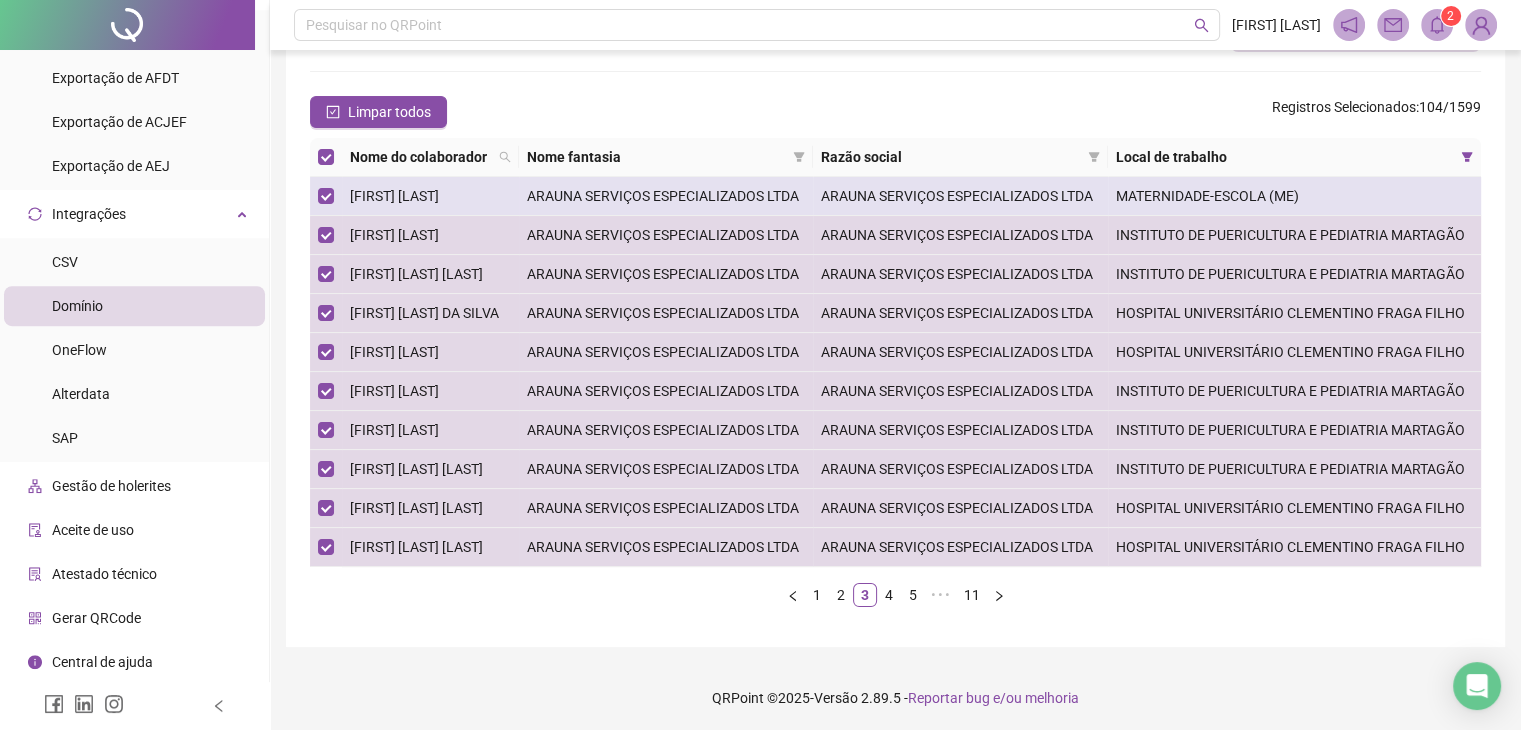 click on "ARAUNA SERVIÇOS ESPECIALIZADOS LTDA" at bounding box center (666, 196) 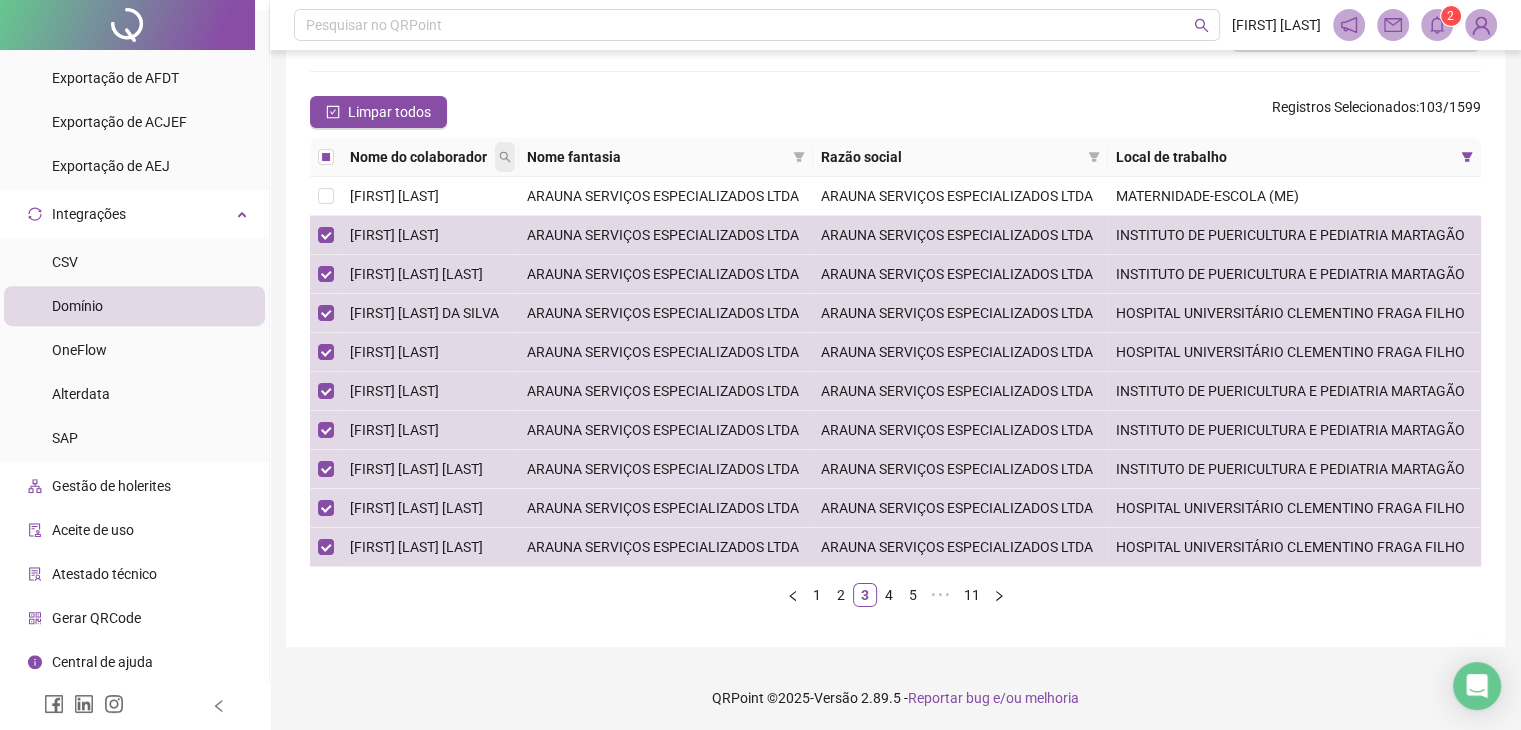 click 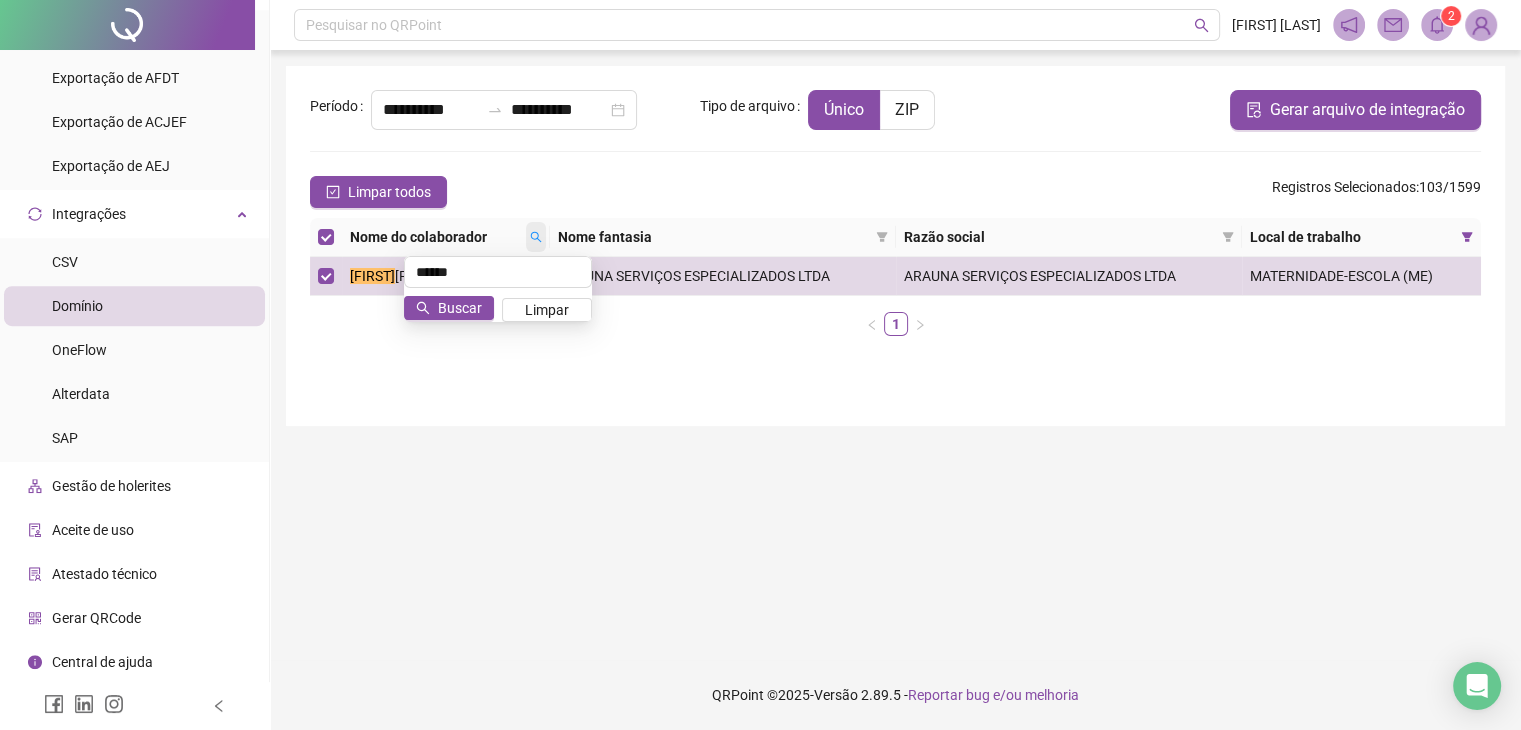 scroll, scrollTop: 0, scrollLeft: 0, axis: both 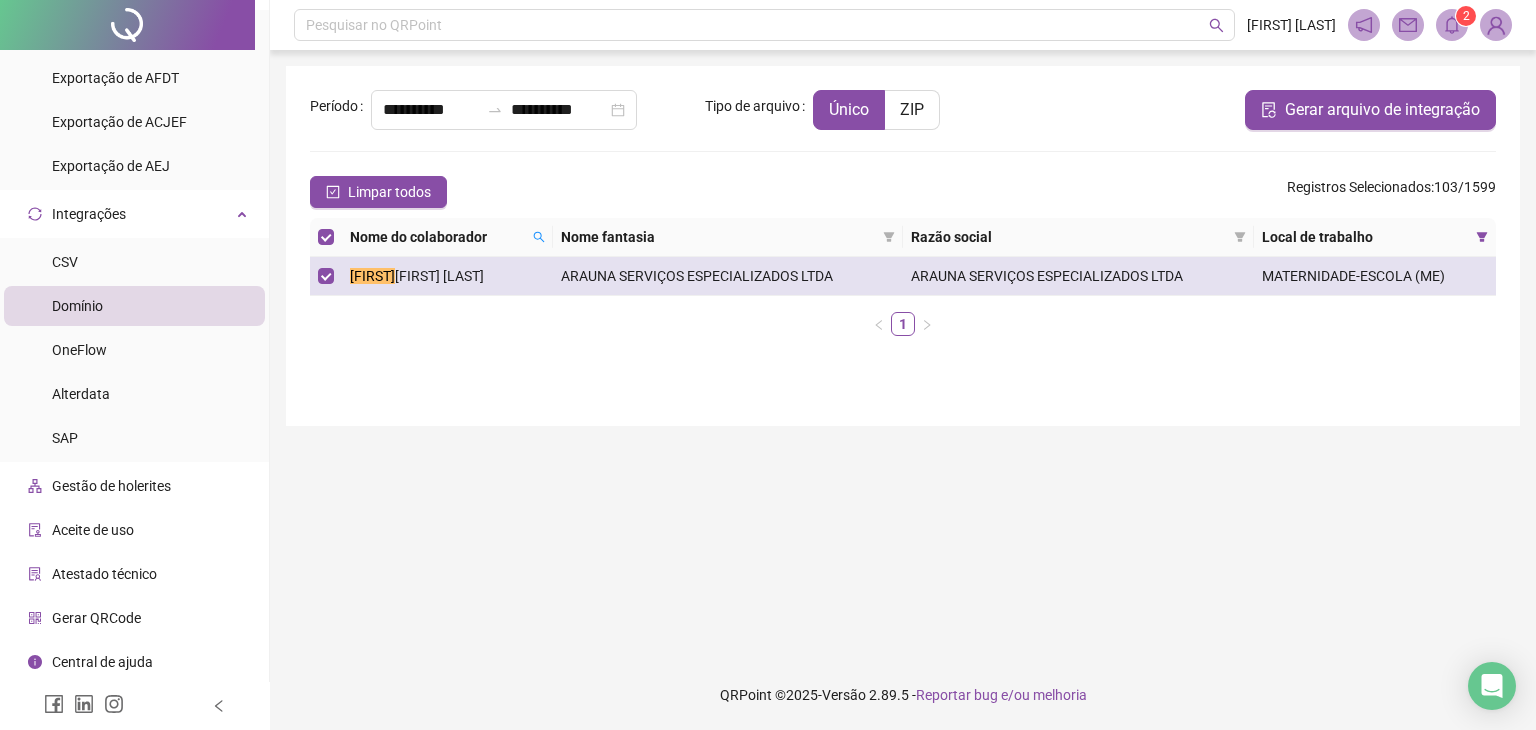 click on "[FIRST] [LAST] [LAST] [LAST]" at bounding box center [447, 276] 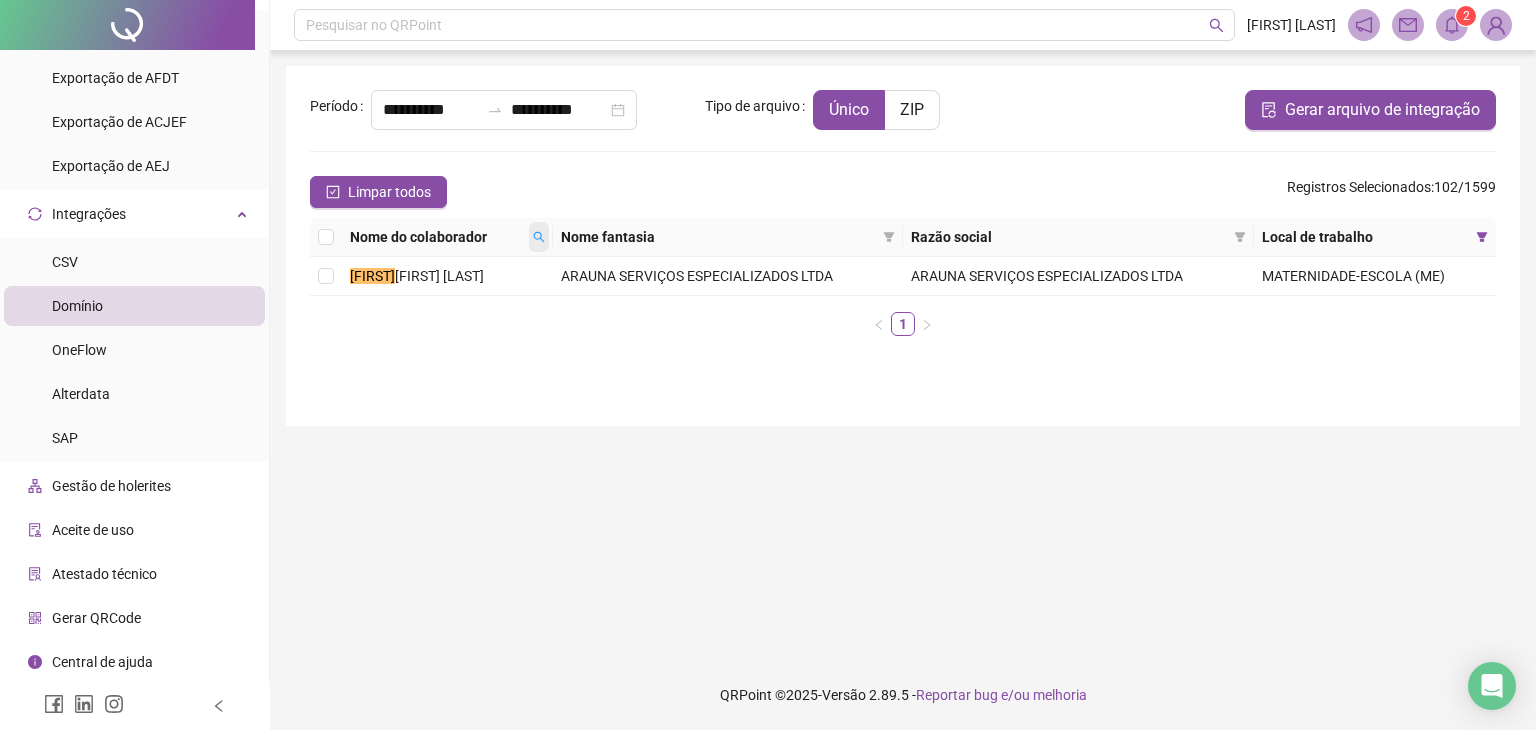 click at bounding box center (539, 237) 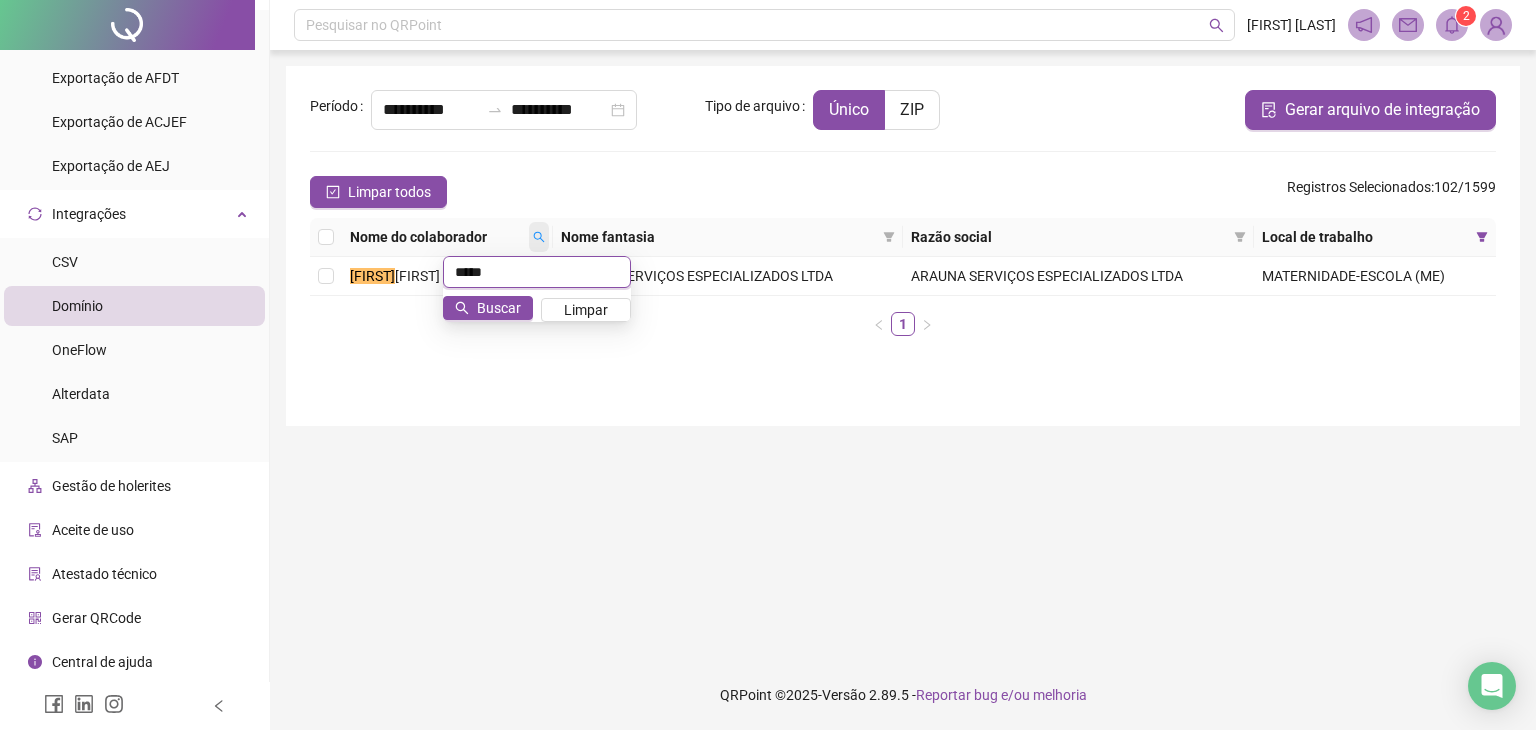 type on "*****" 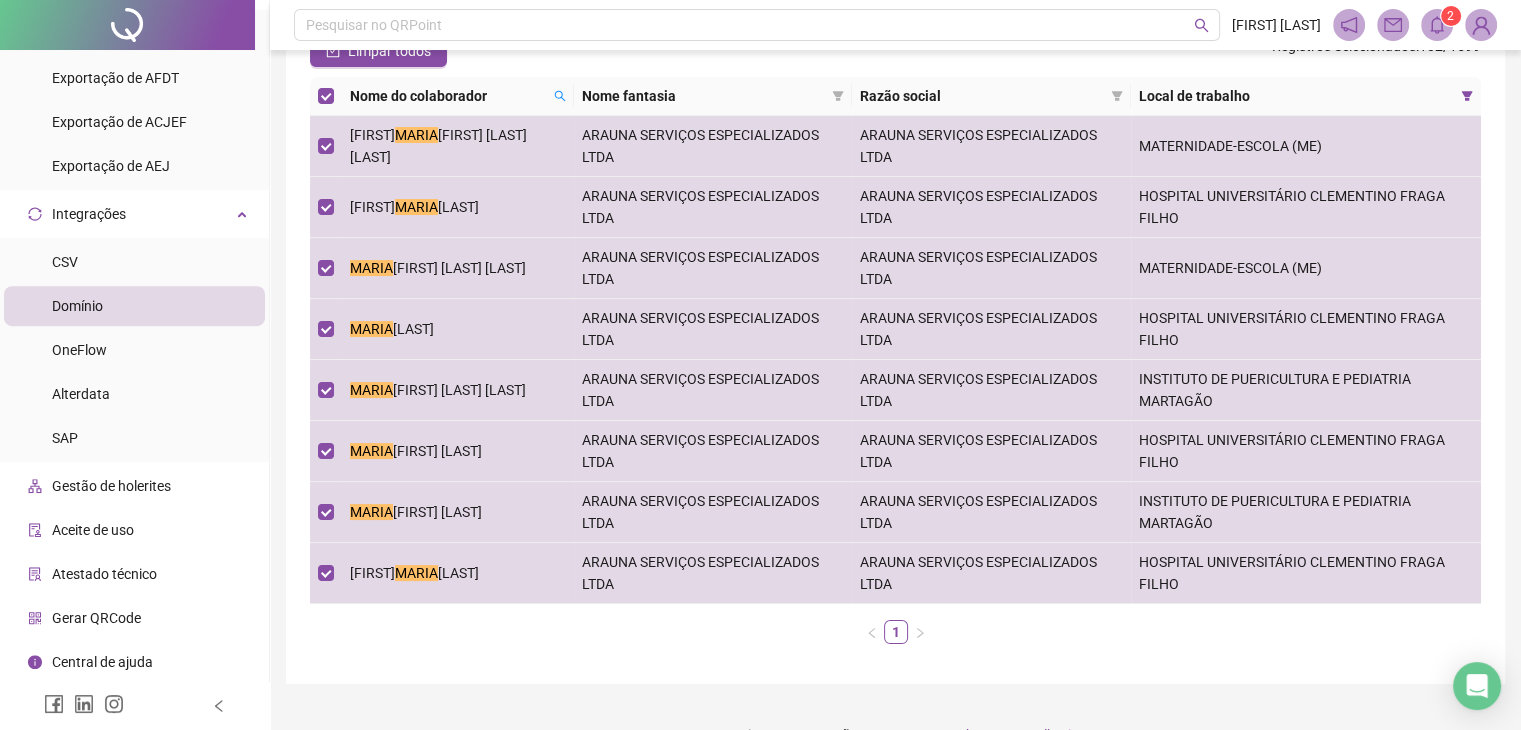 scroll, scrollTop: 160, scrollLeft: 0, axis: vertical 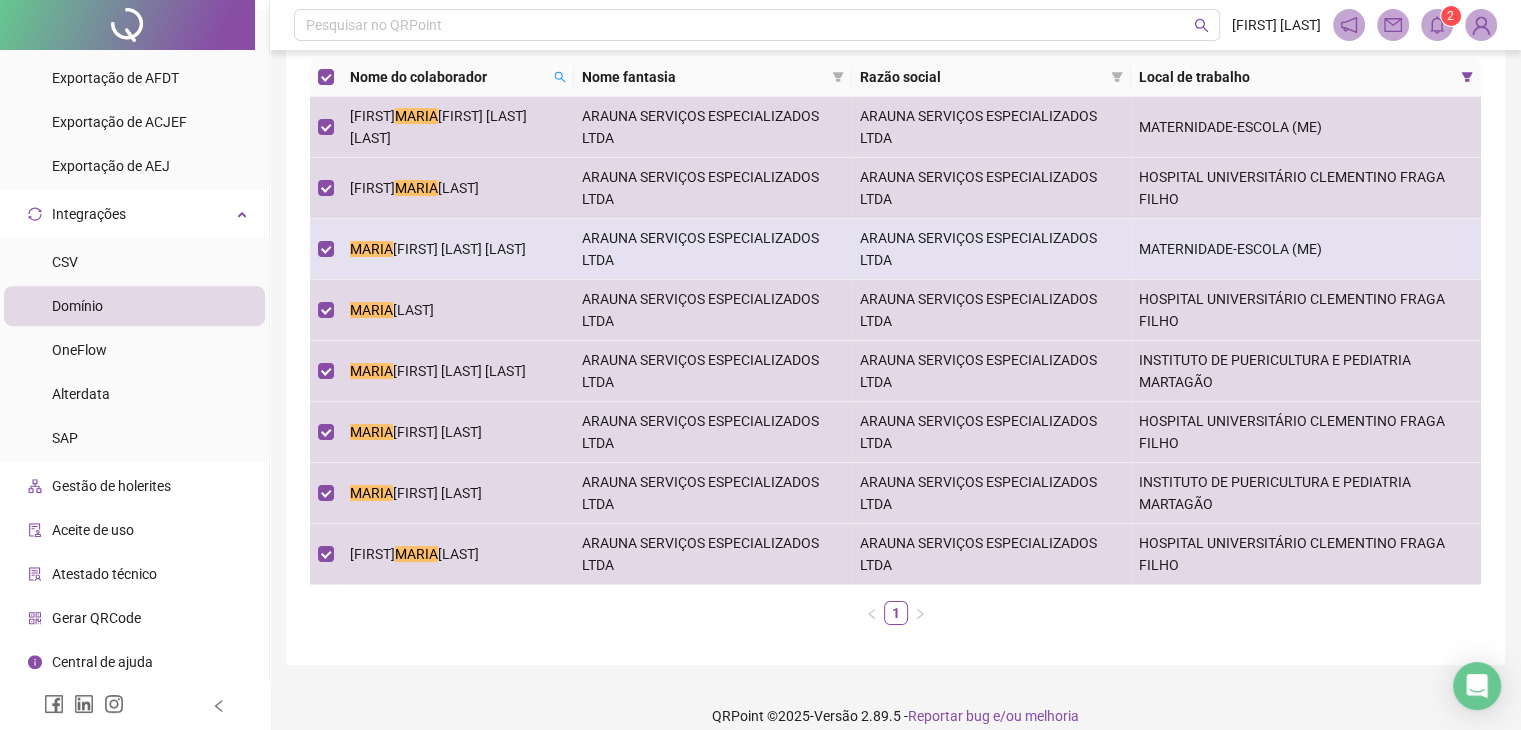 click on "[FIRST] [LAST] [LAST]" at bounding box center [459, 249] 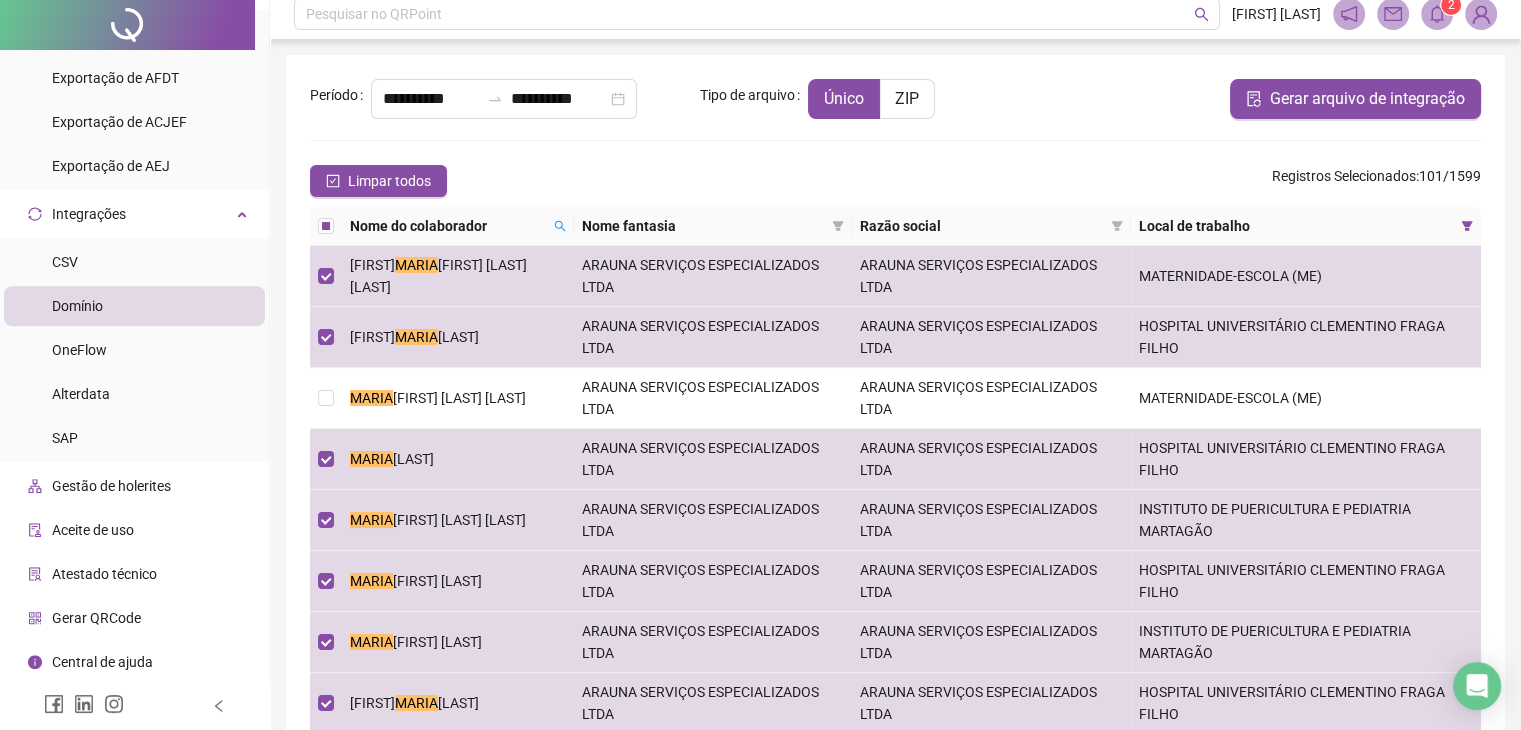 scroll, scrollTop: 0, scrollLeft: 0, axis: both 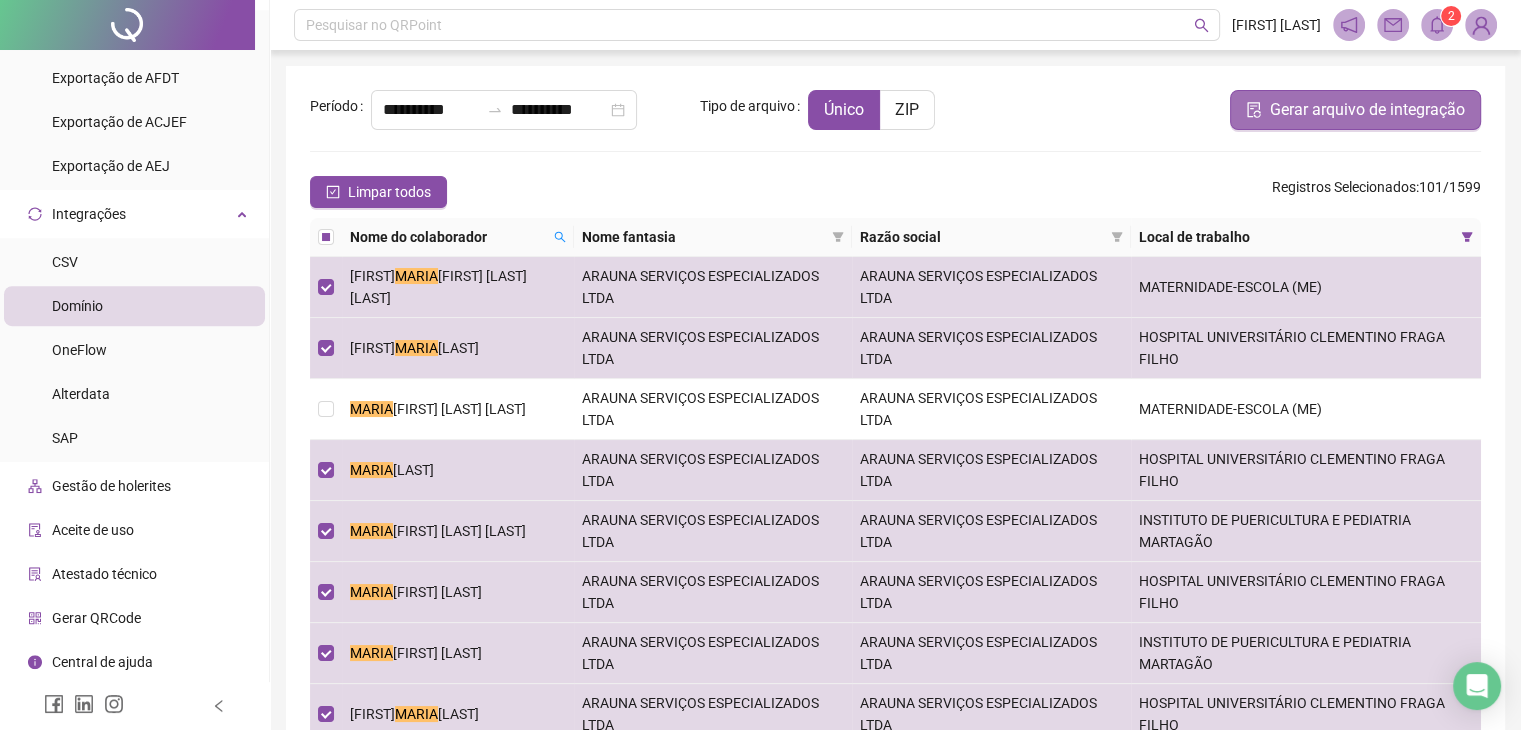 click on "Gerar arquivo de integração" at bounding box center (1367, 110) 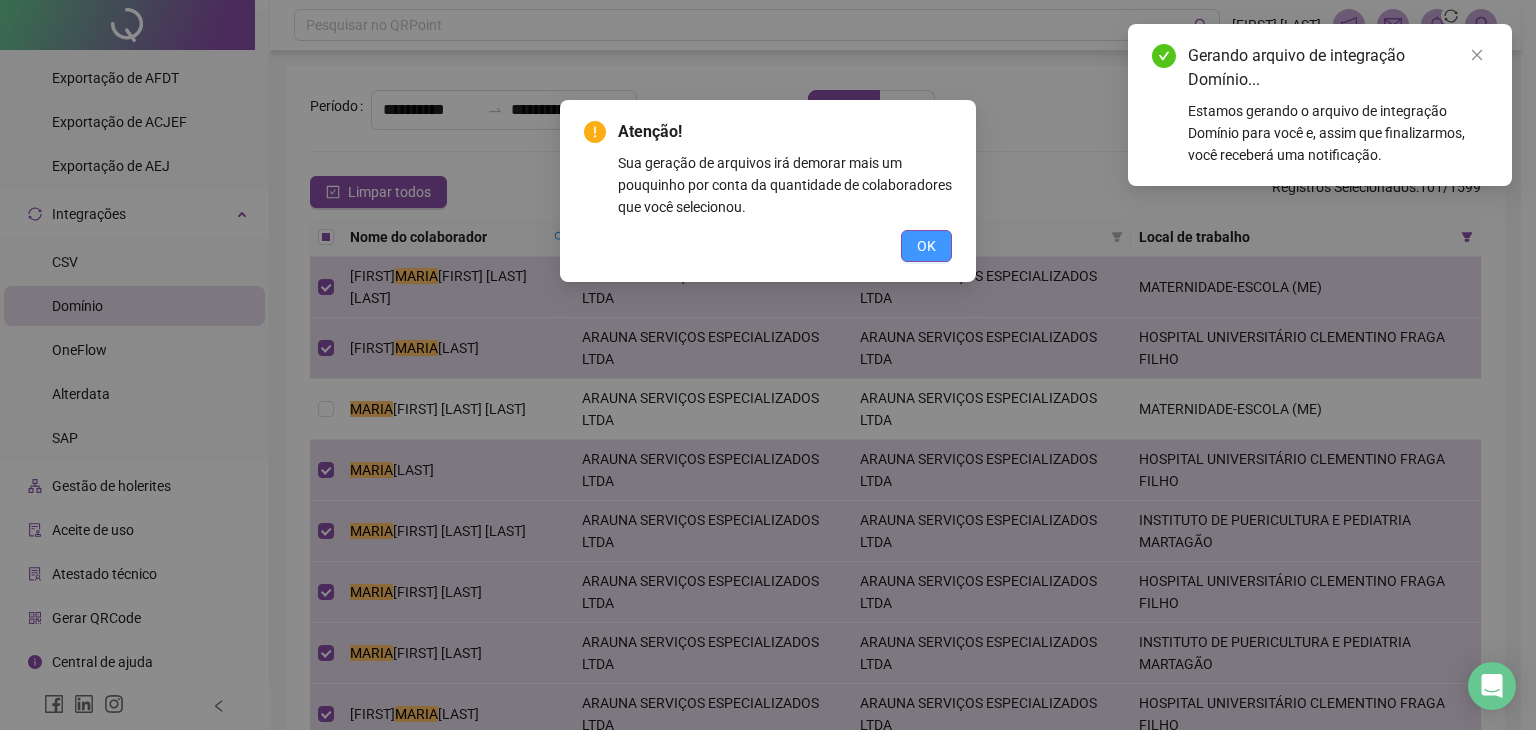 click on "OK" at bounding box center (926, 246) 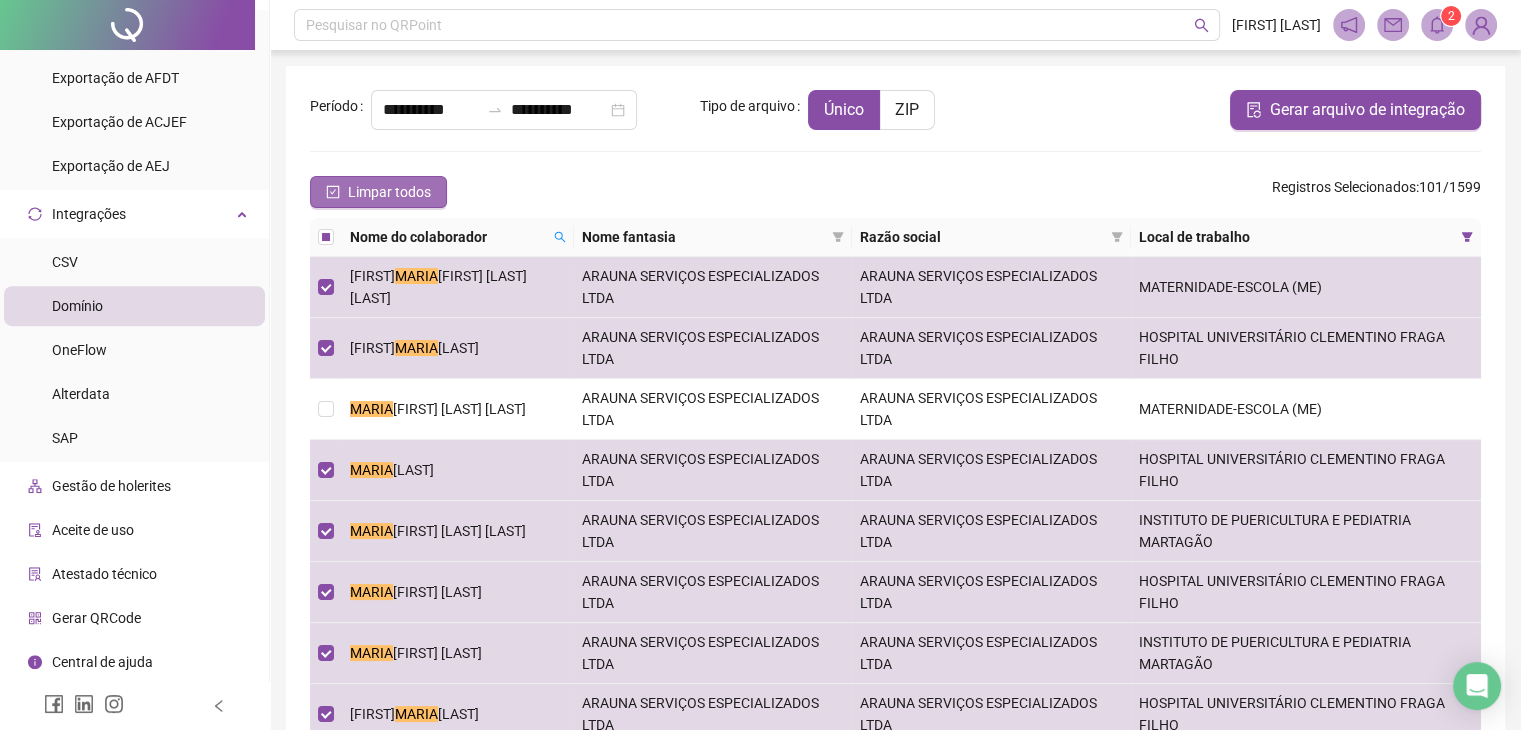 click on "Limpar todos" at bounding box center (389, 192) 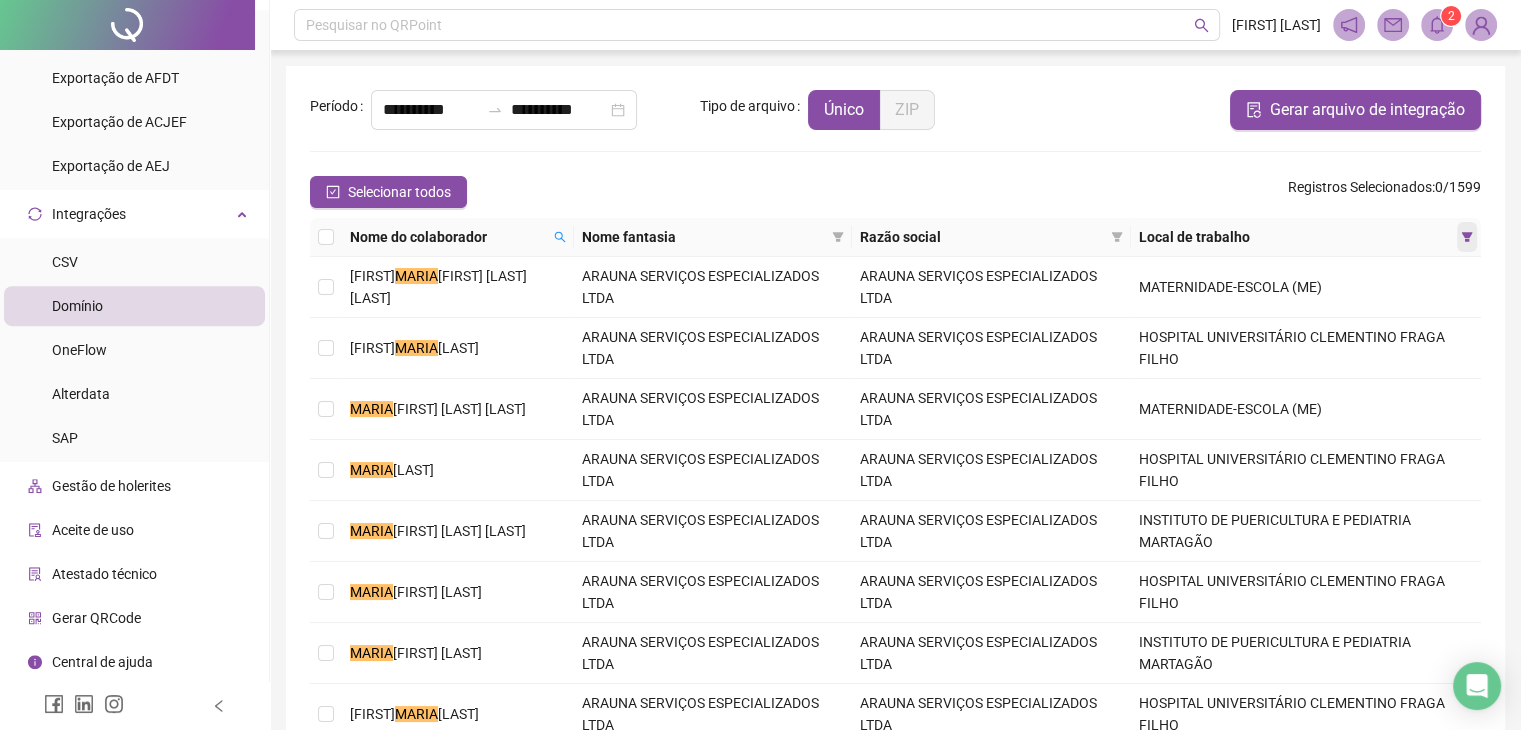 click 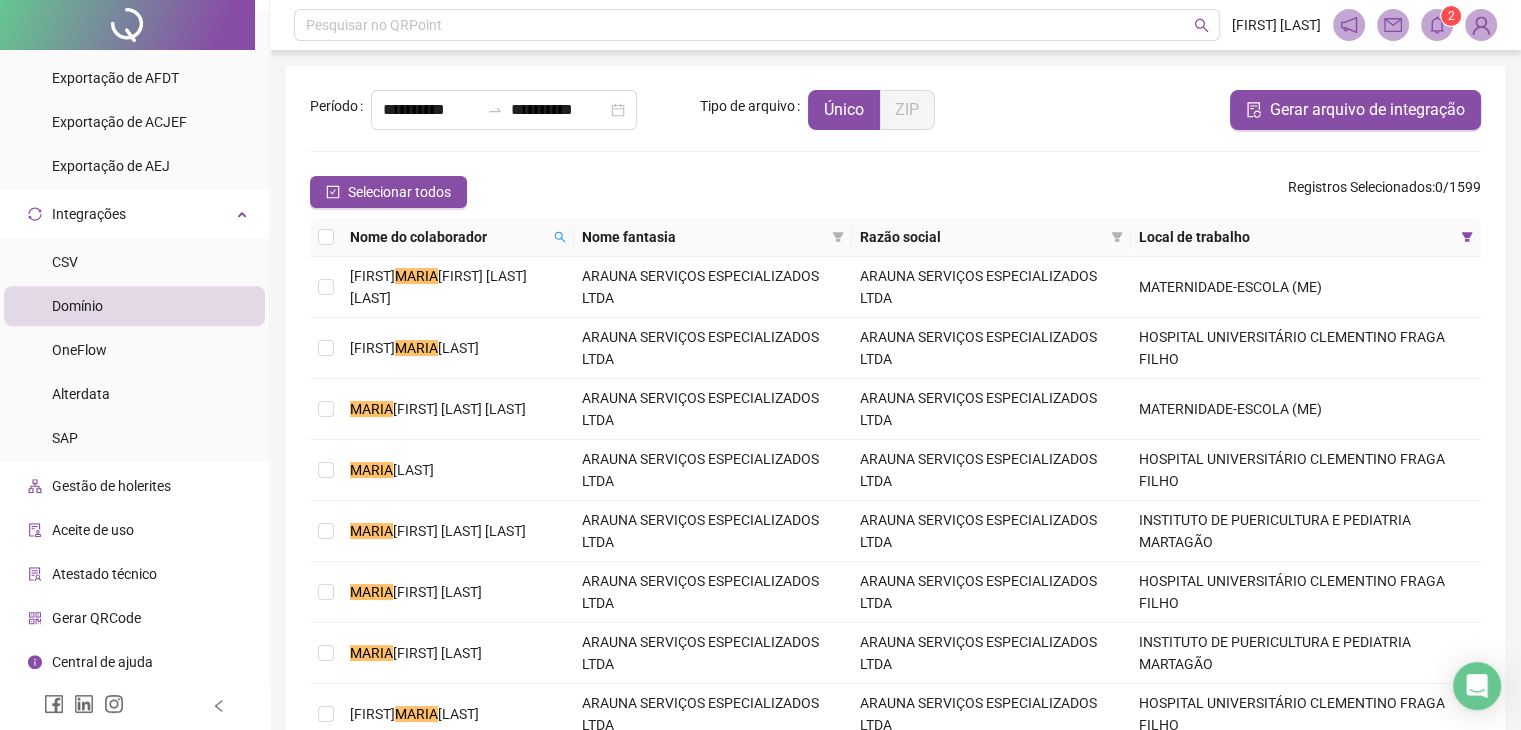 scroll, scrollTop: 3602, scrollLeft: 0, axis: vertical 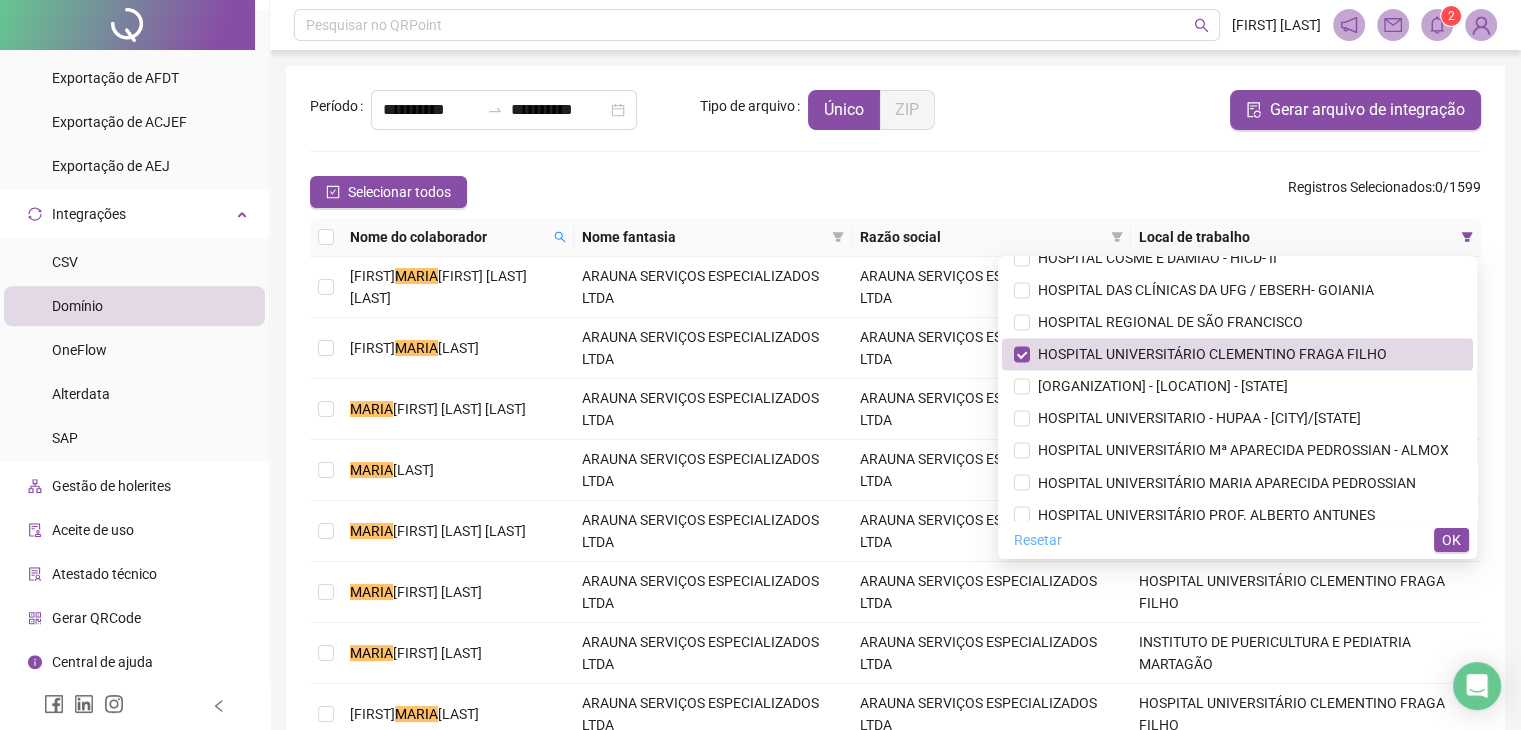 click on "Resetar" at bounding box center (1038, 540) 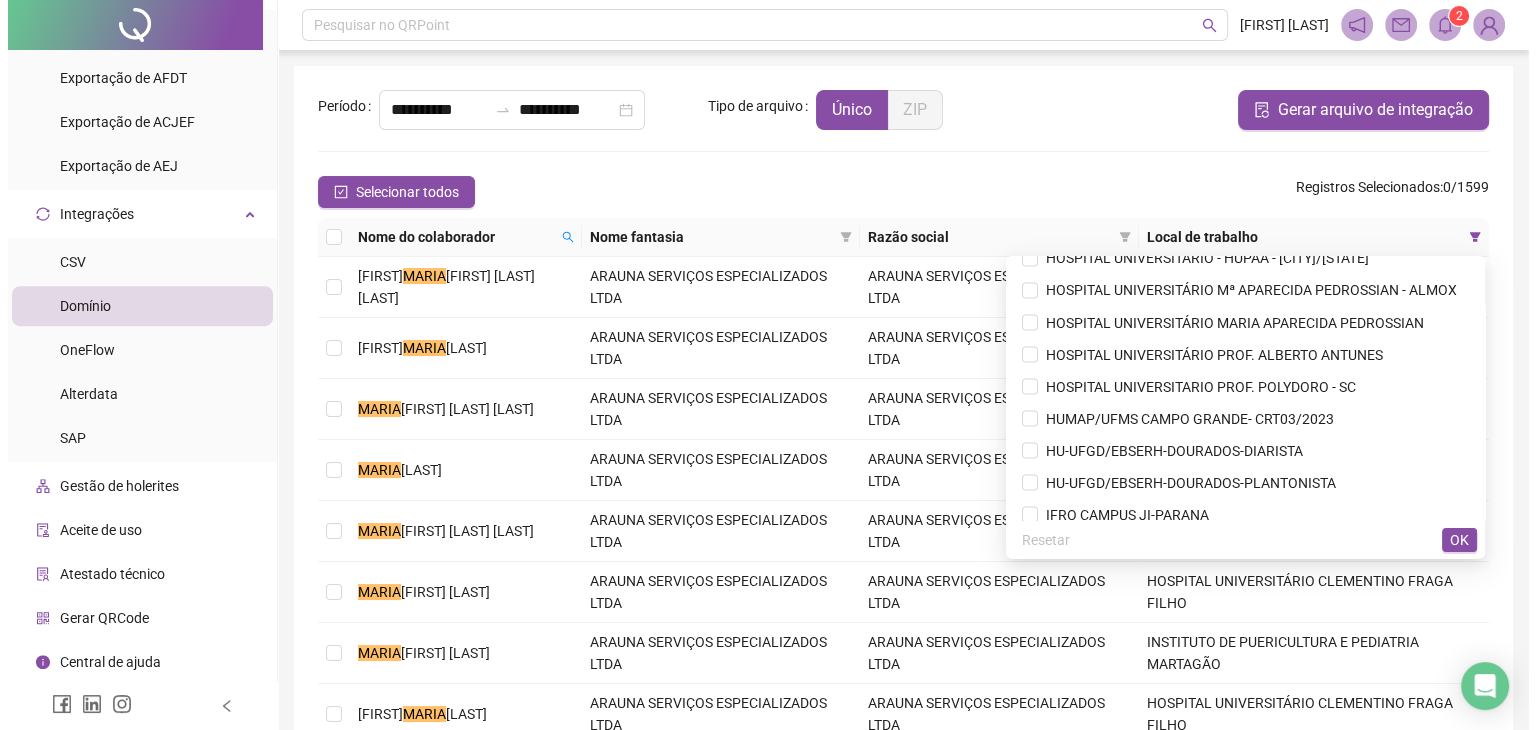 scroll, scrollTop: 3802, scrollLeft: 0, axis: vertical 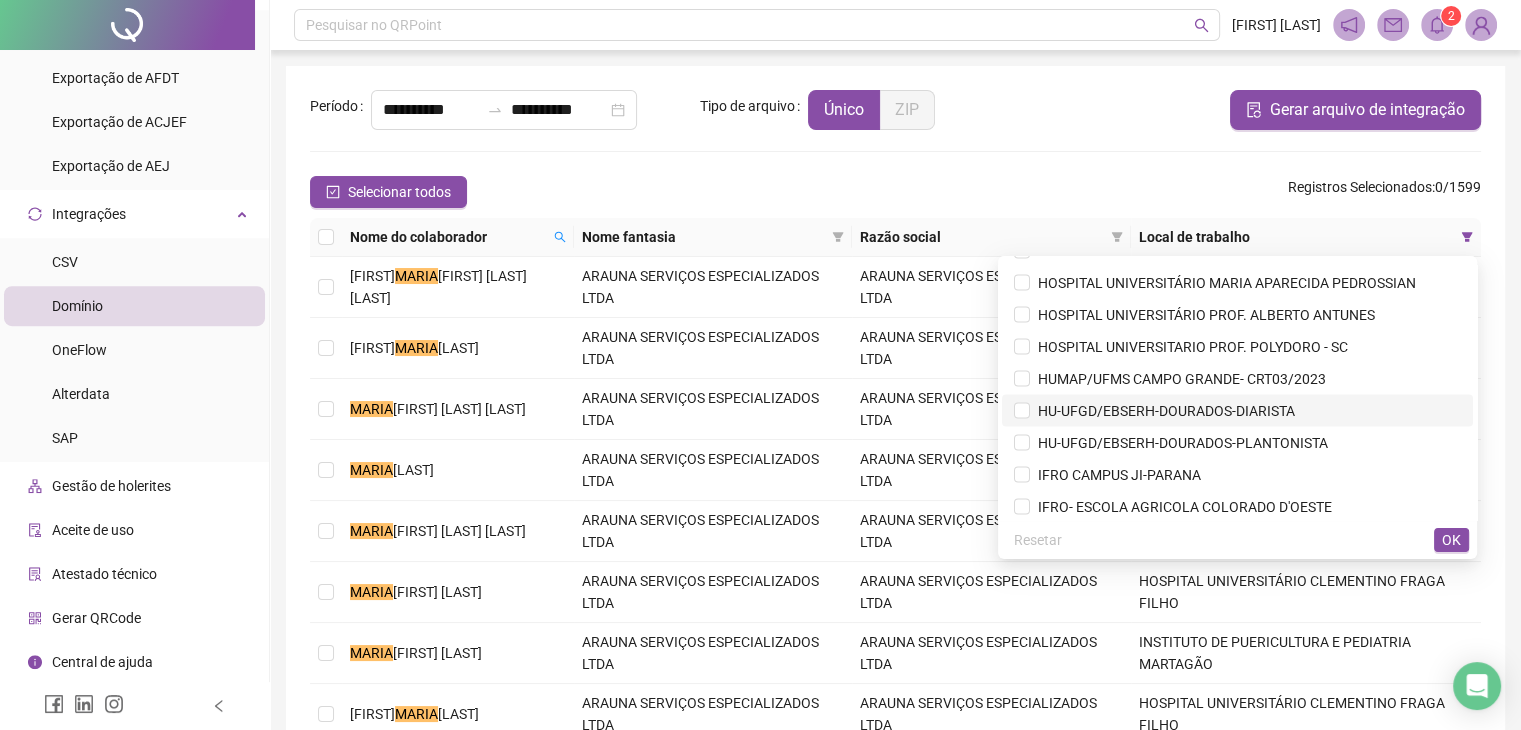 click on "HU-UFGD/EBSERH-DOURADOS-DIARISTA" at bounding box center [1162, 410] 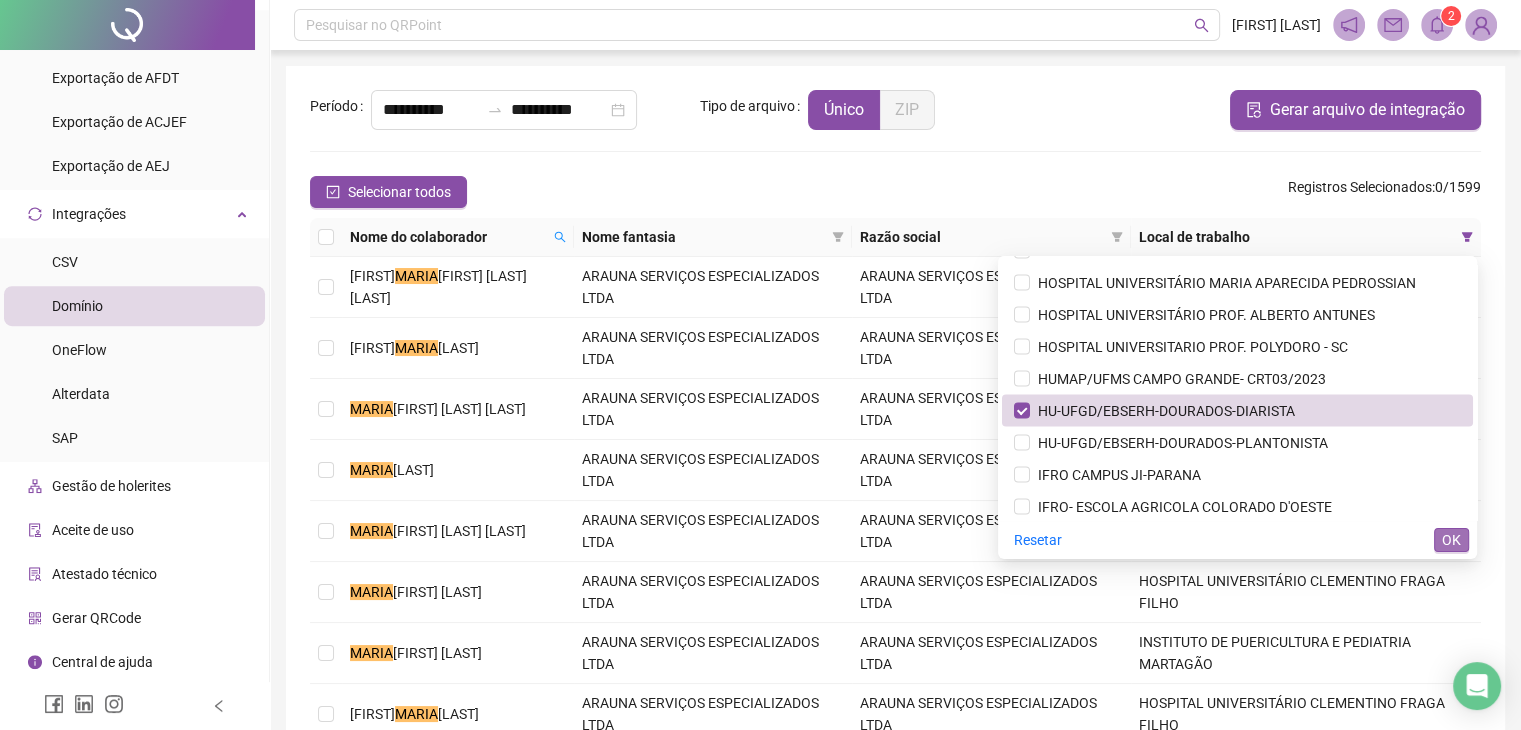 click on "OK" at bounding box center [1451, 540] 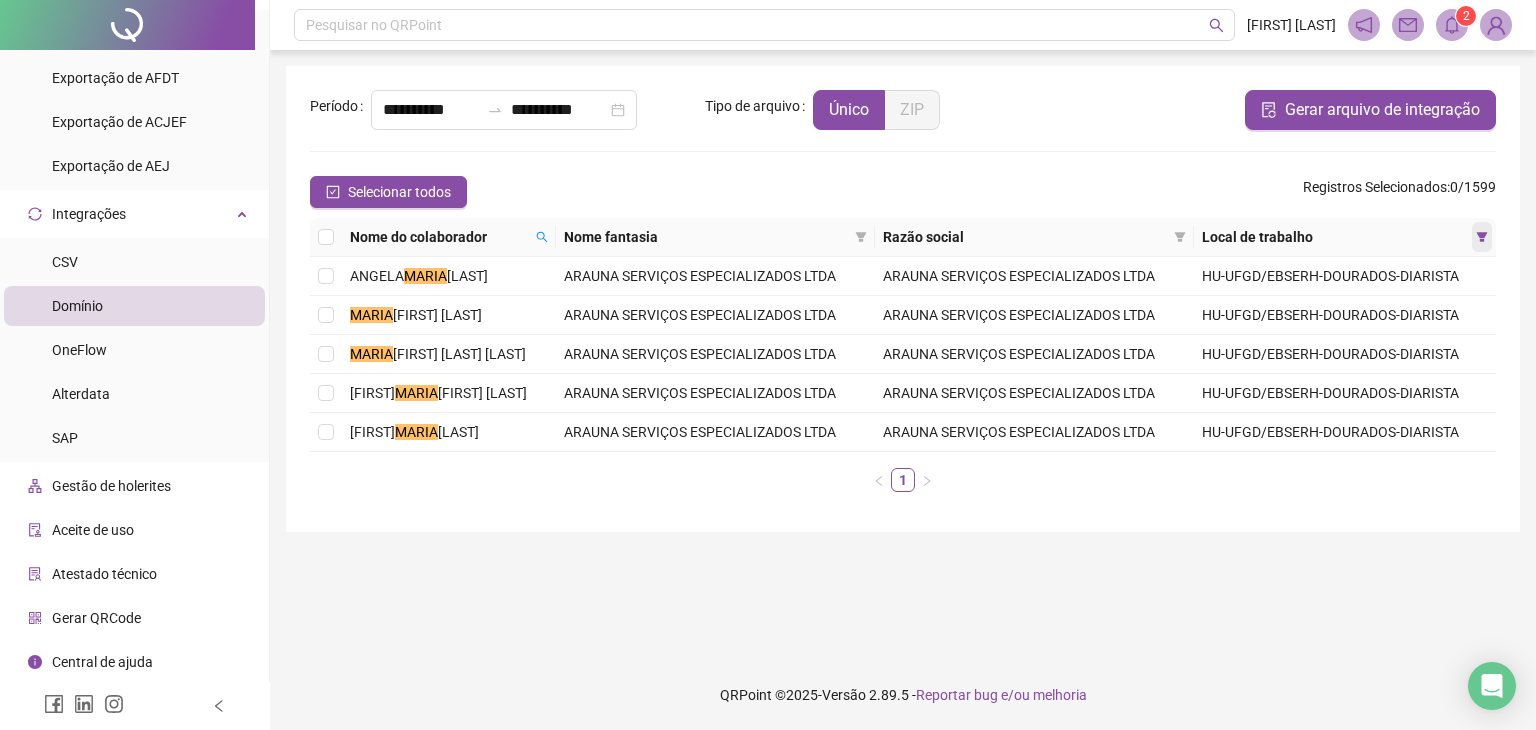 click 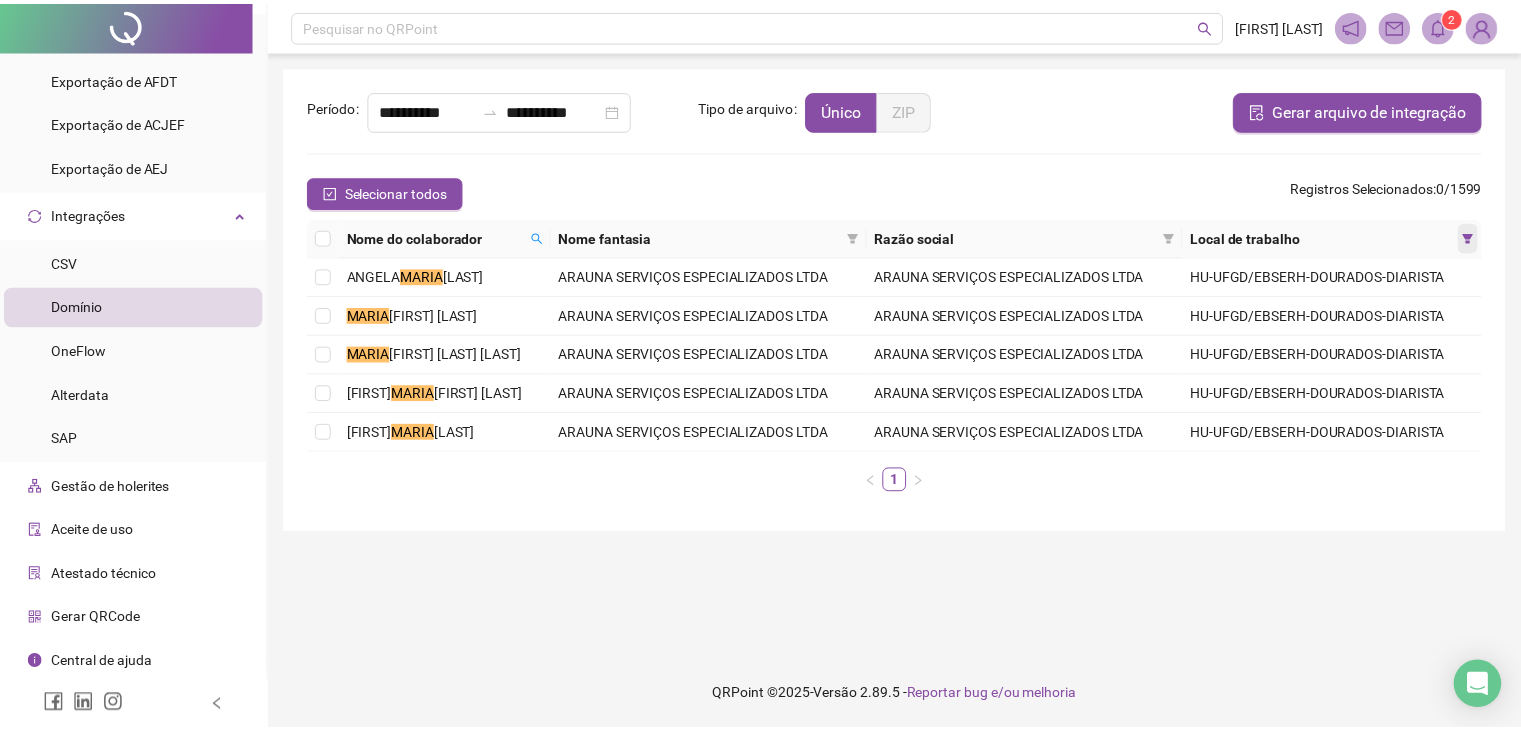 scroll, scrollTop: 3736, scrollLeft: 0, axis: vertical 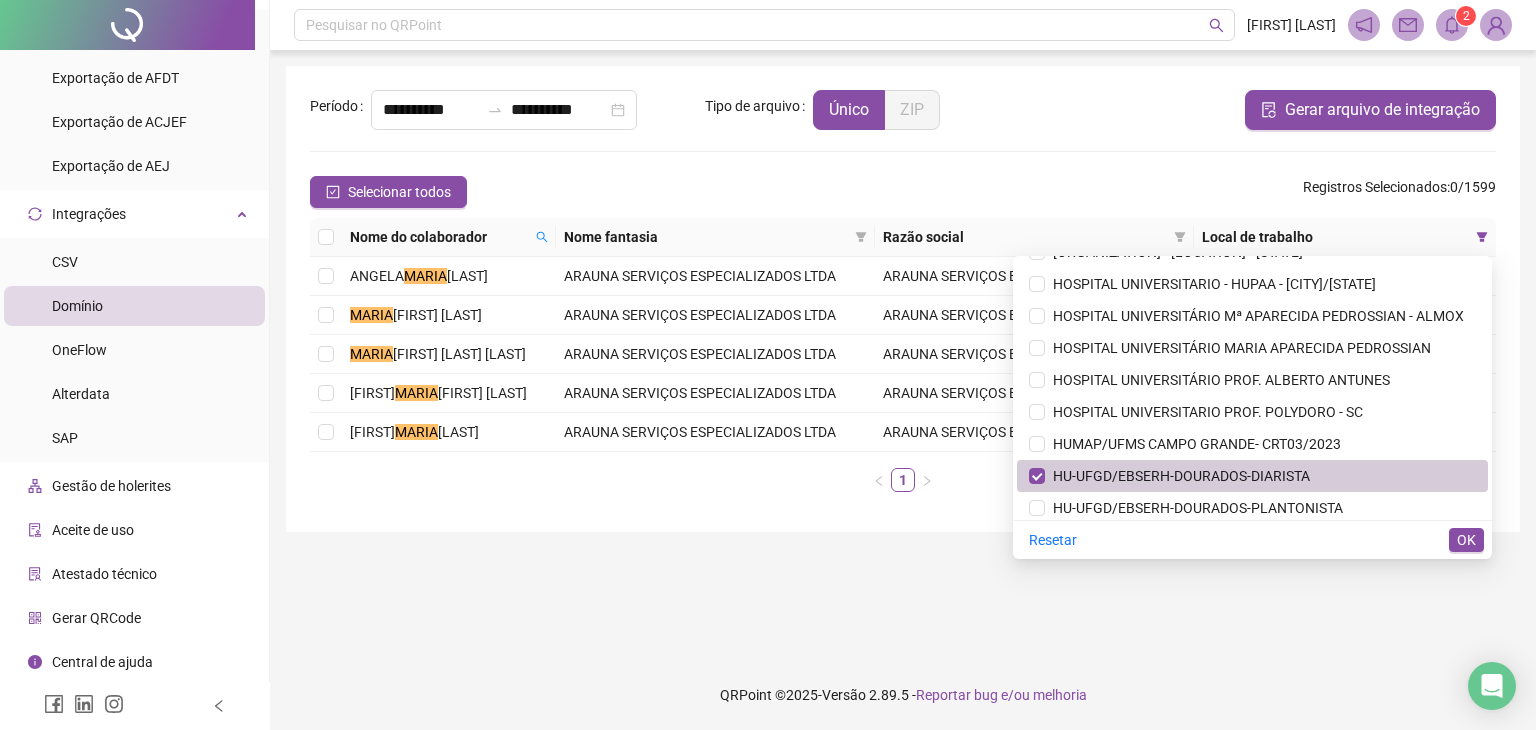 click on "HU-UFGD/EBSERH-DOURADOS-DIARISTA" at bounding box center (1177, 476) 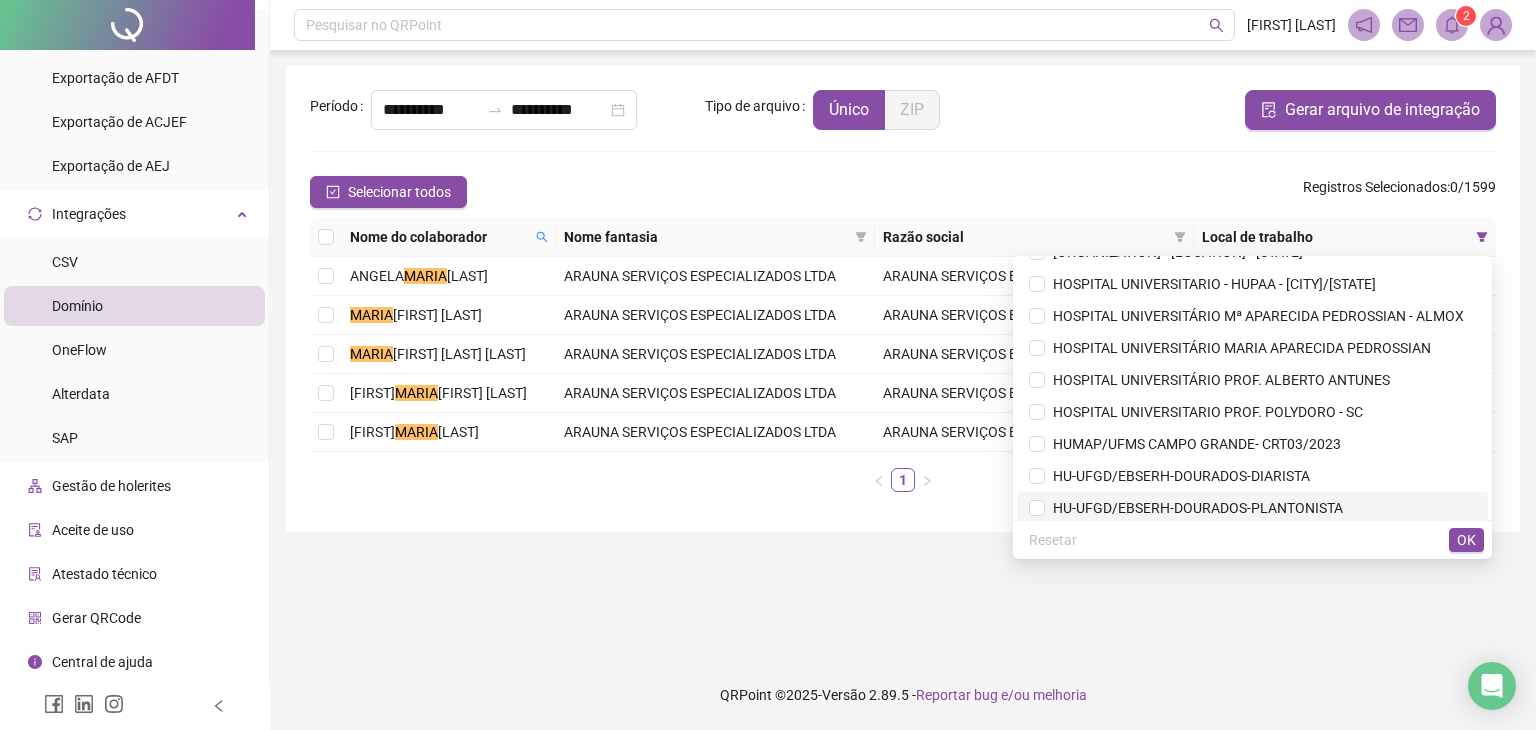 click on "HU-UFGD/EBSERH-DOURADOS-PLANTONISTA" at bounding box center [1194, 508] 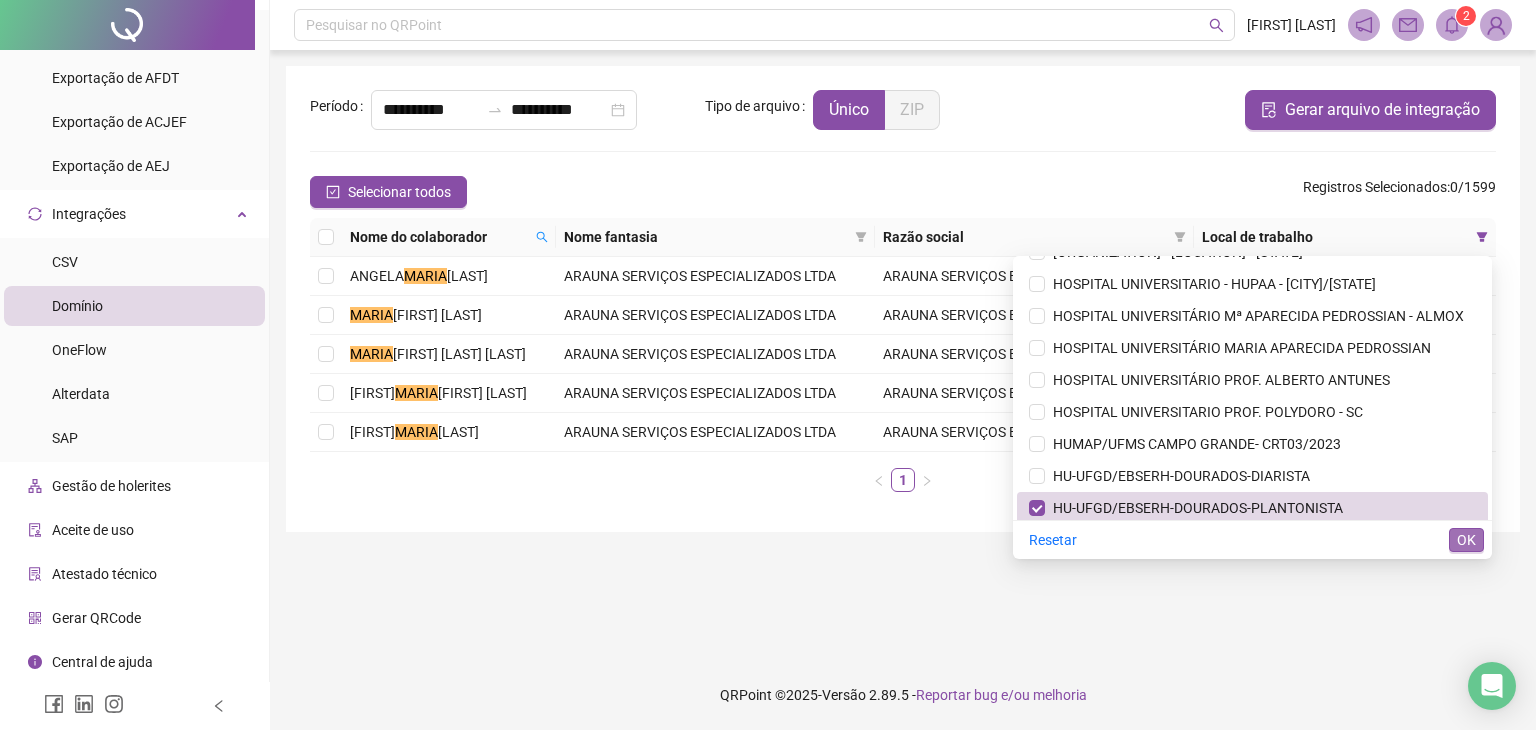 click on "OK" at bounding box center [1466, 540] 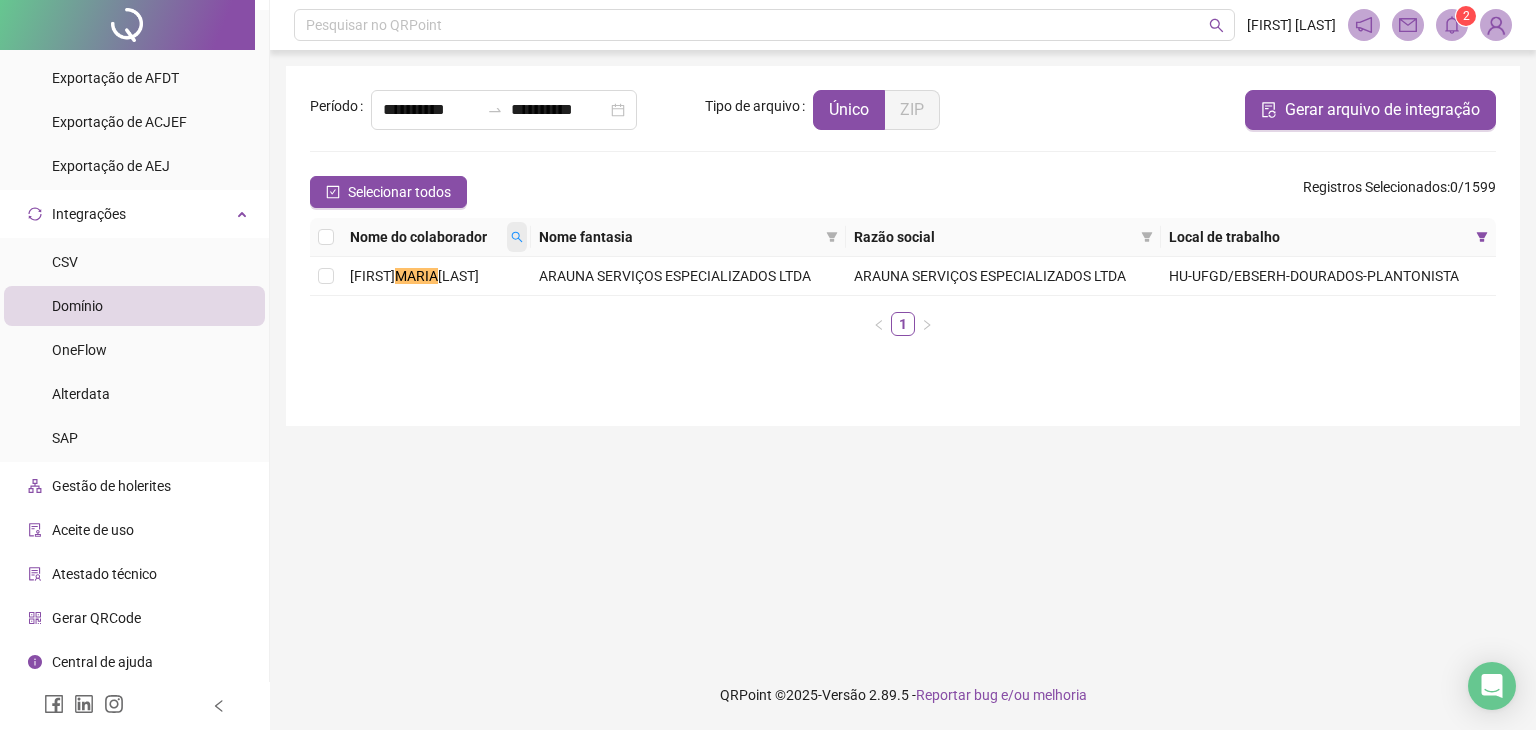 click at bounding box center (517, 237) 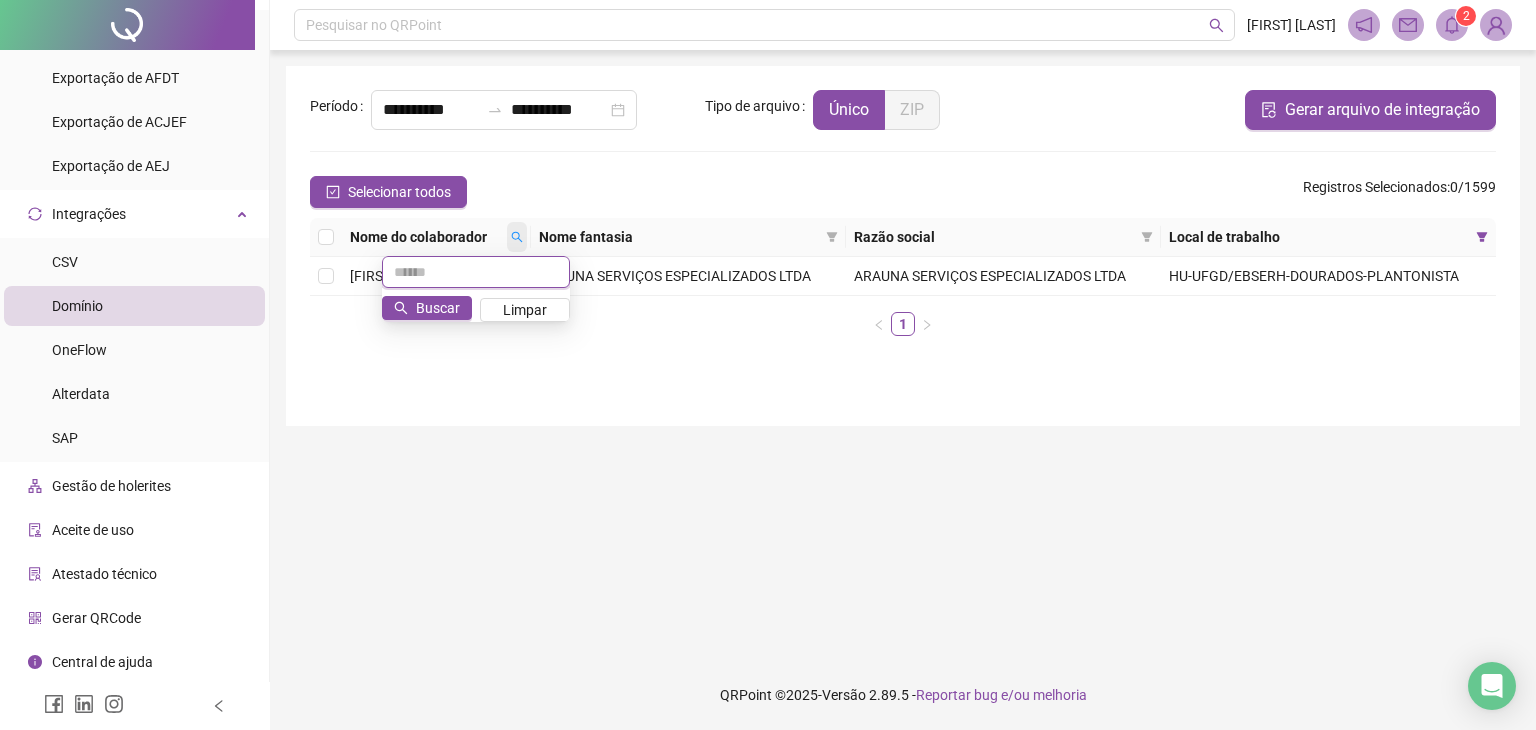 type 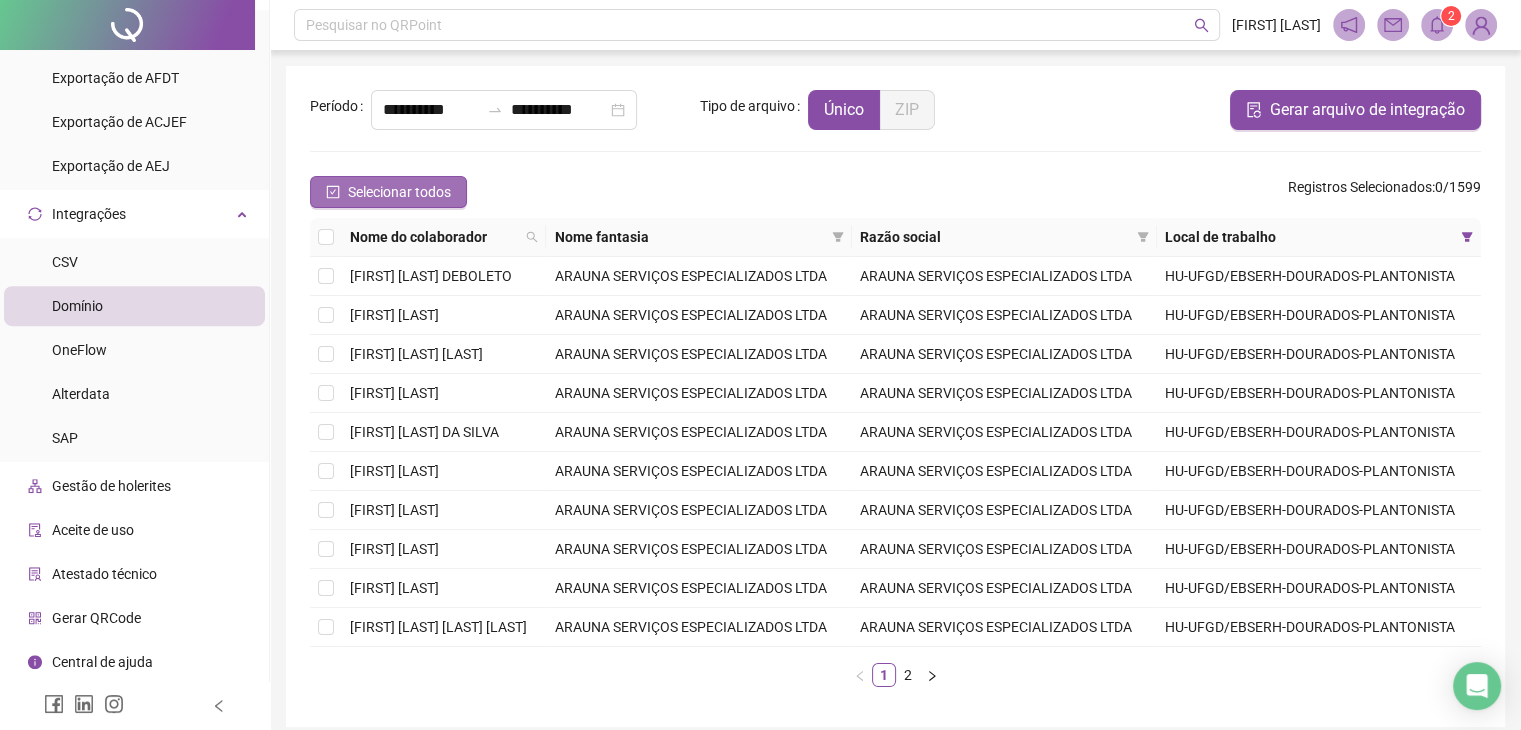 click on "Selecionar todos" at bounding box center (399, 192) 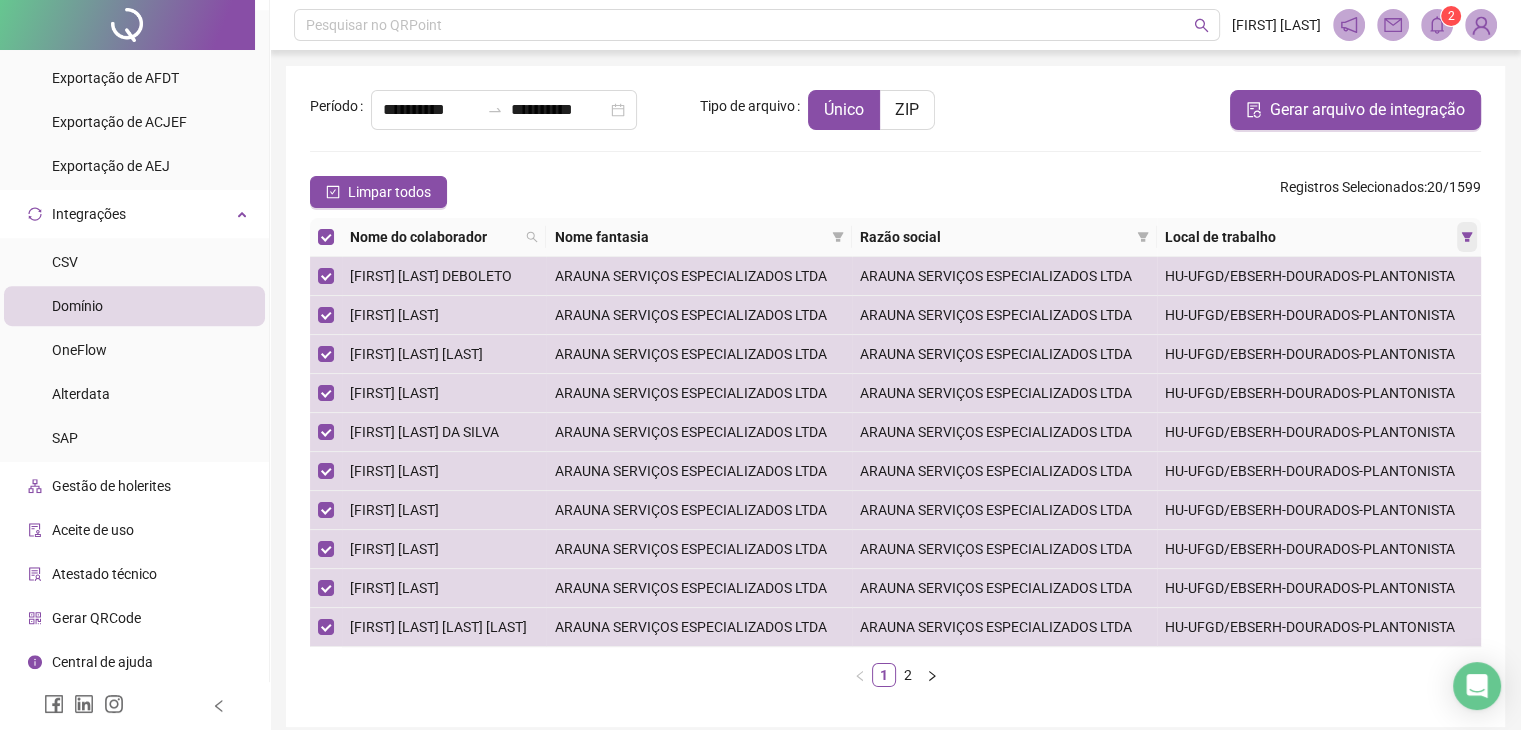 click 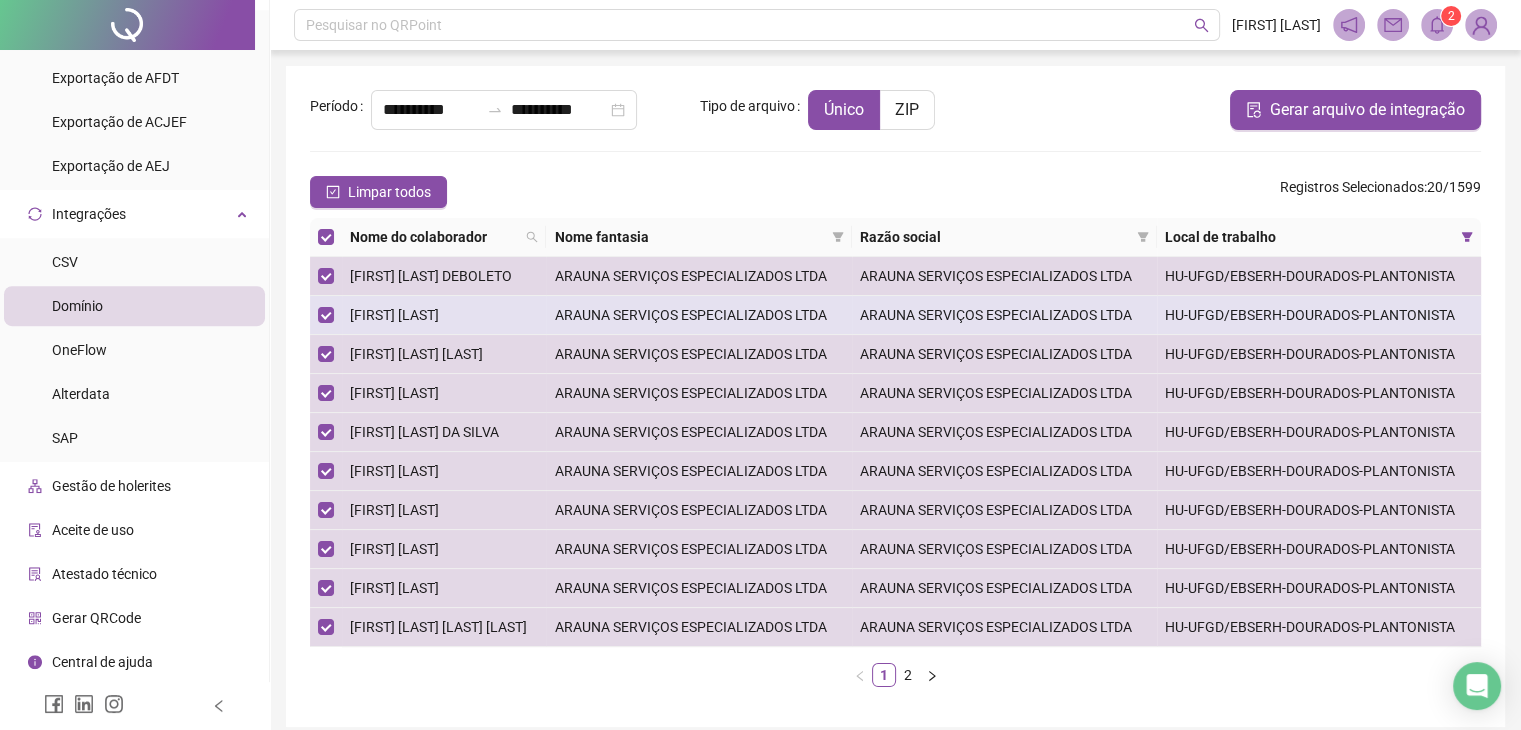 scroll, scrollTop: 3669, scrollLeft: 0, axis: vertical 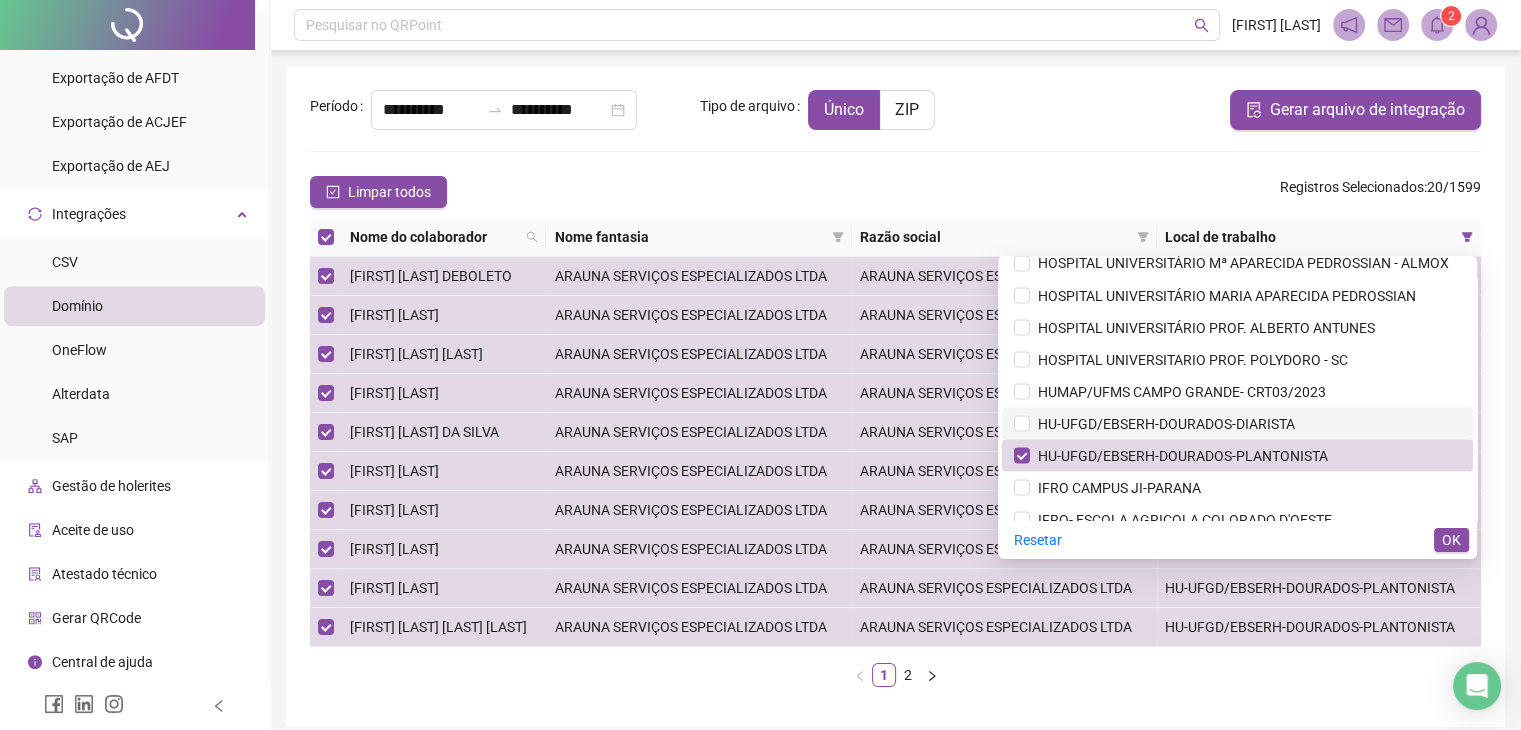 click on "HU-UFGD/EBSERH-DOURADOS-DIARISTA" at bounding box center [1162, 423] 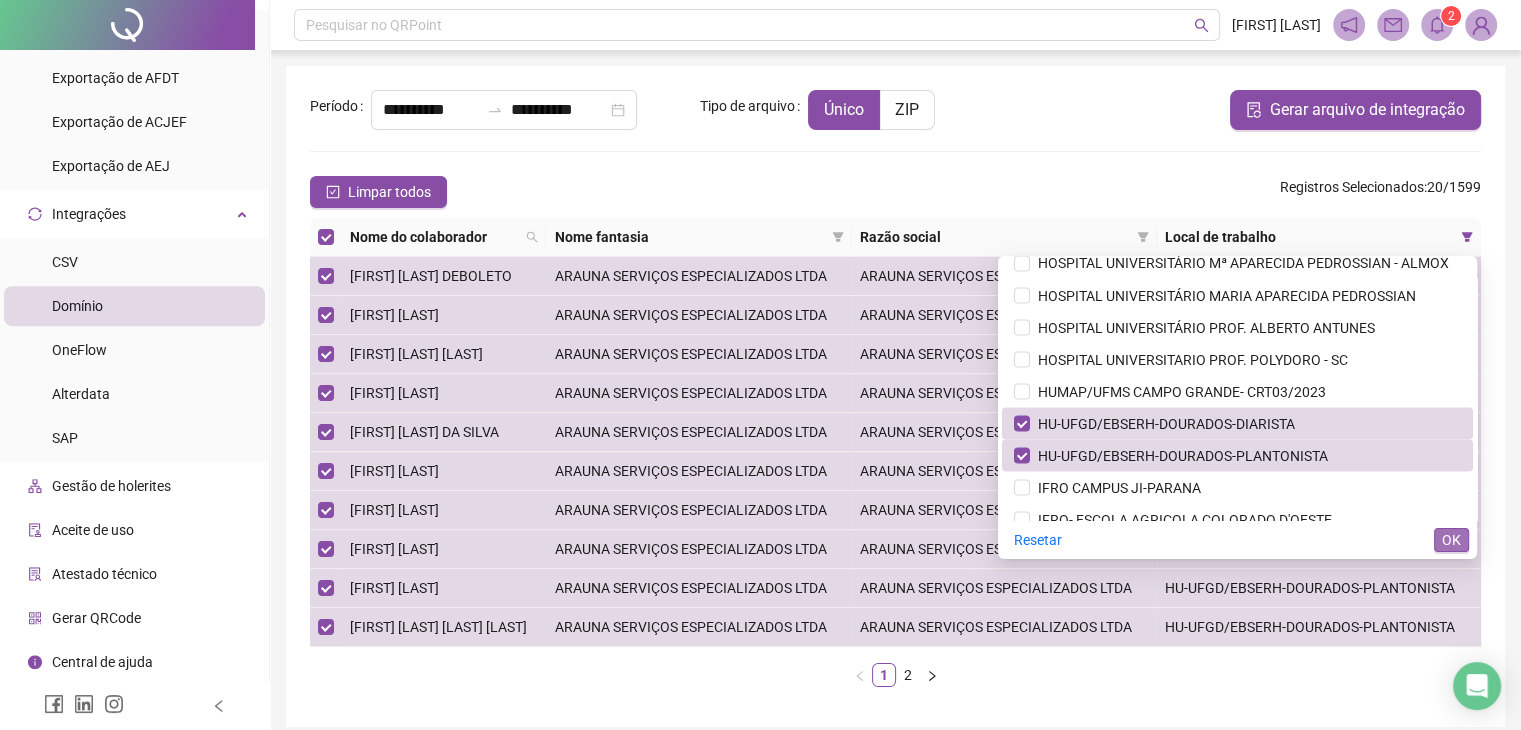 click on "OK" at bounding box center (1451, 540) 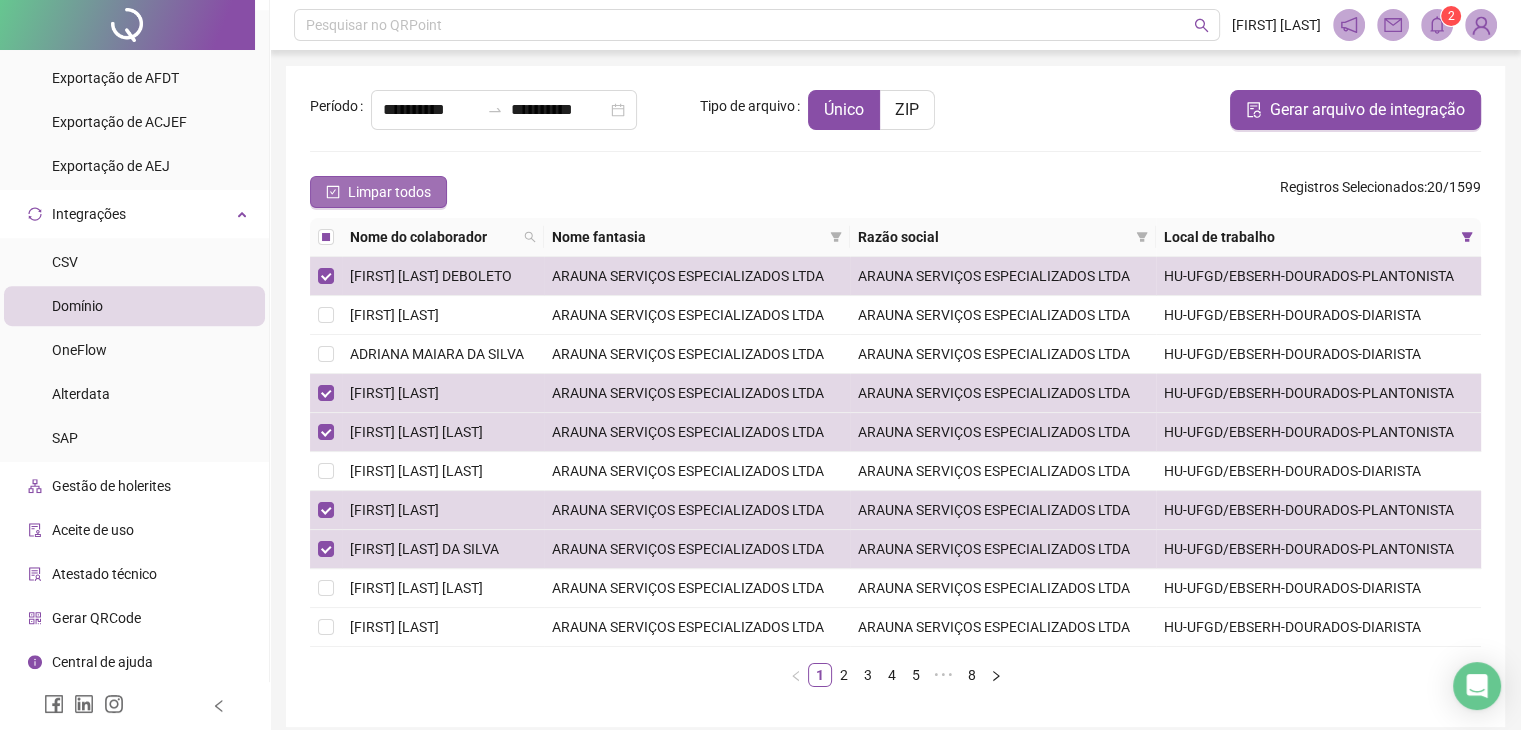 click on "Limpar todos" at bounding box center (389, 192) 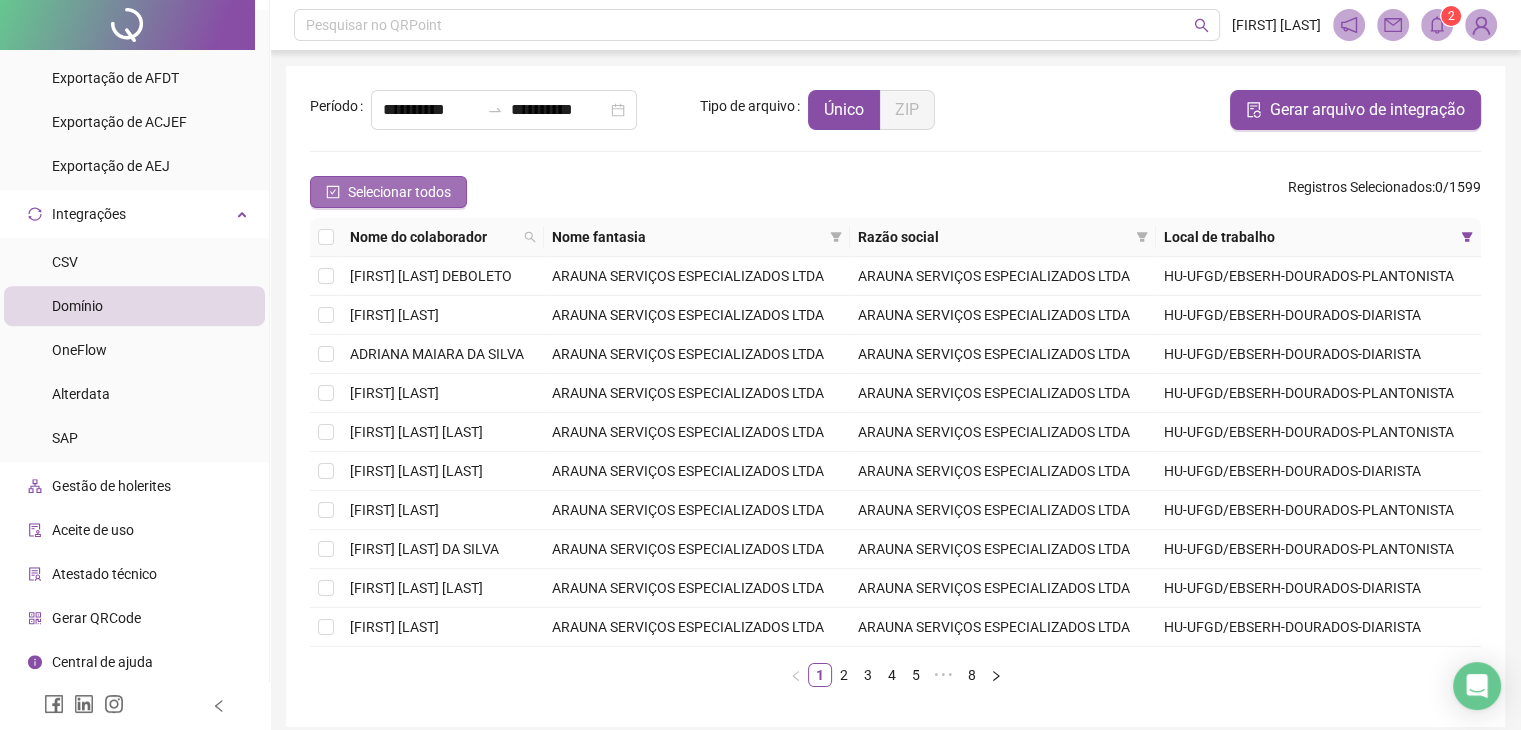 click on "Selecionar todos" at bounding box center [399, 192] 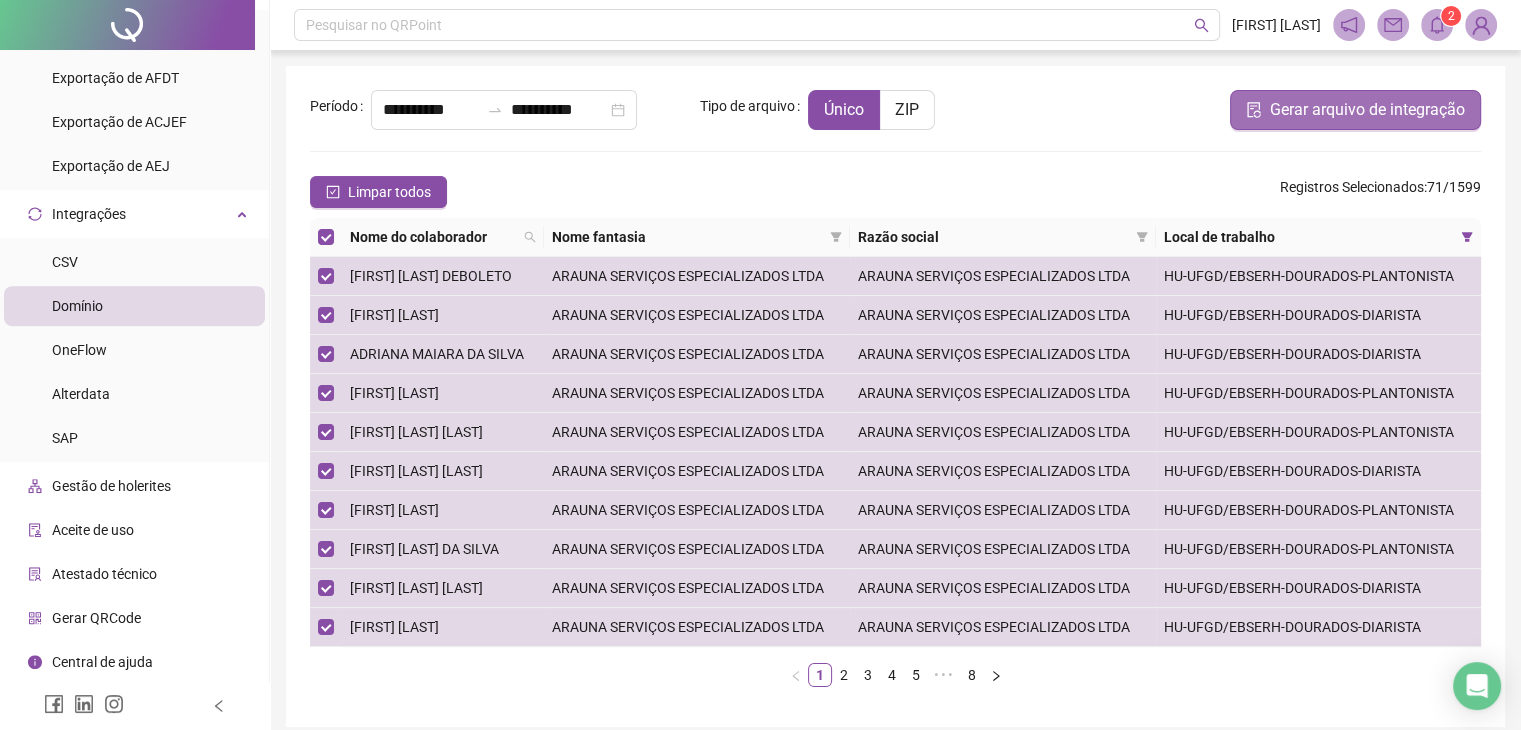 click on "Gerar arquivo de integração" at bounding box center (1367, 110) 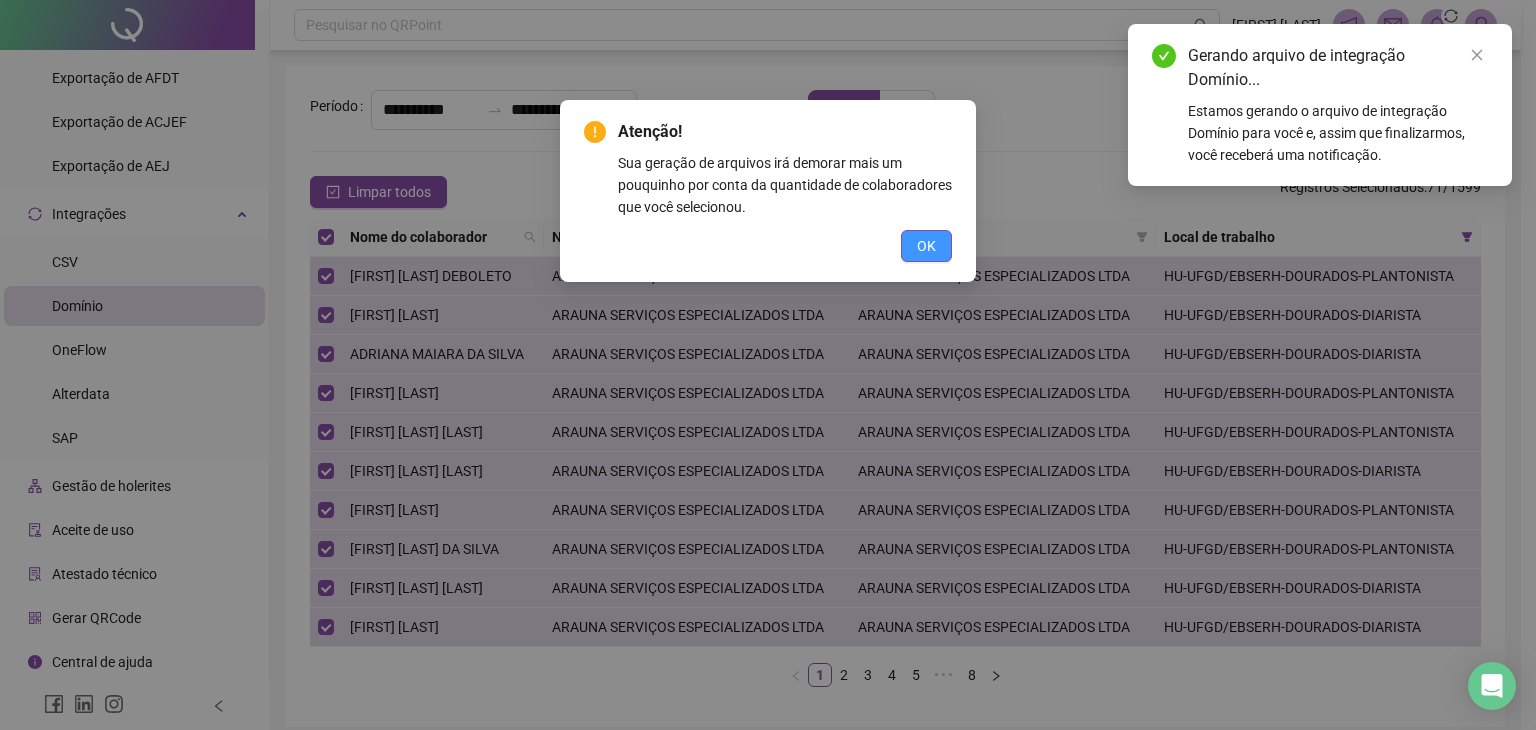 click on "OK" at bounding box center (926, 246) 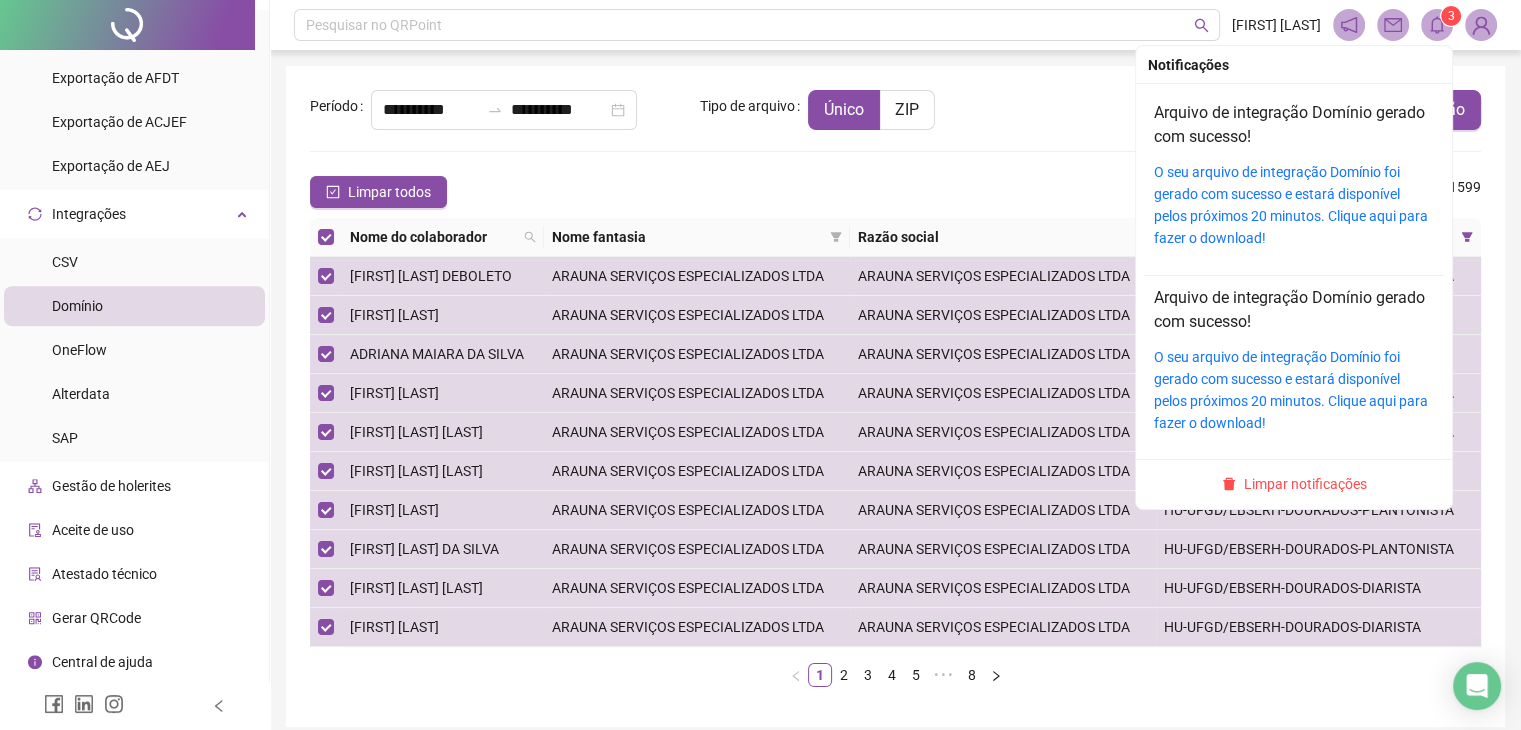 click on "3" at bounding box center (1451, 16) 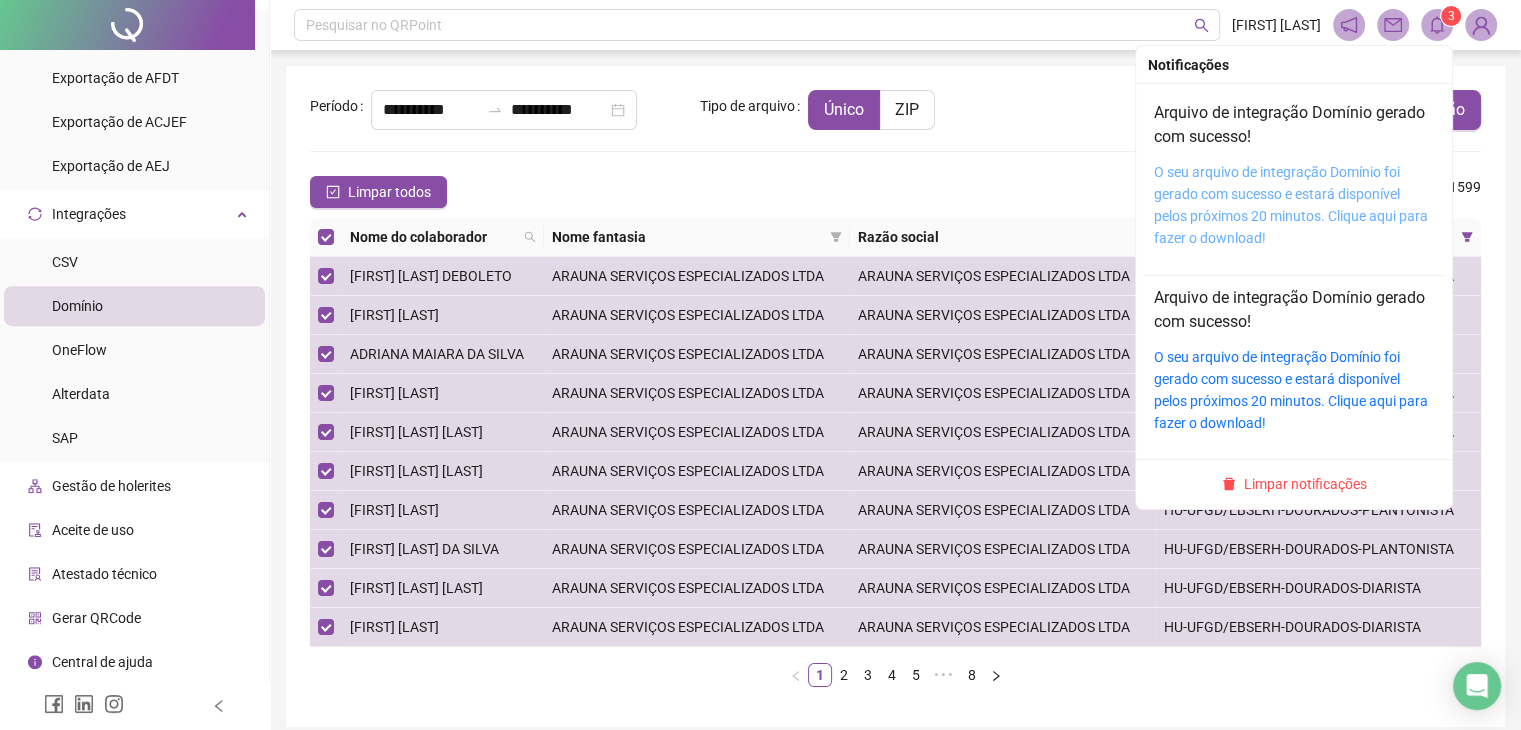 click on "O seu arquivo de integração Domínio foi gerado com sucesso e estará disponível pelos próximos 20 minutos. Clique aqui para fazer o download!" at bounding box center [1291, 205] 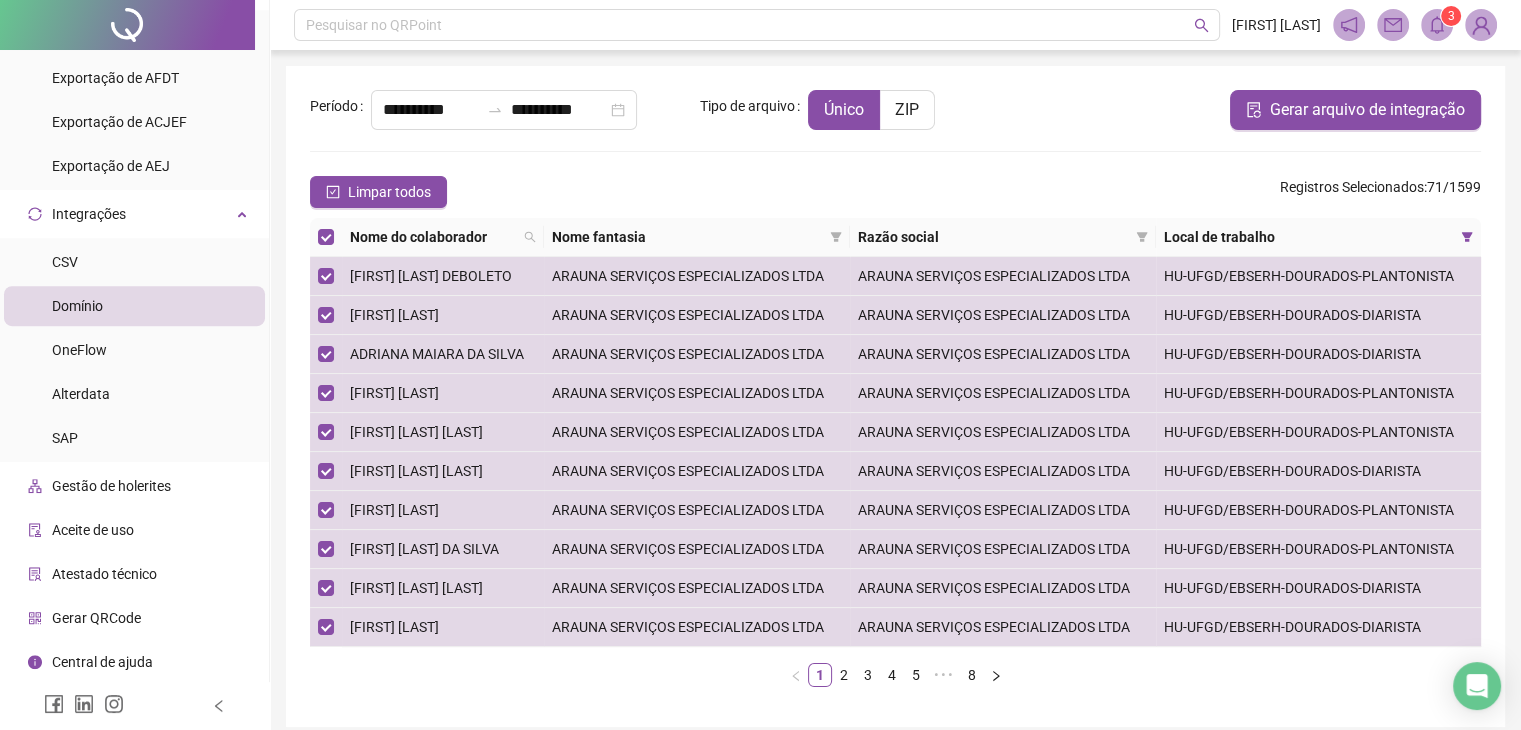 click on "Único ZIP" at bounding box center [949, 110] 